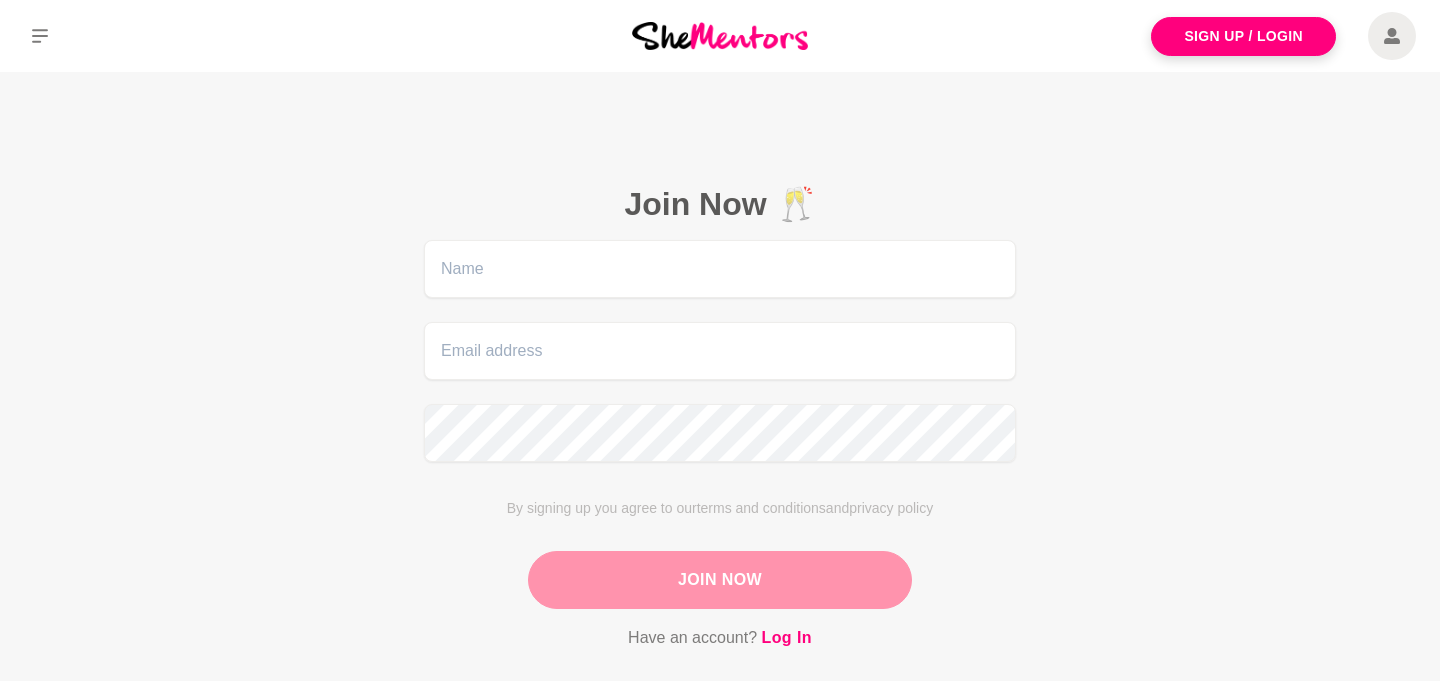 scroll, scrollTop: 0, scrollLeft: 0, axis: both 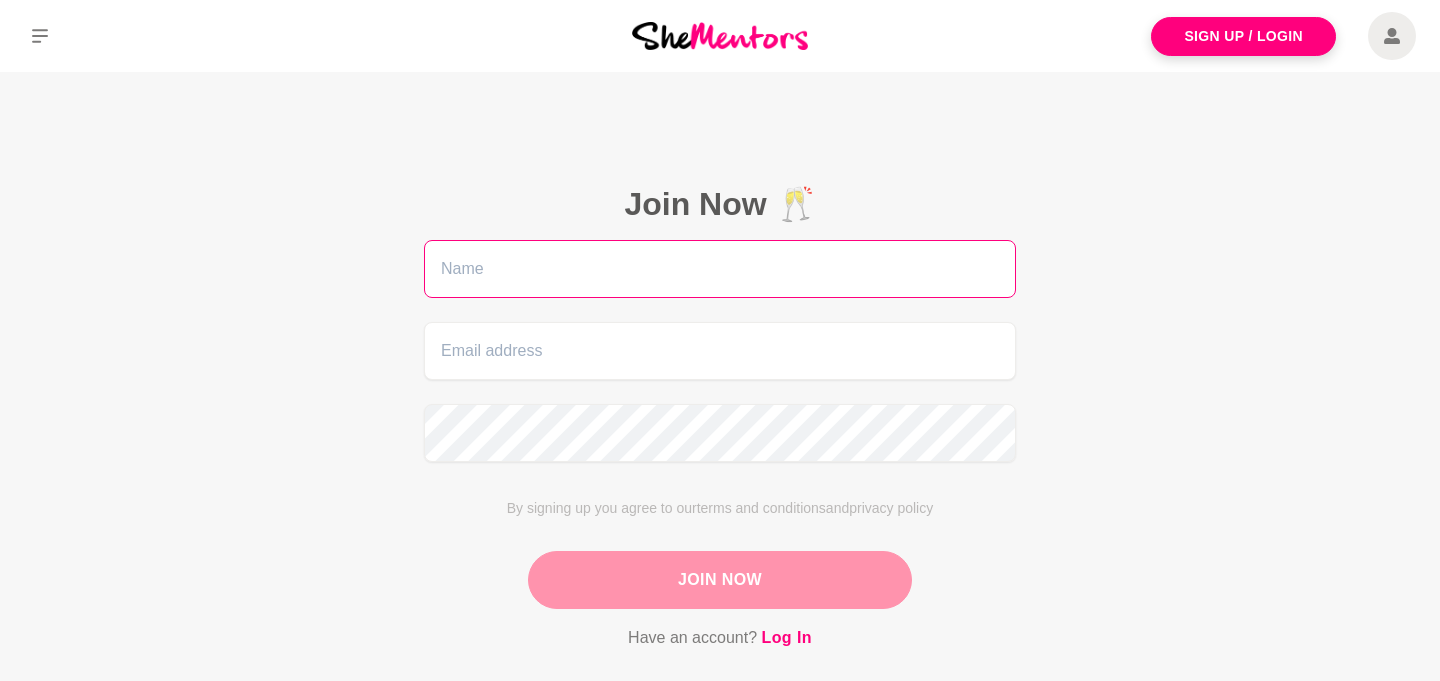 click at bounding box center [720, 269] 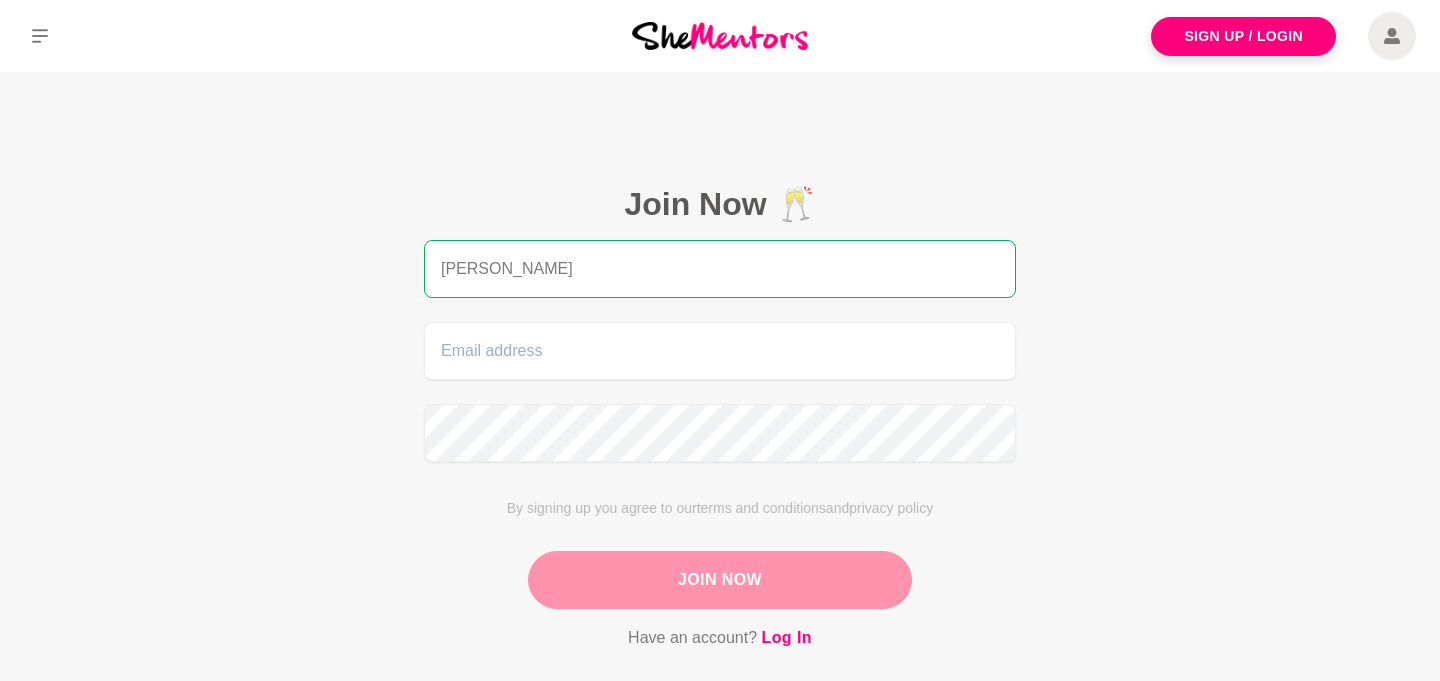 type on "[PERSON_NAME]" 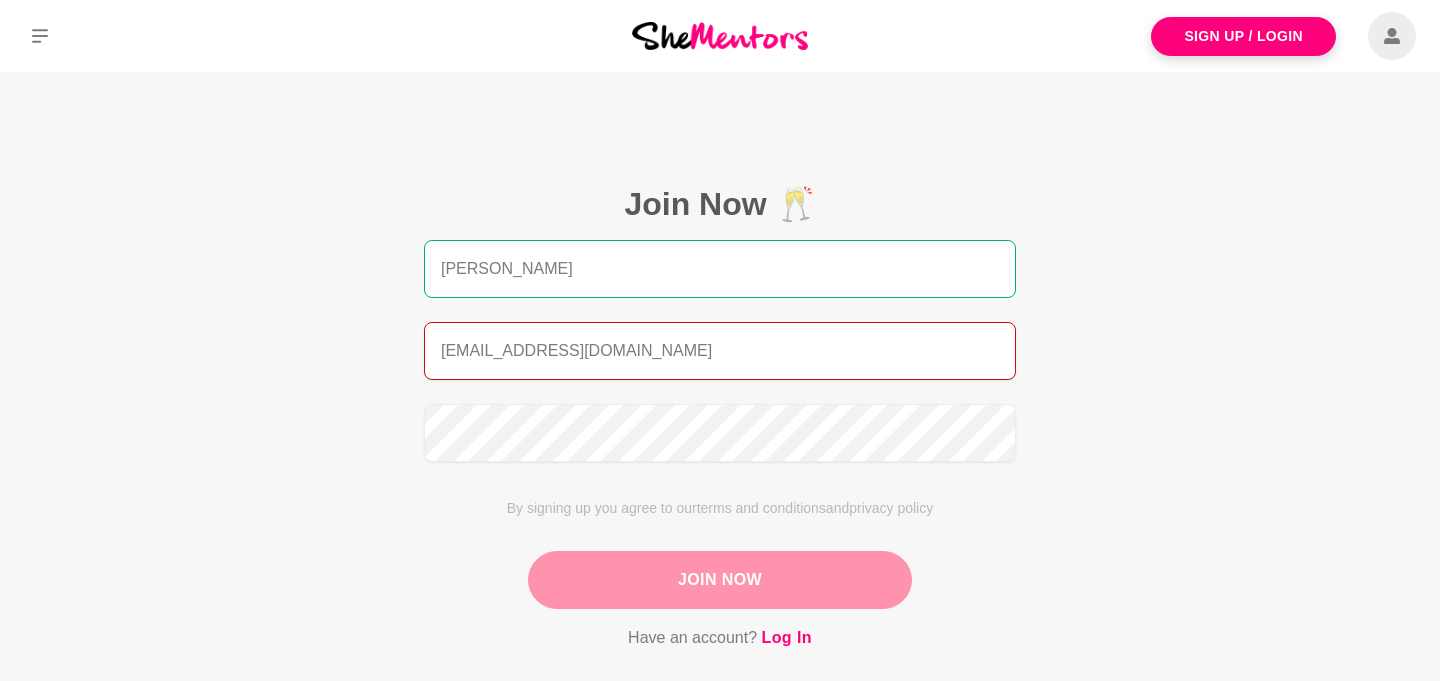 type on "[EMAIL_ADDRESS][DOMAIN_NAME]" 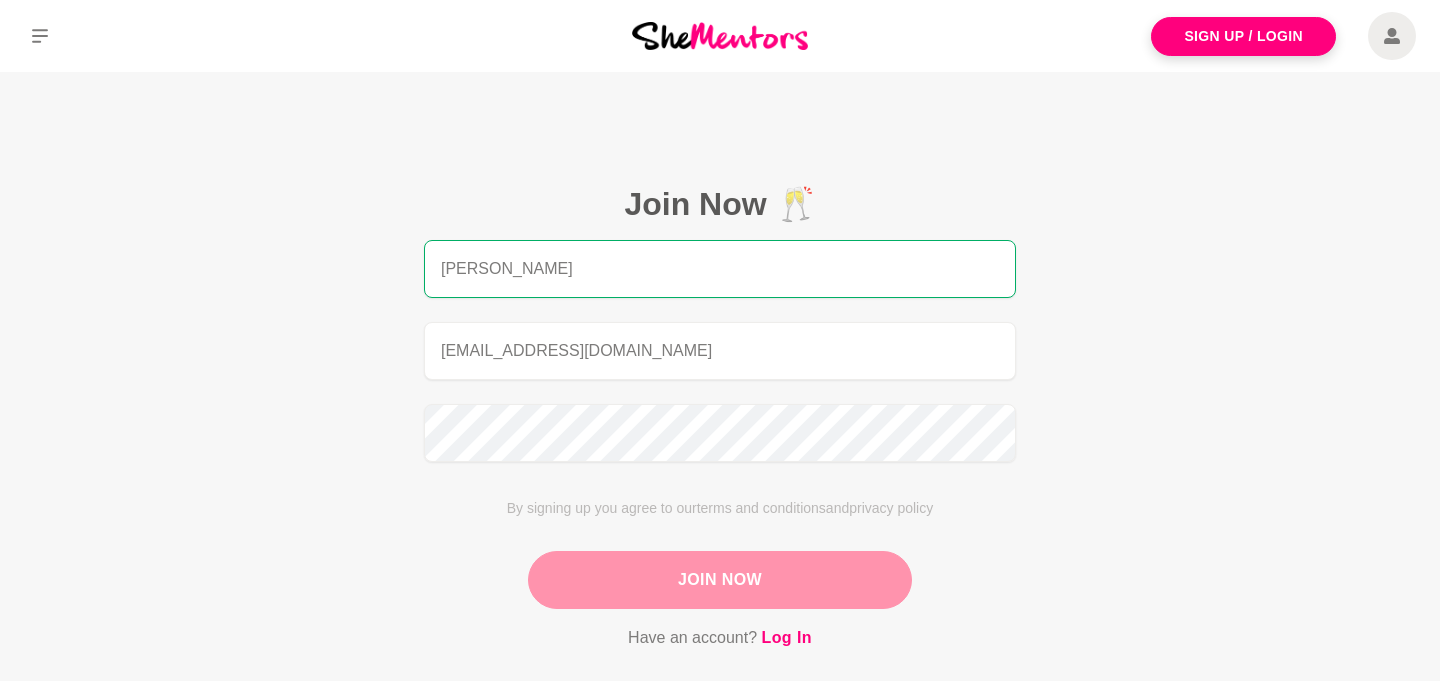 click on "Join Now" at bounding box center [720, 580] 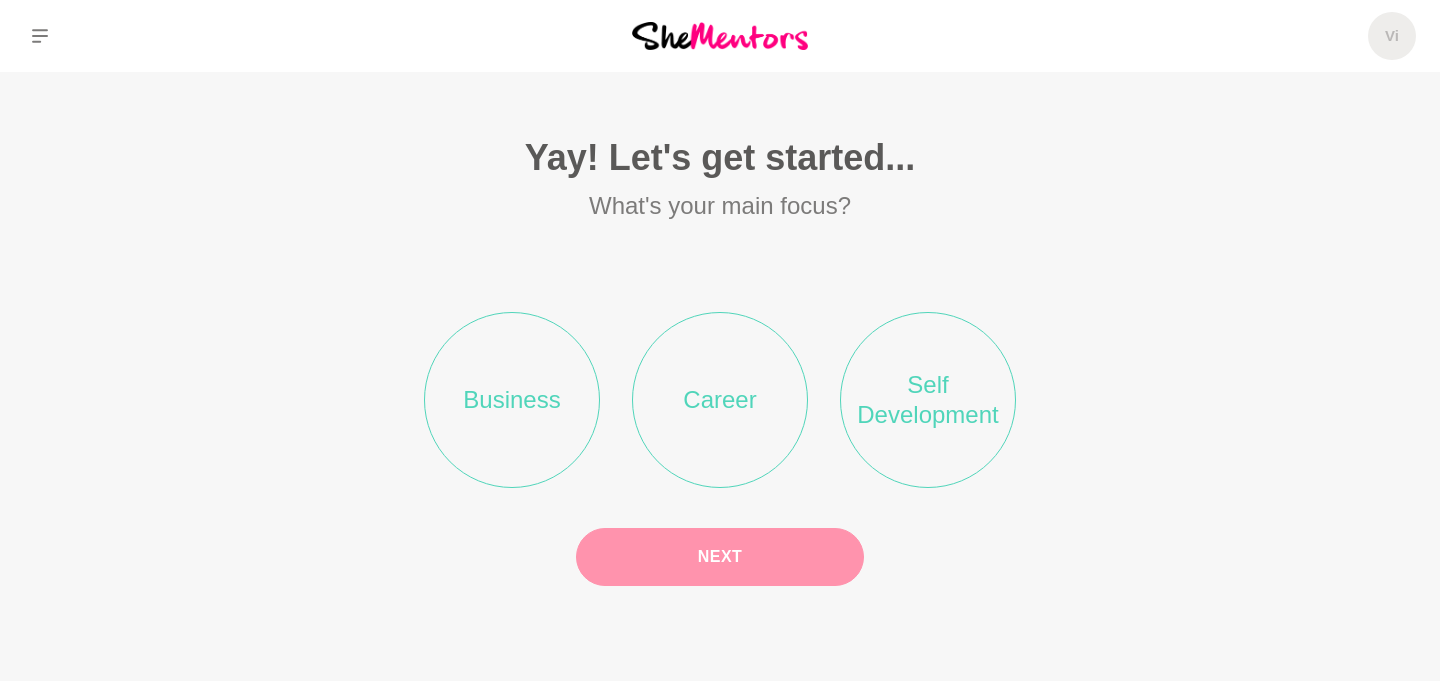 click on "Career" at bounding box center [720, 400] 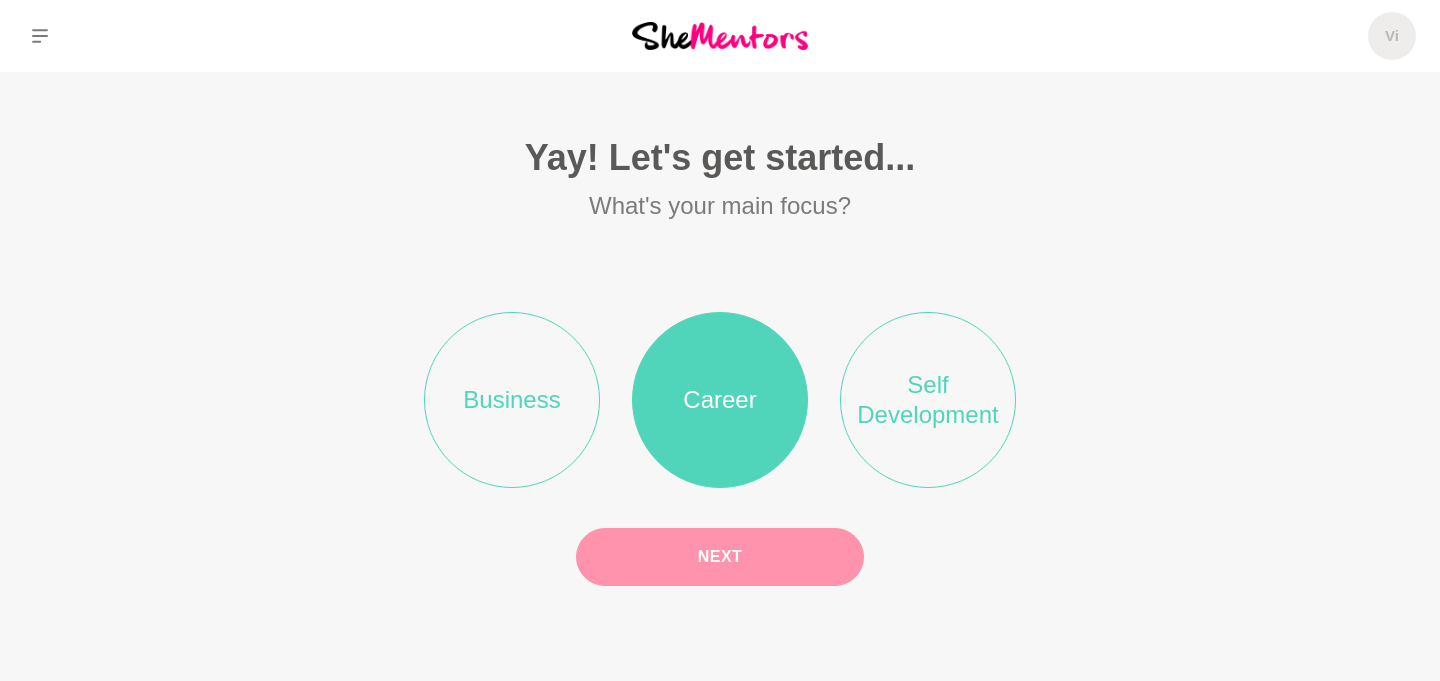 click on "Next" at bounding box center [720, 557] 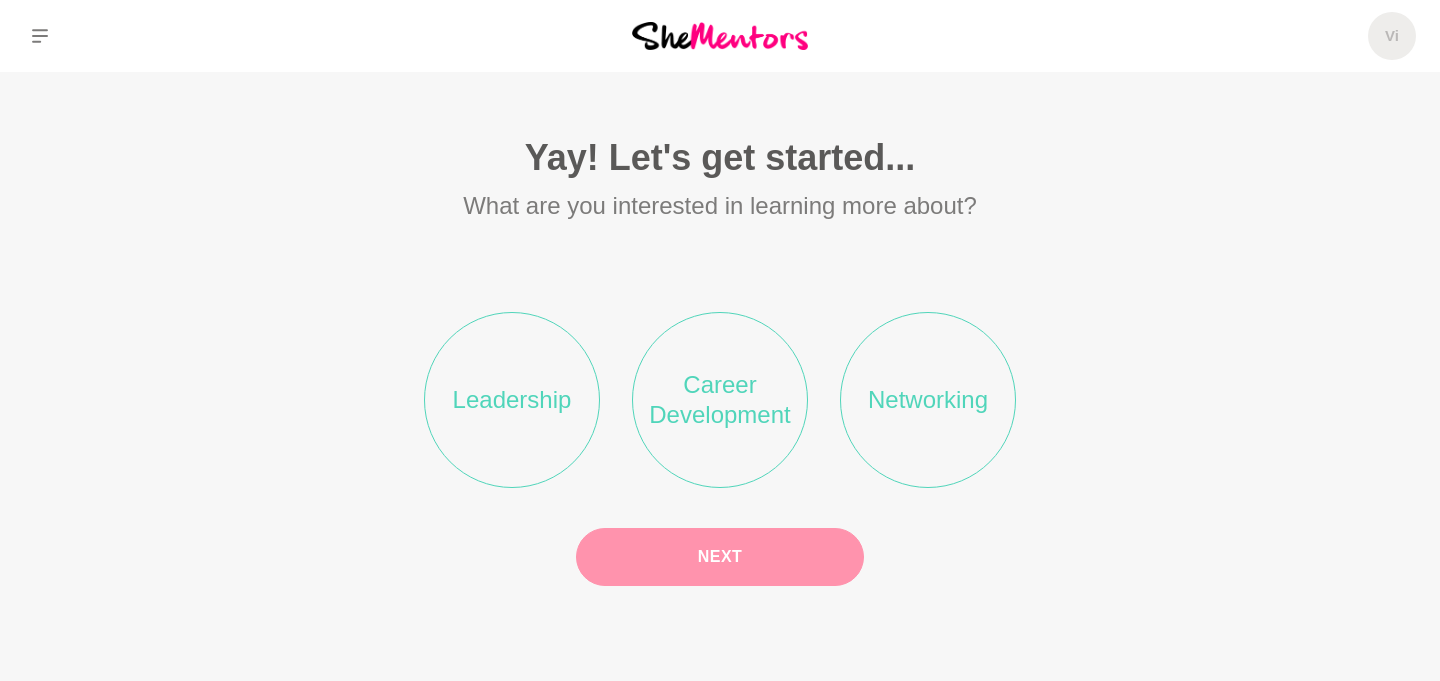 click on "Networking" at bounding box center [928, 400] 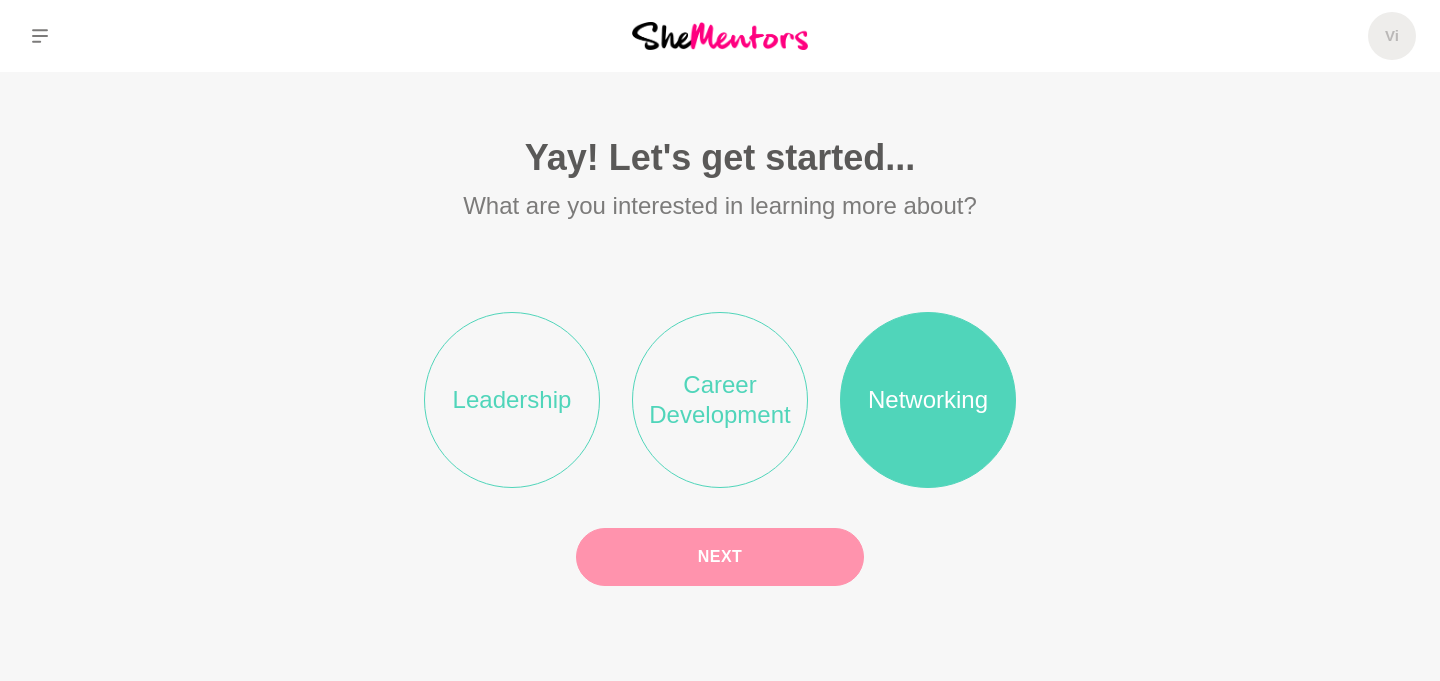 click on "Next" at bounding box center (720, 557) 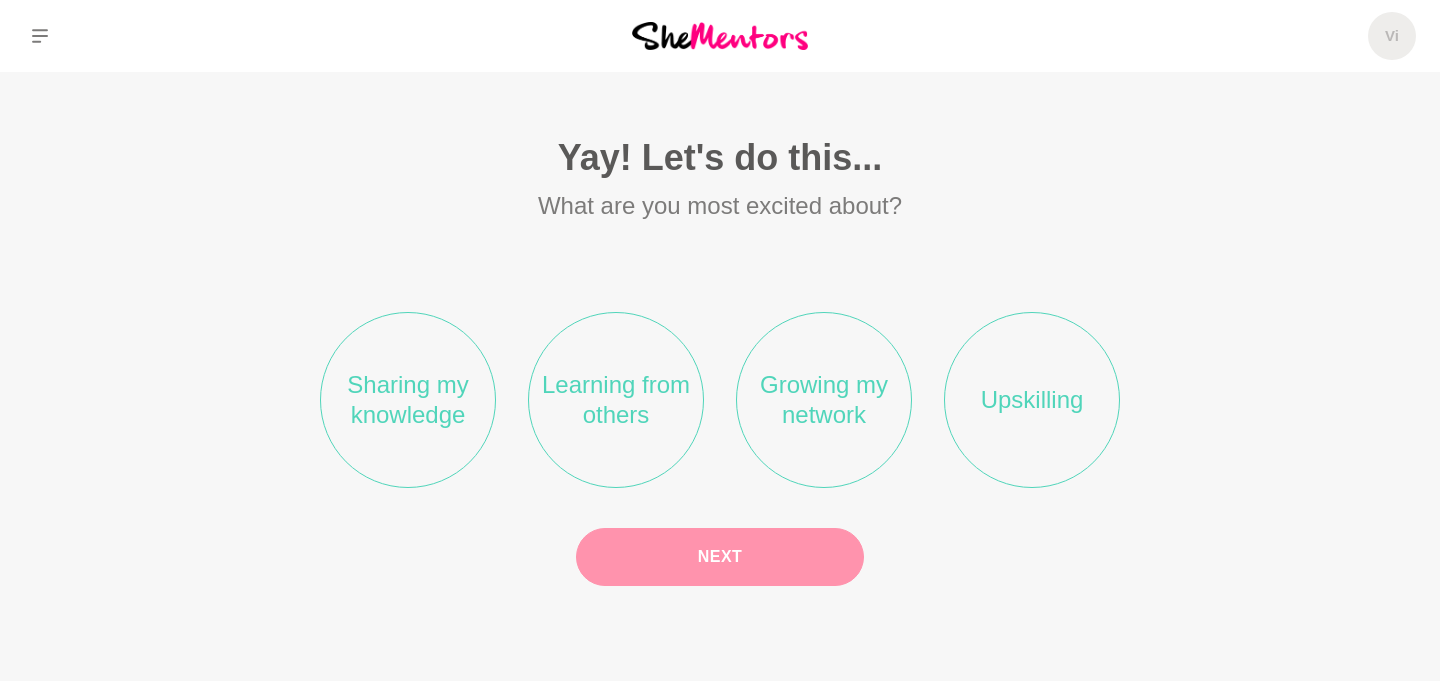 click on "Learning from others" at bounding box center (616, 400) 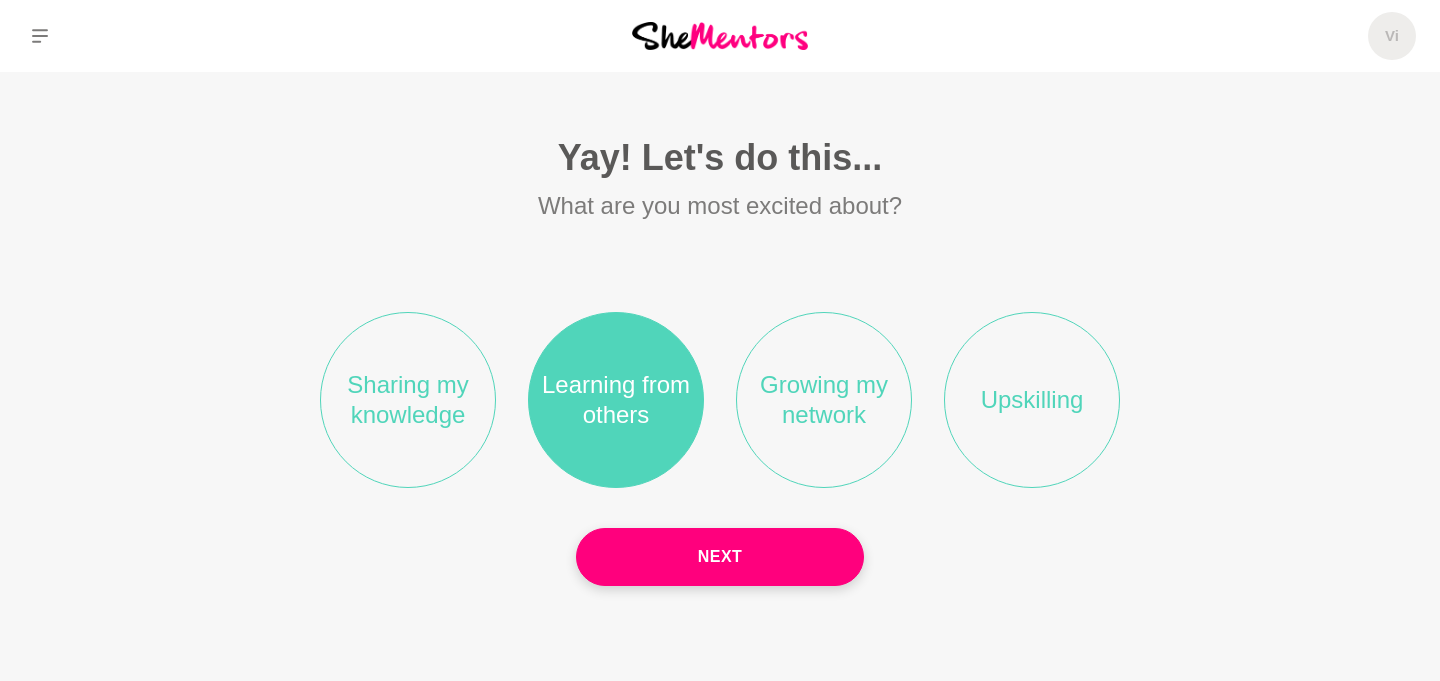 click on "Growing my network" at bounding box center (824, 400) 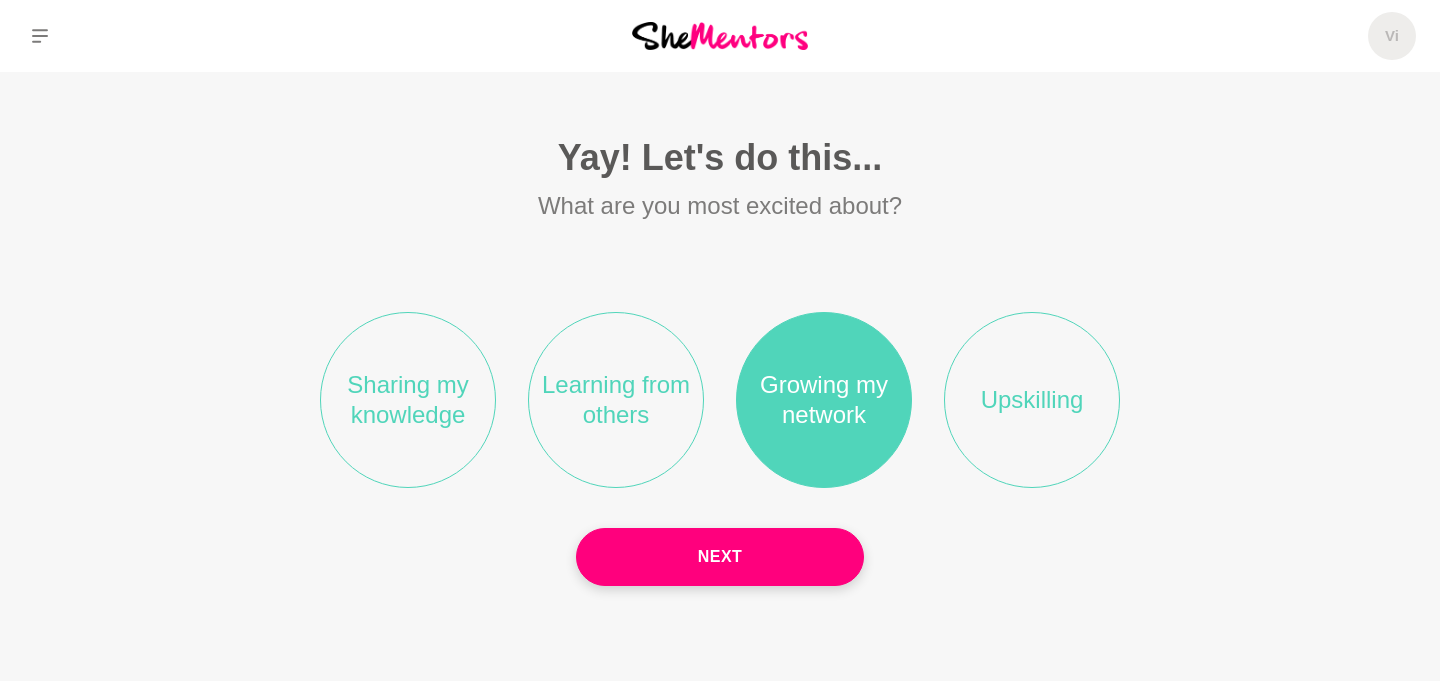 click on "Learning from others" at bounding box center (616, 400) 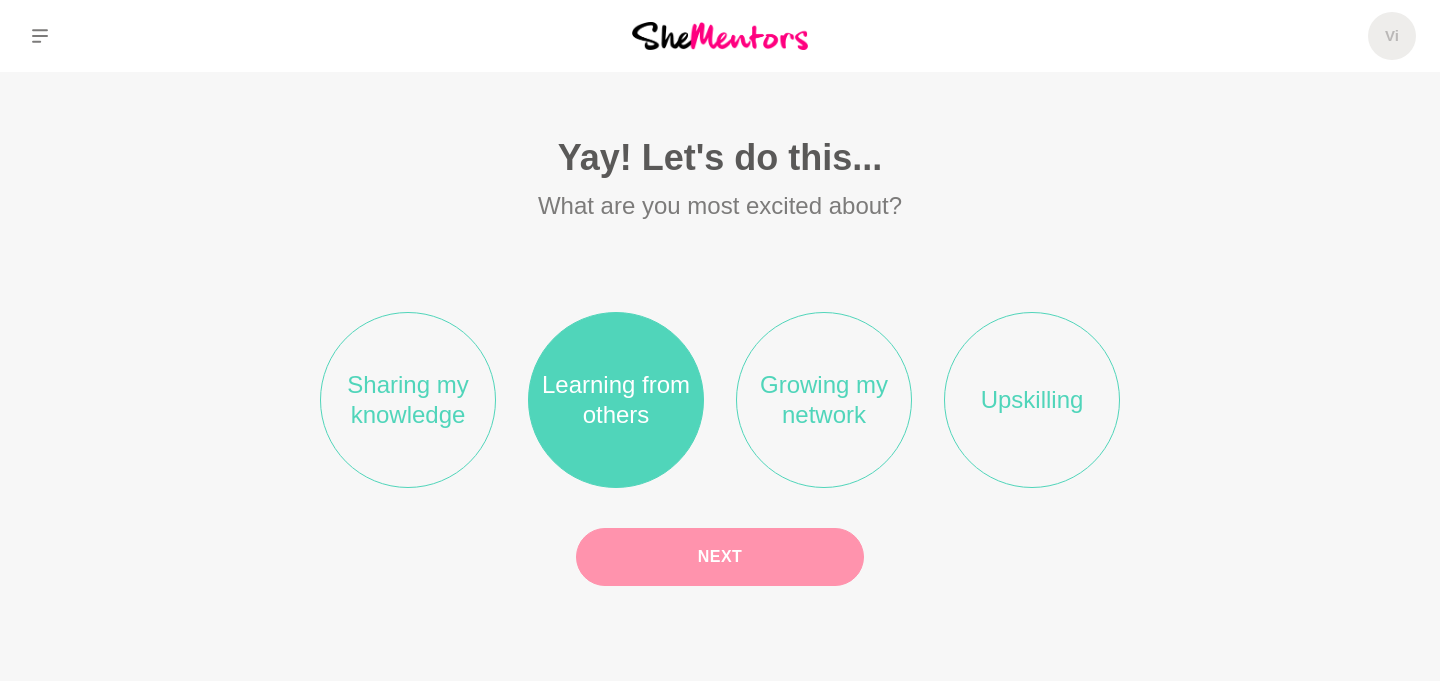 click on "Next" at bounding box center (720, 557) 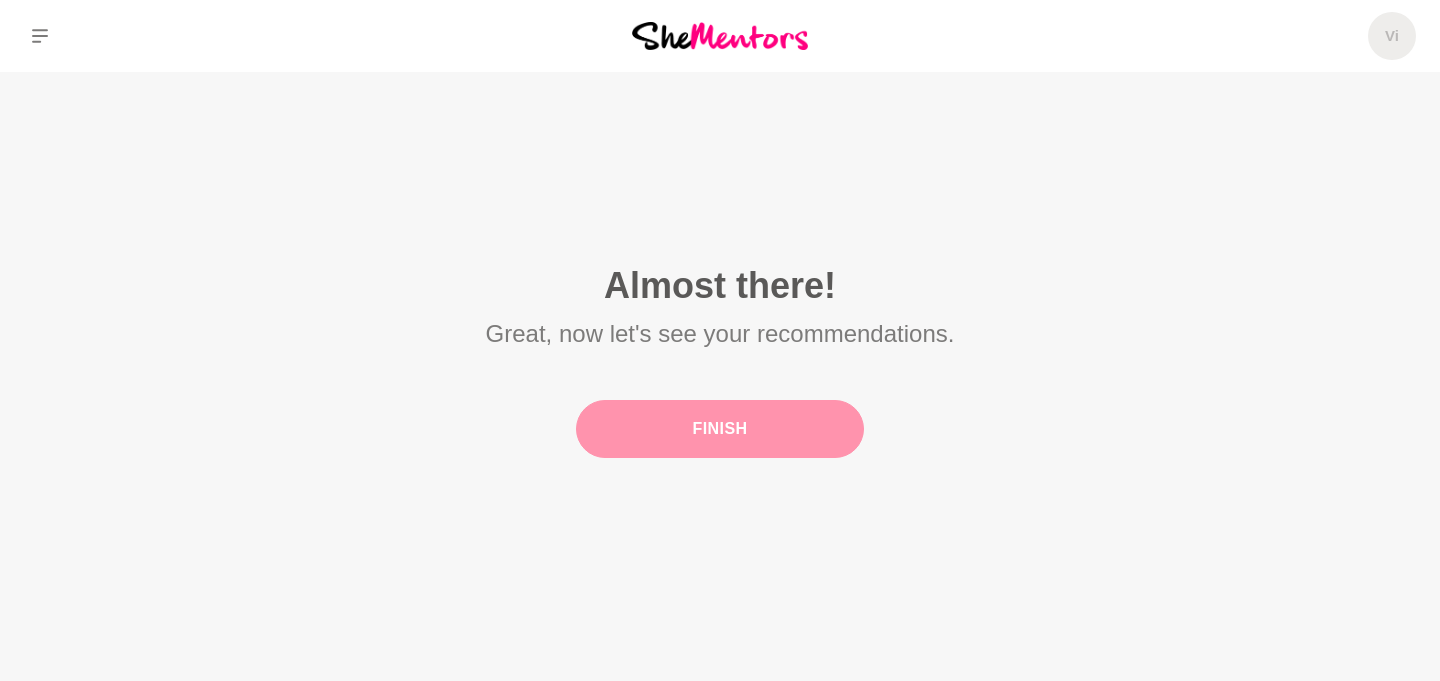 click on "Finish" at bounding box center [720, 429] 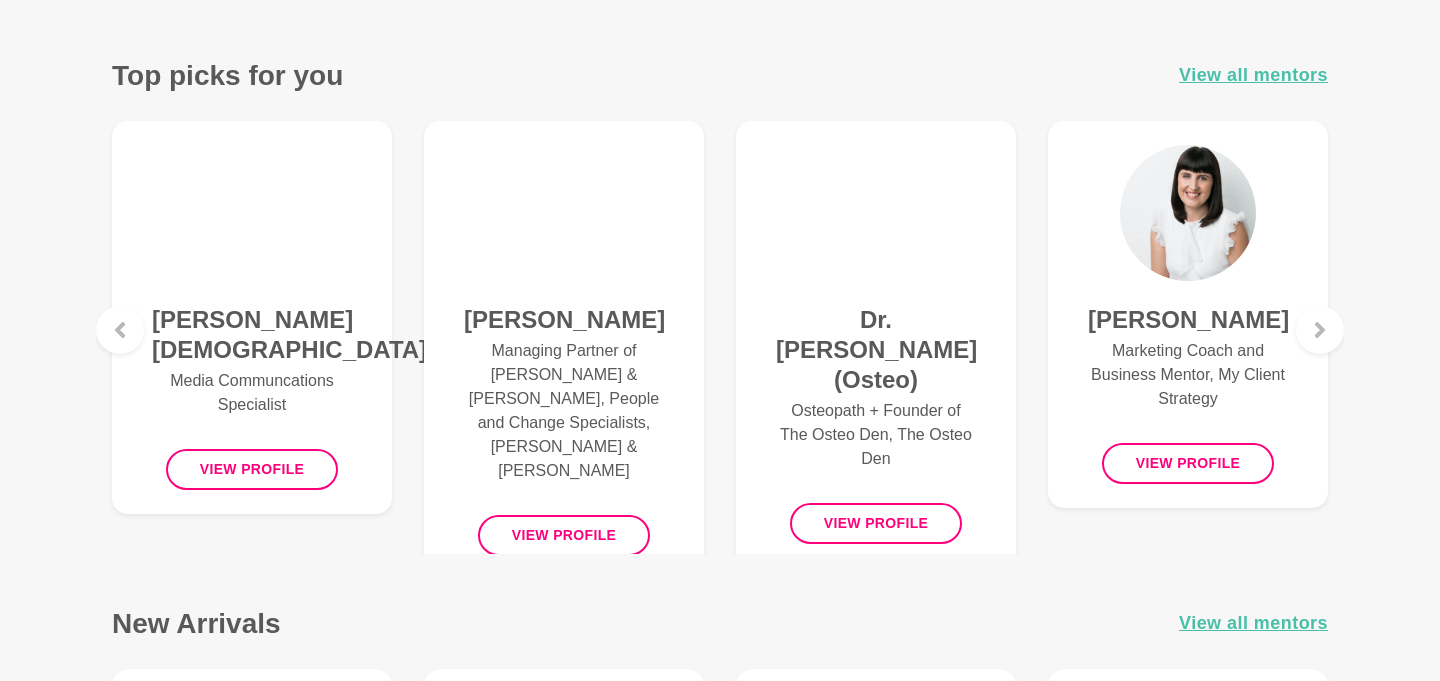 scroll, scrollTop: 792, scrollLeft: 0, axis: vertical 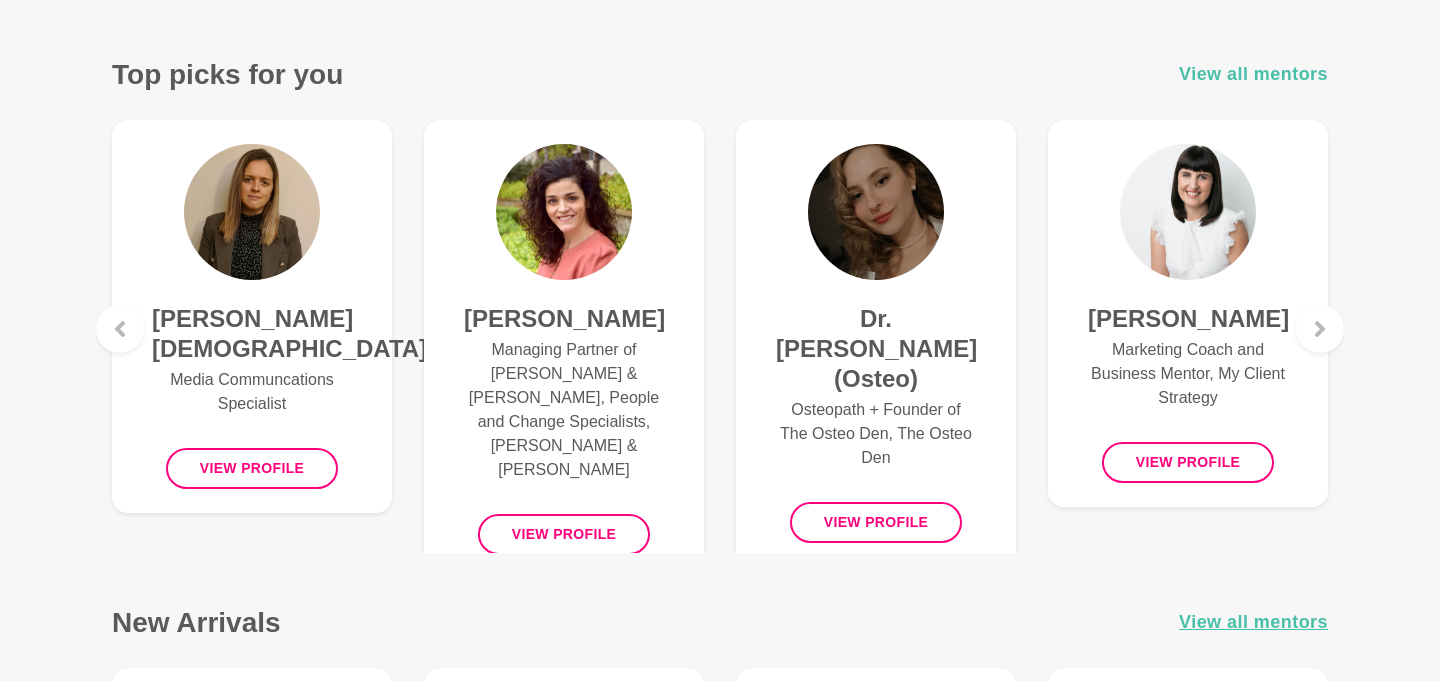 click on "View all mentors" at bounding box center [1253, 74] 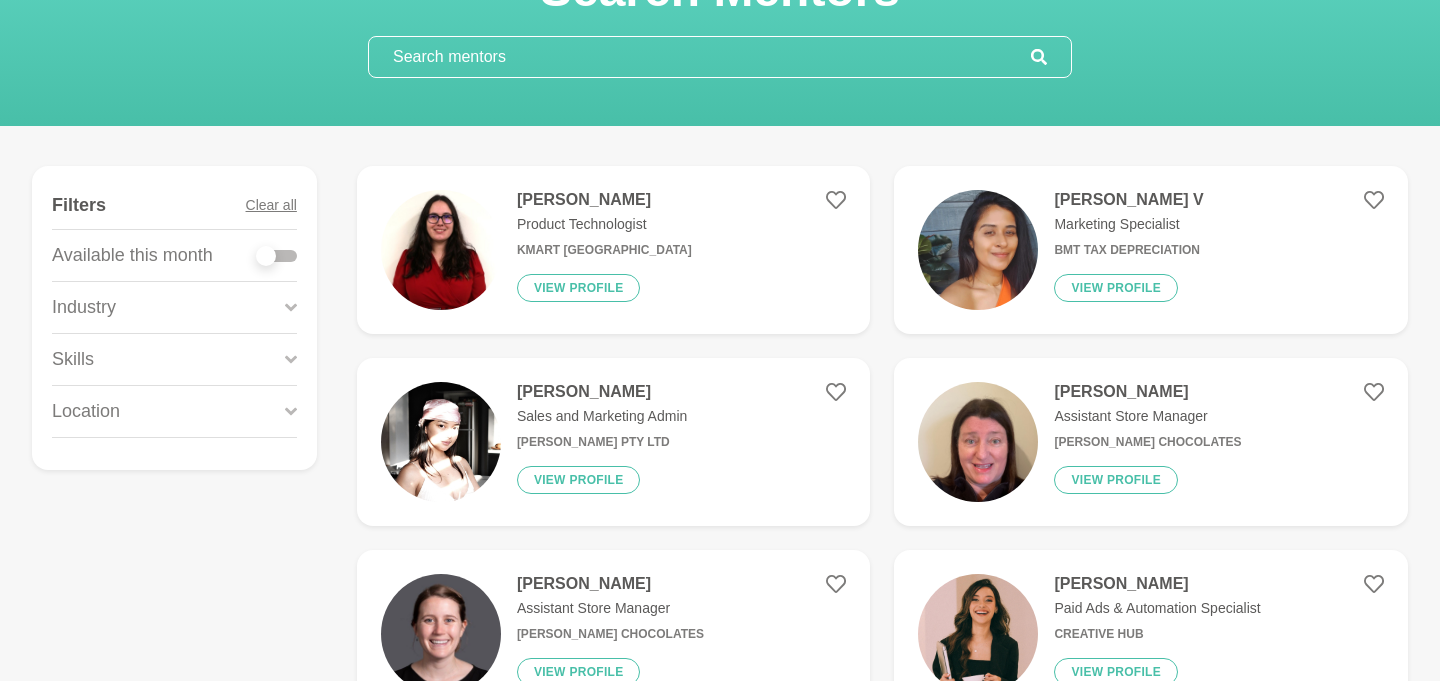 scroll, scrollTop: 100, scrollLeft: 0, axis: vertical 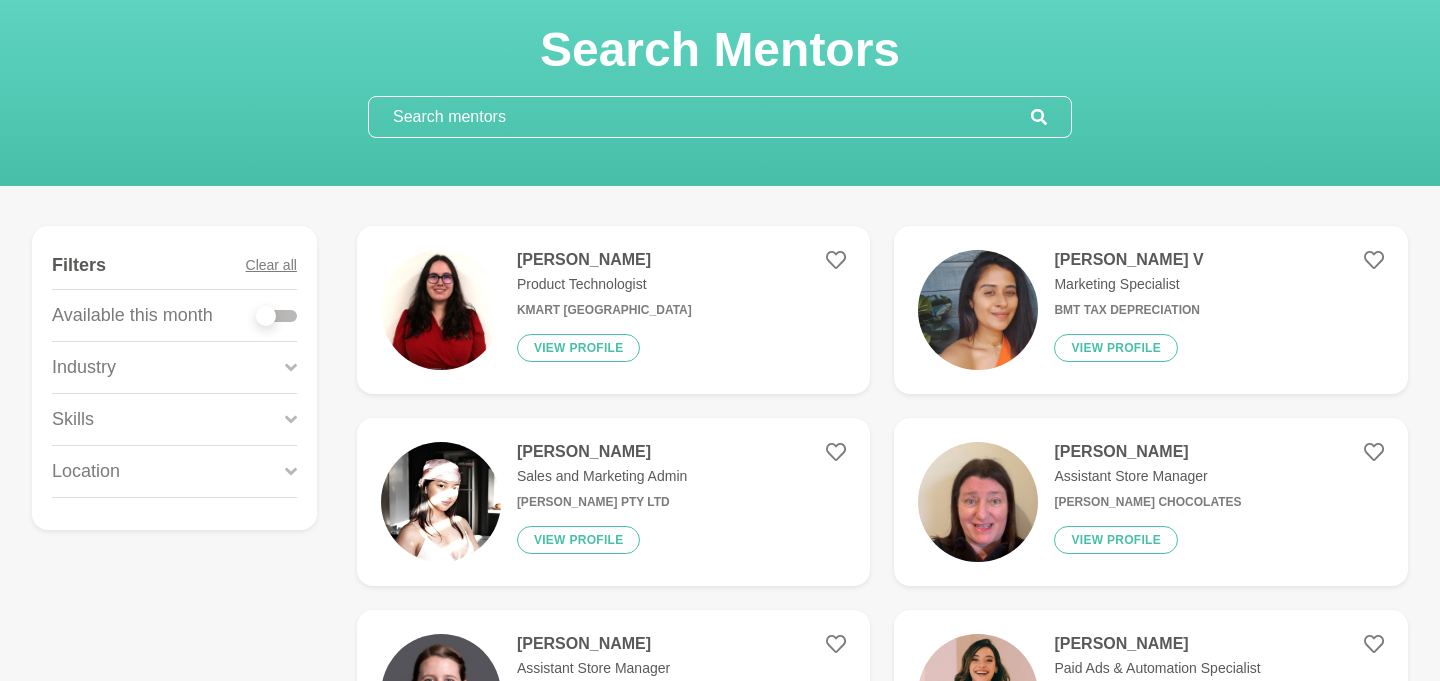 click on "Industry" at bounding box center (174, 367) 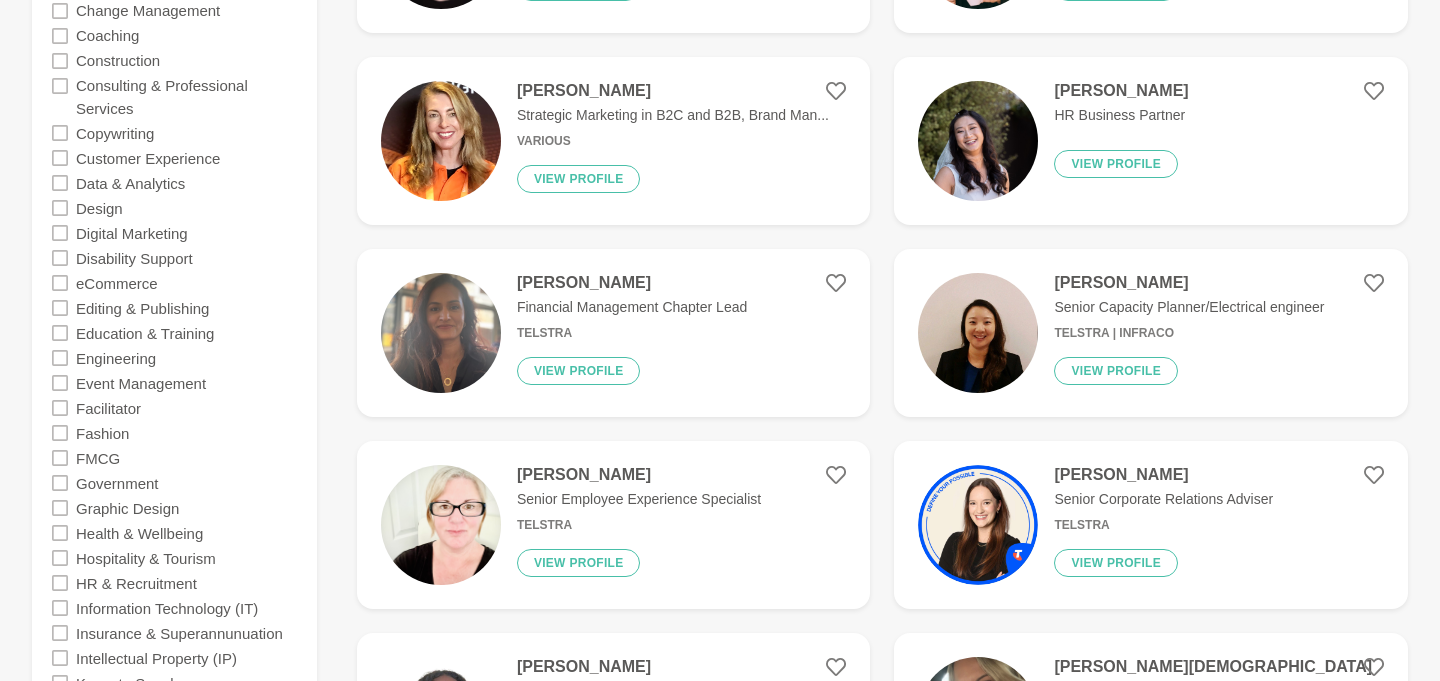 scroll, scrollTop: 851, scrollLeft: 0, axis: vertical 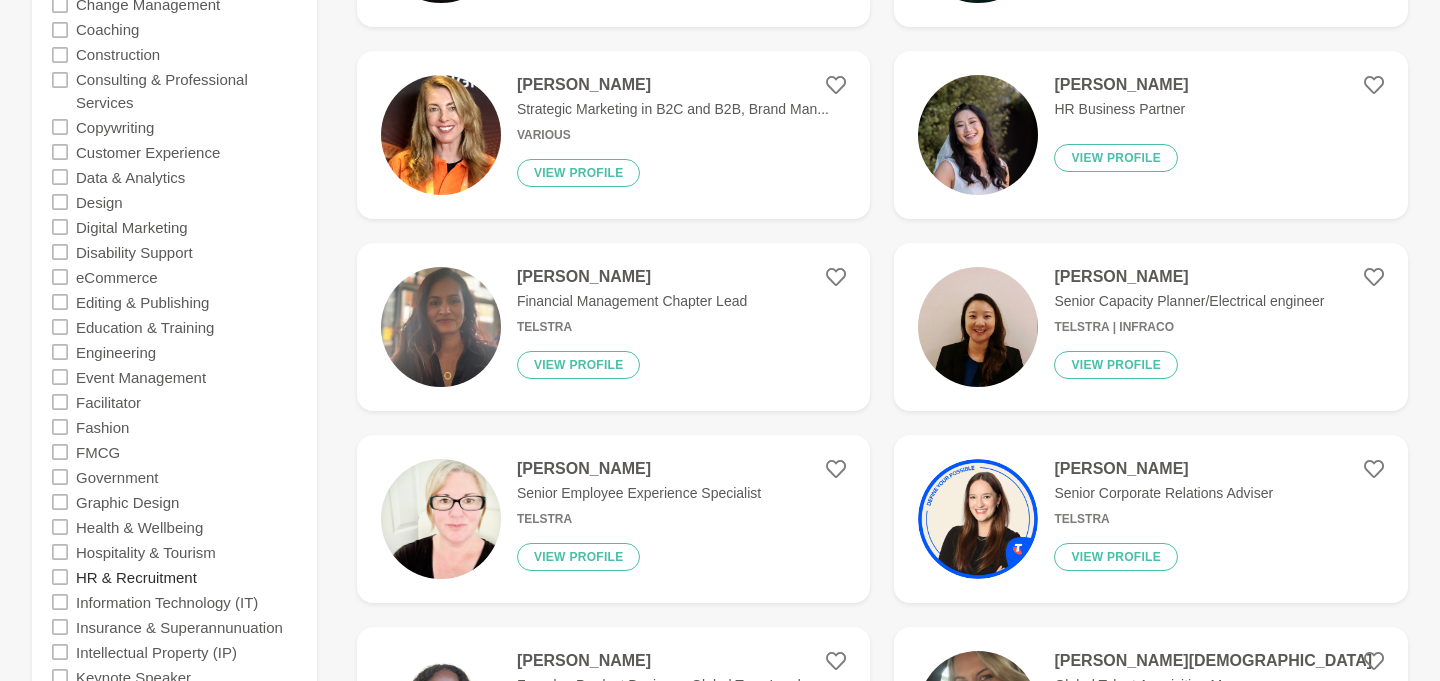 click on "HR & Recruitment" at bounding box center (136, 576) 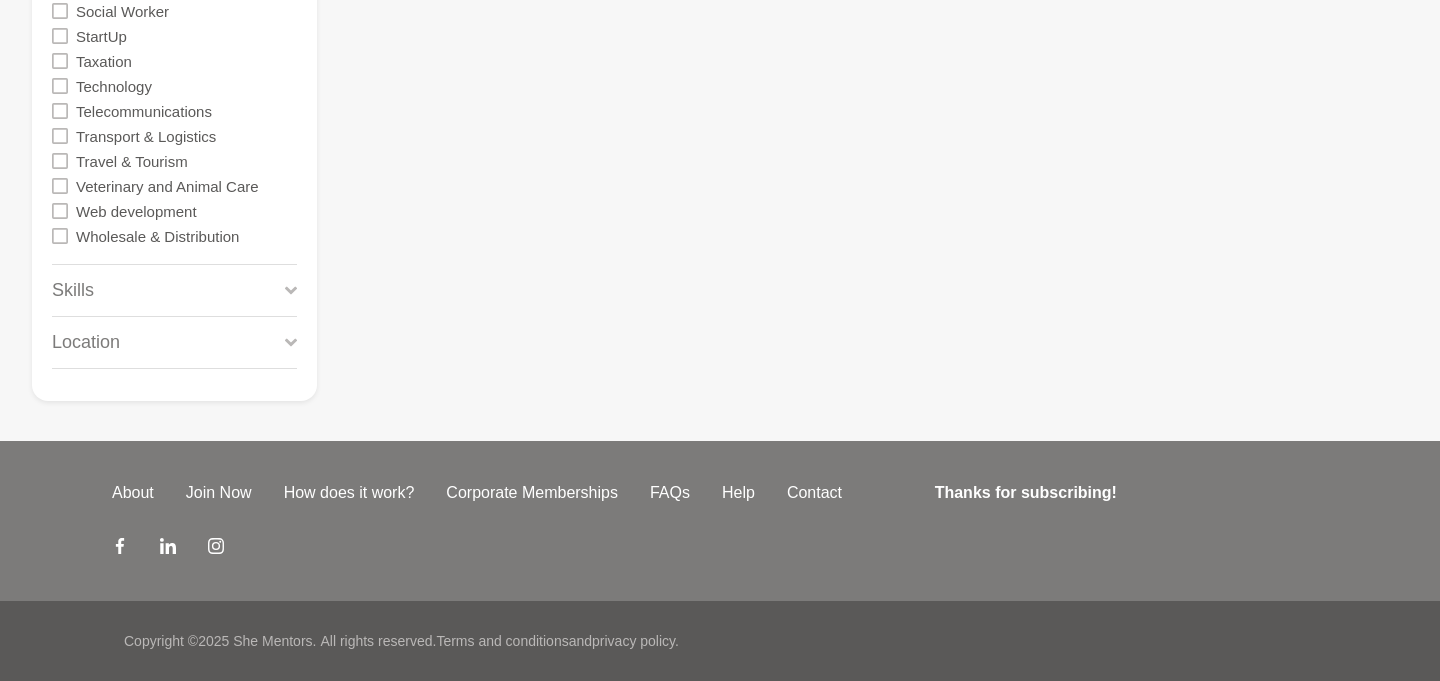 scroll, scrollTop: 2203, scrollLeft: 0, axis: vertical 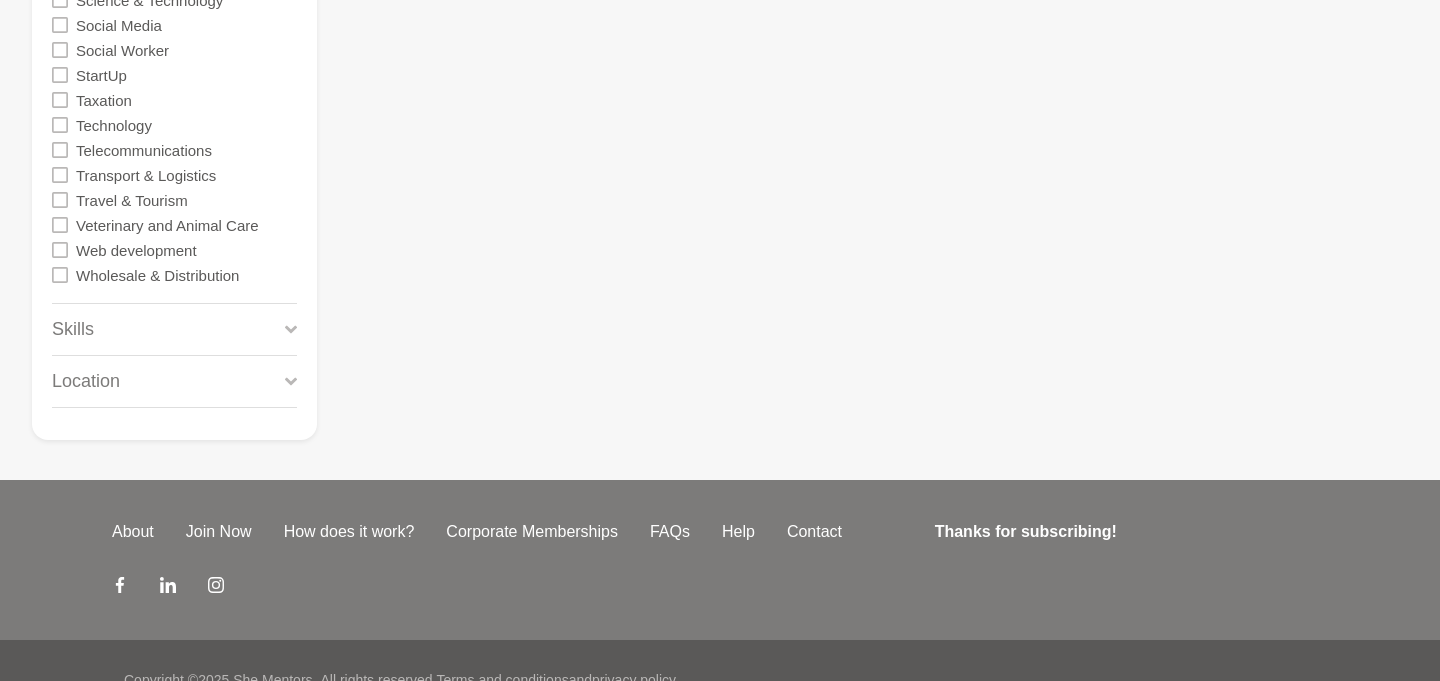 click on "Location" at bounding box center (174, 381) 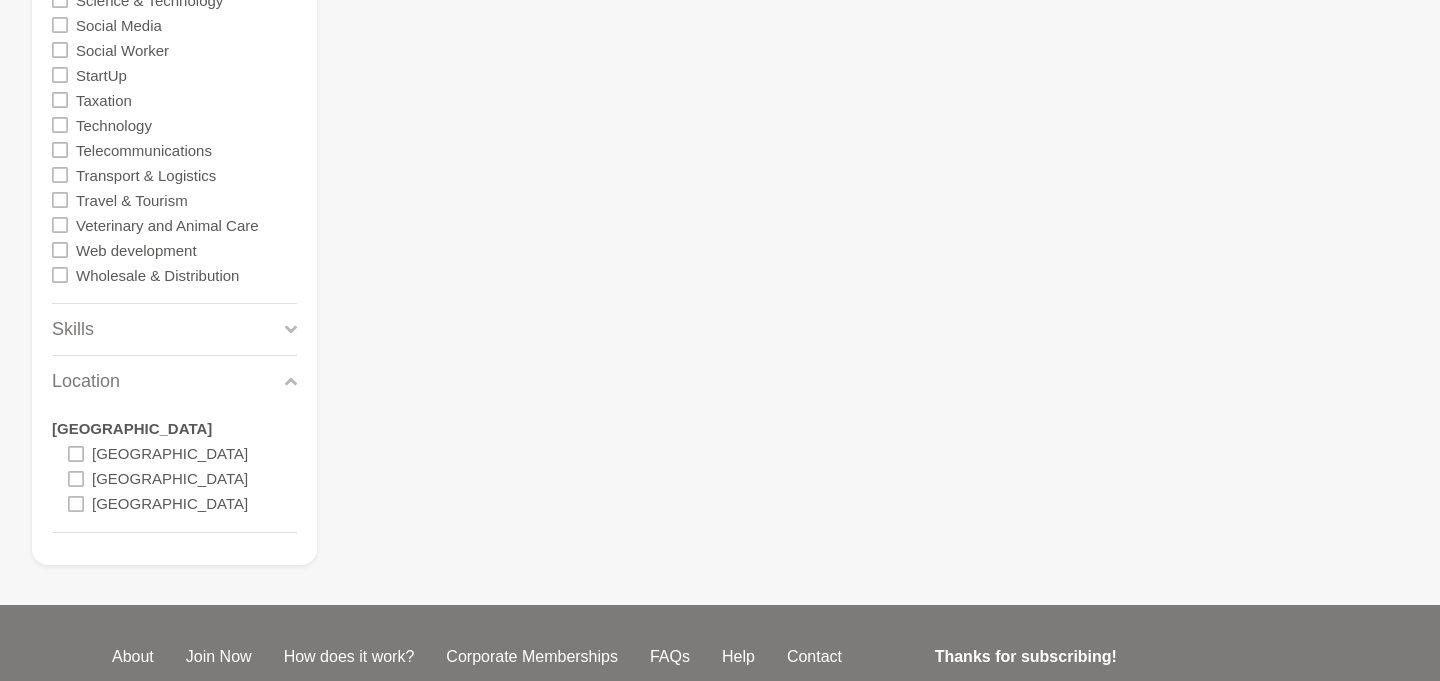click on "Location" at bounding box center [174, 381] 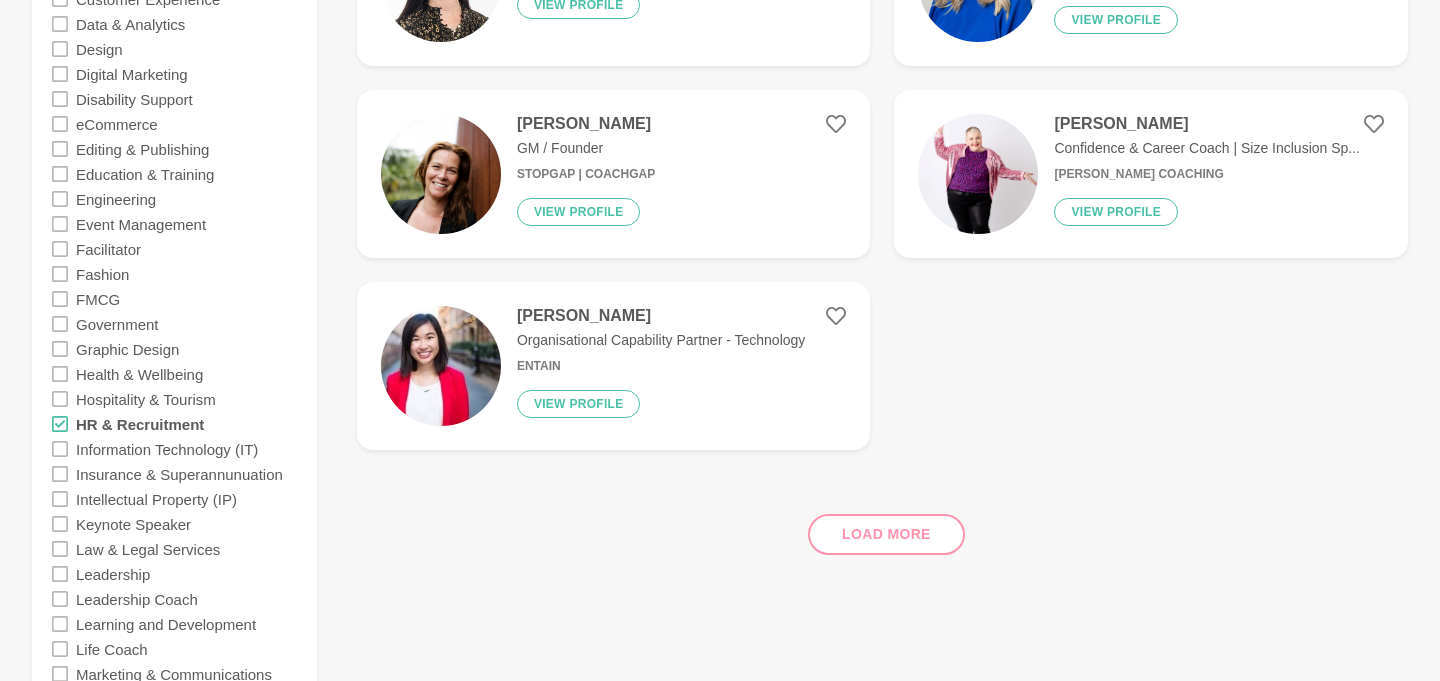 scroll, scrollTop: 1007, scrollLeft: 0, axis: vertical 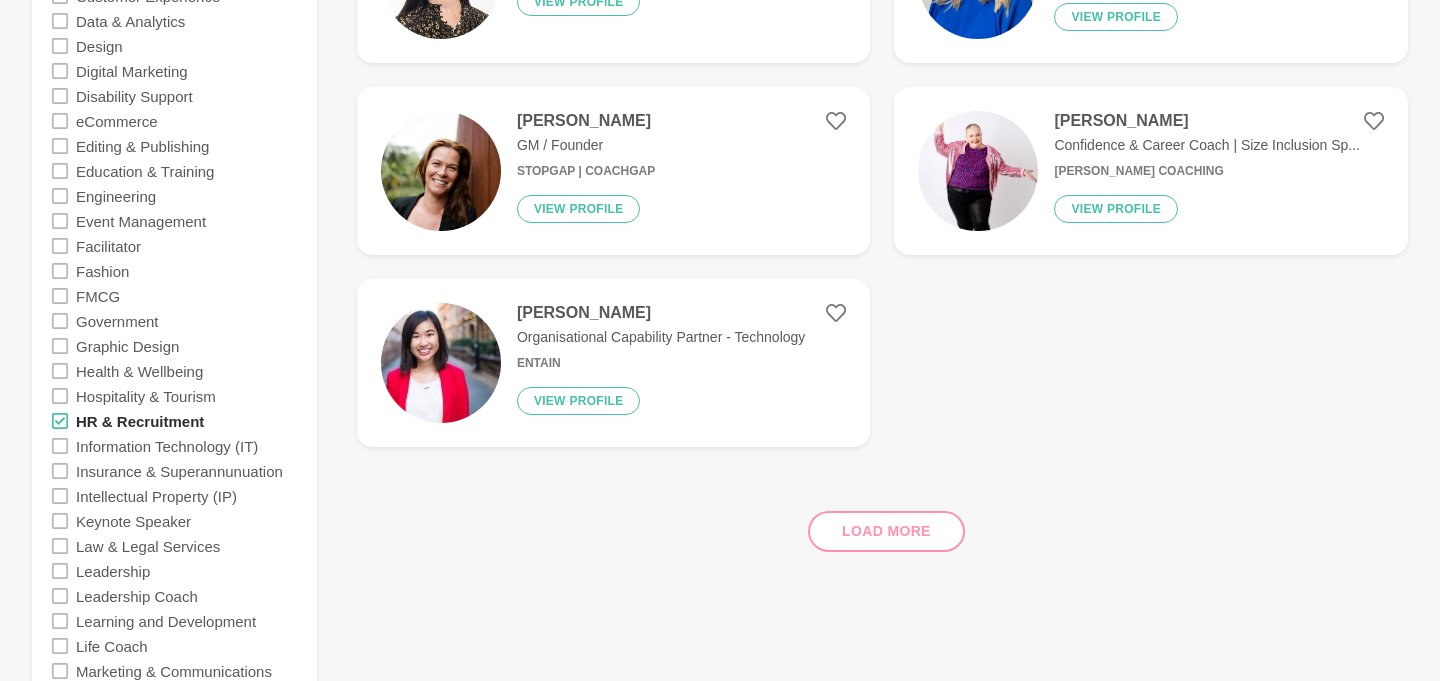 click on "HR & Recruitment" at bounding box center (140, 420) 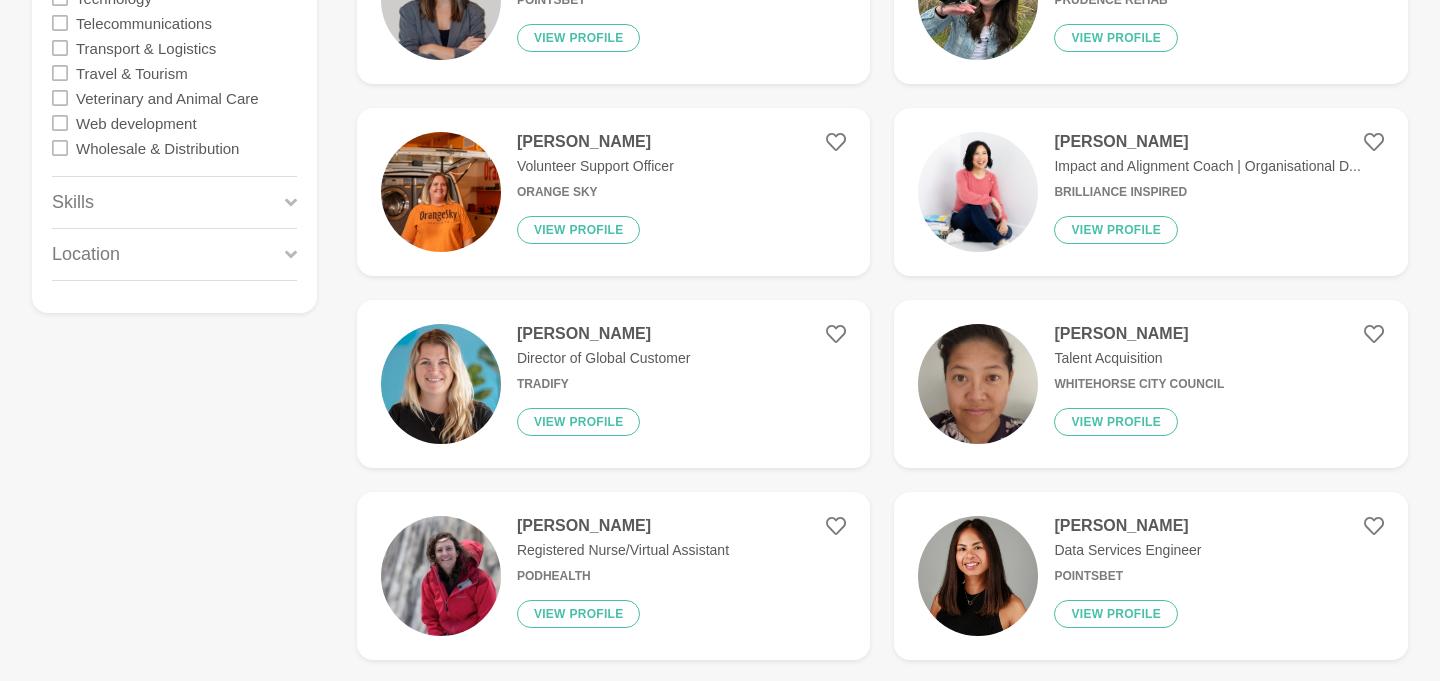 scroll, scrollTop: 2371, scrollLeft: 0, axis: vertical 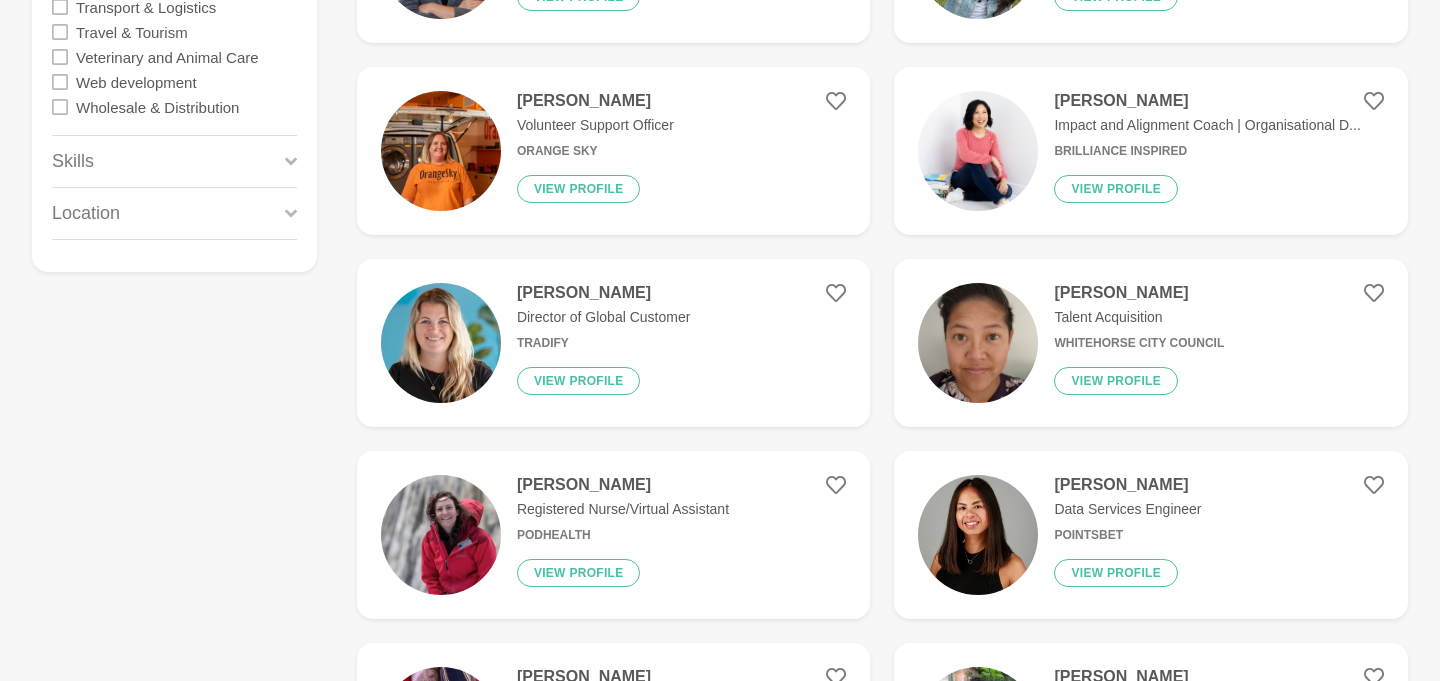 click on "Location" at bounding box center (174, 213) 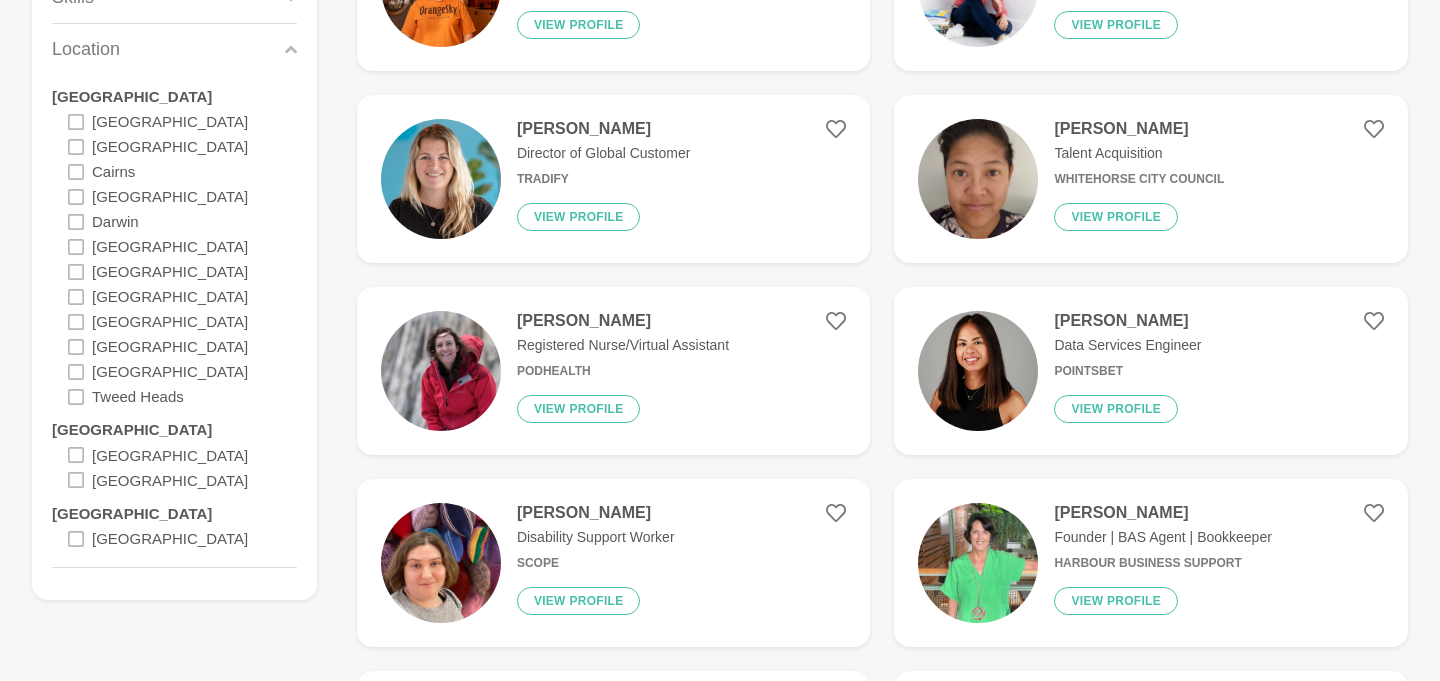 scroll, scrollTop: 2564, scrollLeft: 0, axis: vertical 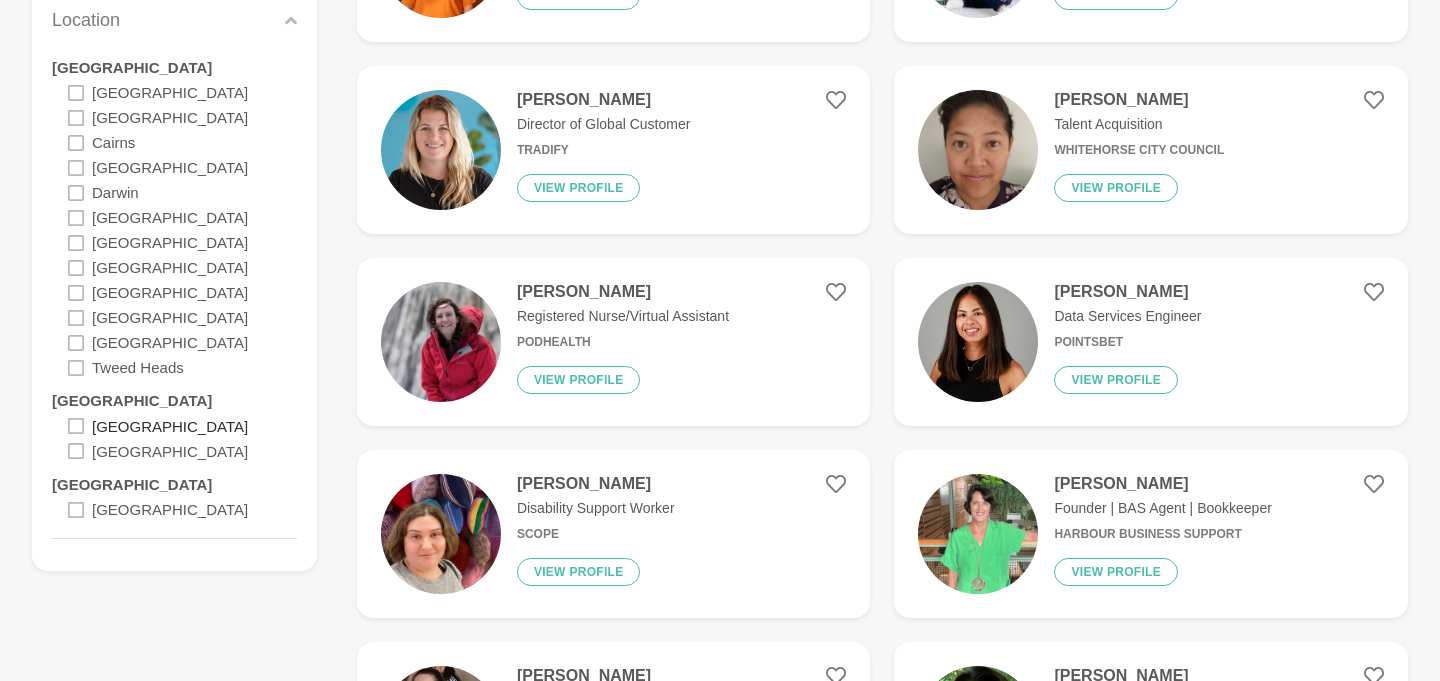 click on "[GEOGRAPHIC_DATA]" at bounding box center [170, 425] 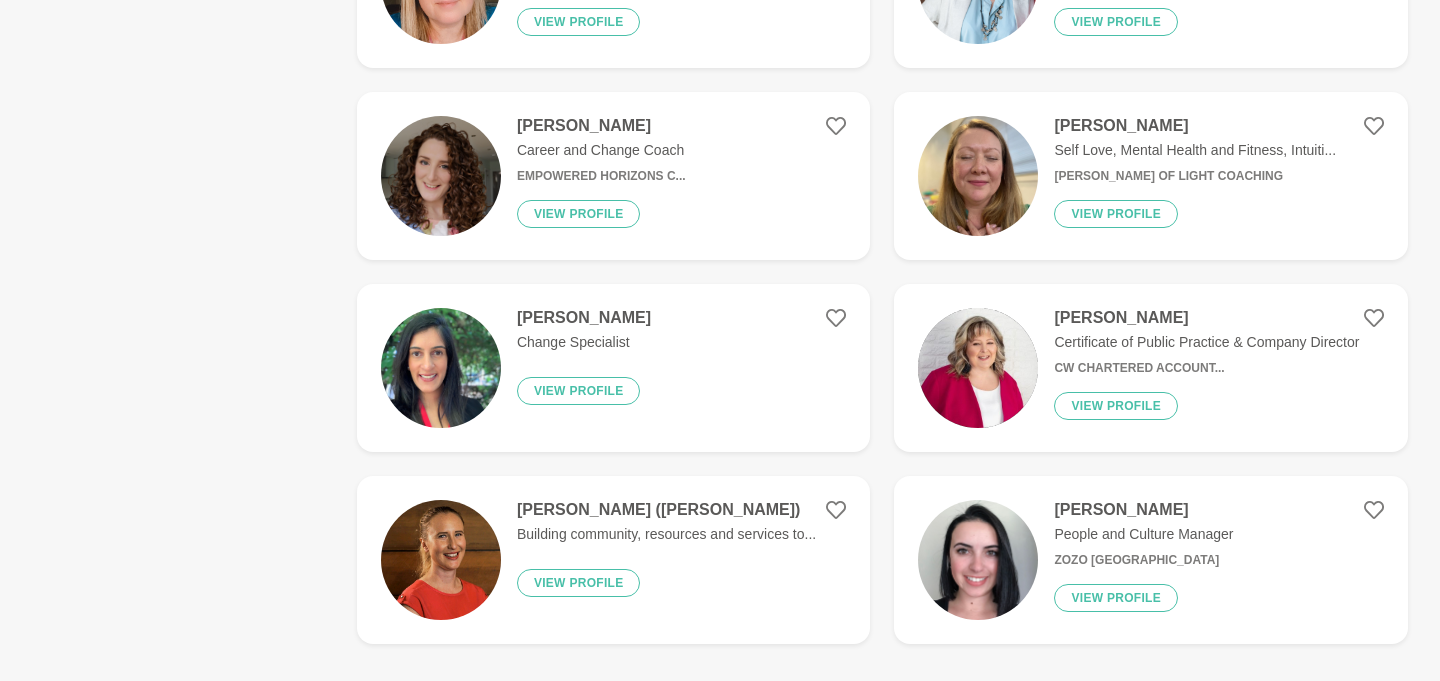 scroll, scrollTop: 1089, scrollLeft: 0, axis: vertical 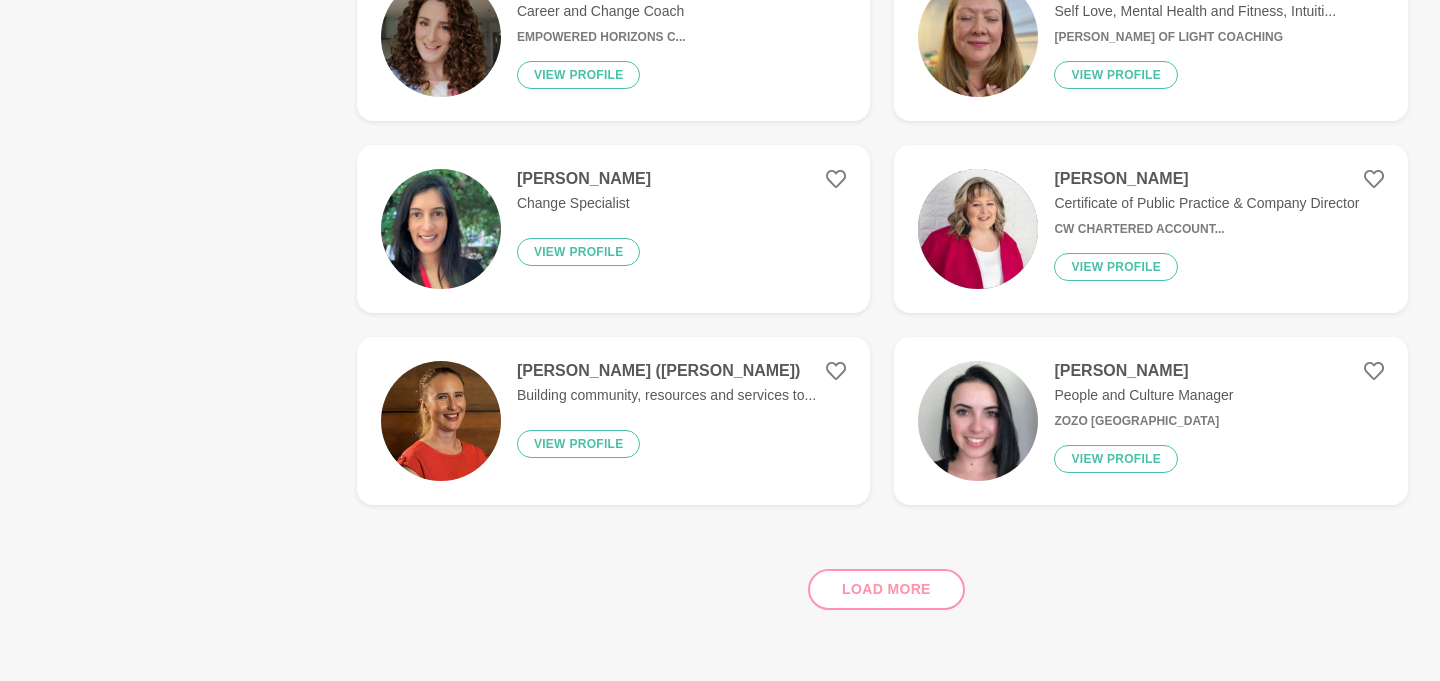 click on "Load more" at bounding box center [882, 581] 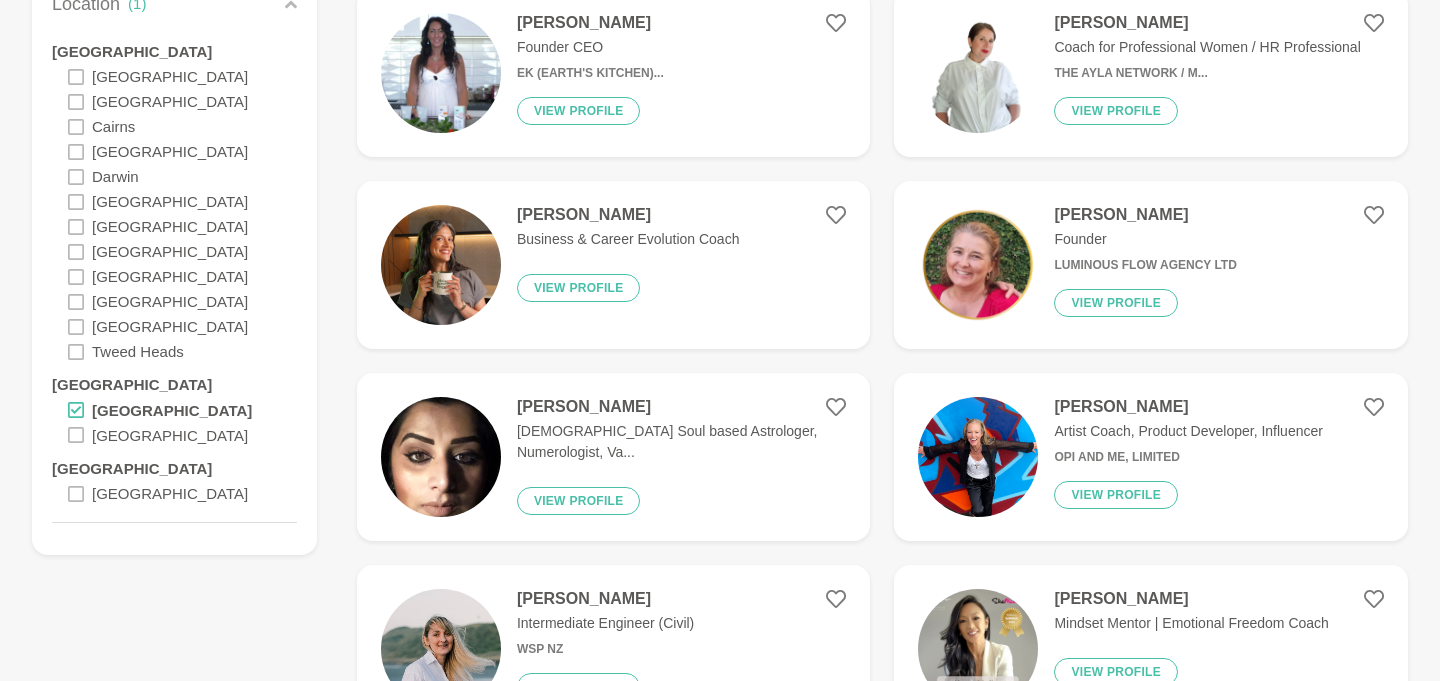 scroll, scrollTop: 1296, scrollLeft: 0, axis: vertical 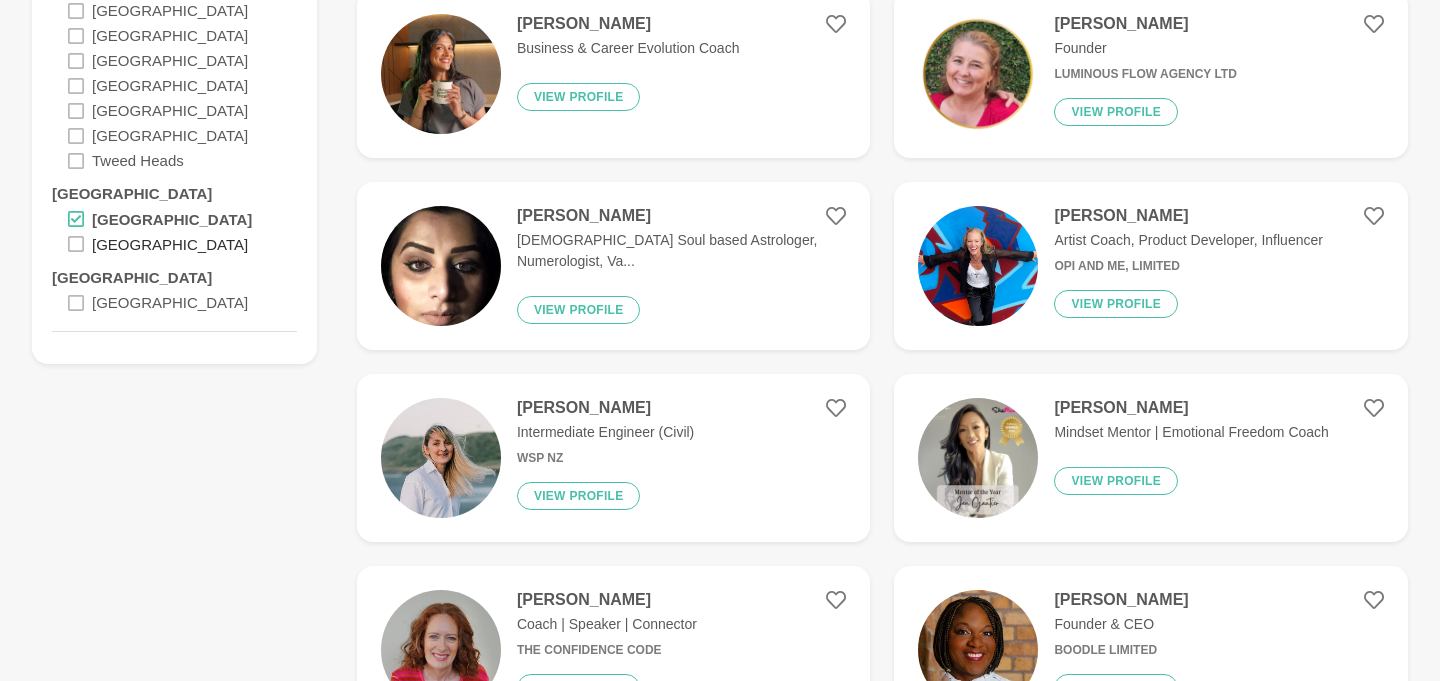 click on "[GEOGRAPHIC_DATA]" at bounding box center [170, 243] 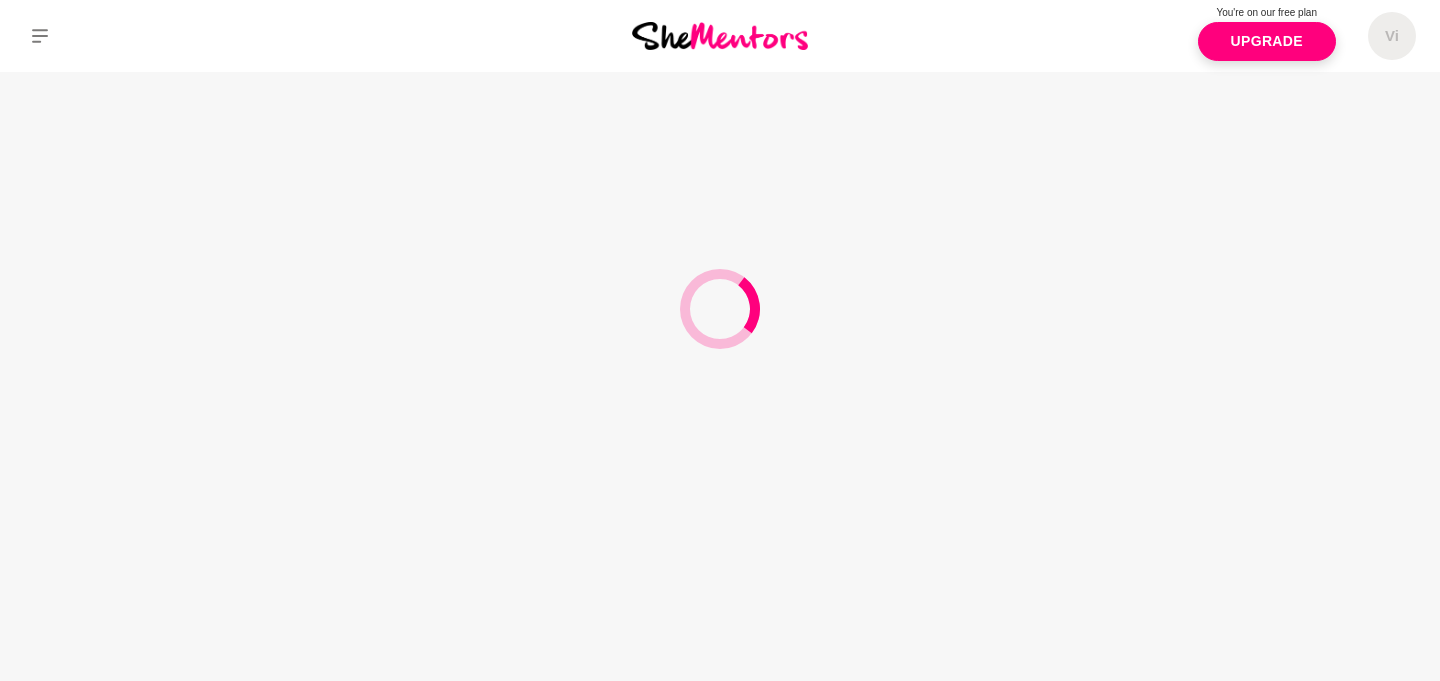 scroll, scrollTop: 0, scrollLeft: 0, axis: both 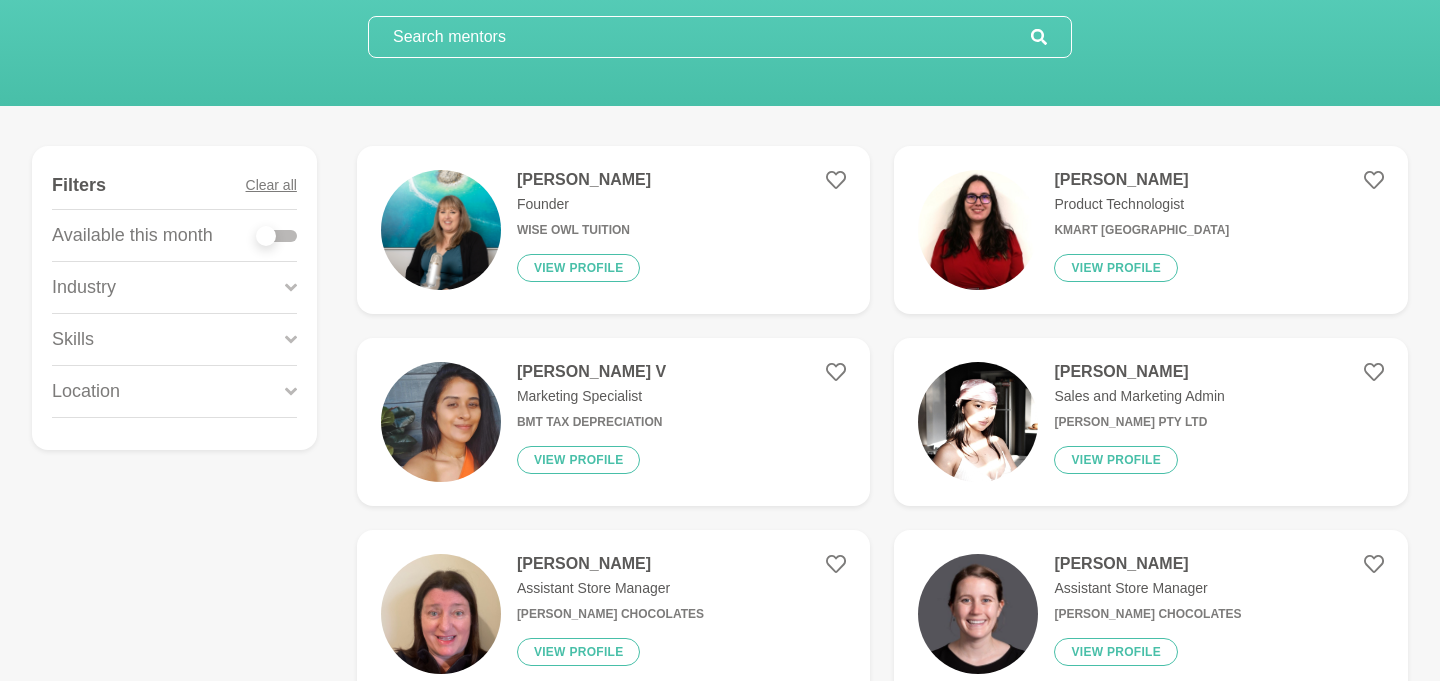 click on "Location" at bounding box center [174, 391] 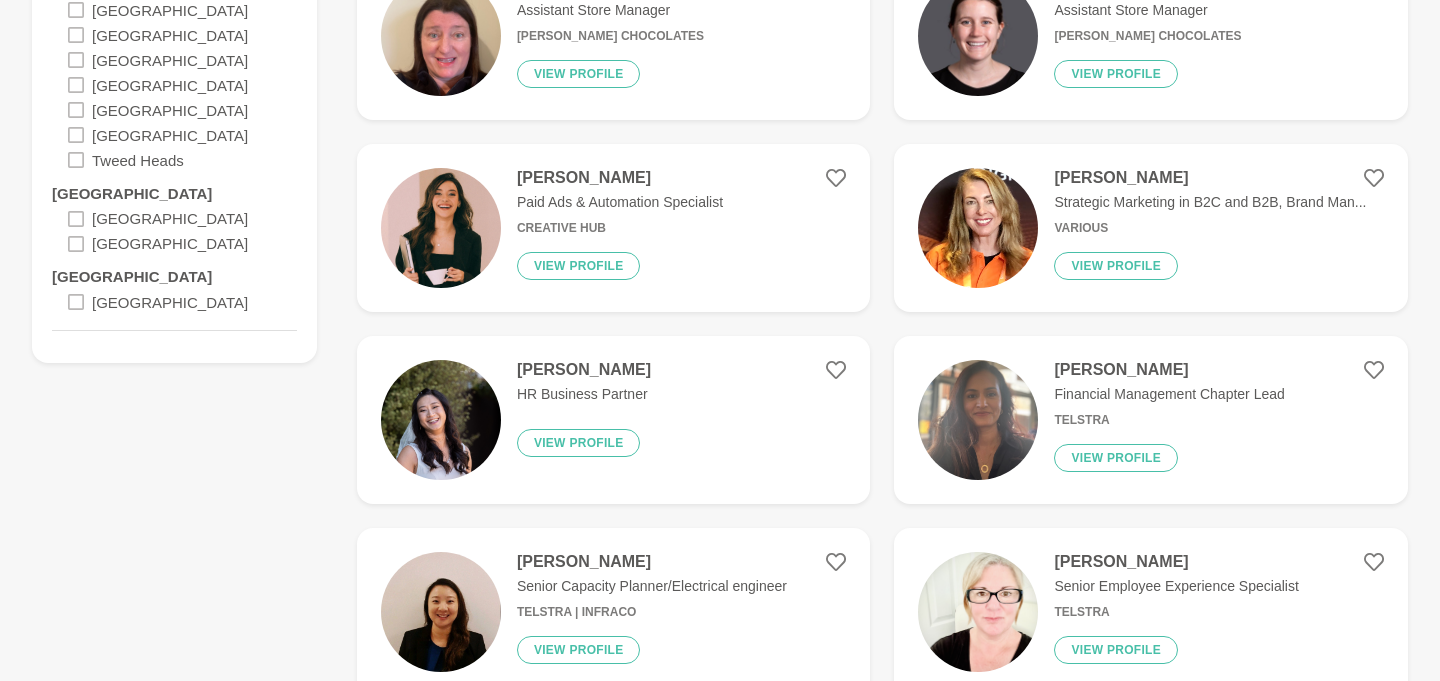 scroll, scrollTop: 764, scrollLeft: 0, axis: vertical 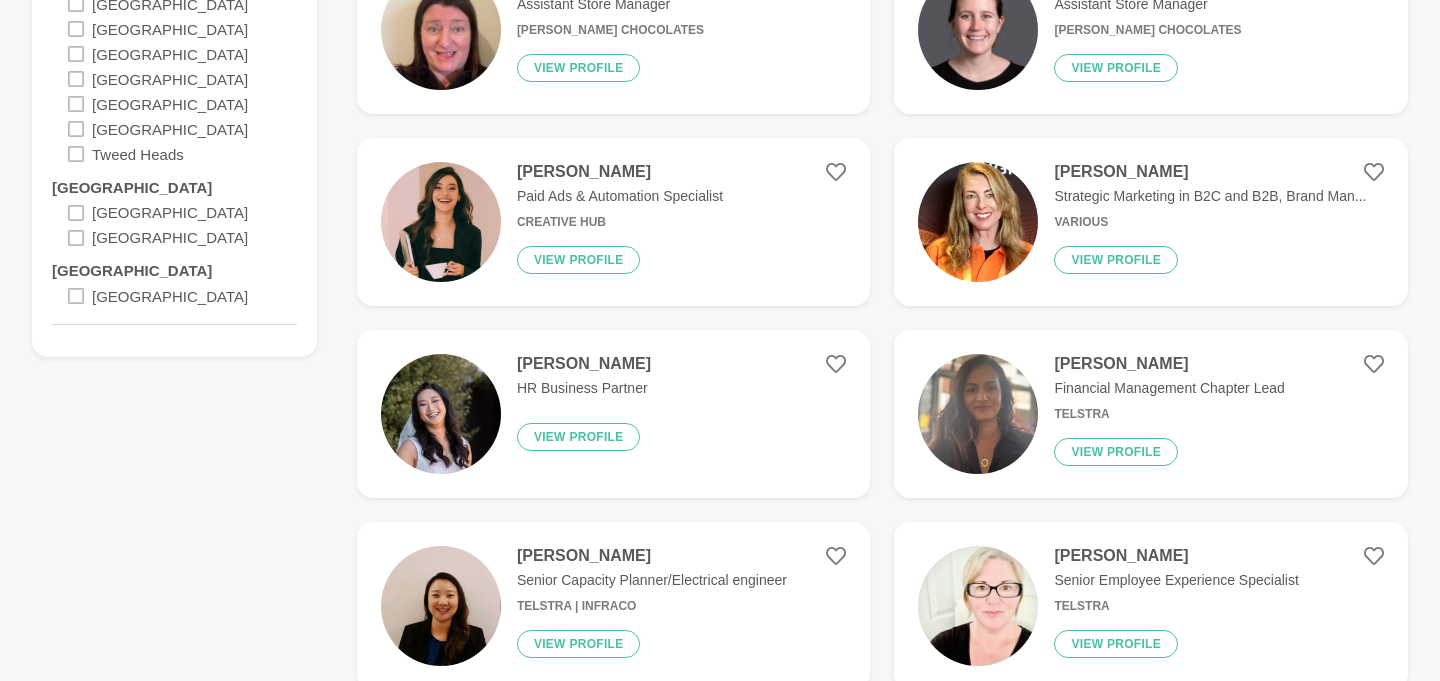 click 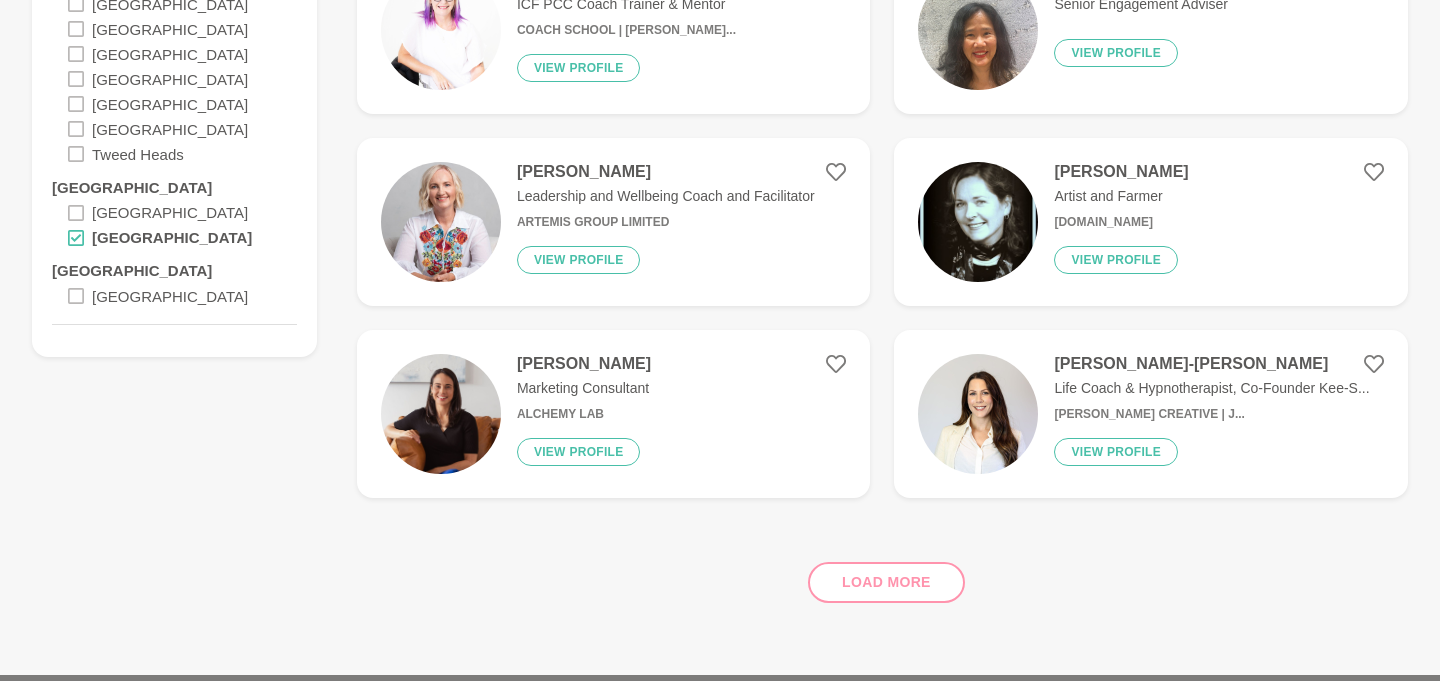click 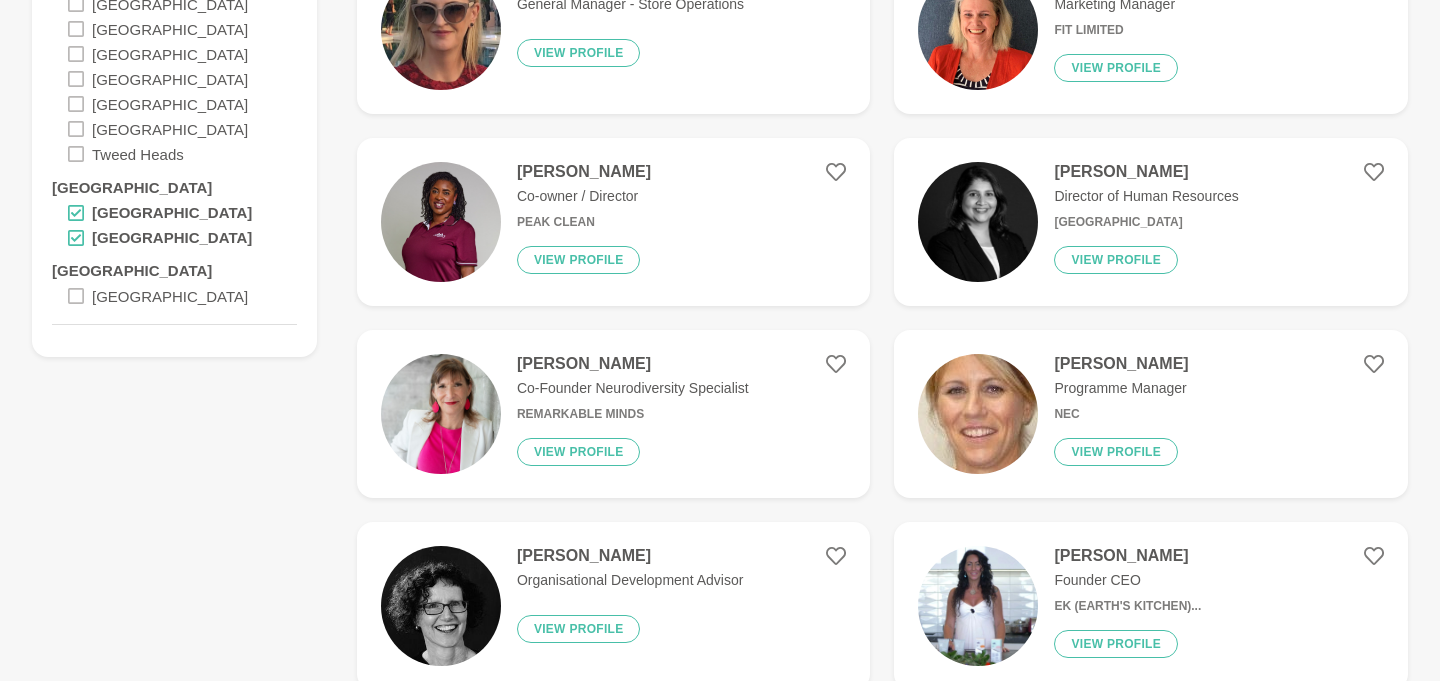 click 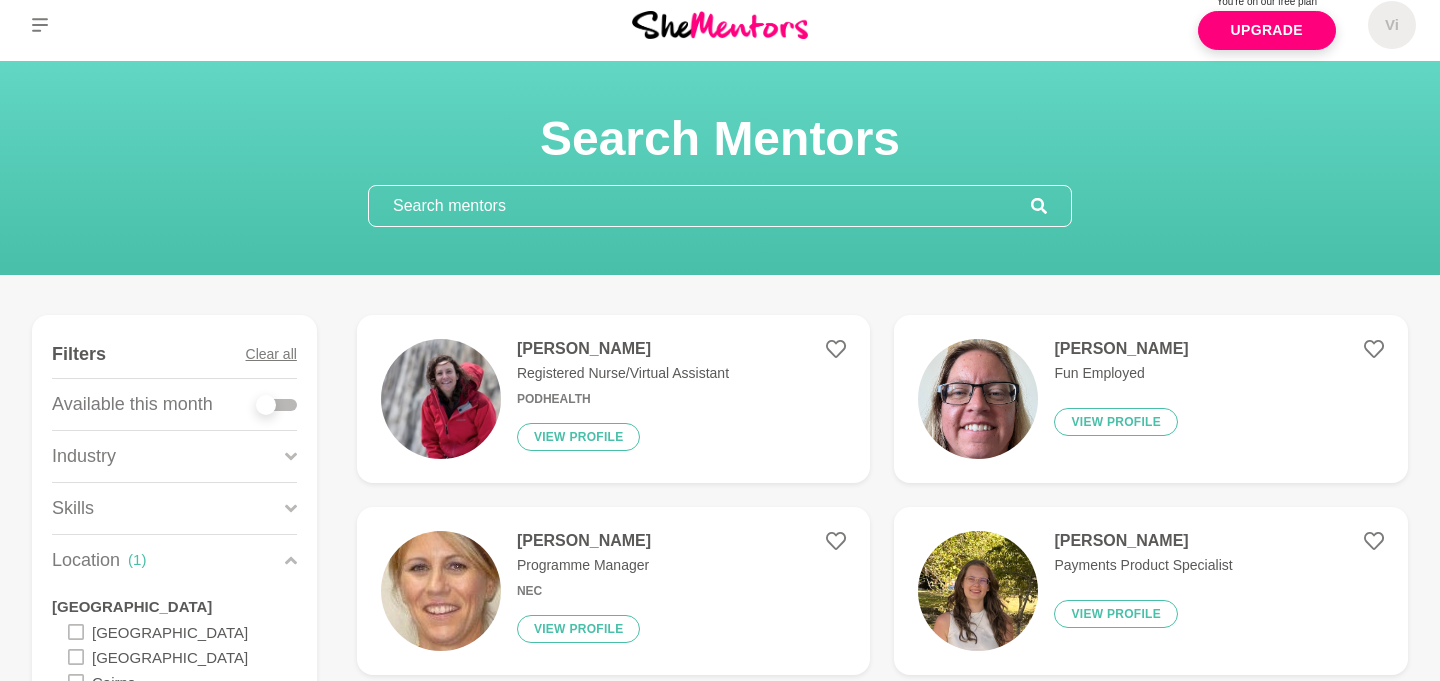 scroll, scrollTop: 0, scrollLeft: 0, axis: both 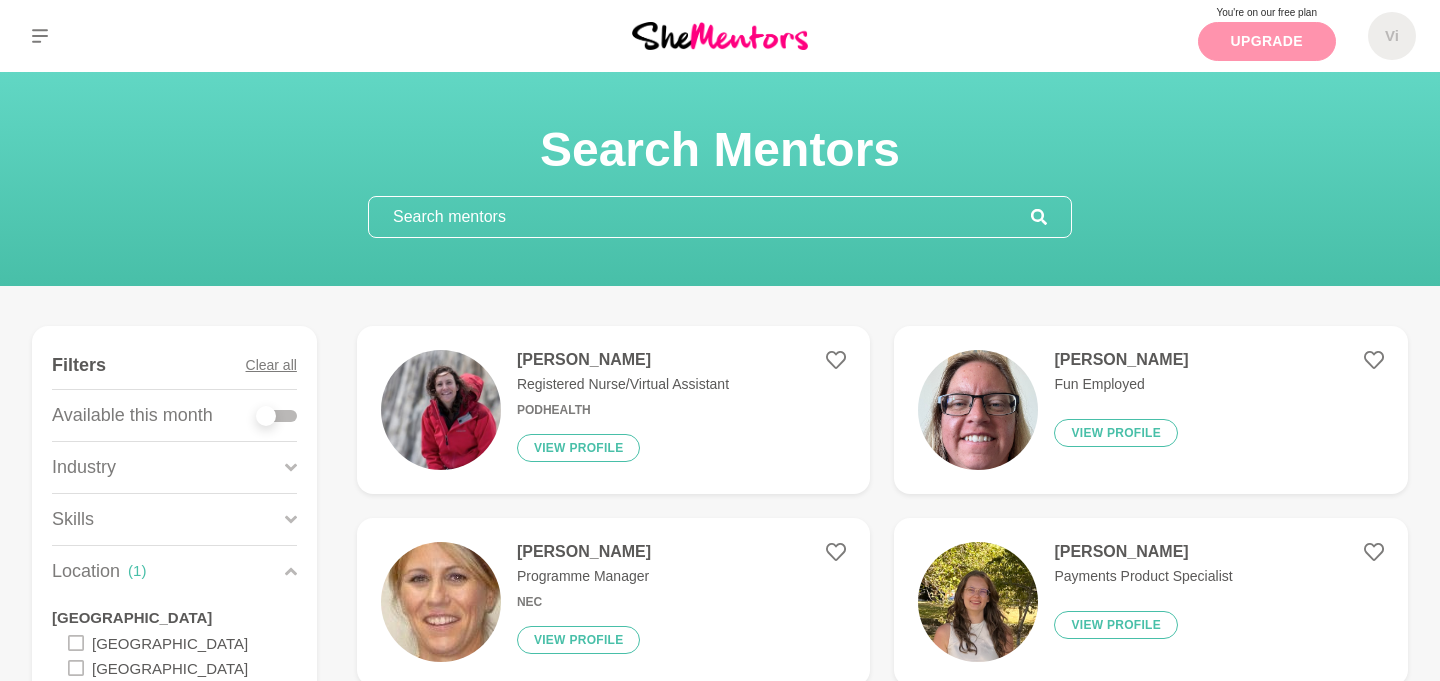 click on "Upgrade" at bounding box center (1267, 41) 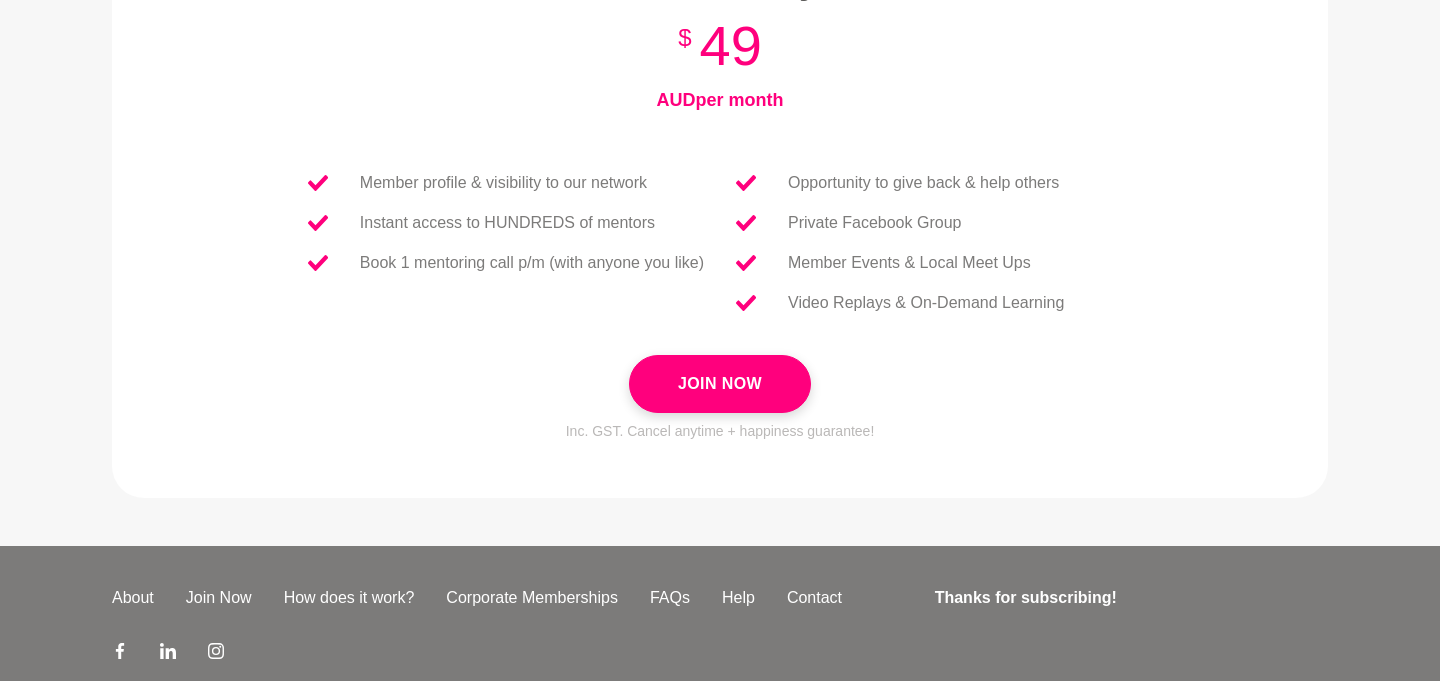 scroll, scrollTop: 835, scrollLeft: 0, axis: vertical 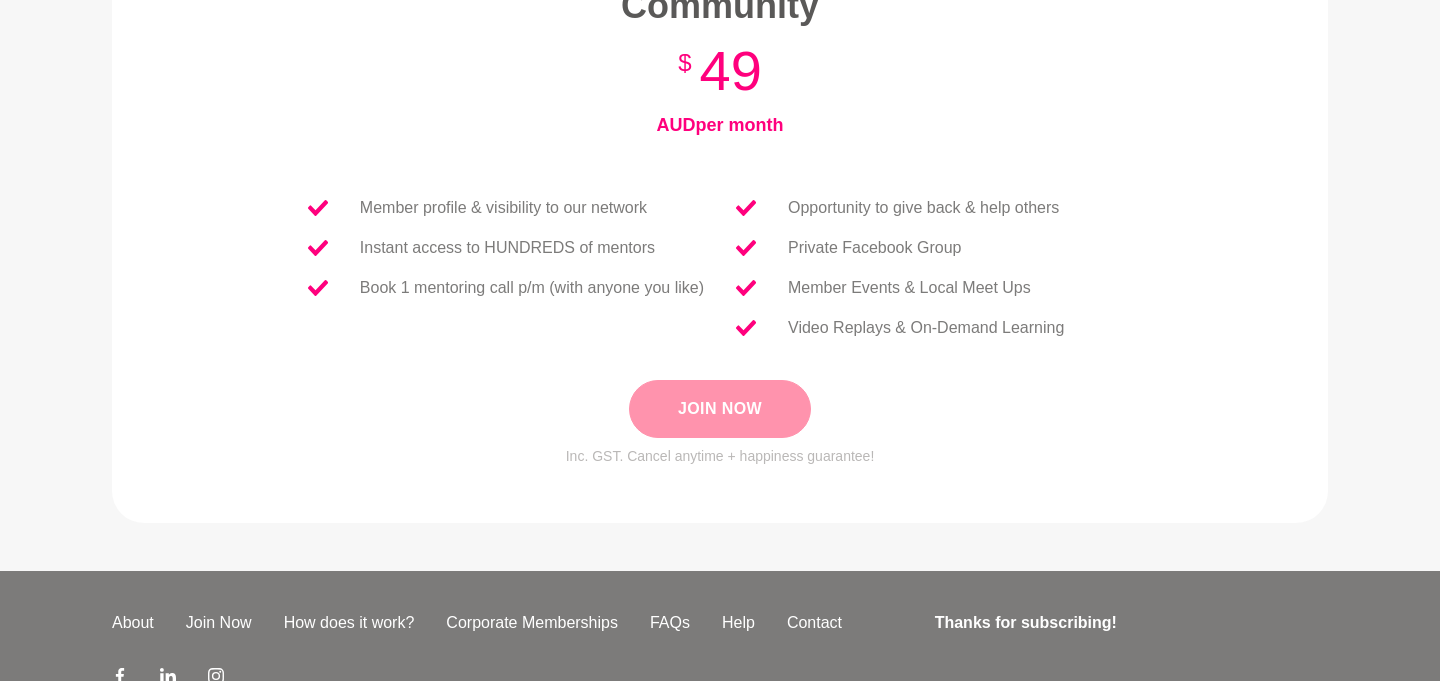 click on "Join Now" at bounding box center [720, 409] 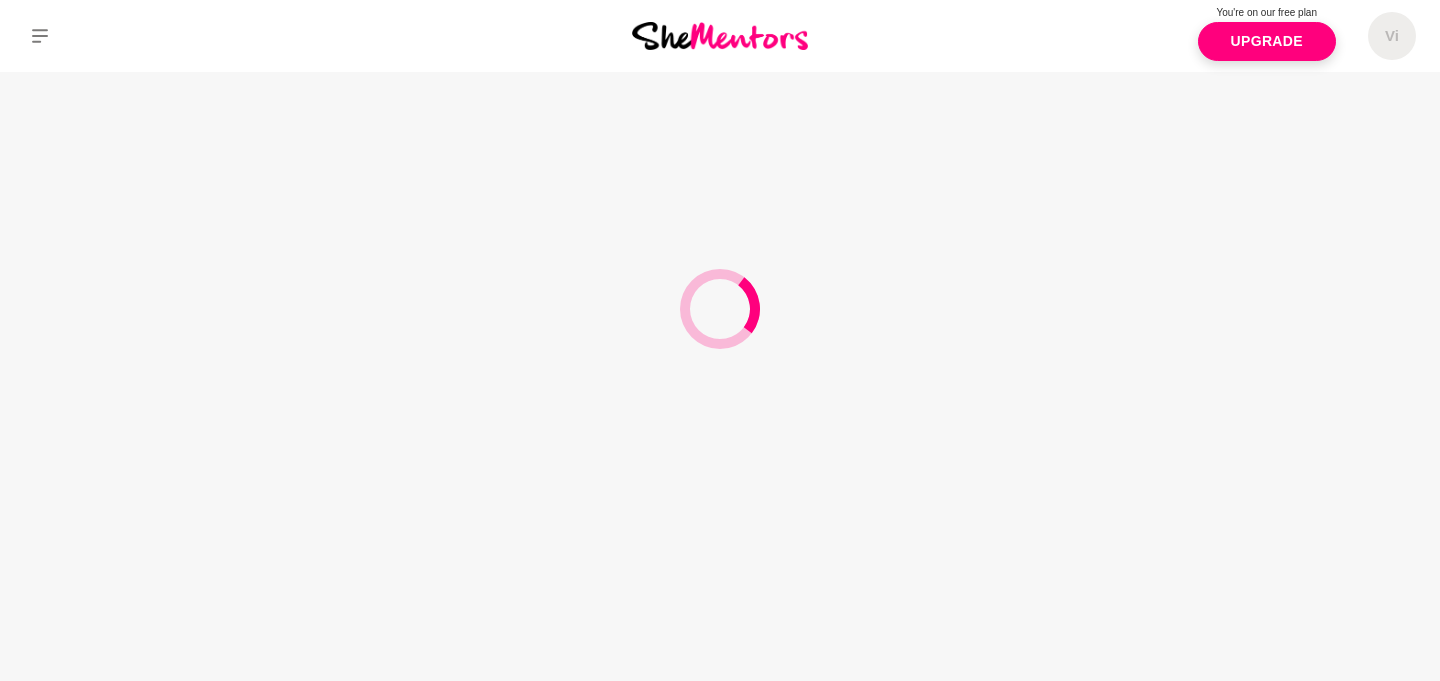 scroll, scrollTop: 0, scrollLeft: 0, axis: both 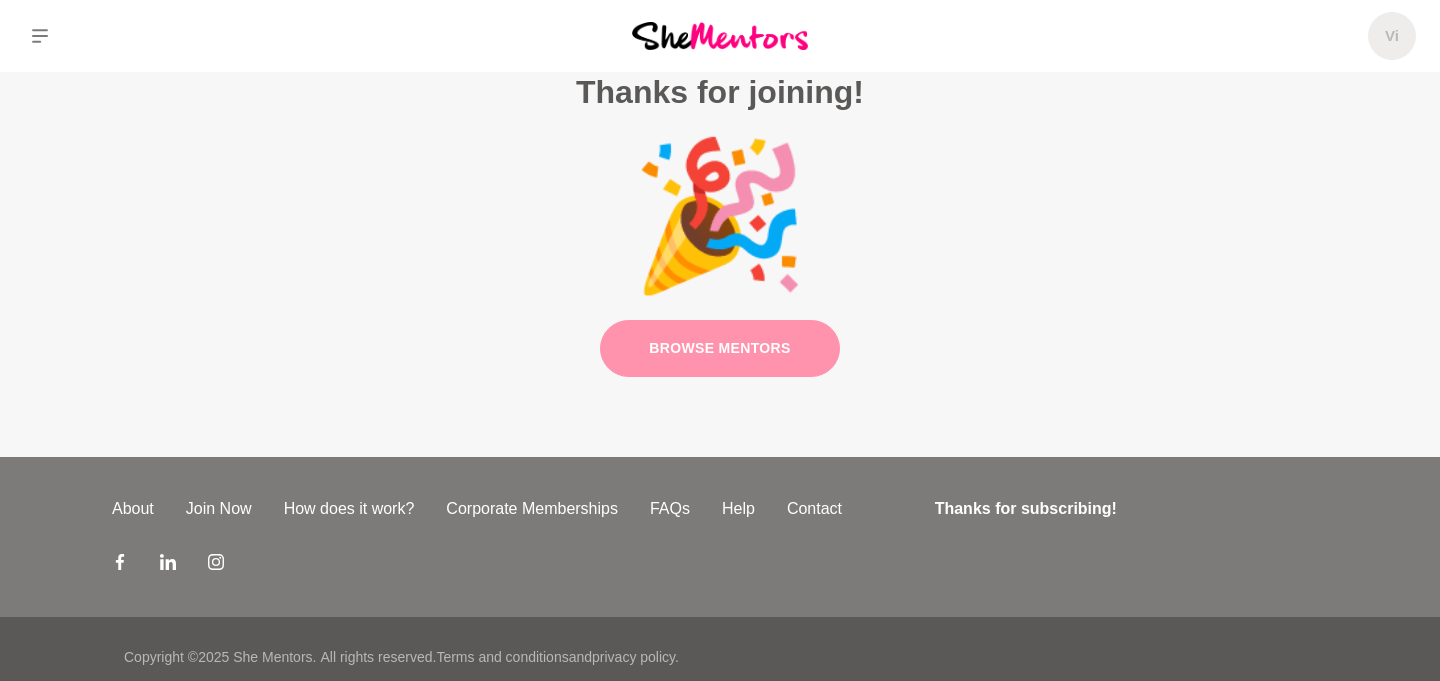 click on "Browse Mentors" at bounding box center (720, 348) 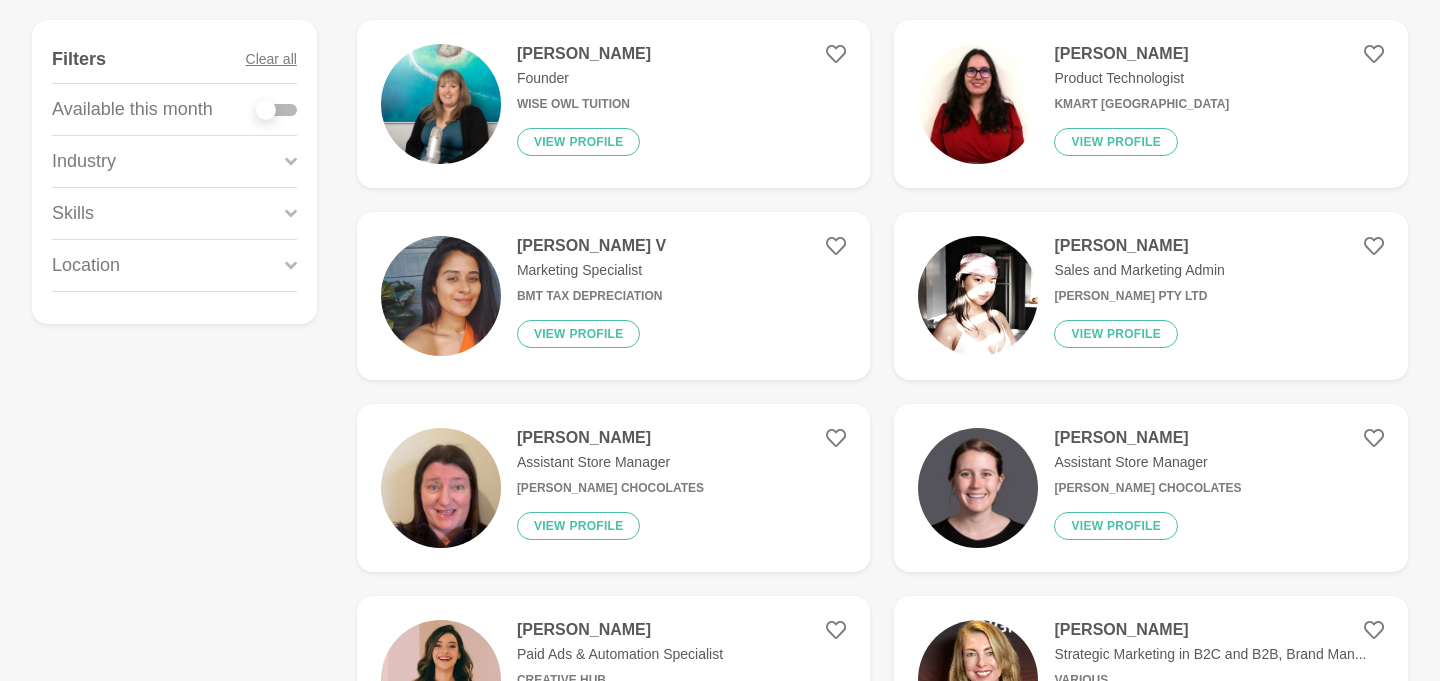 scroll, scrollTop: 310, scrollLeft: 0, axis: vertical 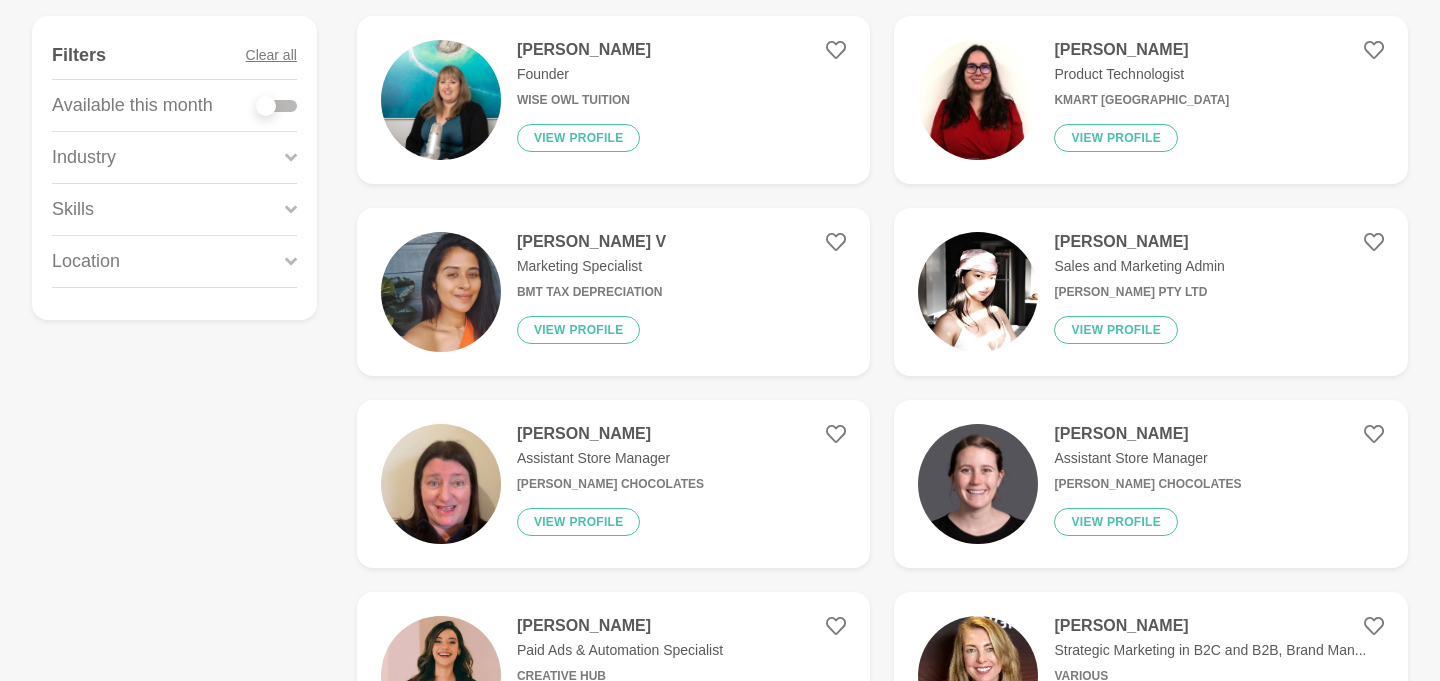 click on "Industry" at bounding box center (174, 157) 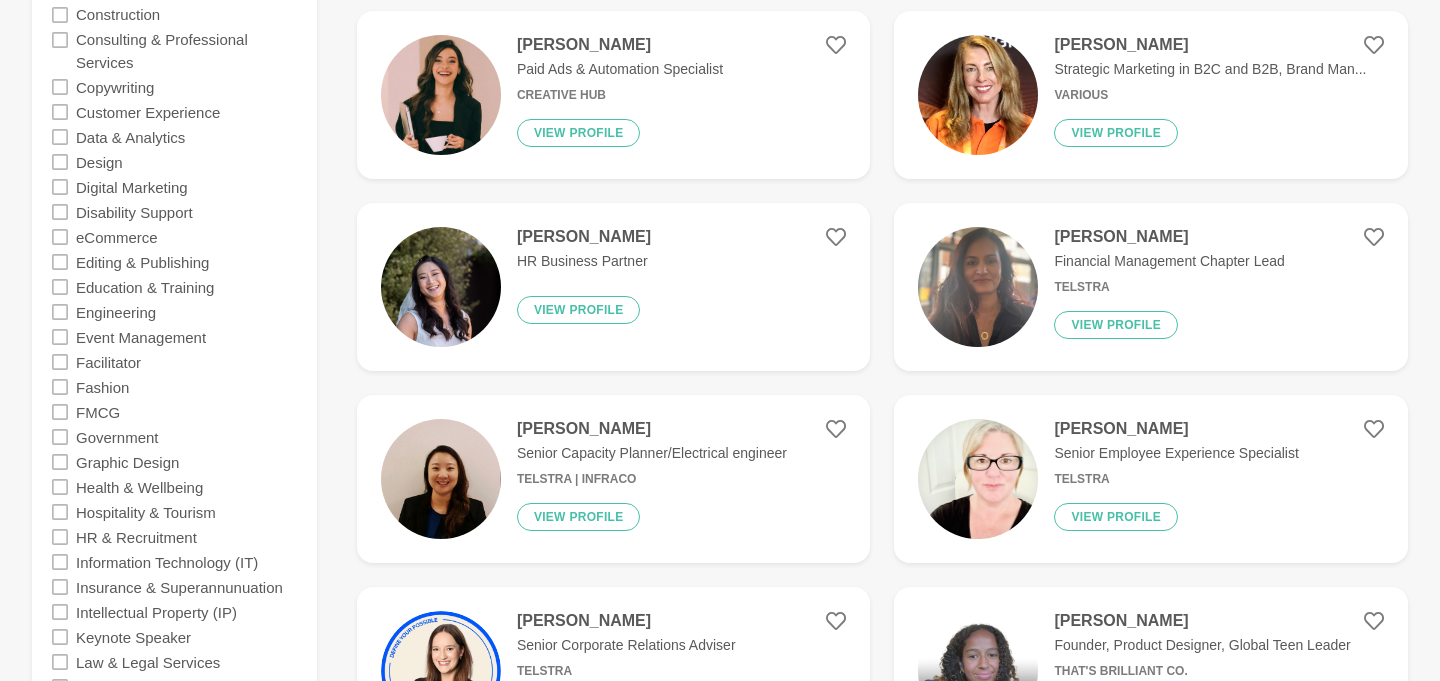 scroll, scrollTop: 916, scrollLeft: 0, axis: vertical 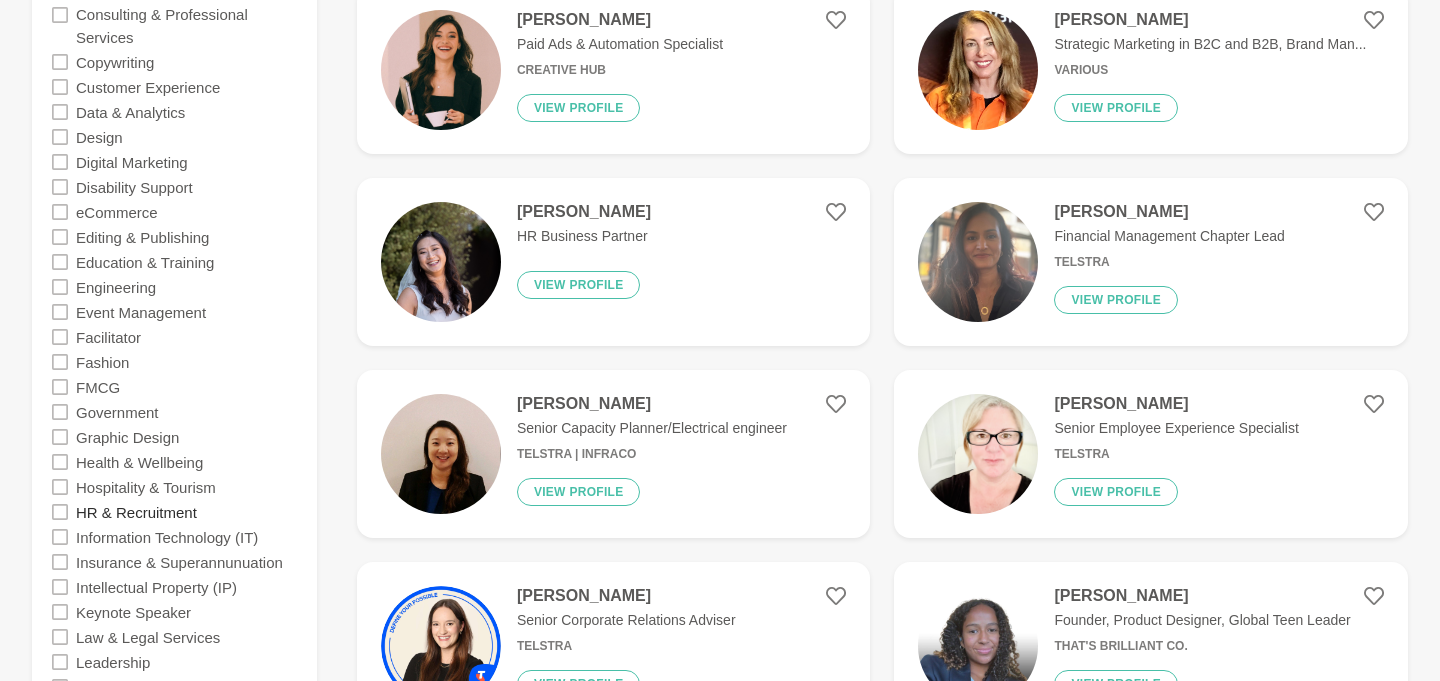 click on "HR & Recruitment" at bounding box center (136, 511) 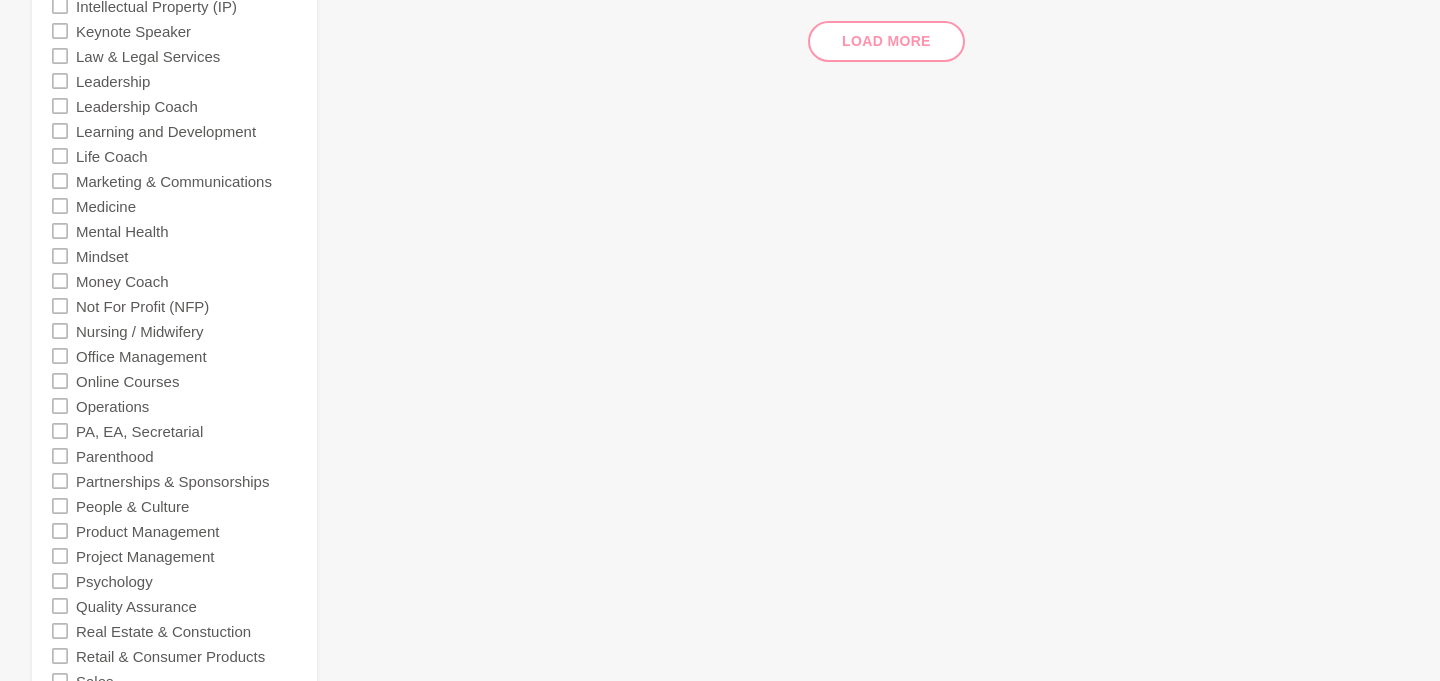 scroll, scrollTop: 1507, scrollLeft: 0, axis: vertical 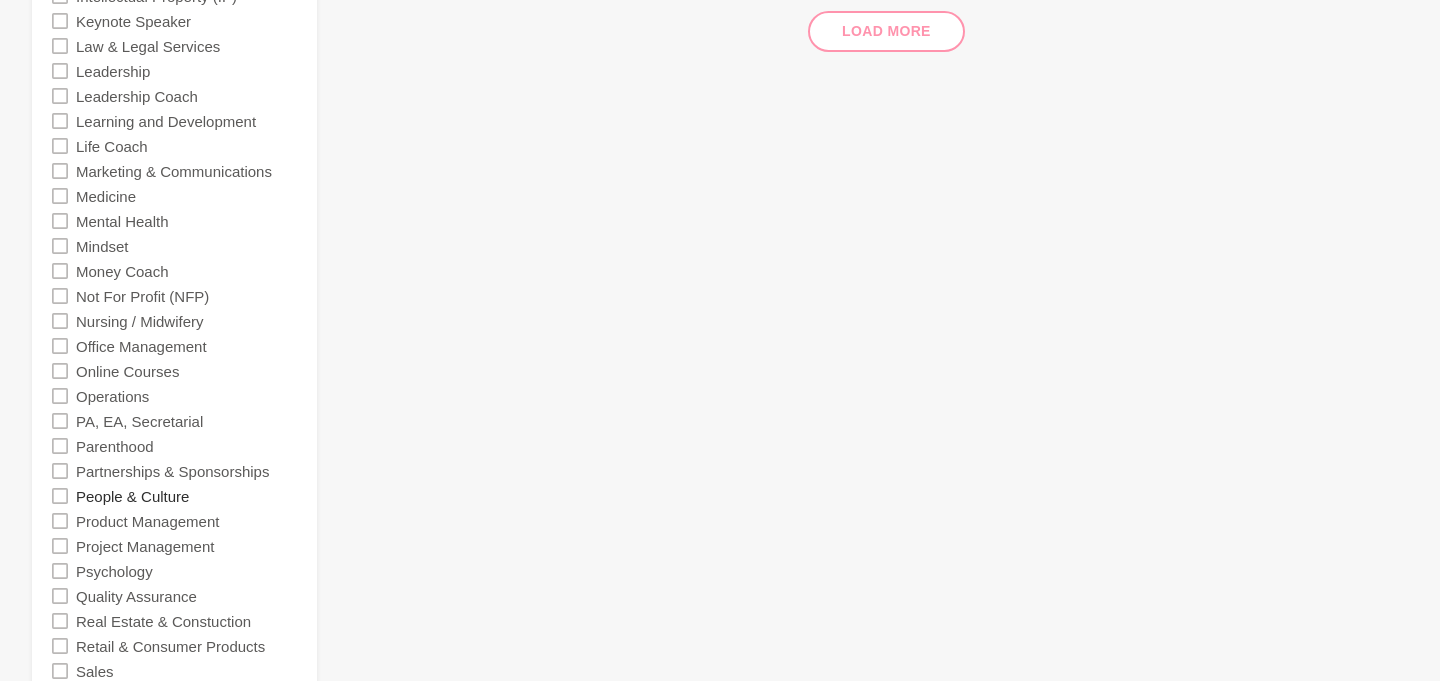 click on "People & Culture" at bounding box center (132, 495) 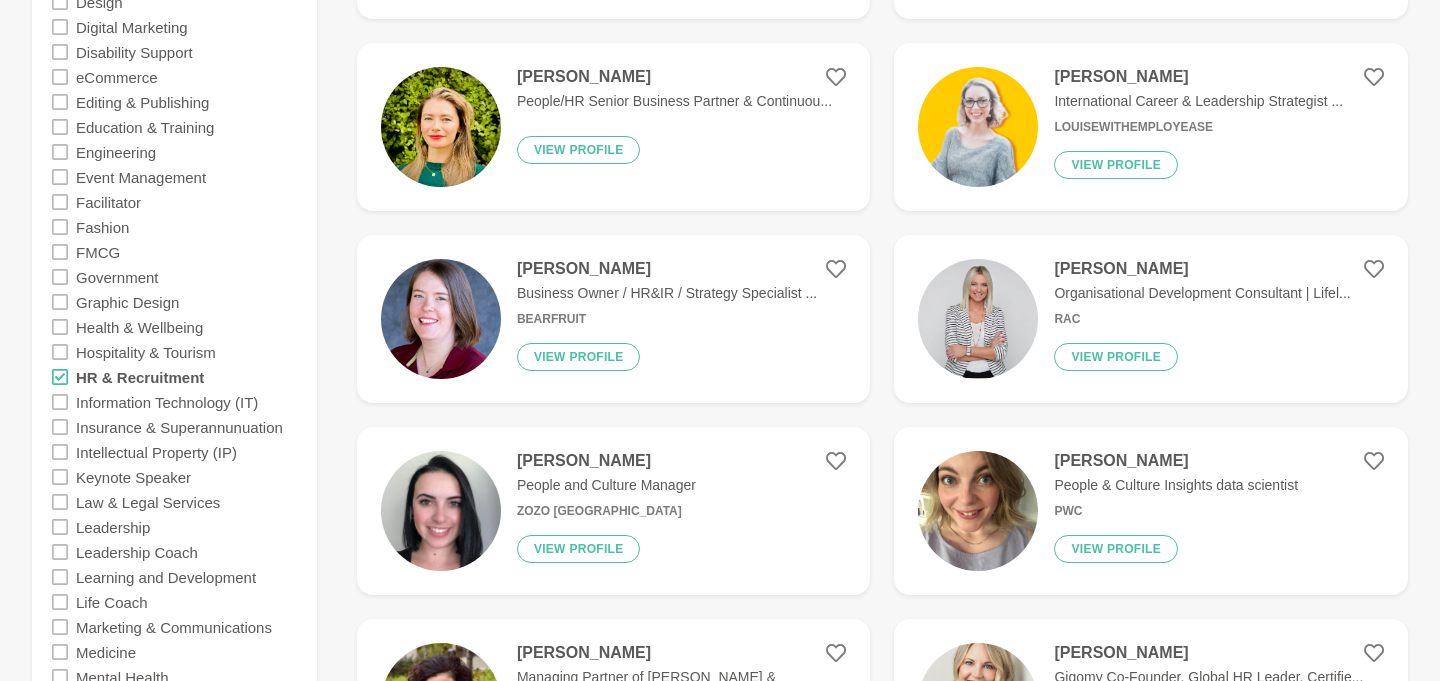 scroll, scrollTop: 1045, scrollLeft: 0, axis: vertical 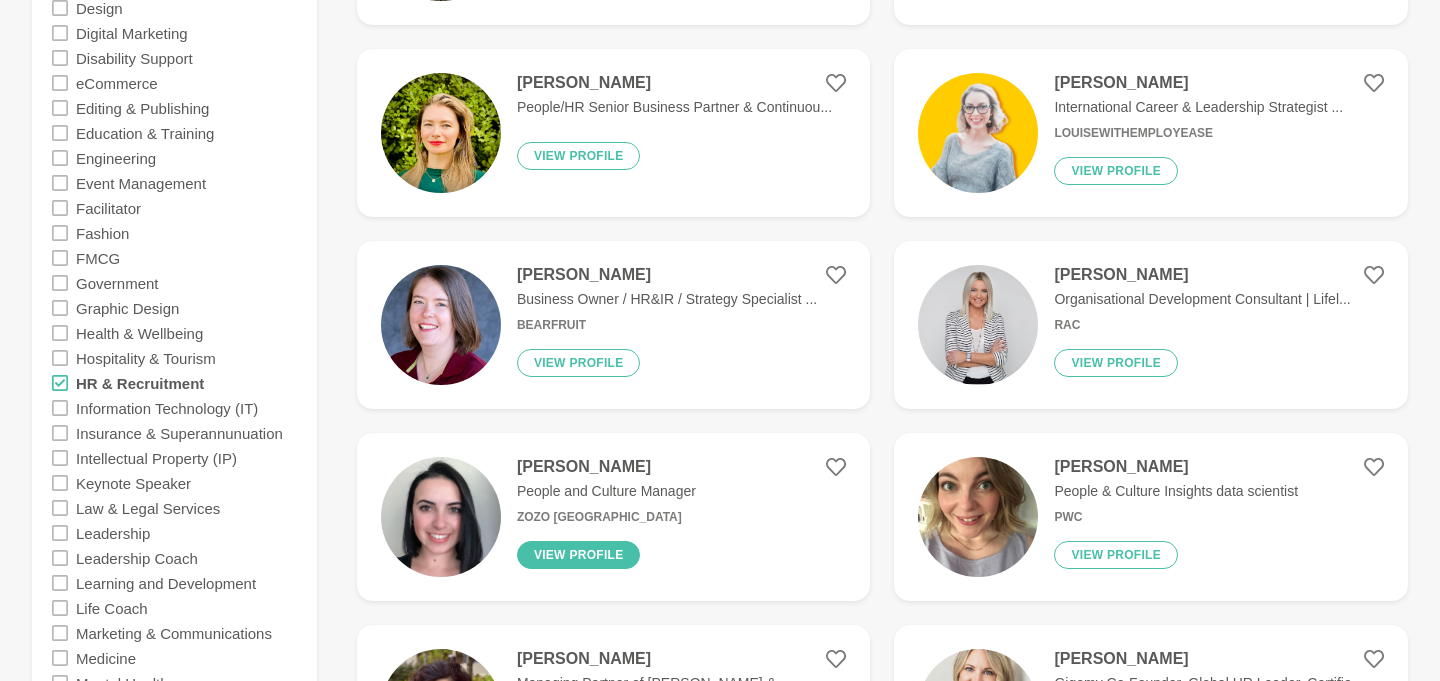 click on "View profile" at bounding box center (579, 555) 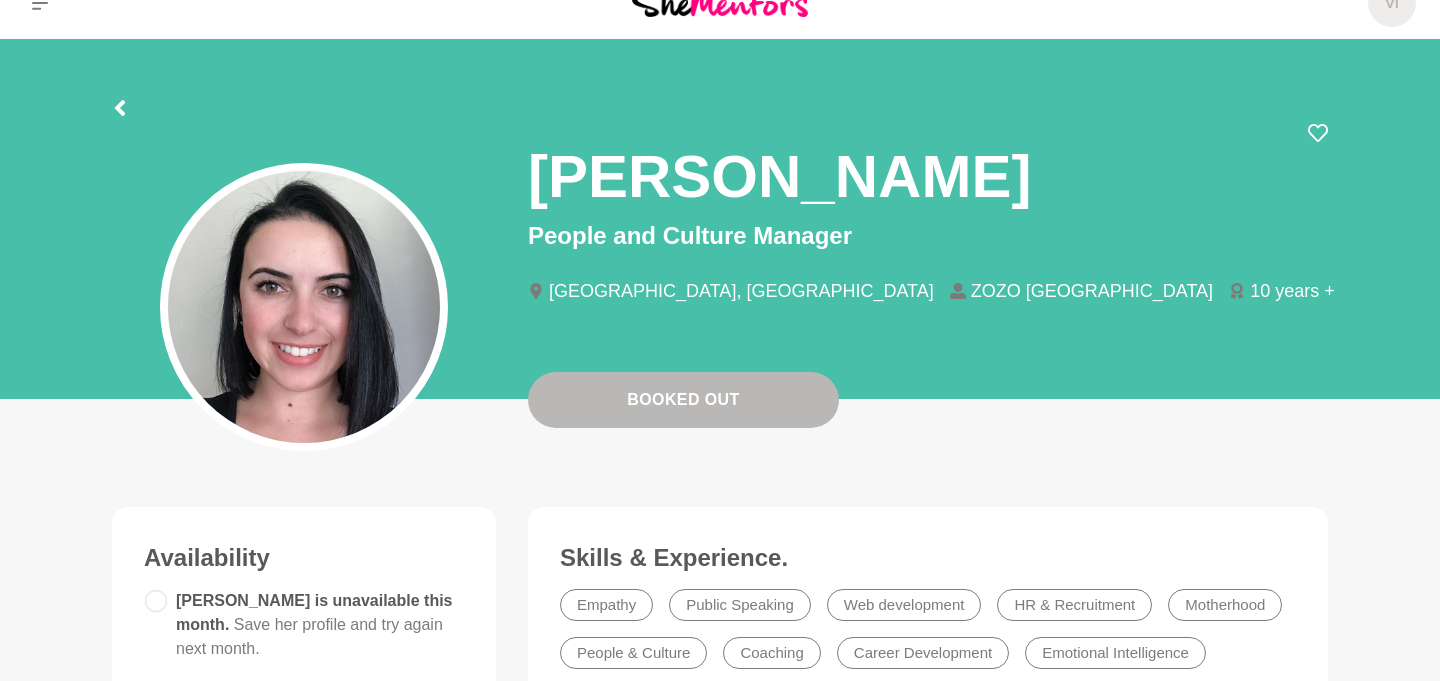 scroll, scrollTop: 31, scrollLeft: 0, axis: vertical 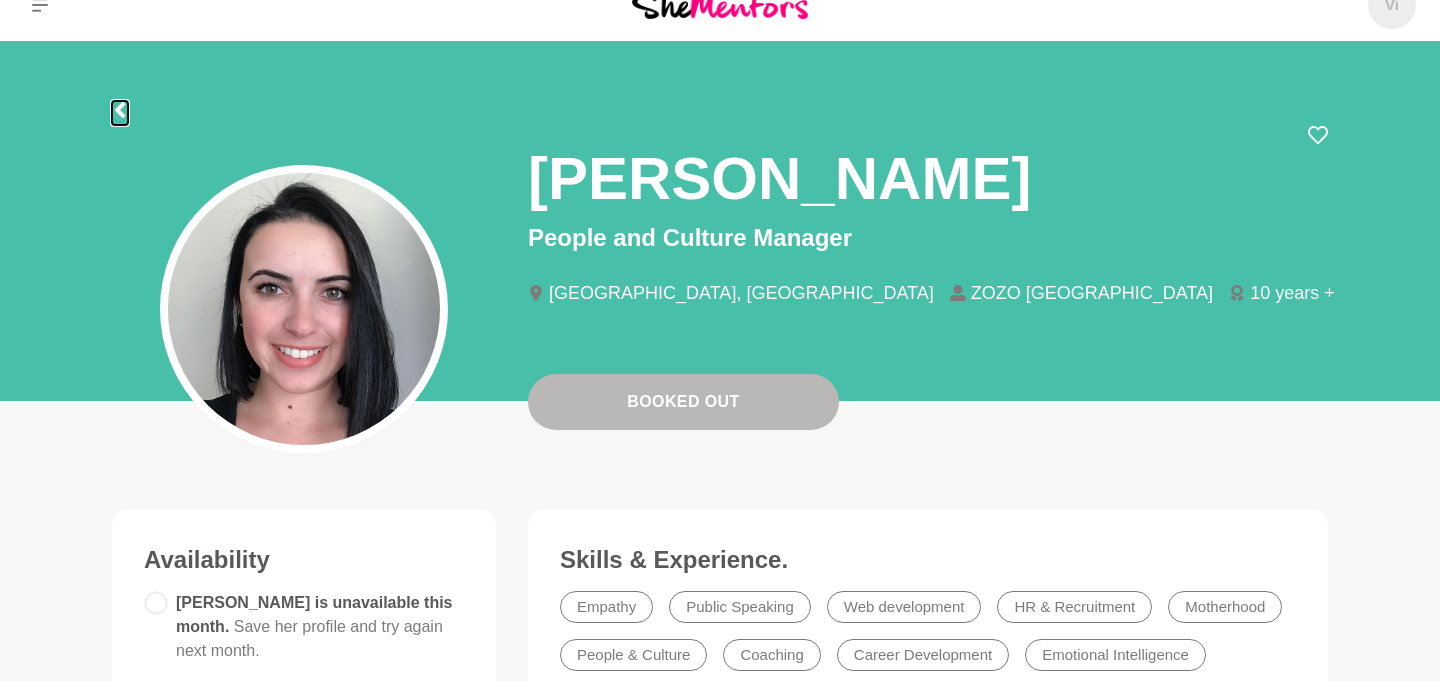 click 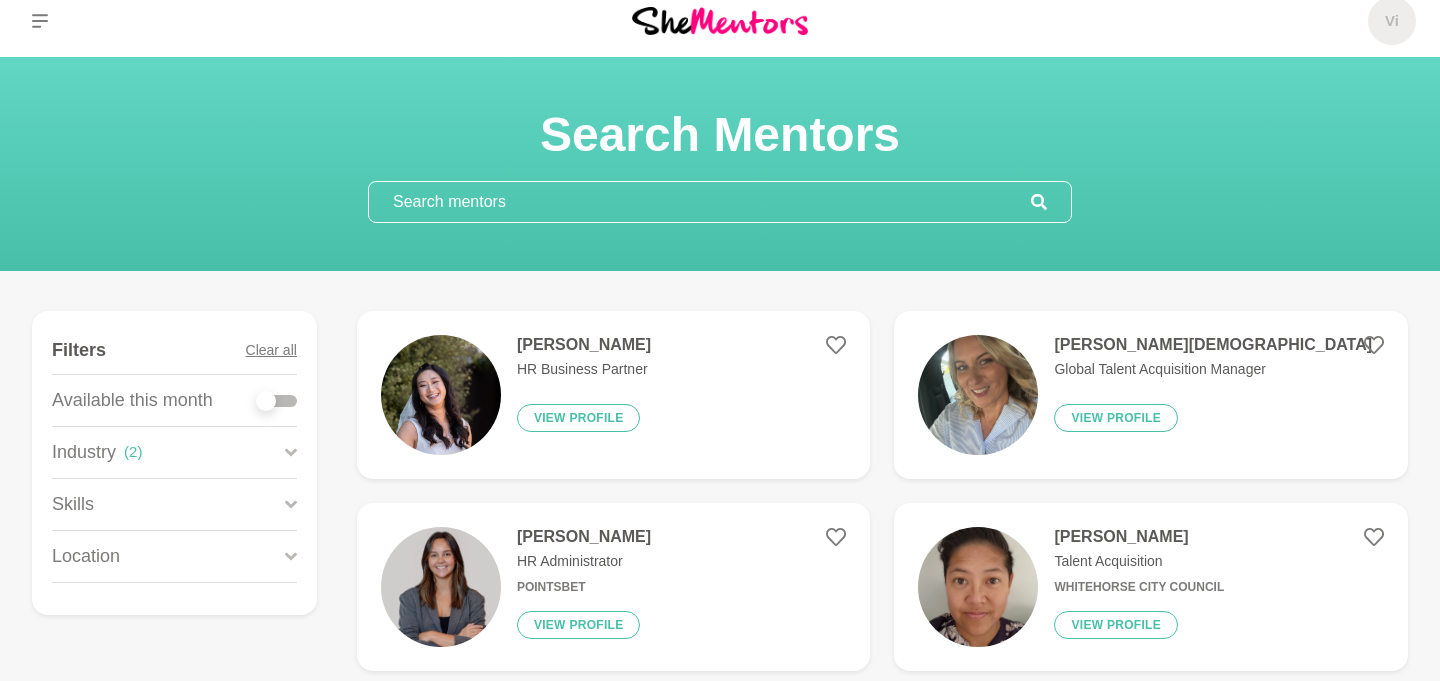 scroll, scrollTop: 23, scrollLeft: 0, axis: vertical 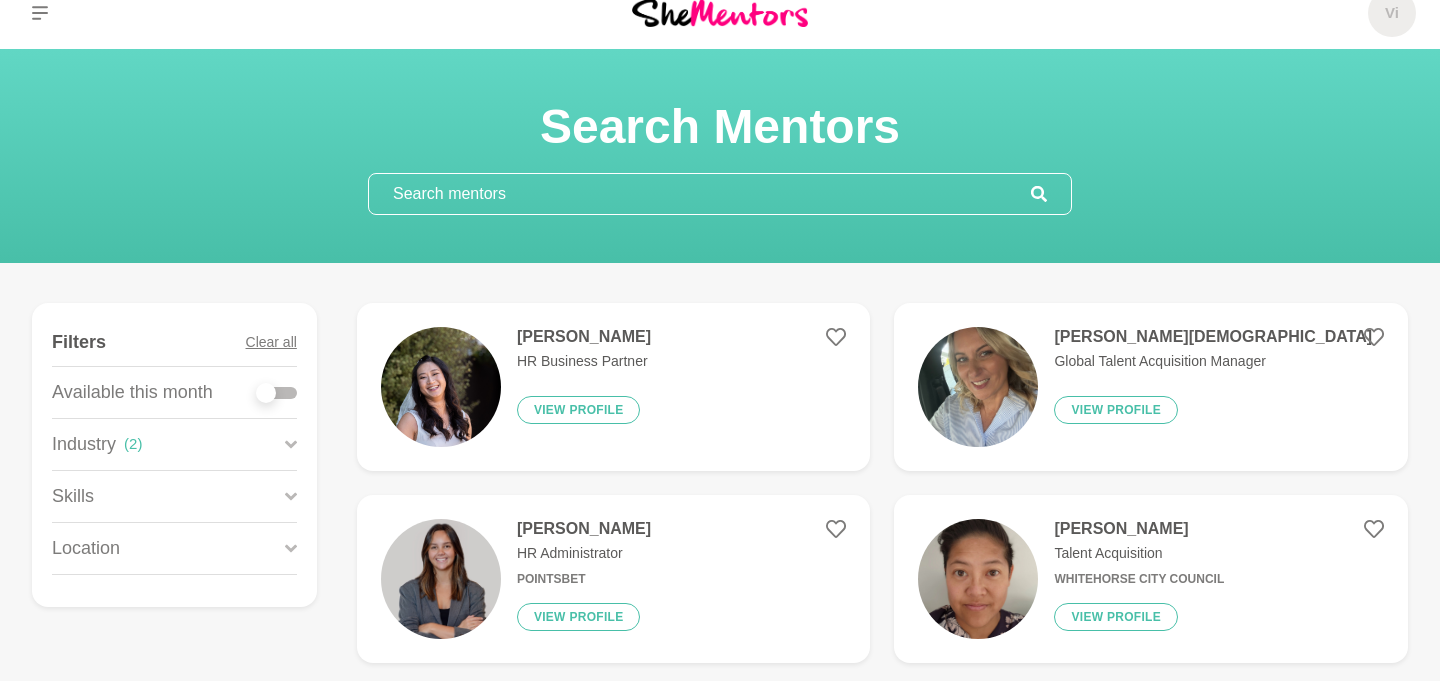 click on "[PERSON_NAME]" at bounding box center [584, 337] 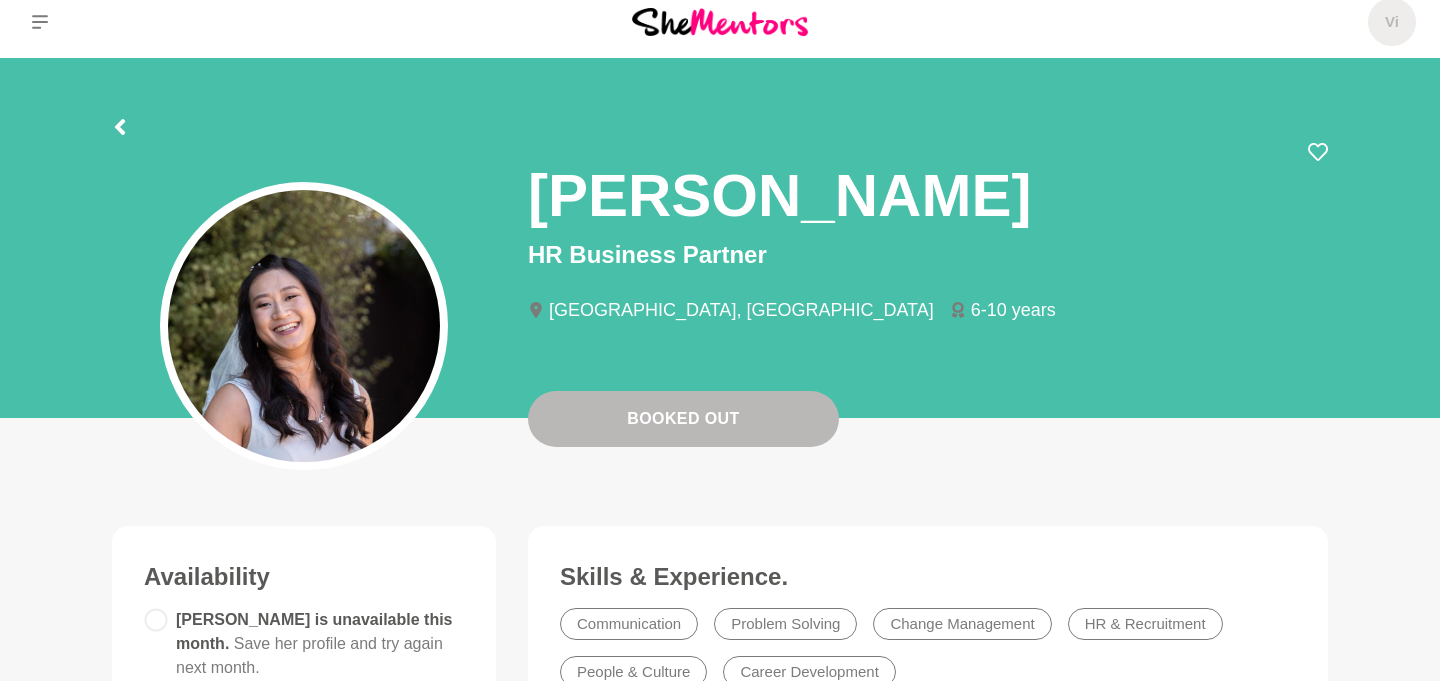 scroll, scrollTop: 0, scrollLeft: 0, axis: both 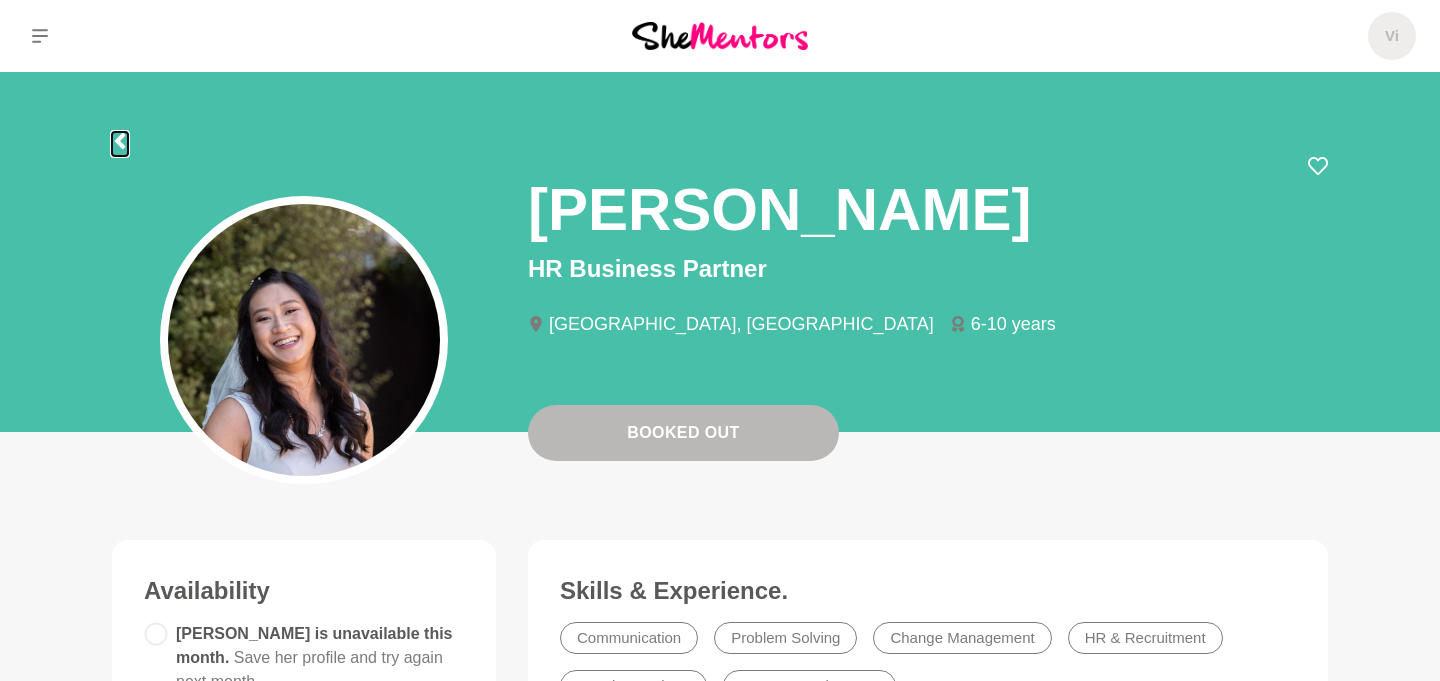 click 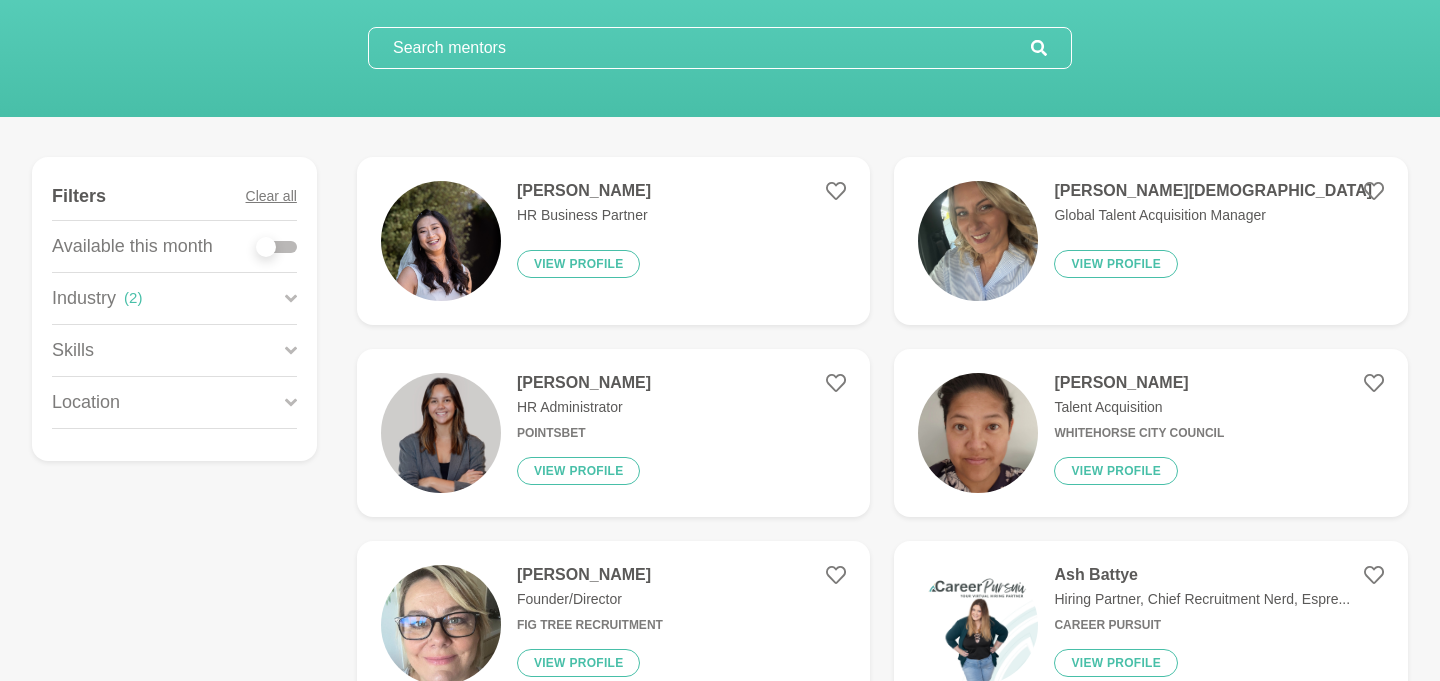 scroll, scrollTop: 170, scrollLeft: 0, axis: vertical 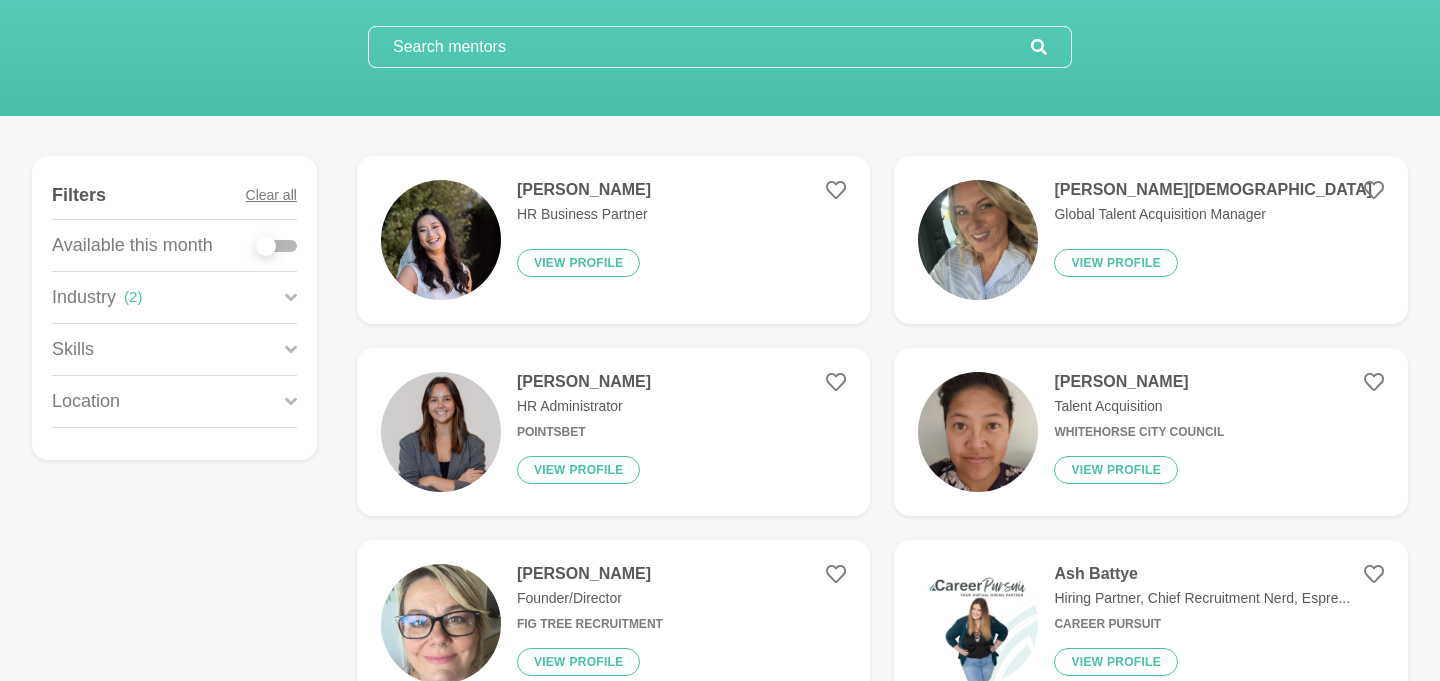 click on "[PERSON_NAME]" at bounding box center [584, 382] 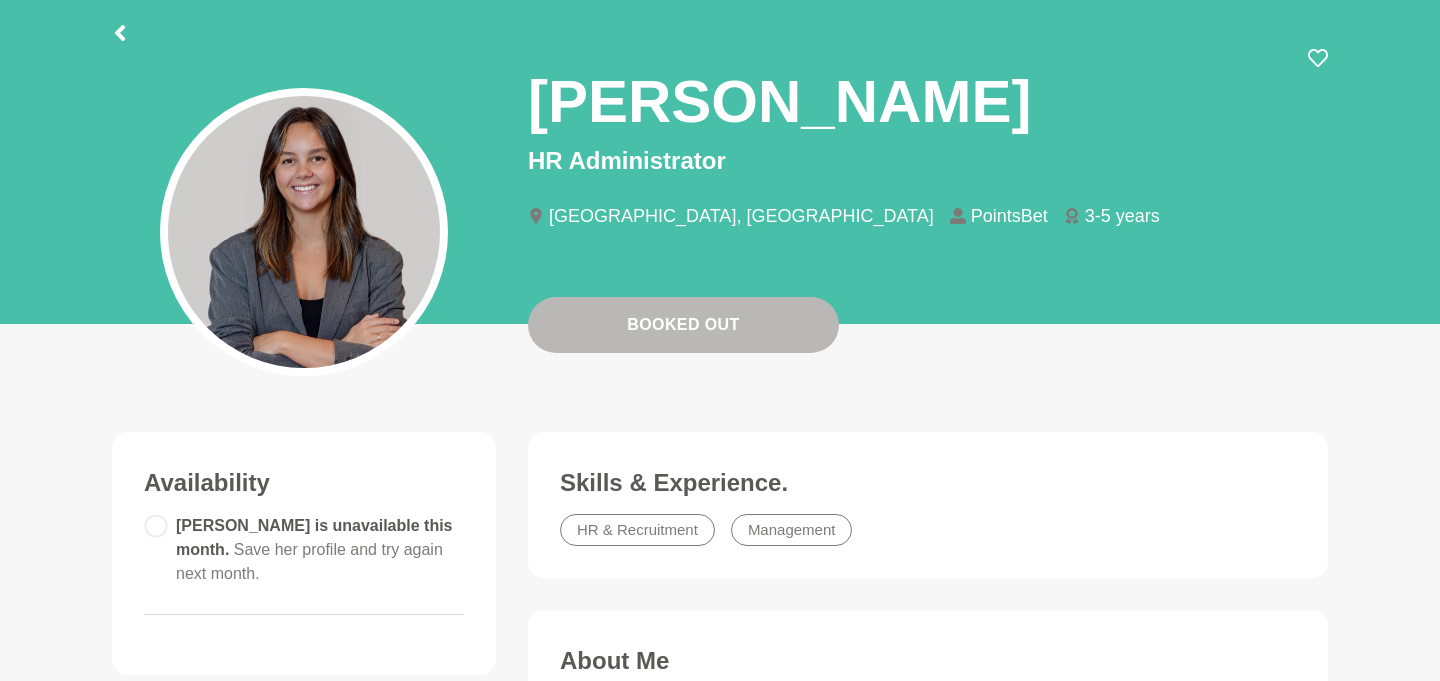scroll, scrollTop: 99, scrollLeft: 0, axis: vertical 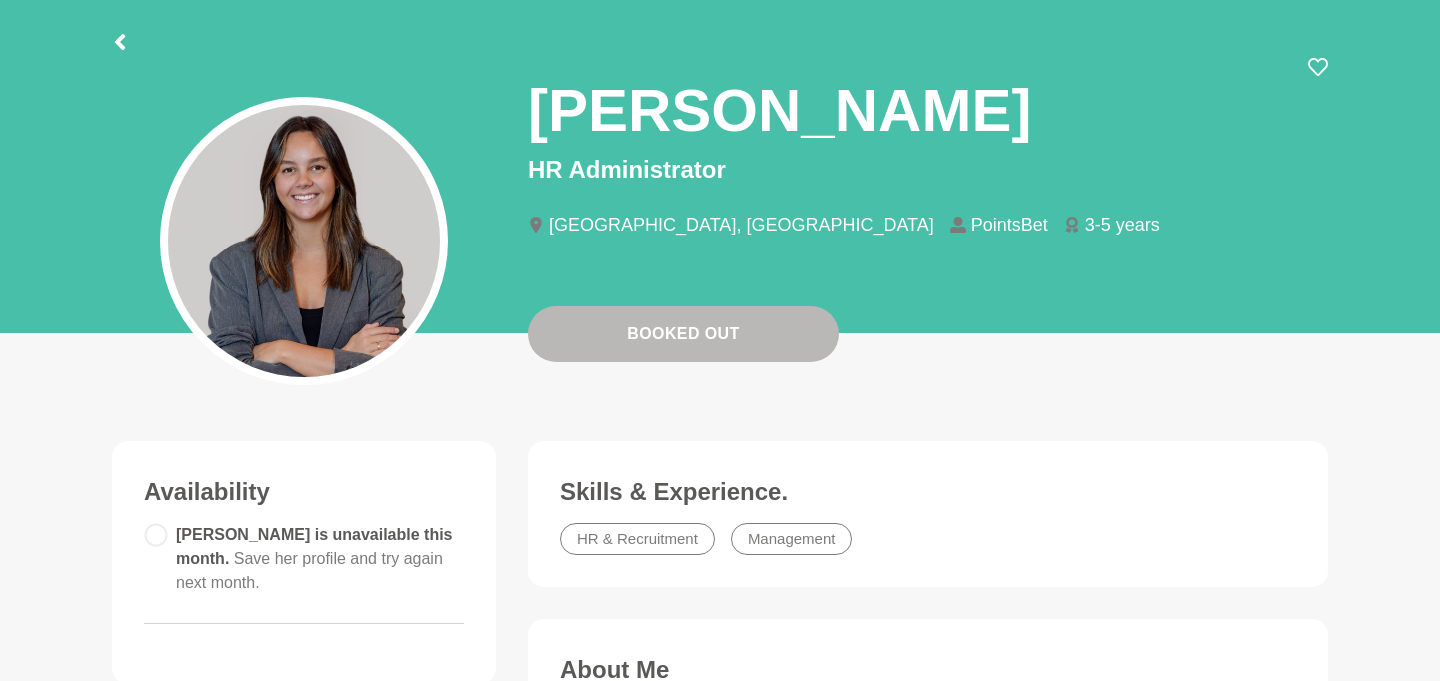 click at bounding box center (720, 39) 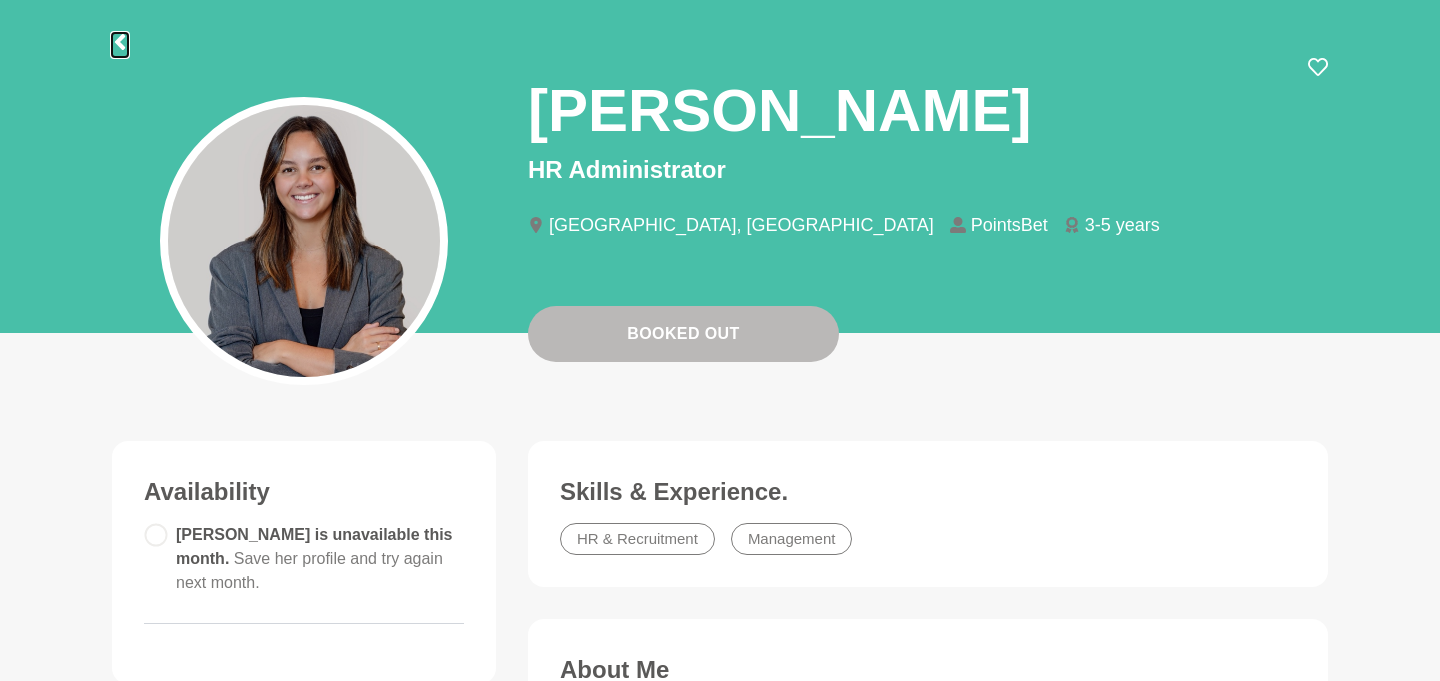 click 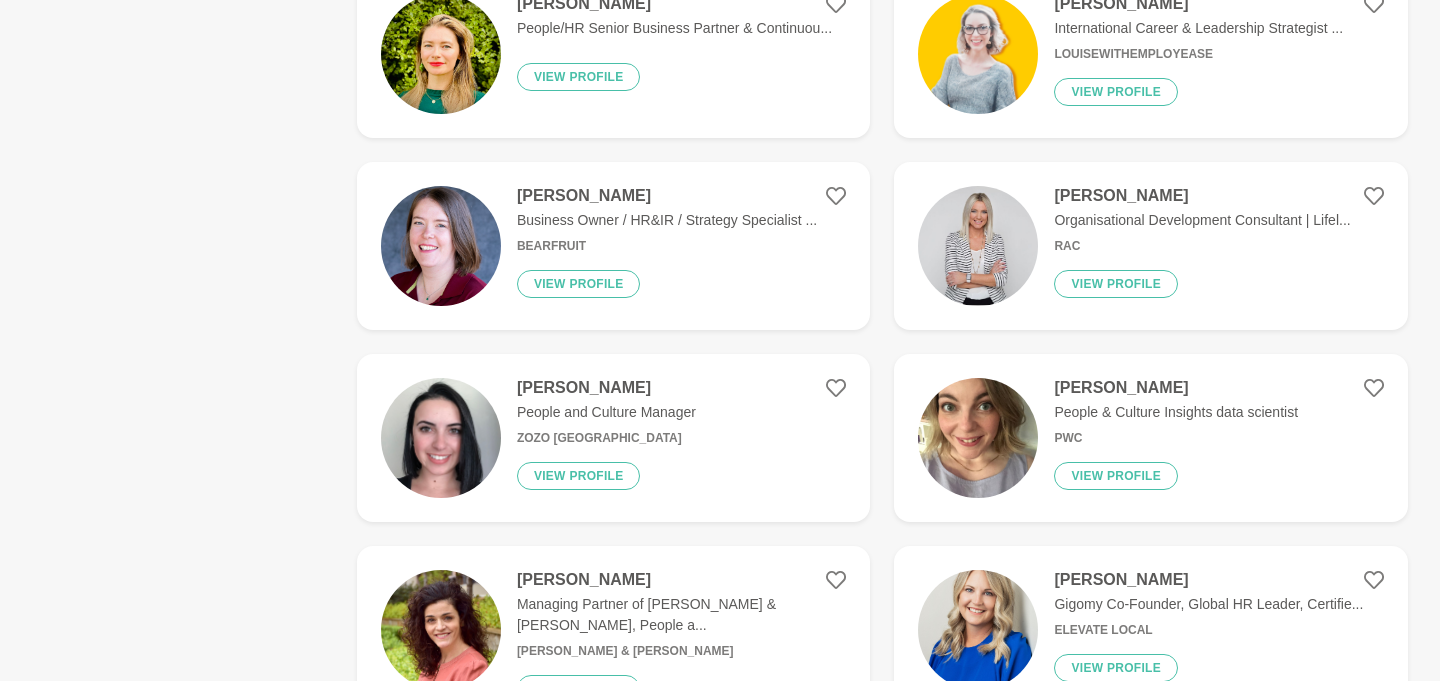 scroll, scrollTop: 0, scrollLeft: 0, axis: both 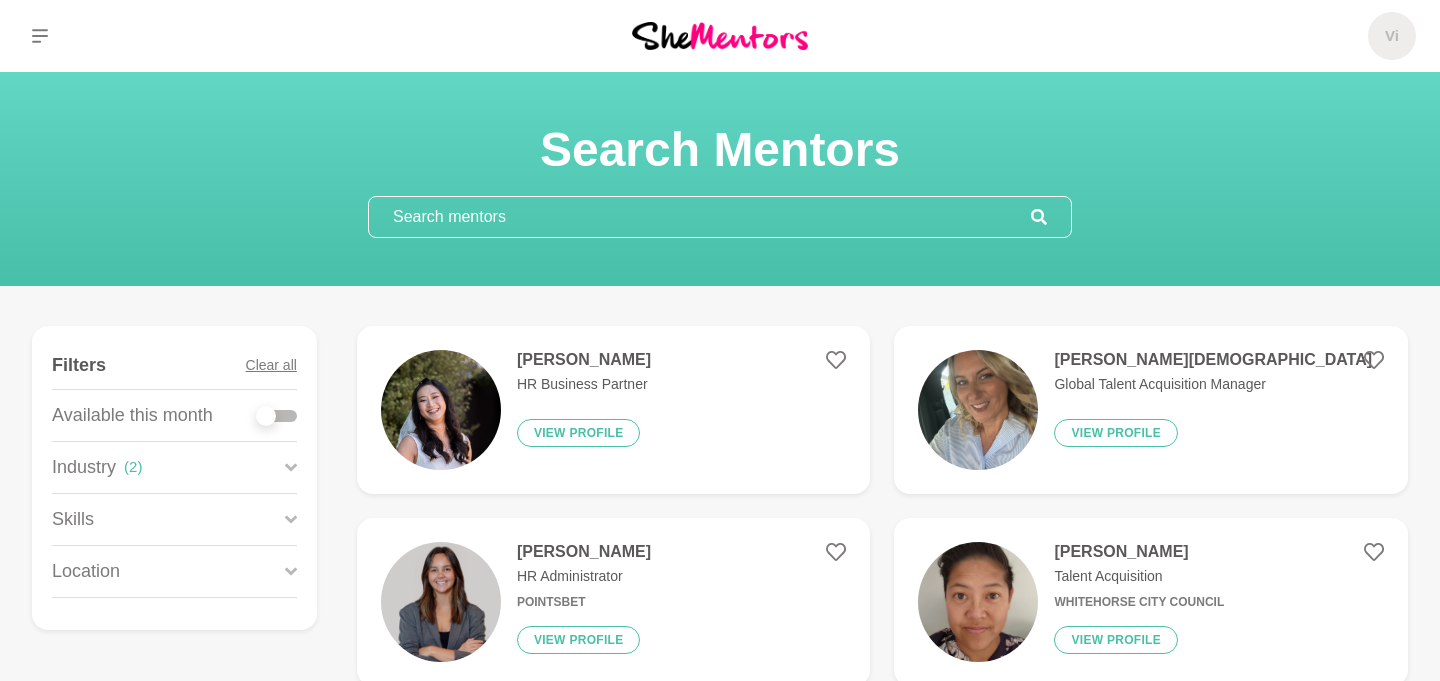 click at bounding box center [277, 416] 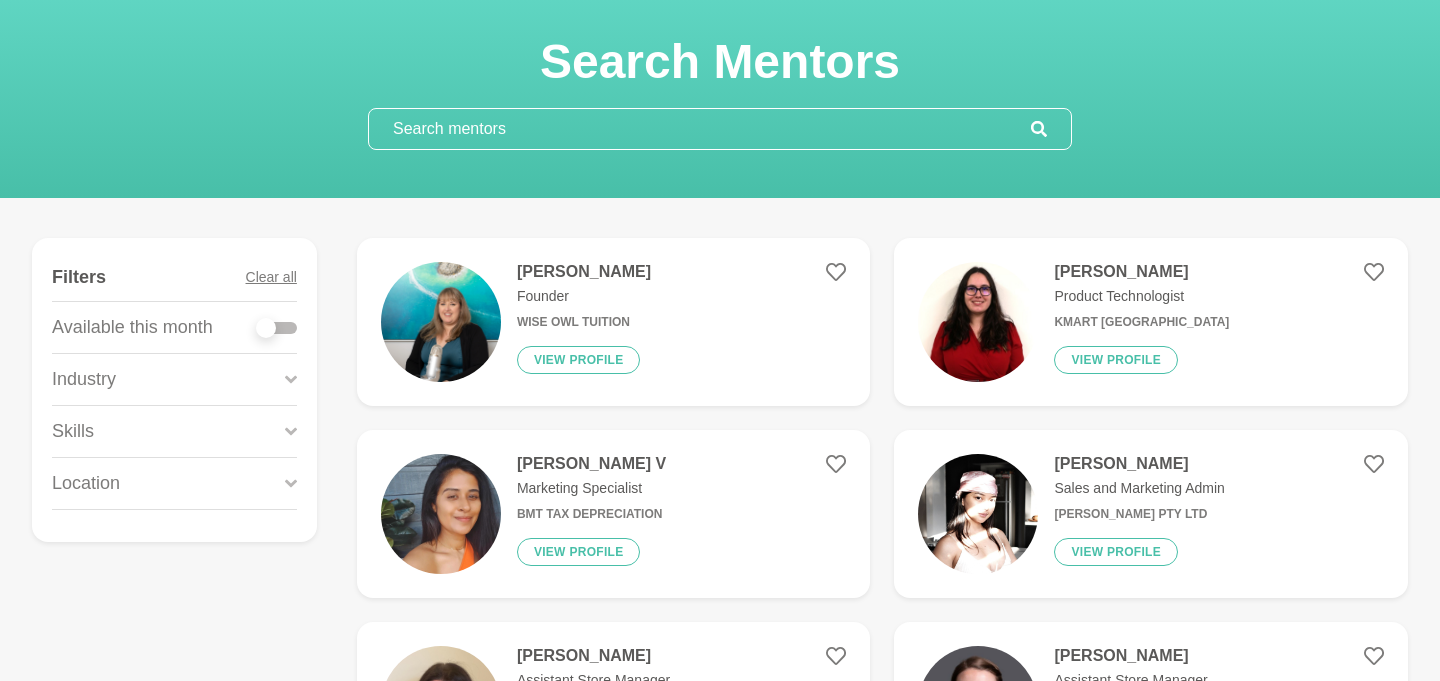 scroll, scrollTop: 118, scrollLeft: 0, axis: vertical 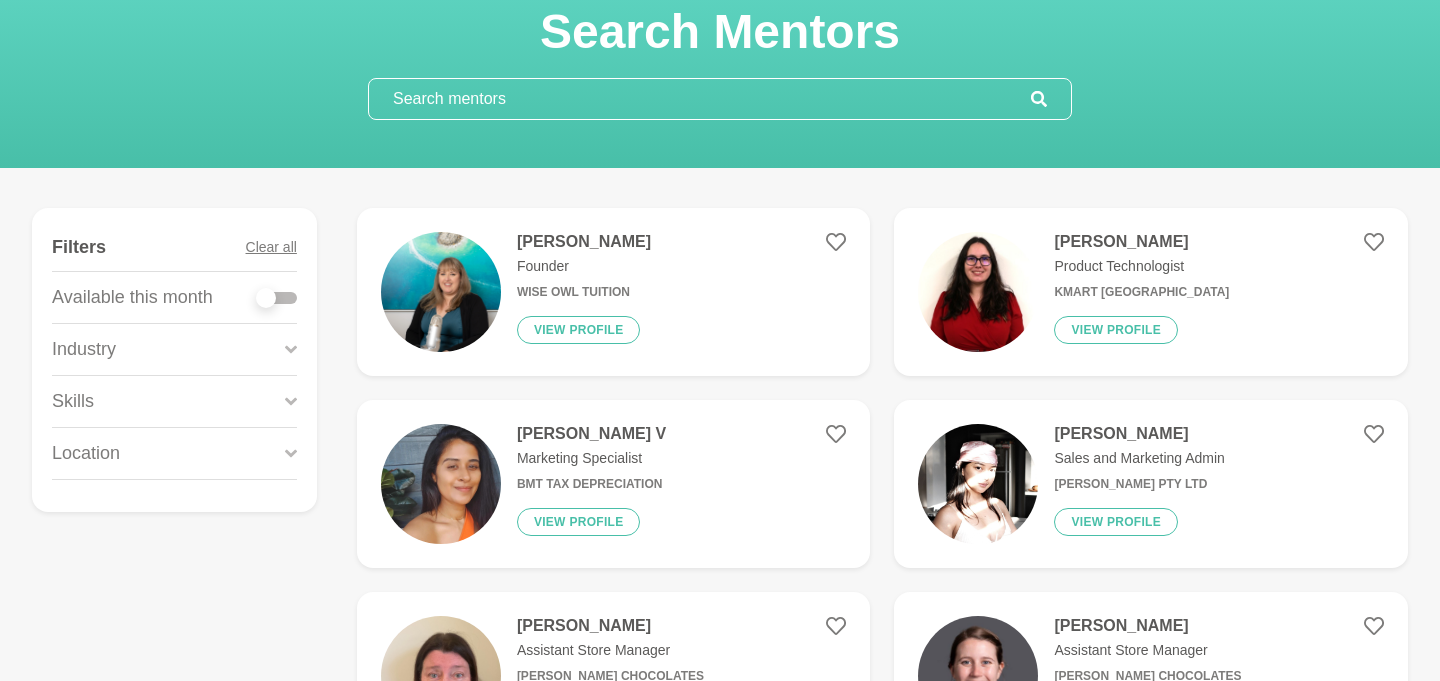 click on "Industry" at bounding box center [174, 349] 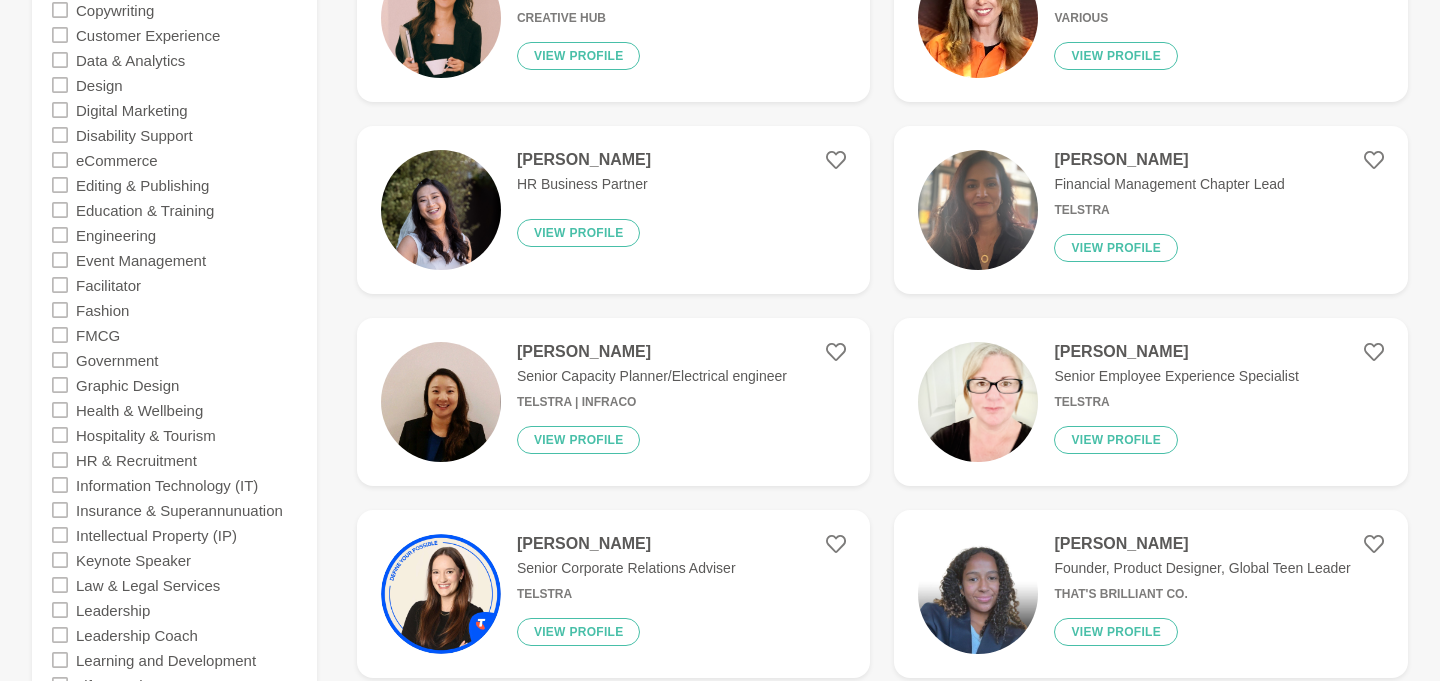 scroll, scrollTop: 988, scrollLeft: 0, axis: vertical 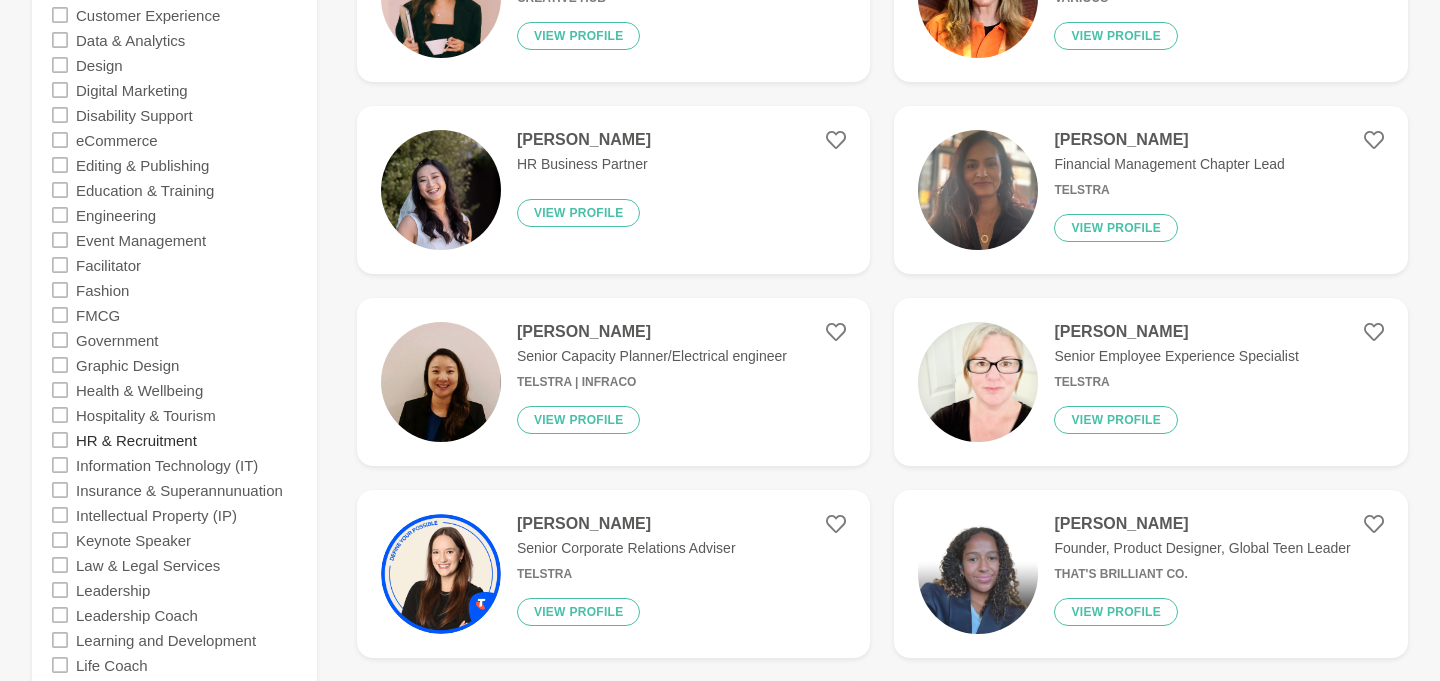 click on "HR & Recruitment" at bounding box center [136, 439] 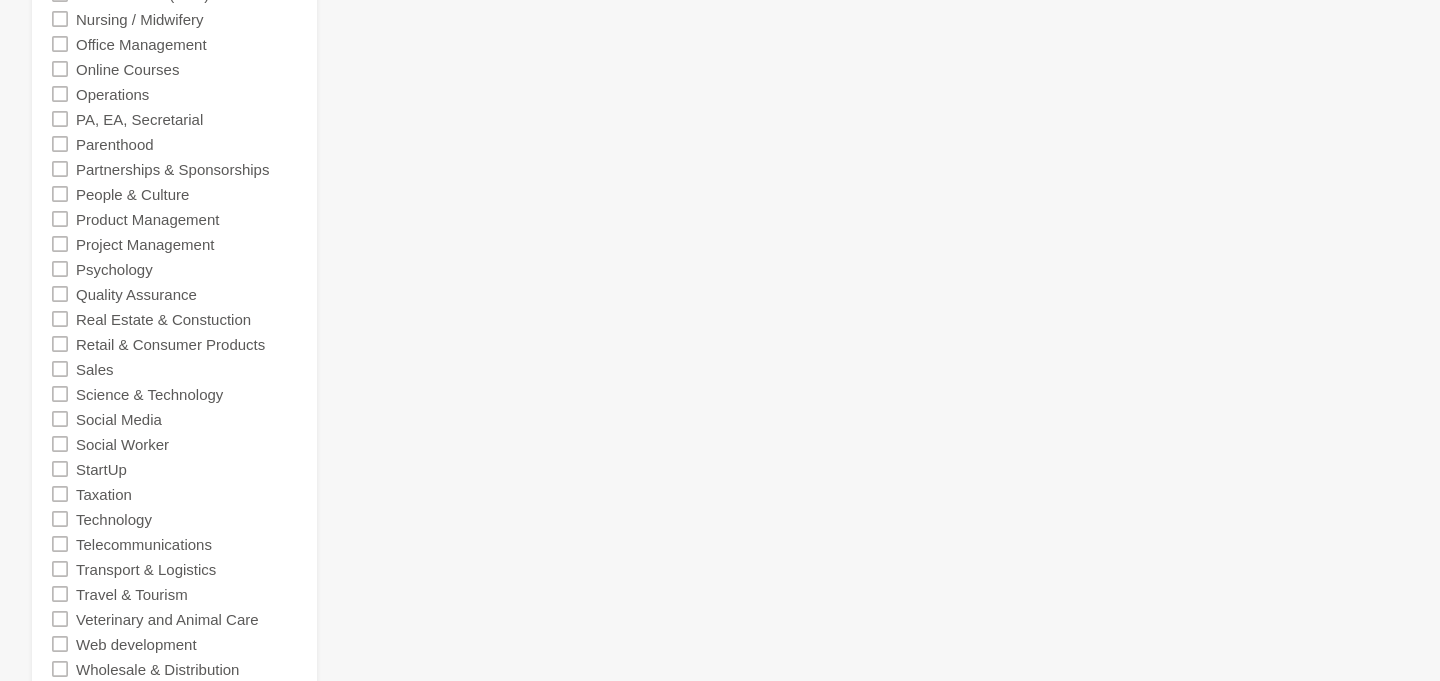 scroll, scrollTop: 1828, scrollLeft: 0, axis: vertical 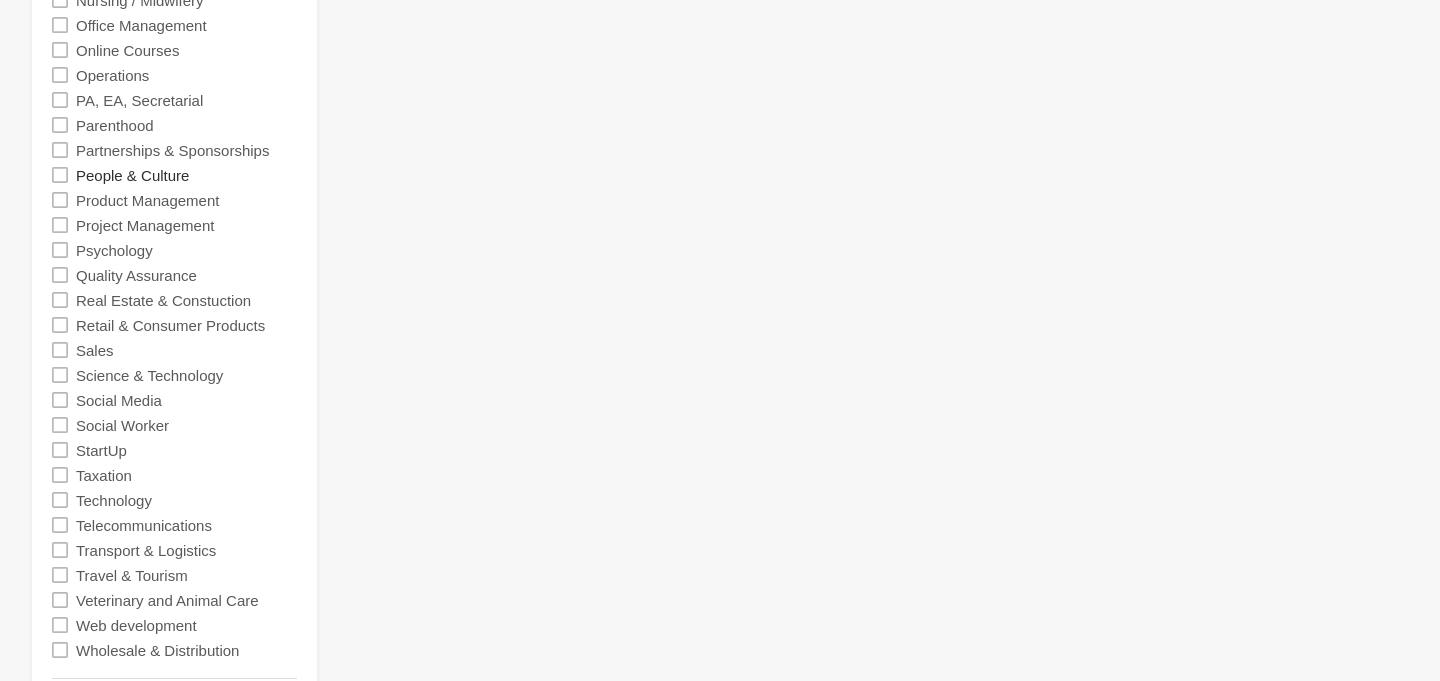 click on "People & Culture" at bounding box center (132, 174) 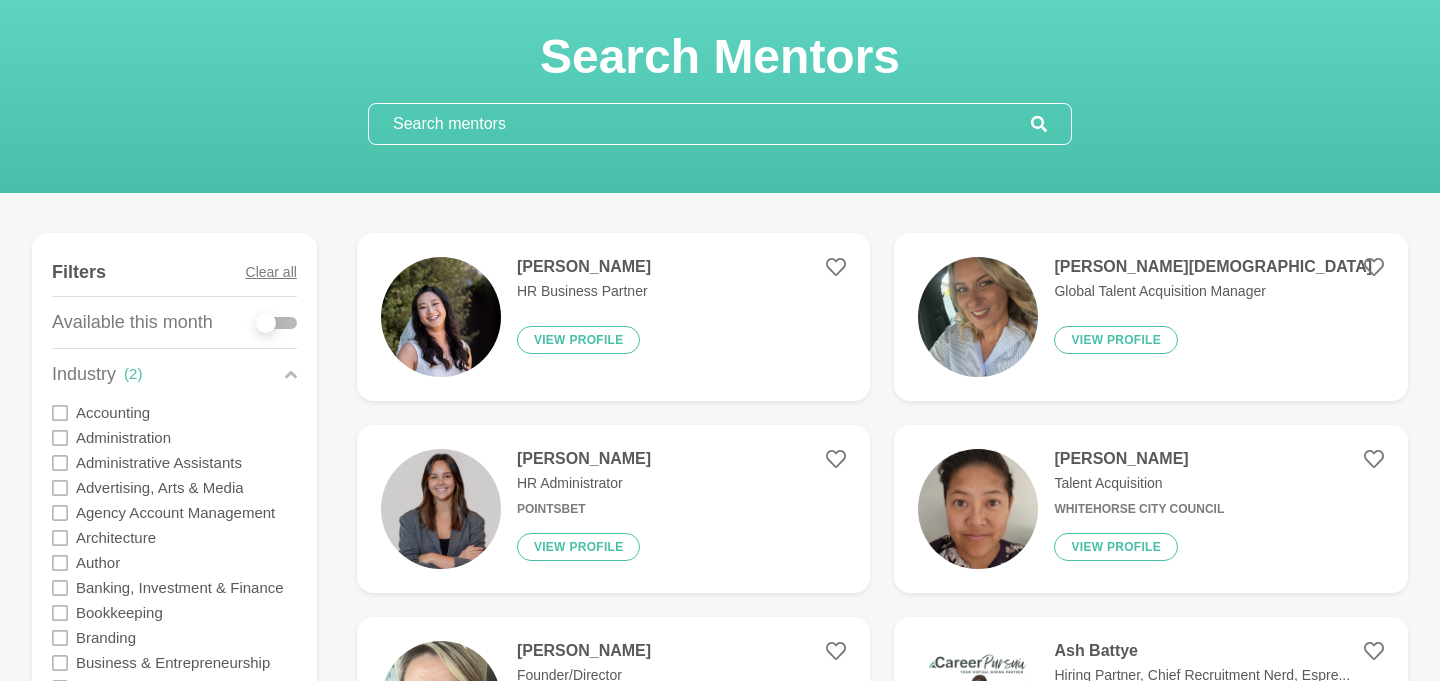 scroll, scrollTop: 0, scrollLeft: 0, axis: both 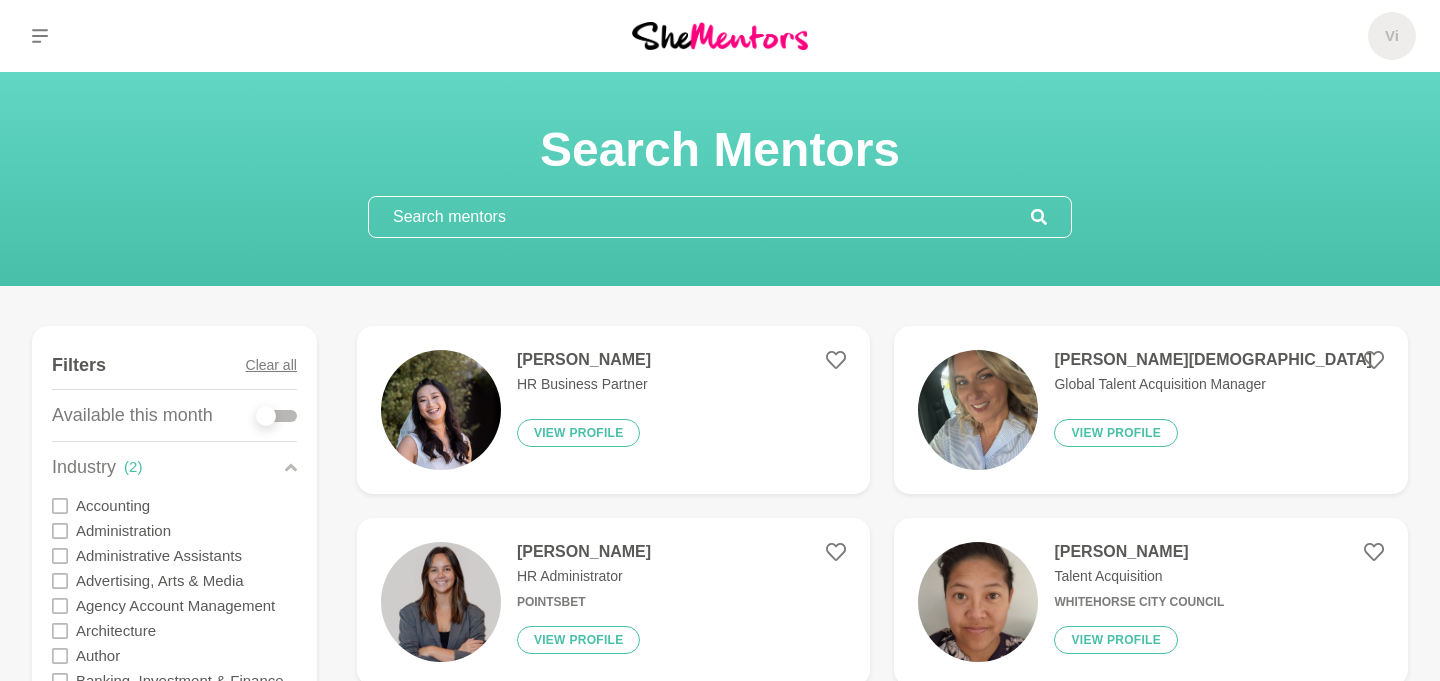 click at bounding box center [266, 416] 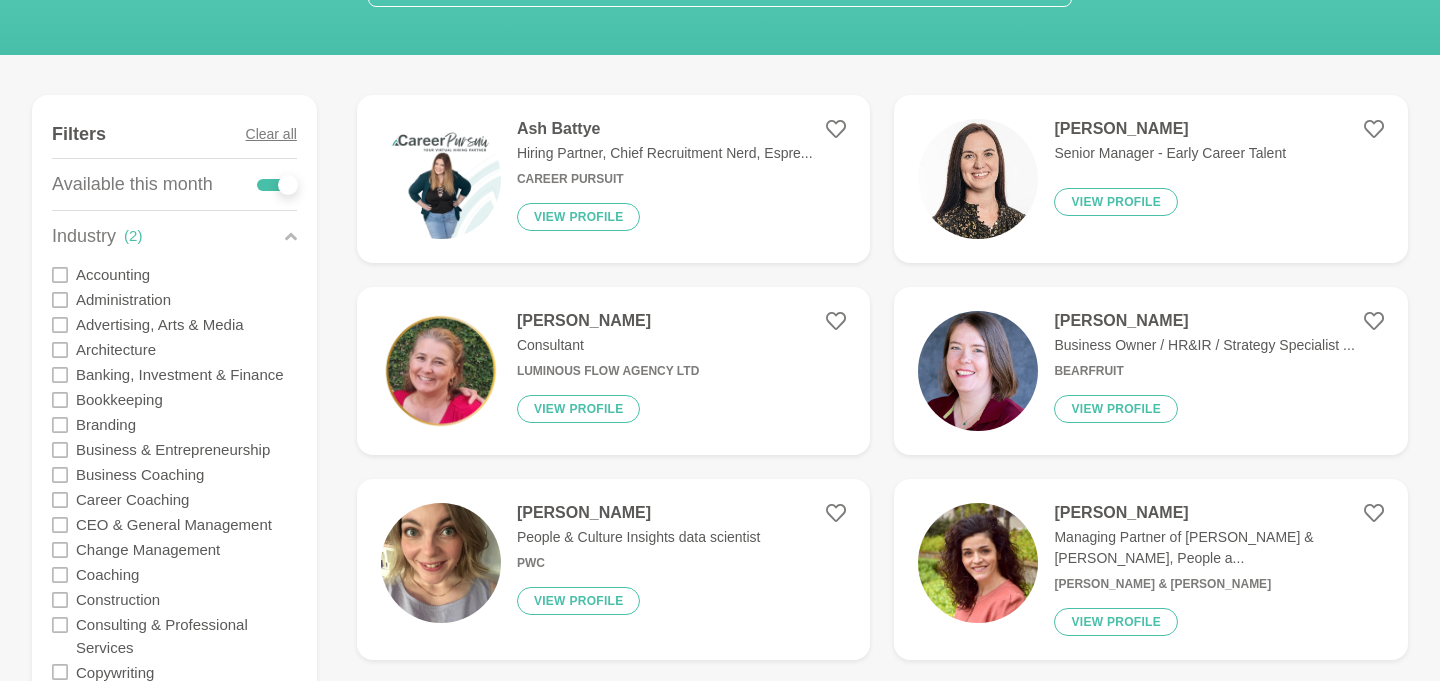 scroll, scrollTop: 233, scrollLeft: 0, axis: vertical 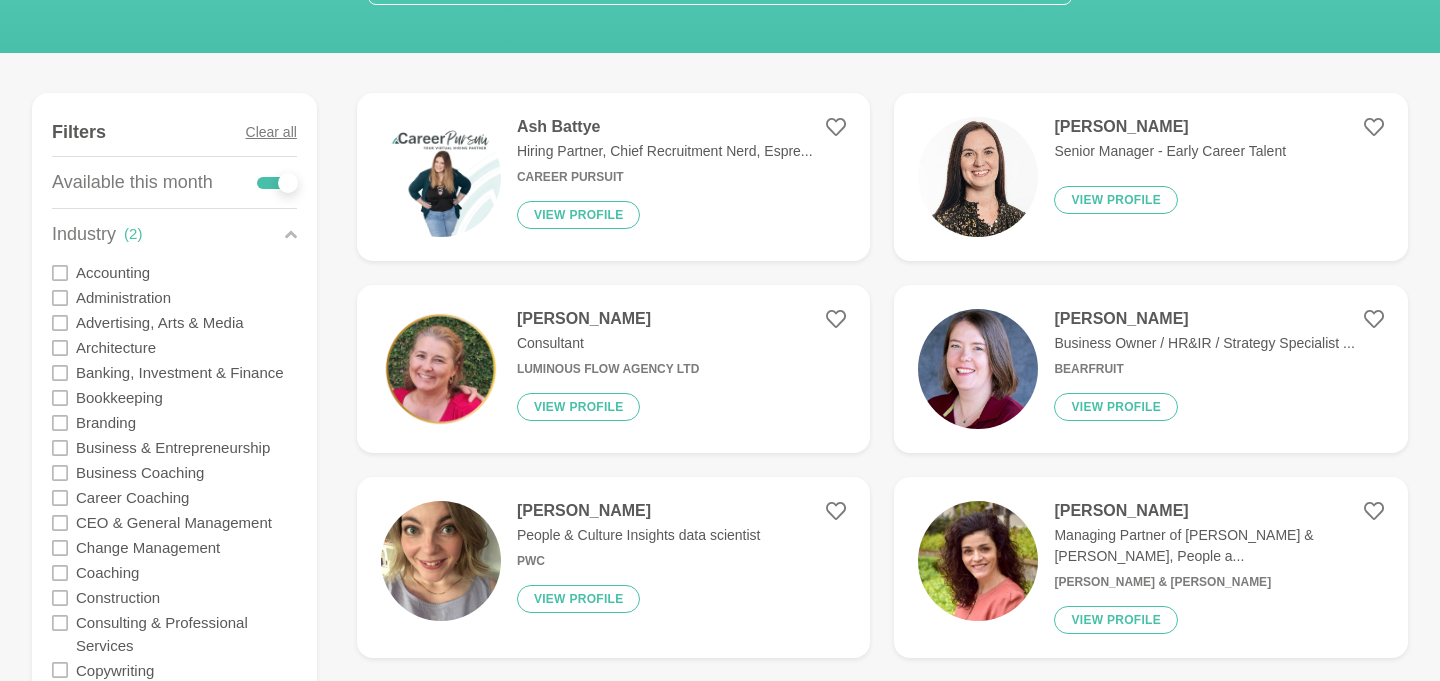 click on "Business Owner / HR&IR / Strategy Specialist ..." at bounding box center (1204, 343) 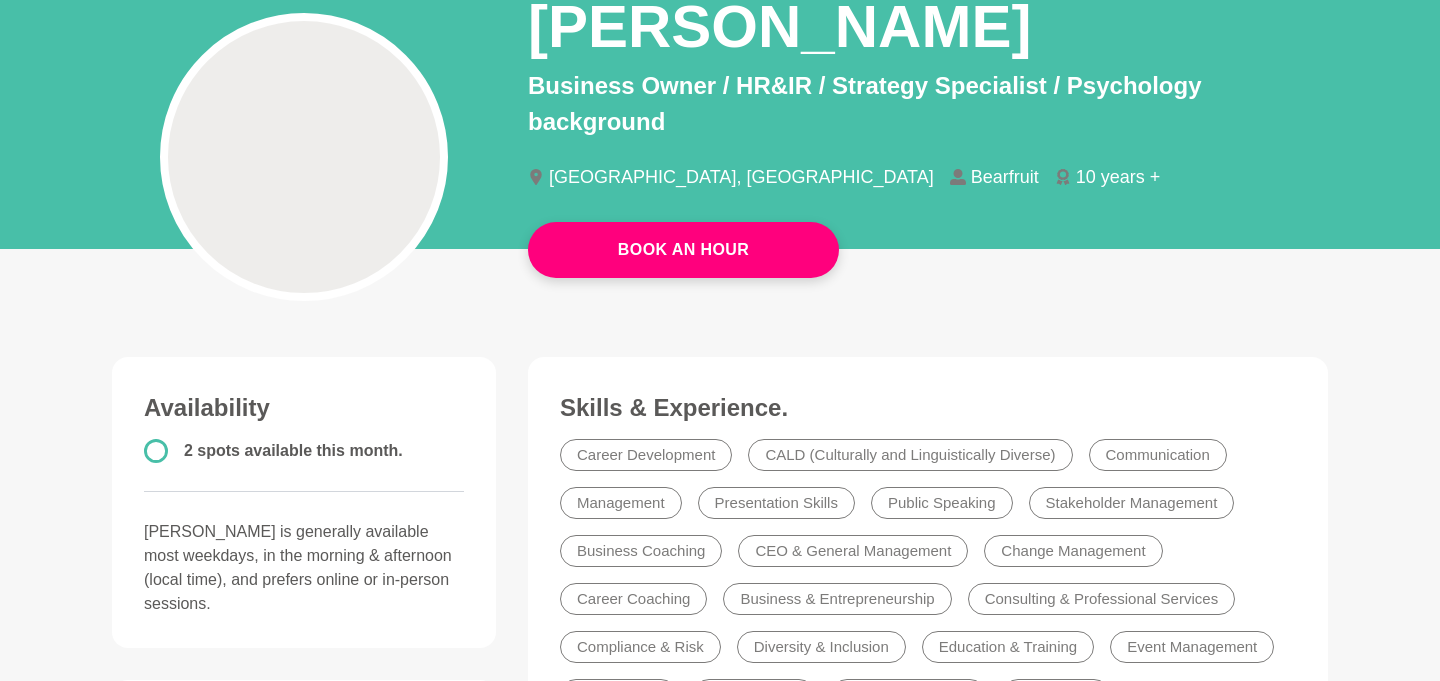 scroll, scrollTop: 0, scrollLeft: 0, axis: both 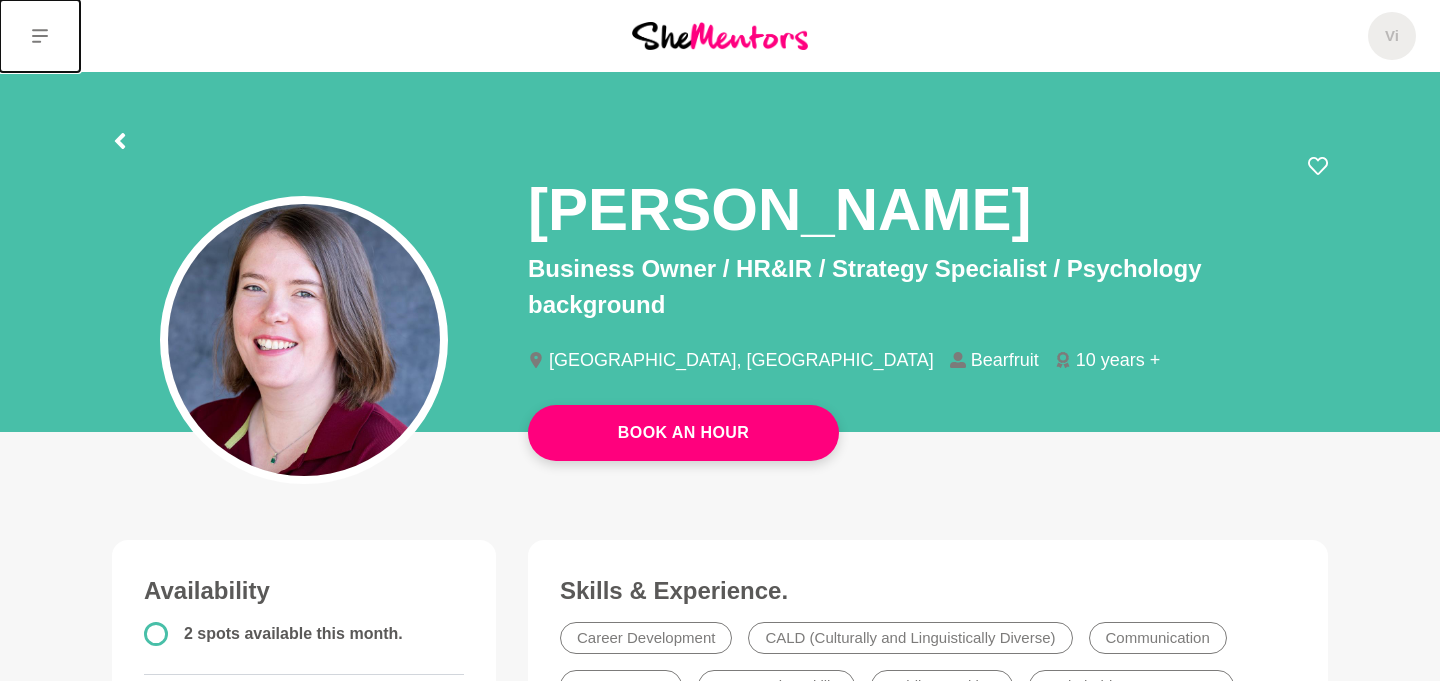 click at bounding box center (40, 36) 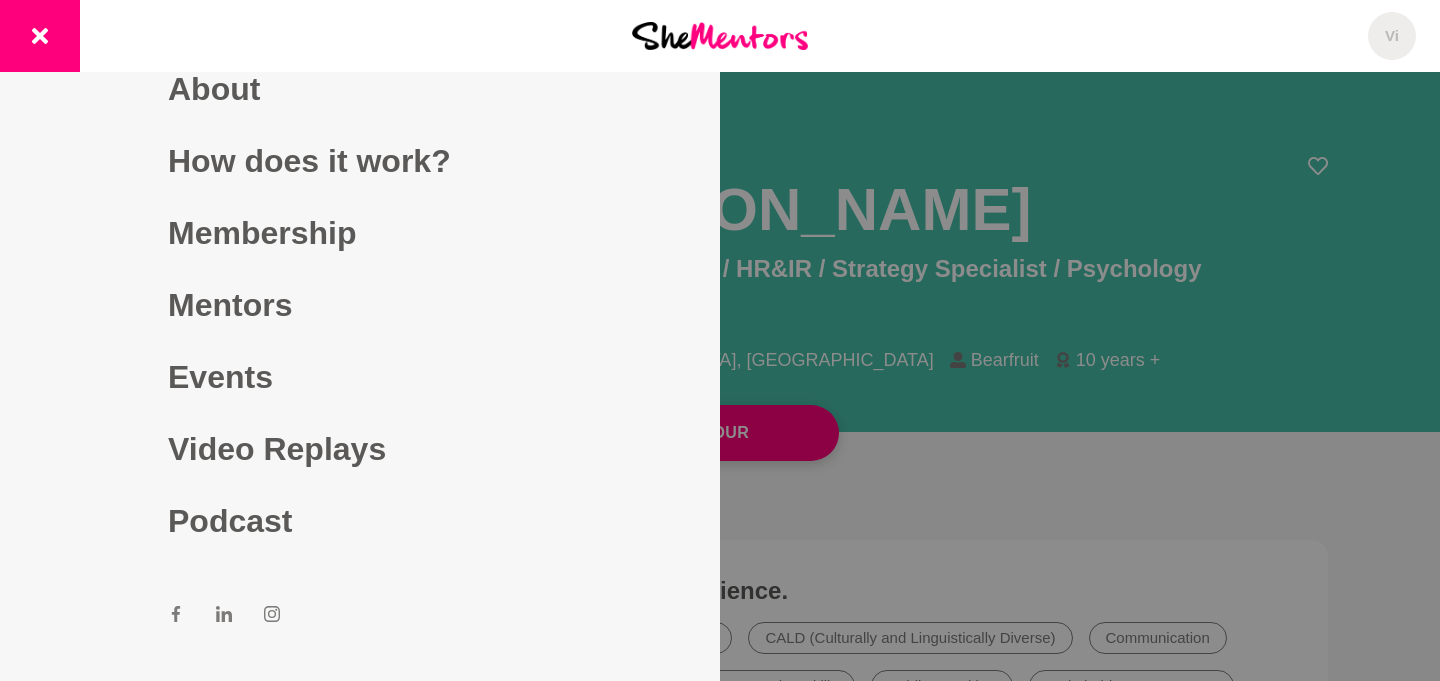 click at bounding box center (720, 340) 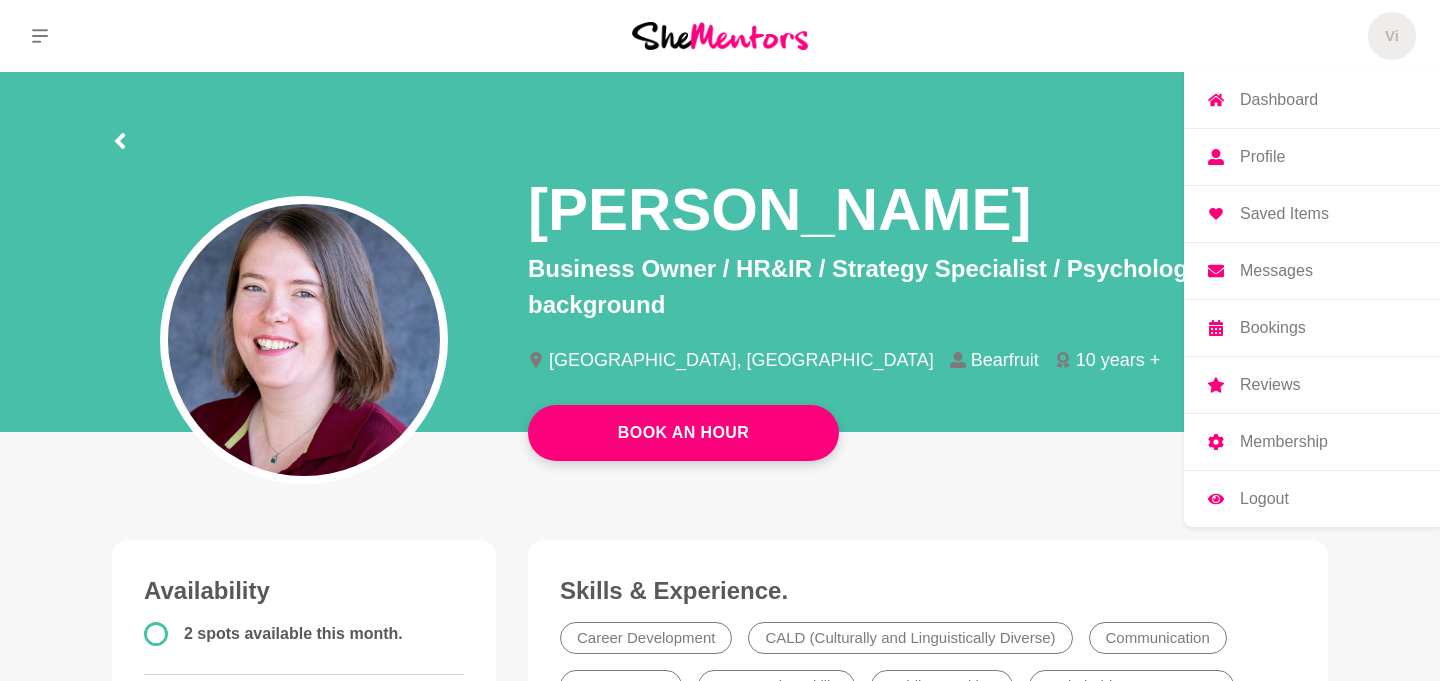 click on "Vi" at bounding box center (1392, 36) 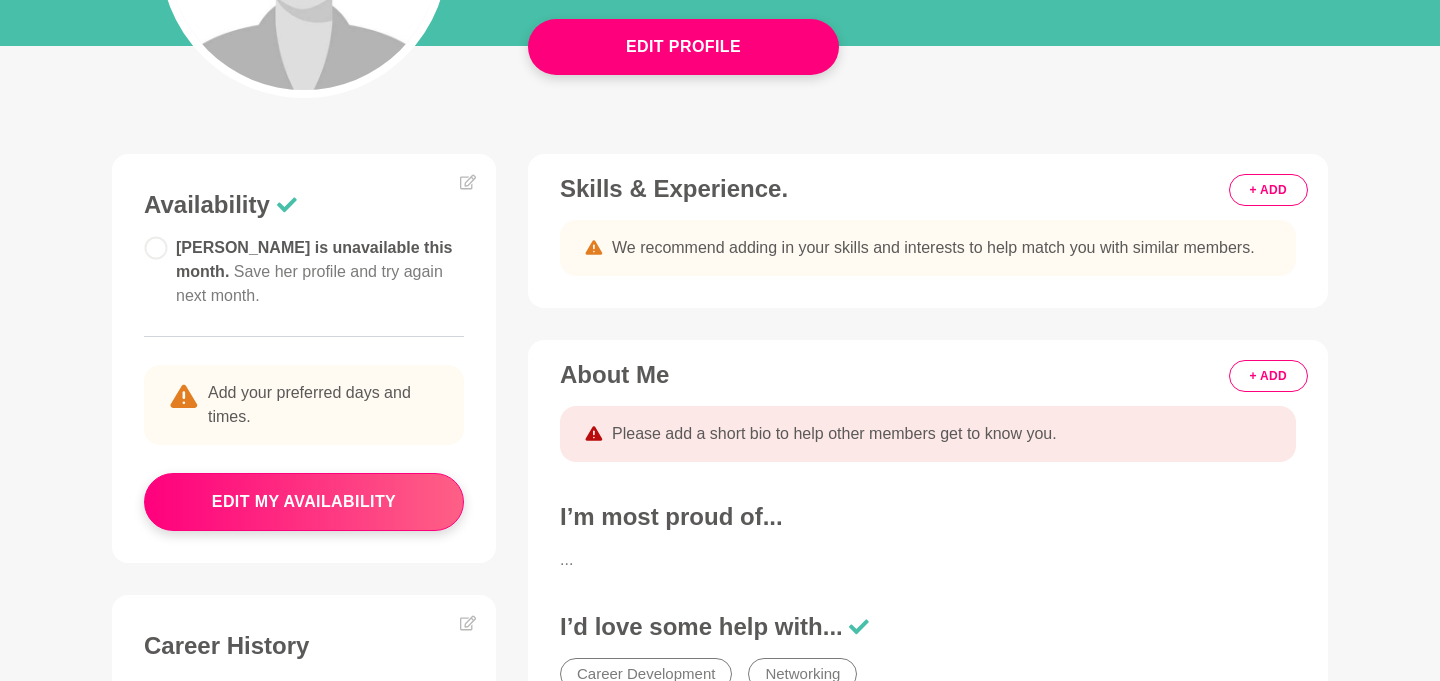 scroll, scrollTop: 446, scrollLeft: 0, axis: vertical 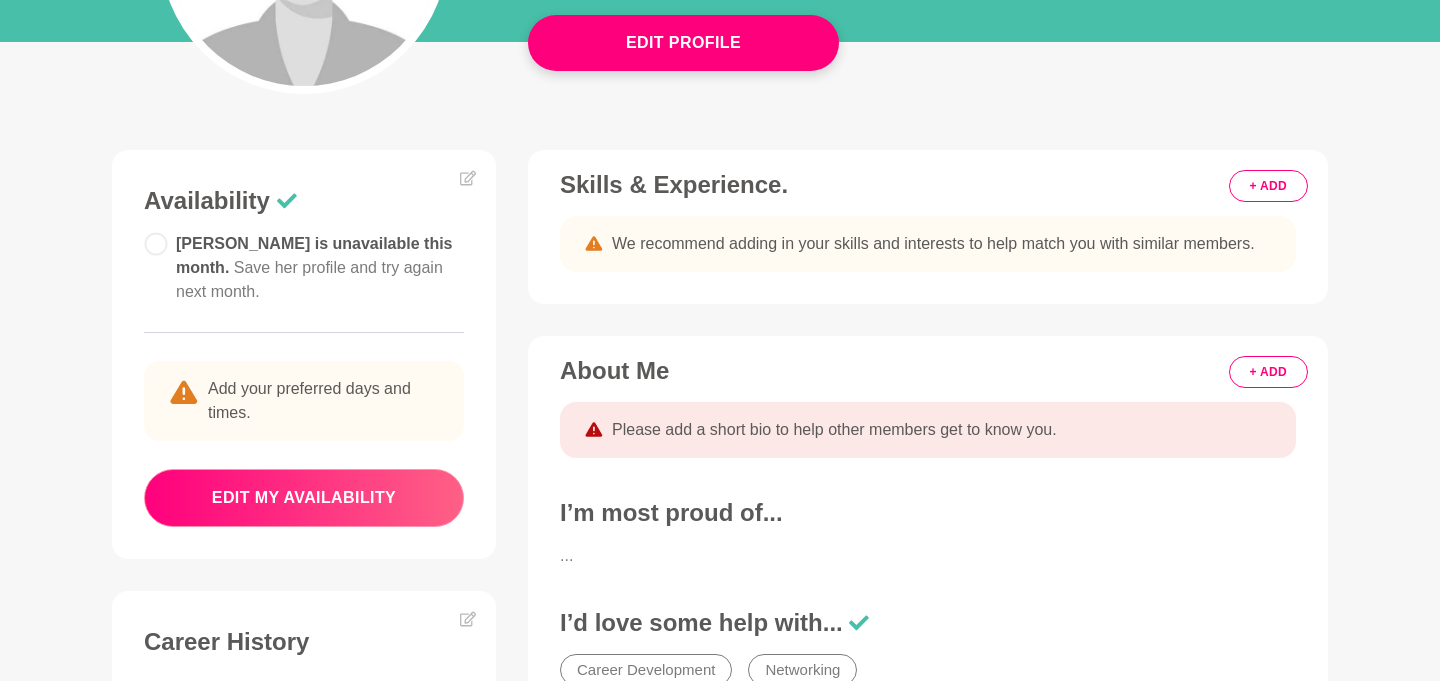 click on "edit my availability" at bounding box center (304, 498) 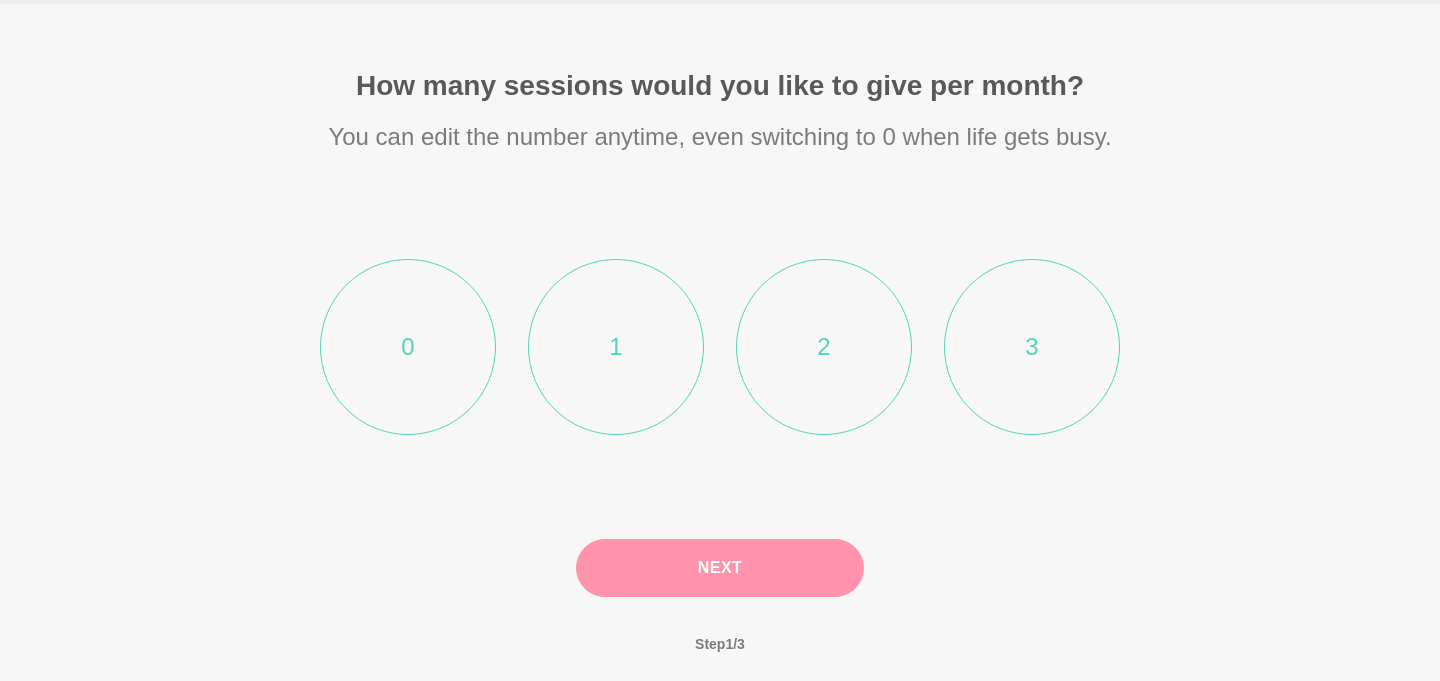 scroll, scrollTop: 132, scrollLeft: 0, axis: vertical 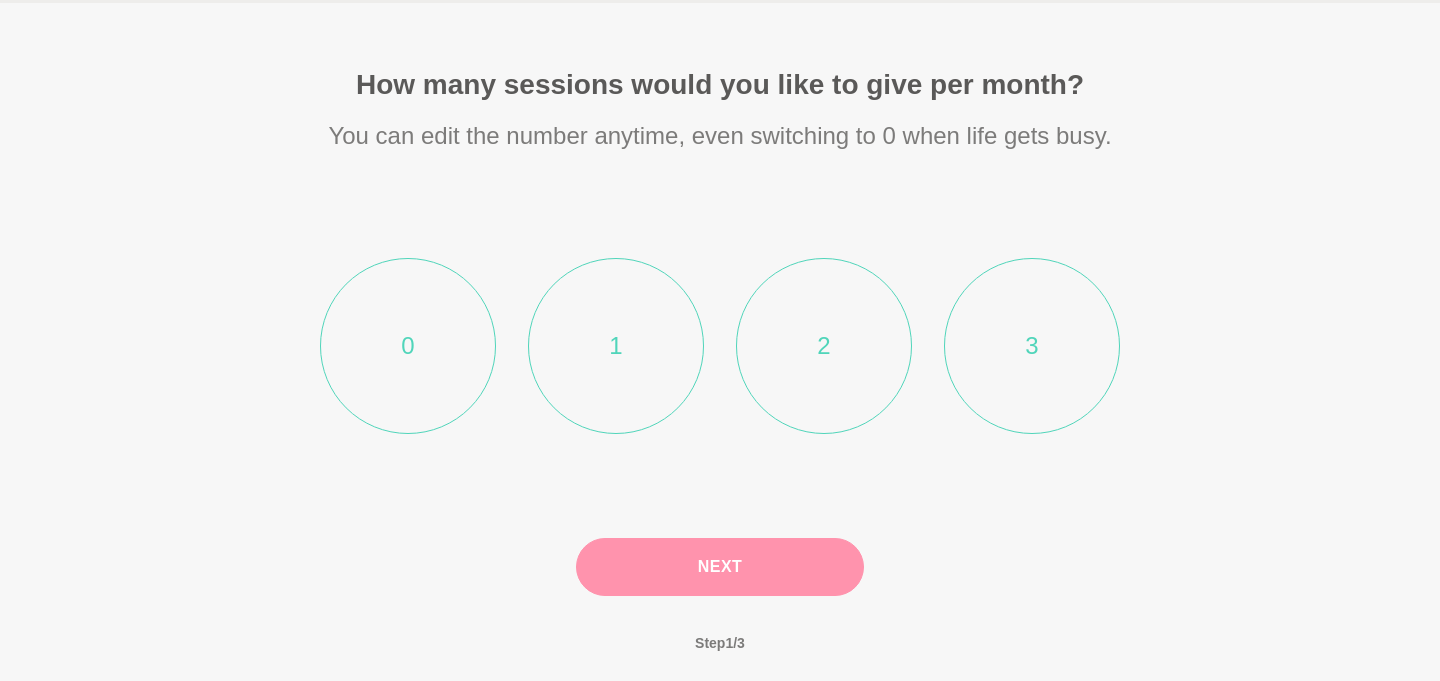 click on "2" at bounding box center [824, 346] 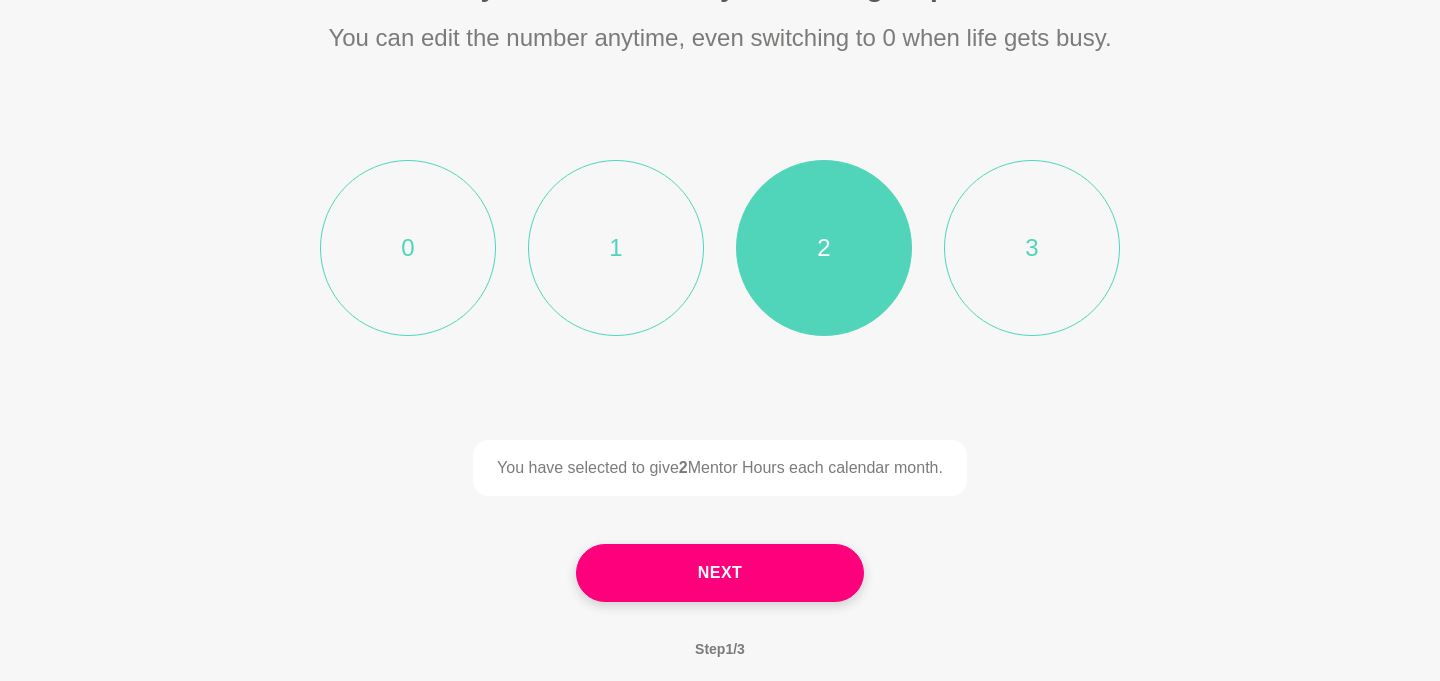 scroll, scrollTop: 272, scrollLeft: 0, axis: vertical 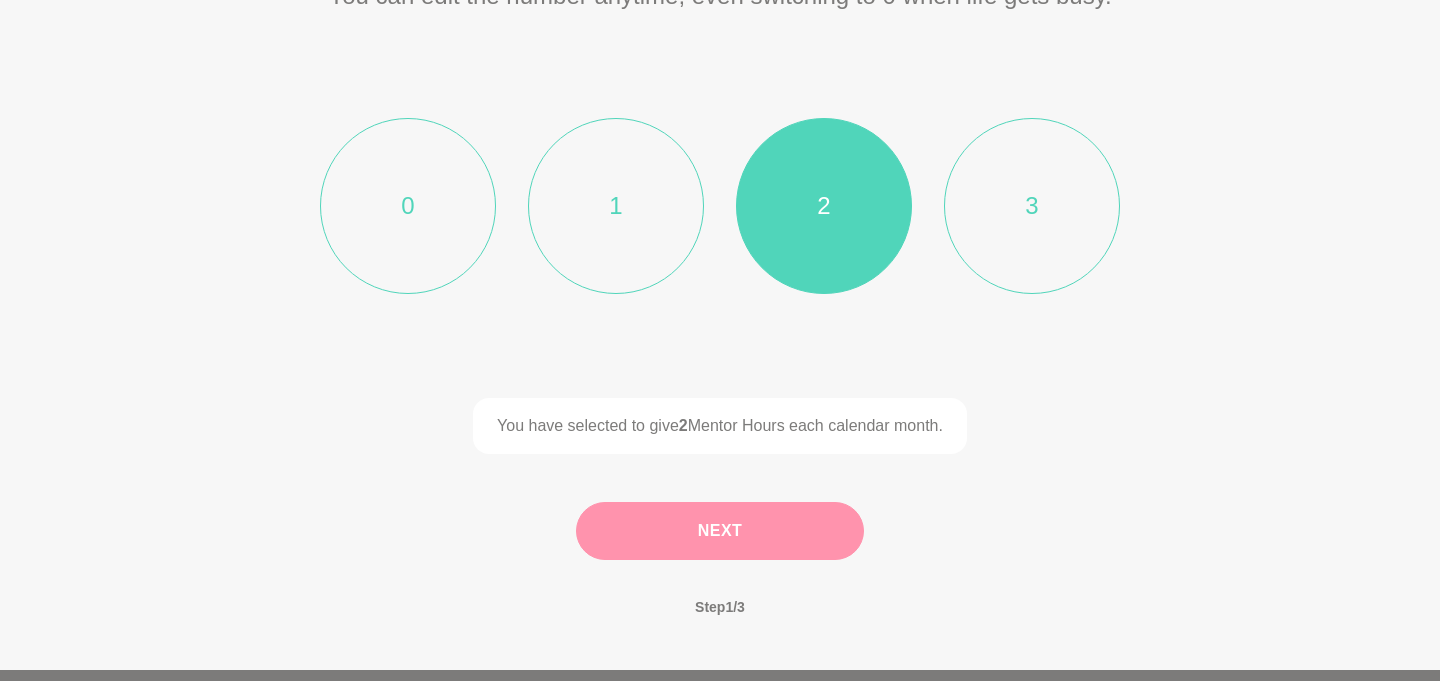click on "Next" at bounding box center [720, 531] 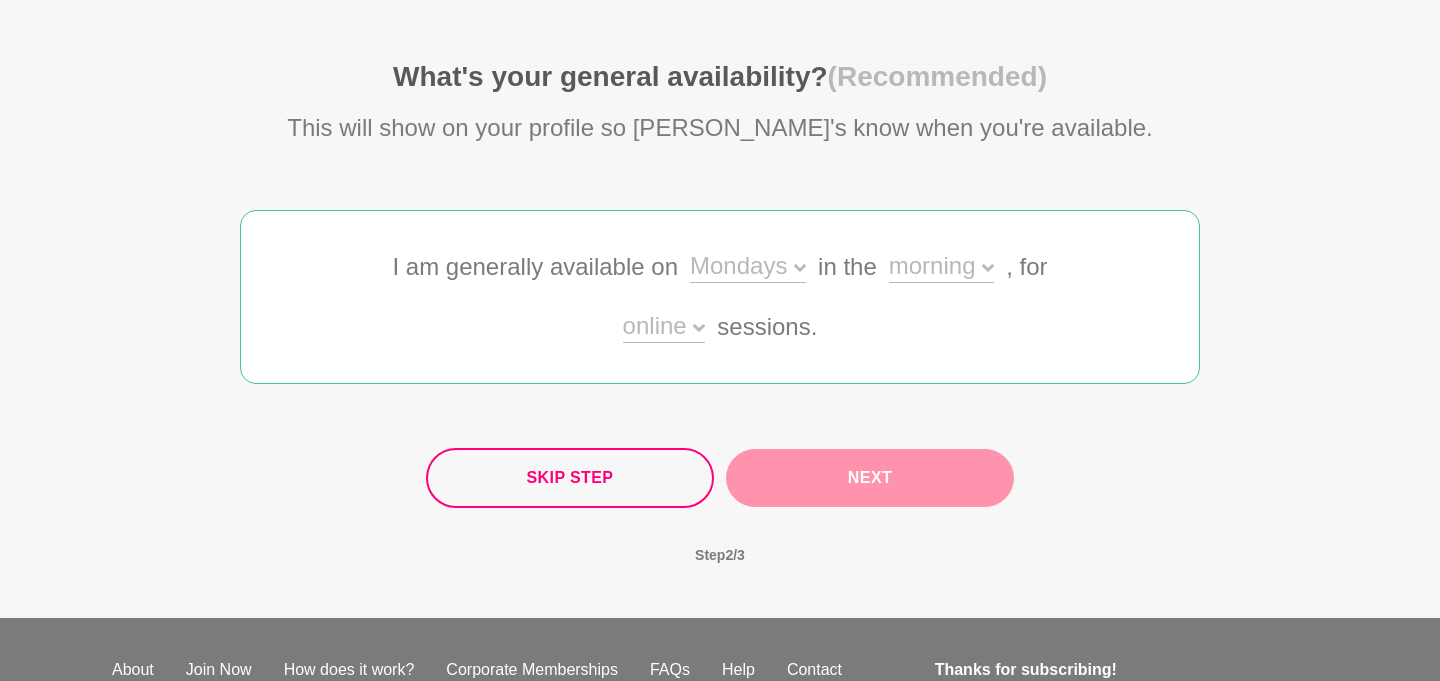 scroll, scrollTop: 119, scrollLeft: 0, axis: vertical 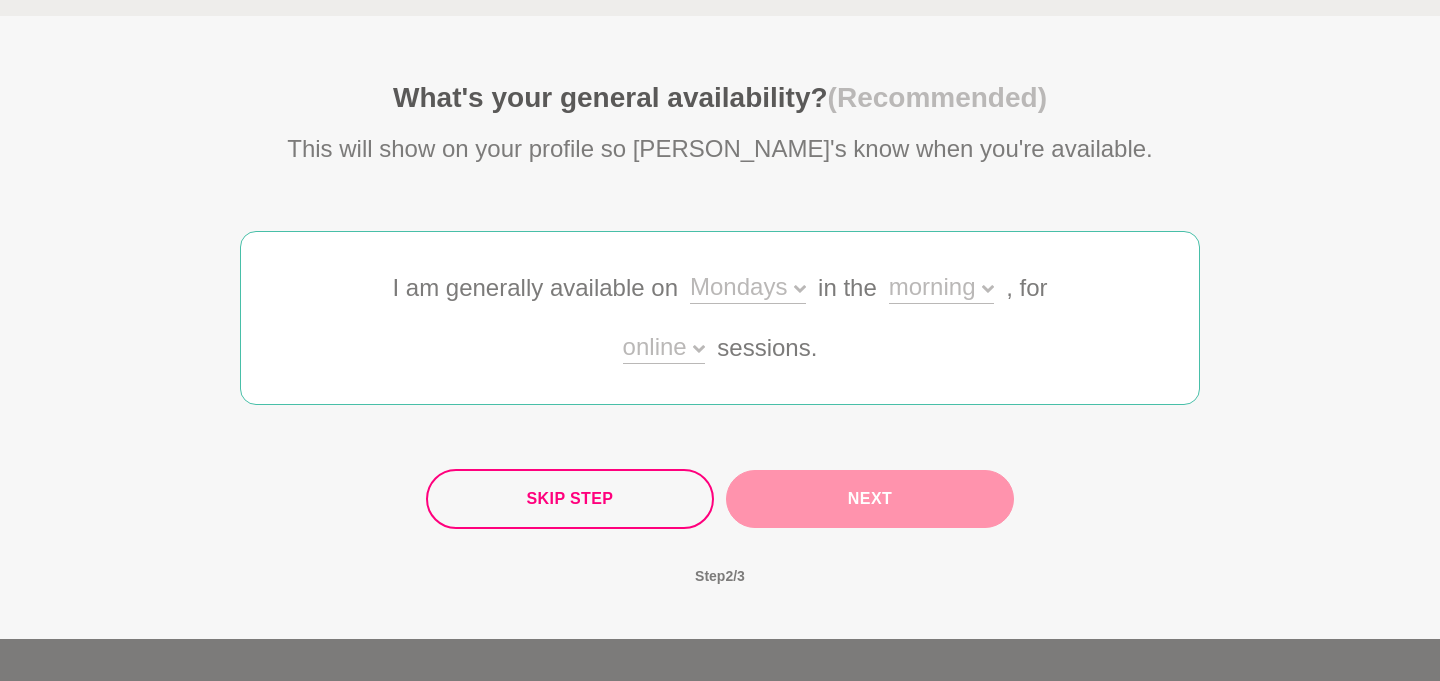 click on "Mondays" at bounding box center (748, 289) 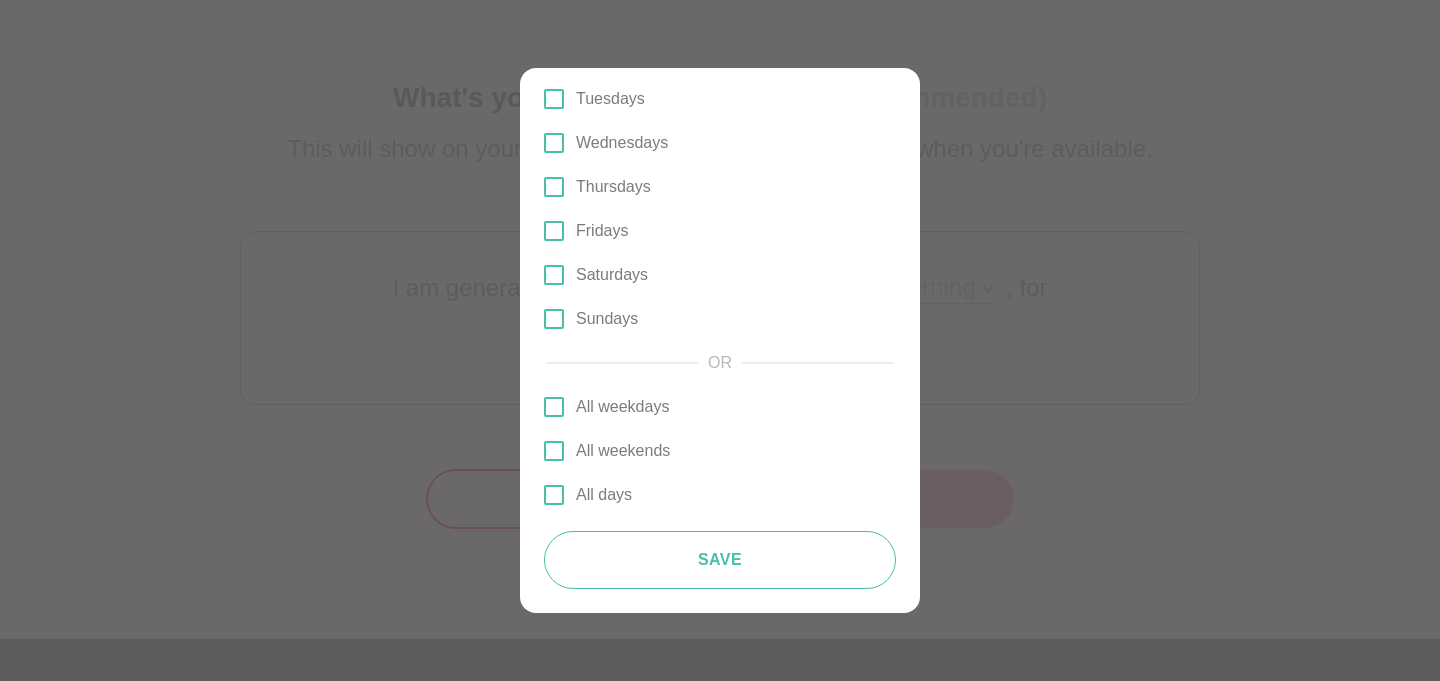 scroll, scrollTop: 106, scrollLeft: 0, axis: vertical 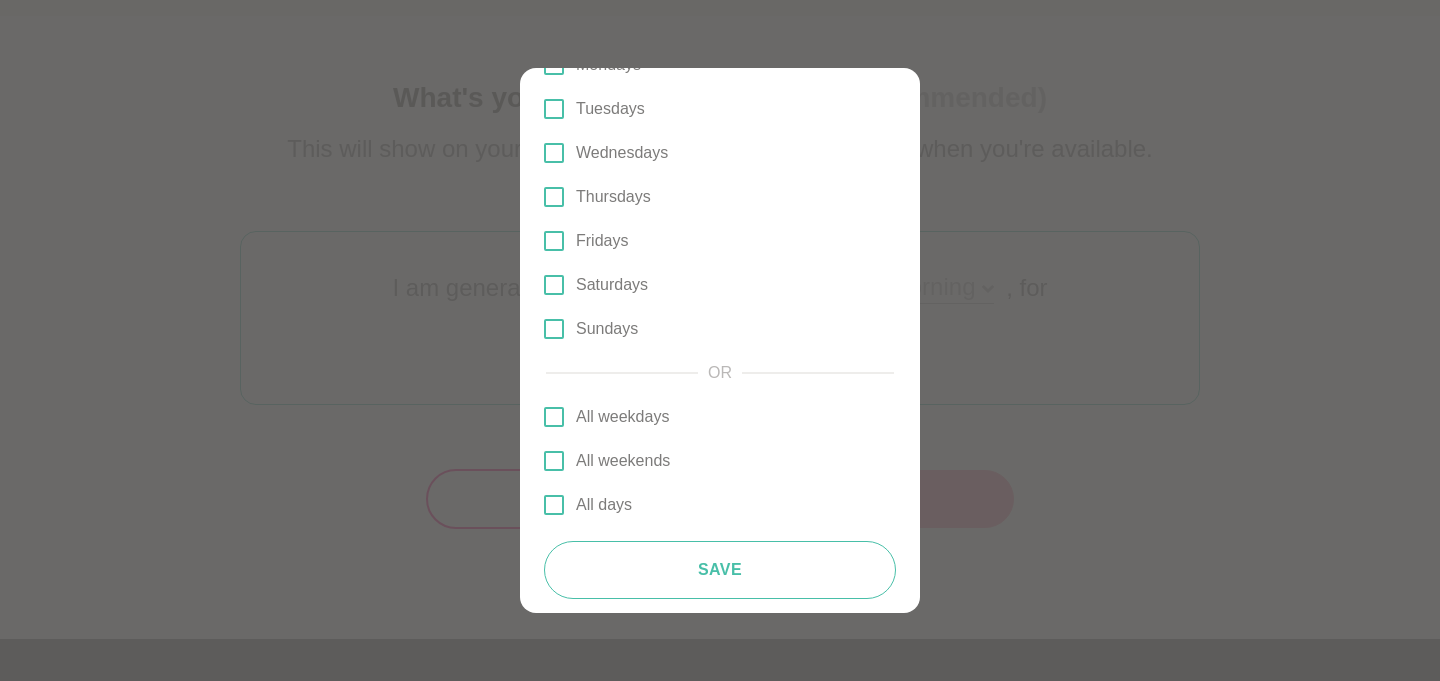 click on "All days" at bounding box center [604, 505] 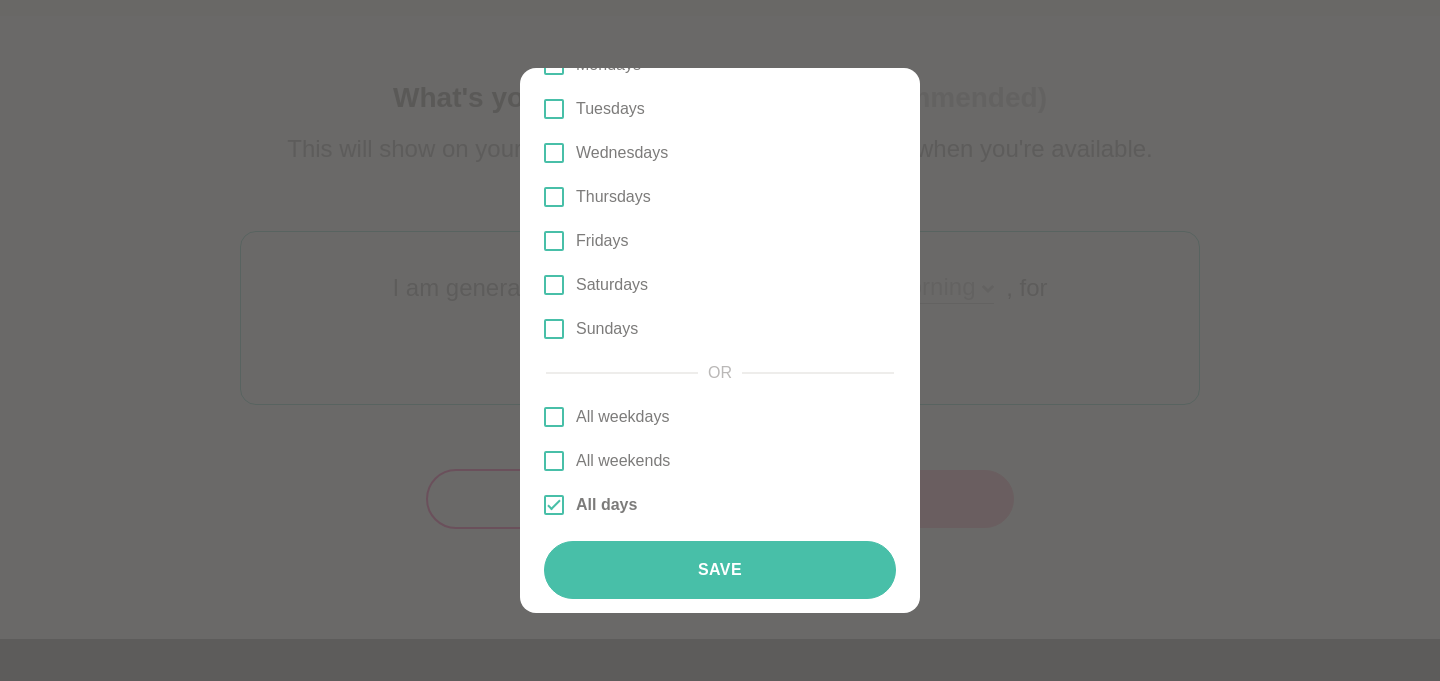 click on "Save" at bounding box center [720, 570] 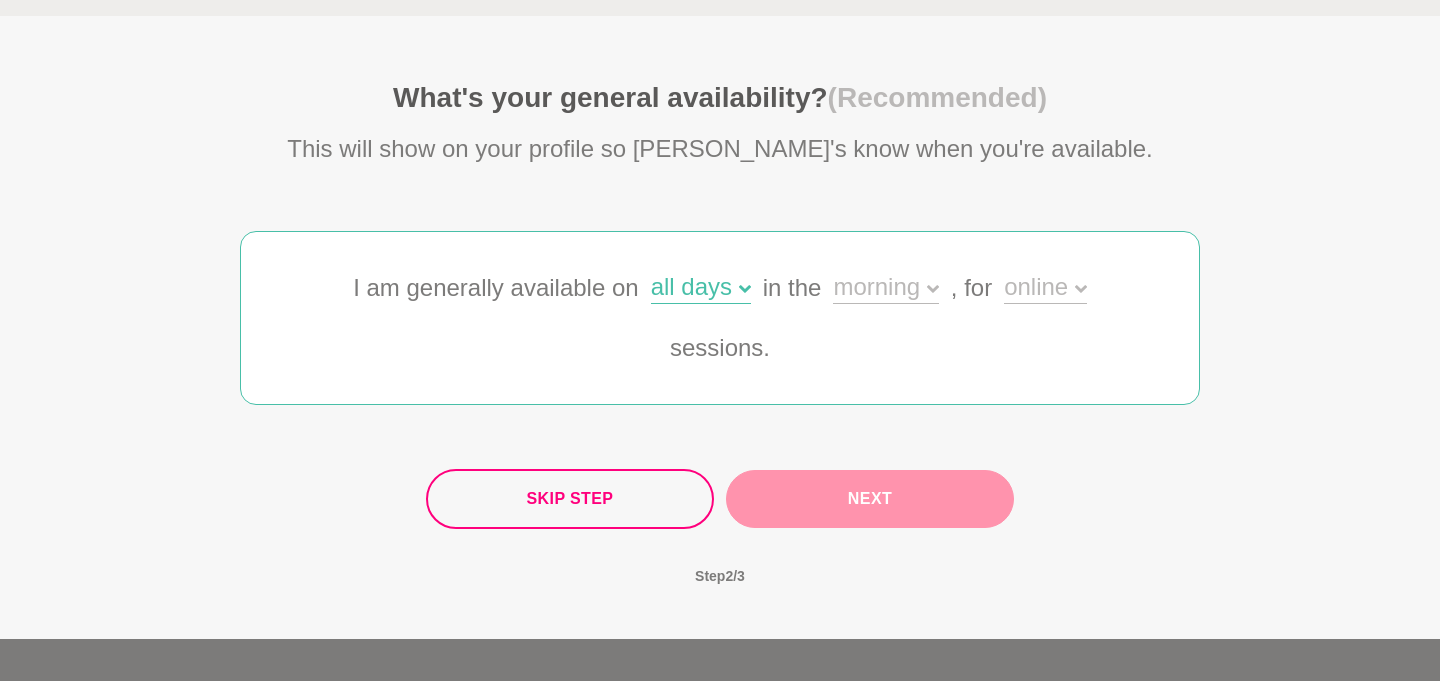 click on "morning" at bounding box center [885, 289] 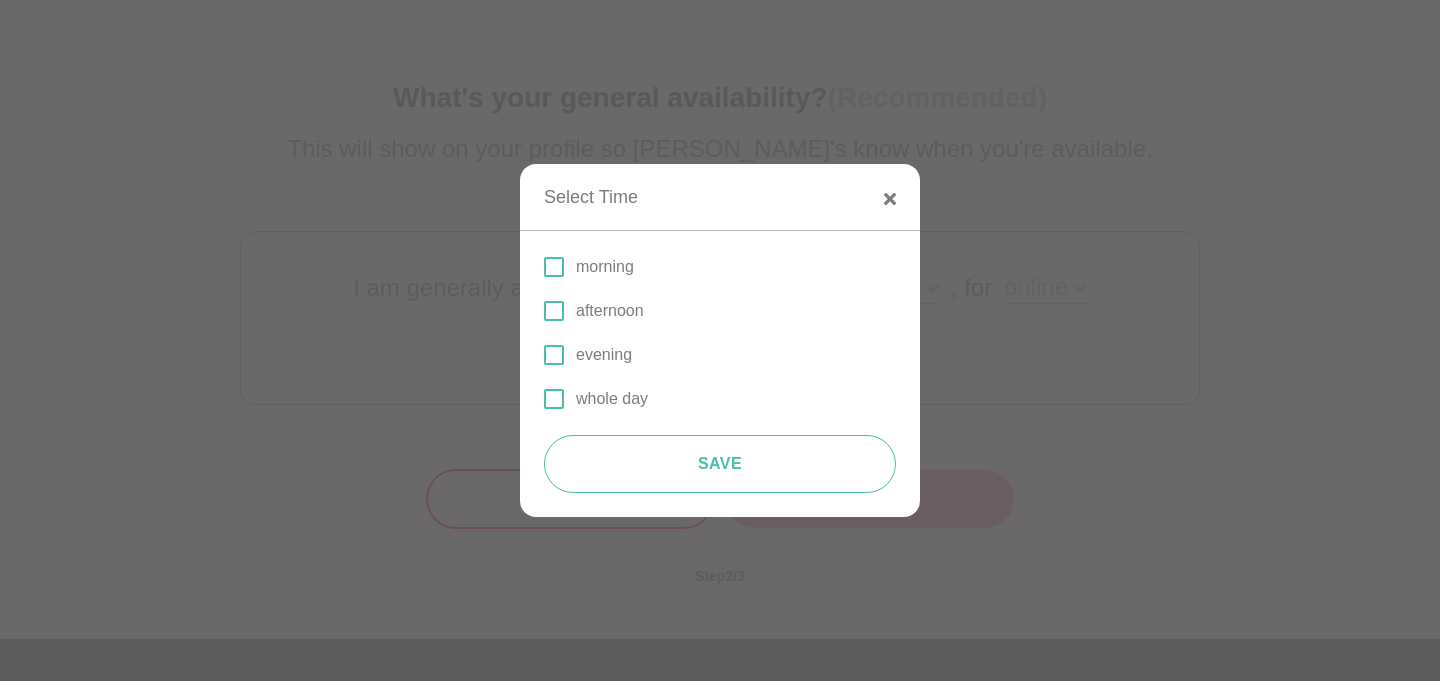 click at bounding box center [554, 399] 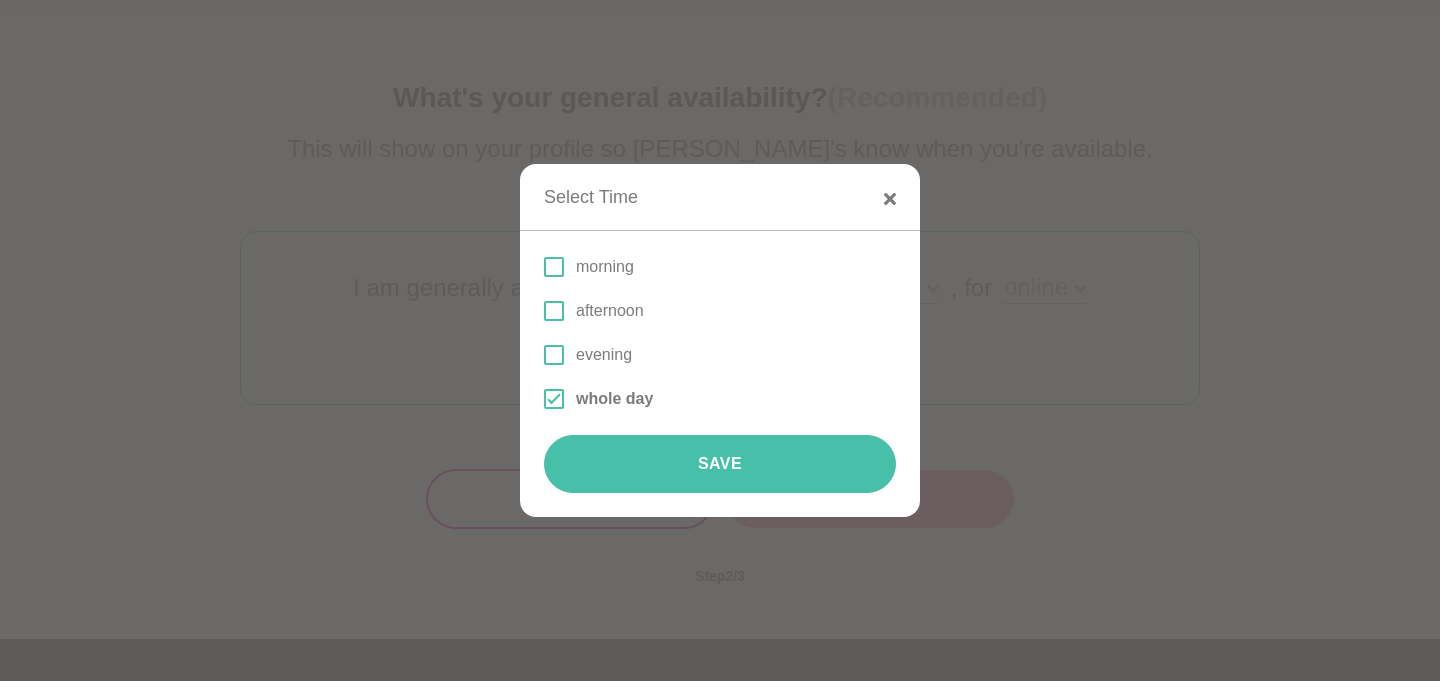 click on "Save" at bounding box center (720, 464) 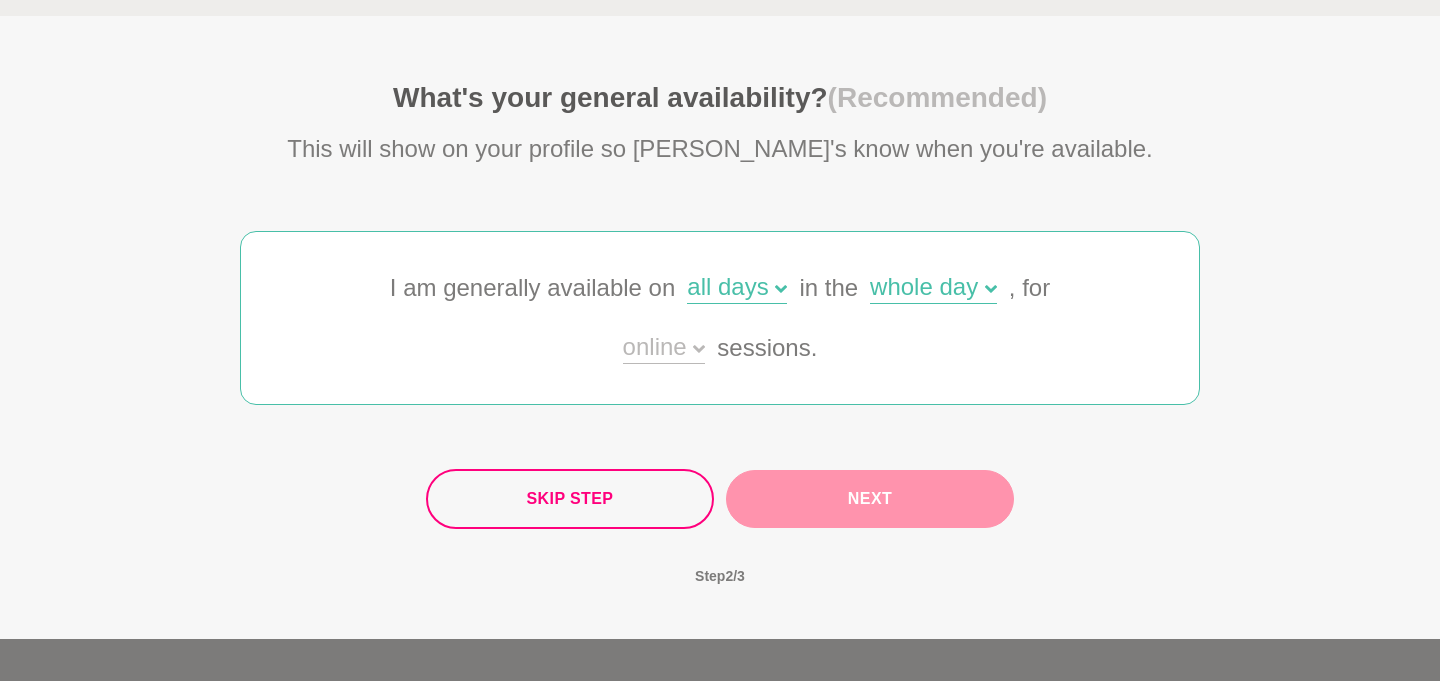 click on "online" at bounding box center (664, 349) 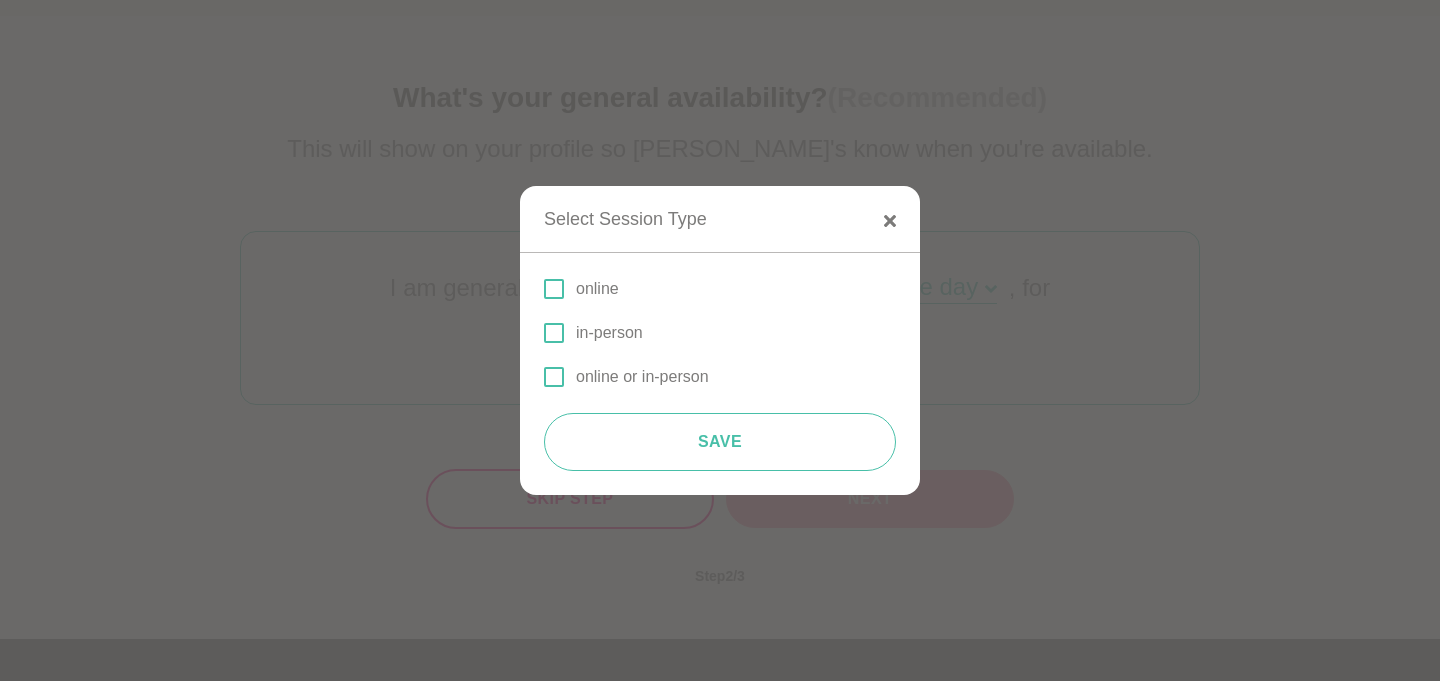 click on "online" at bounding box center (597, 289) 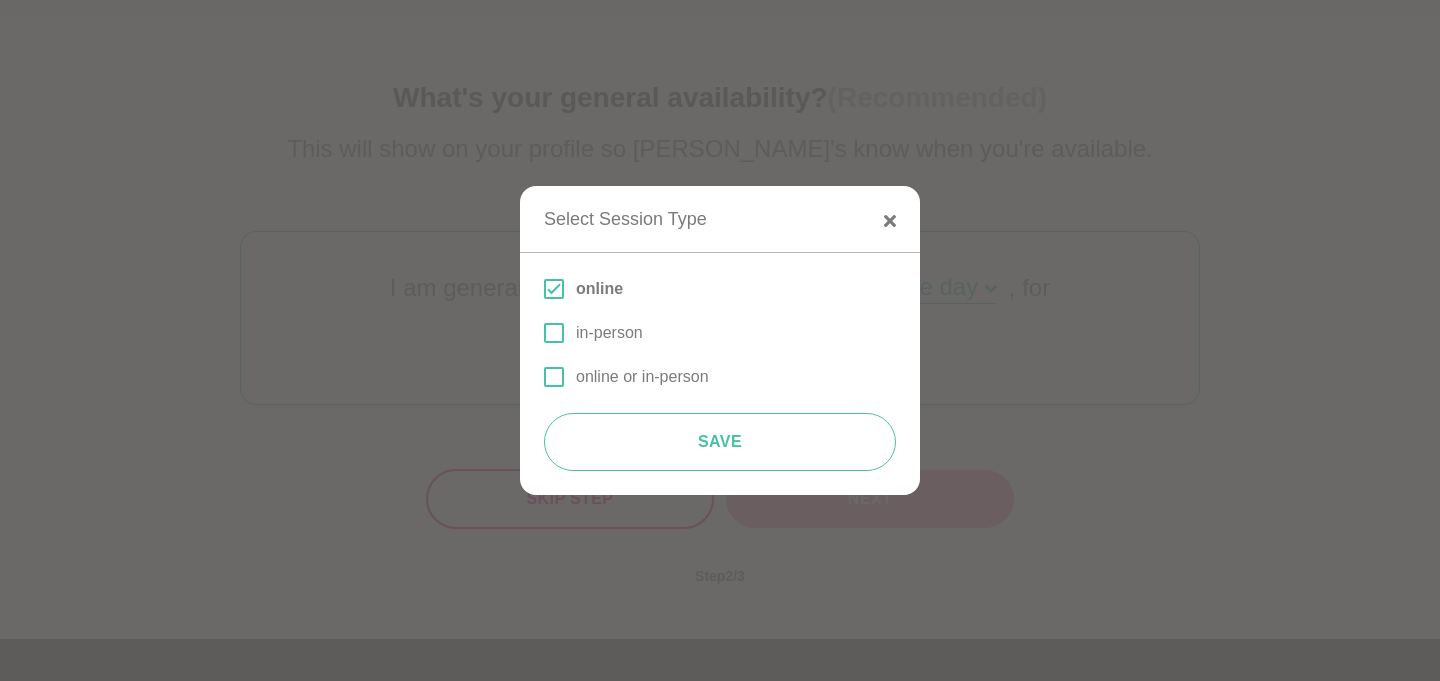 click on "online" at bounding box center (599, 289) 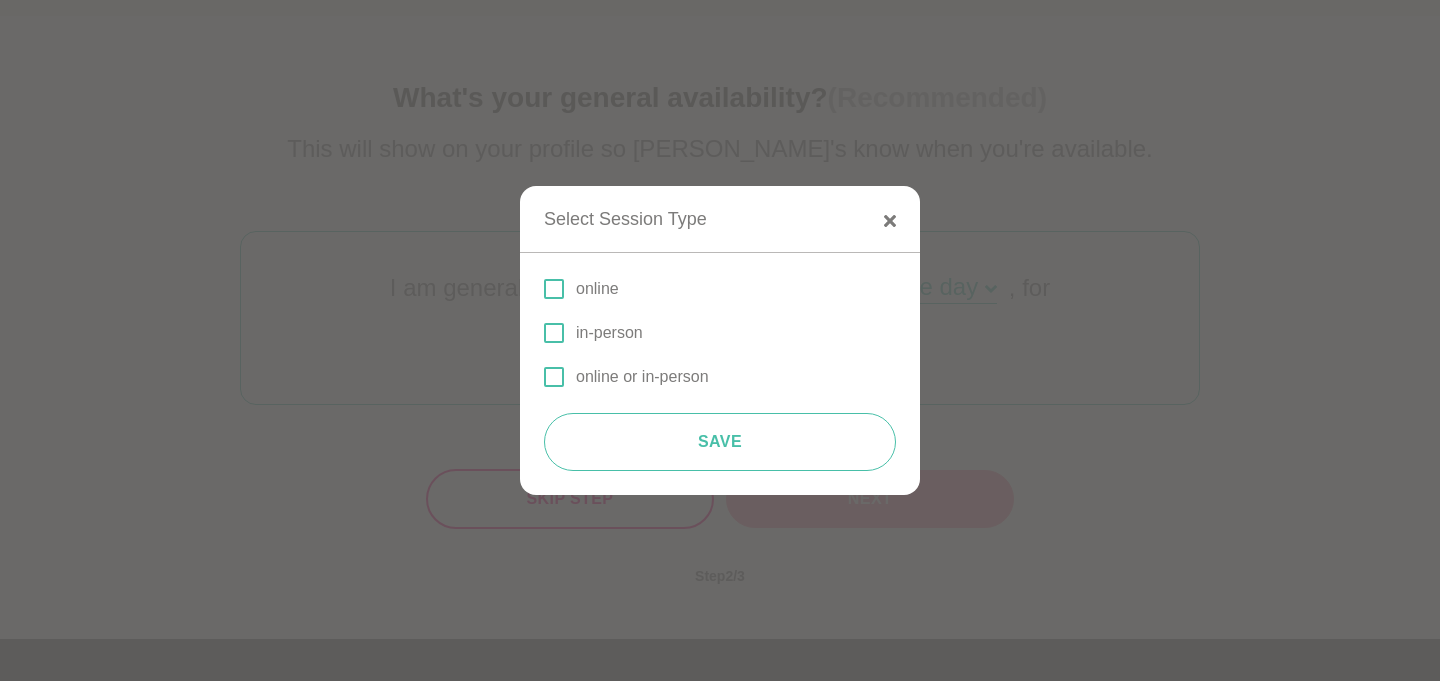 click on "online or in-person" at bounding box center (642, 377) 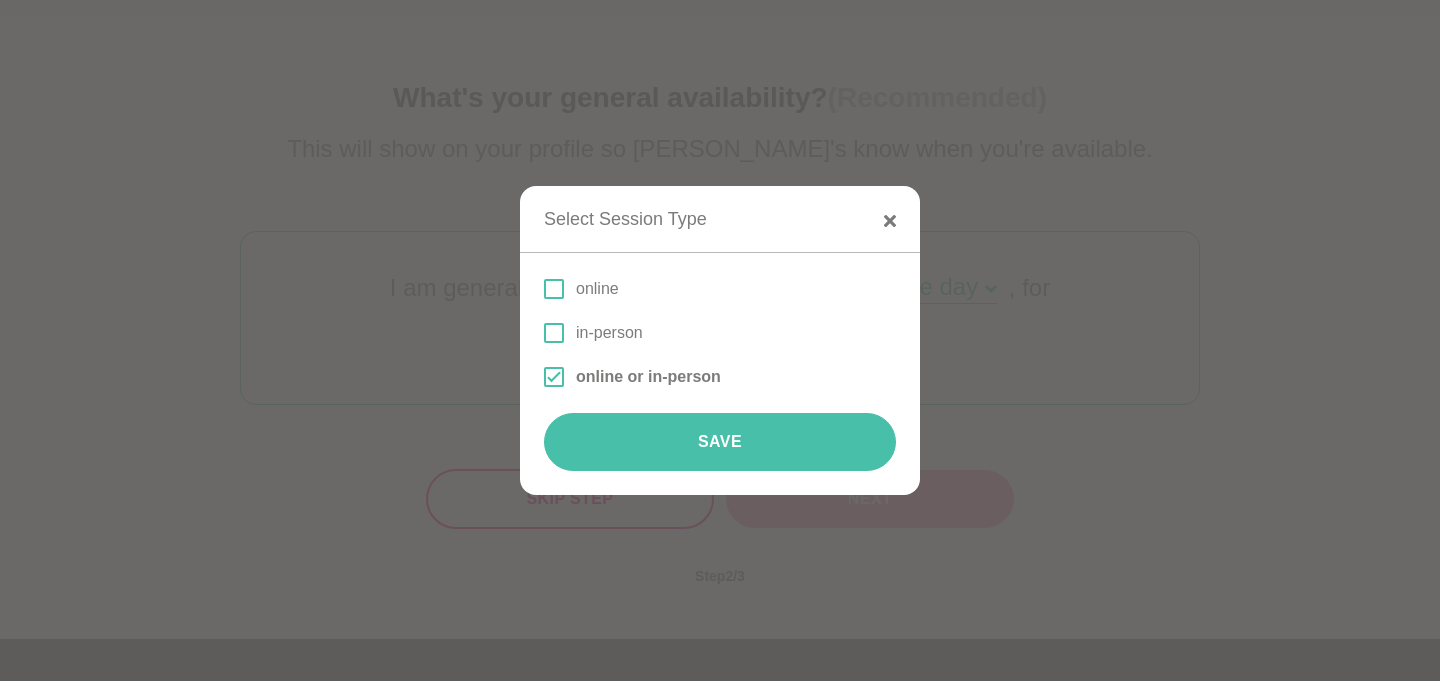 click on "Save" at bounding box center [720, 442] 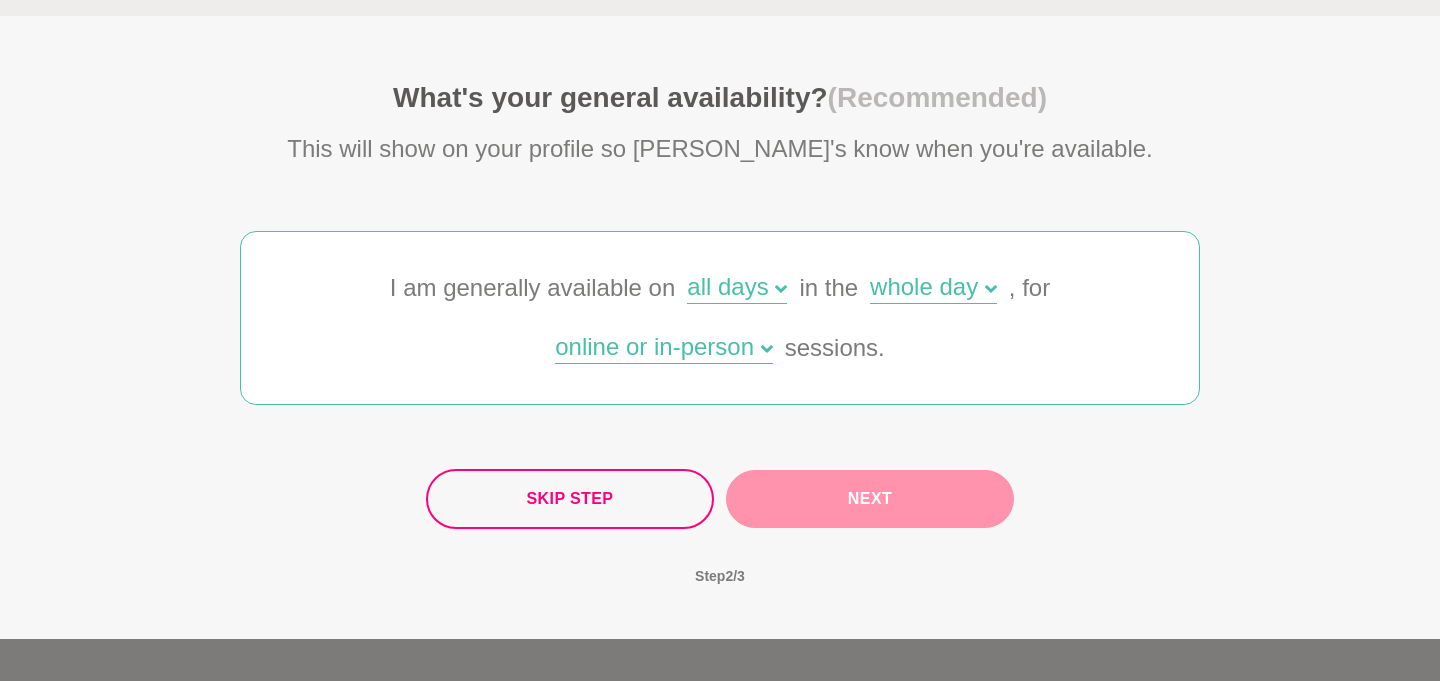 click on "Next" at bounding box center (870, 499) 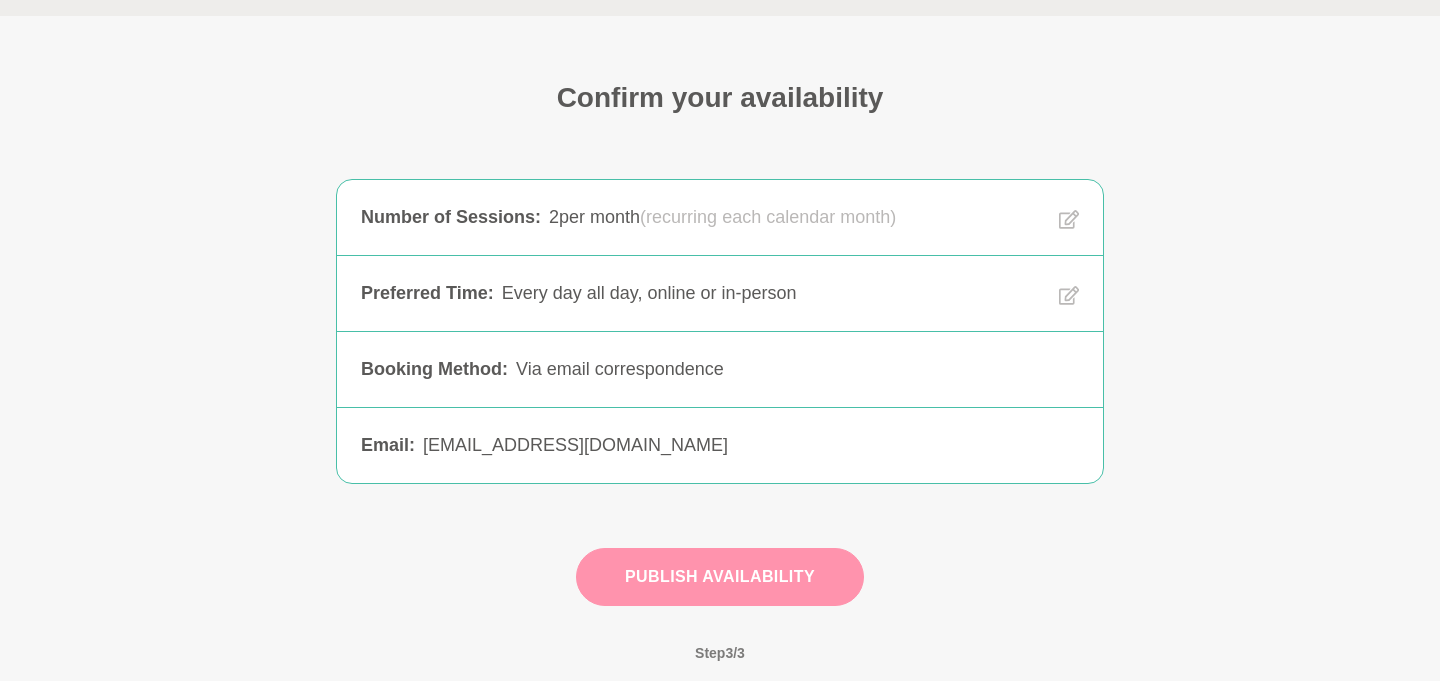 click on "Publish Availability" at bounding box center (720, 577) 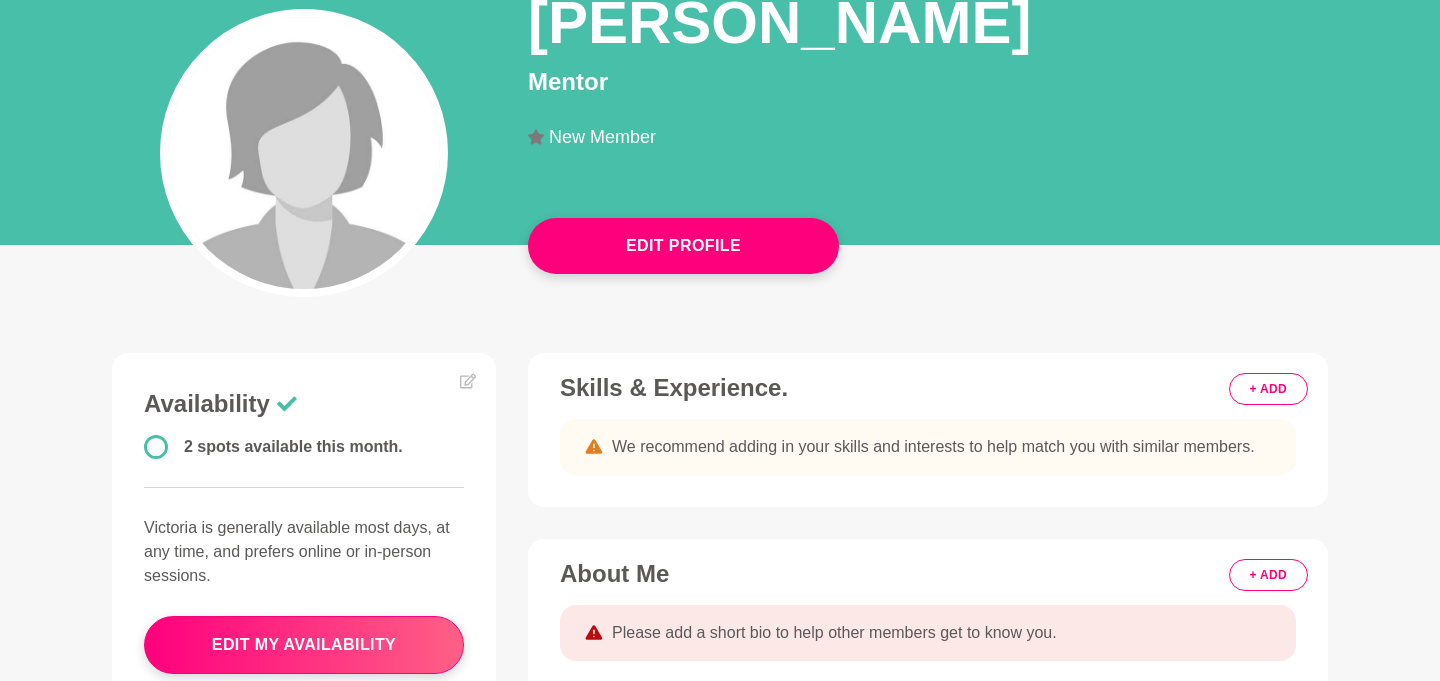 scroll, scrollTop: 221, scrollLeft: 0, axis: vertical 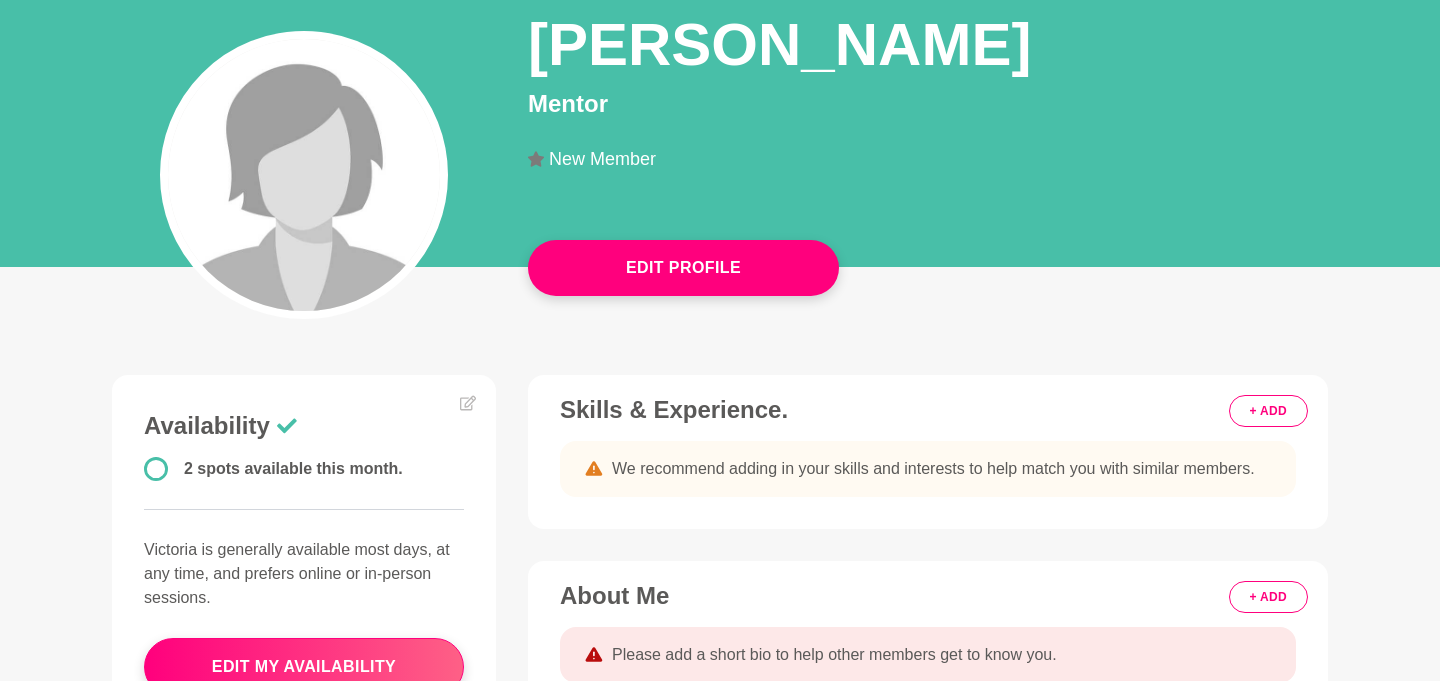 click at bounding box center [304, 175] 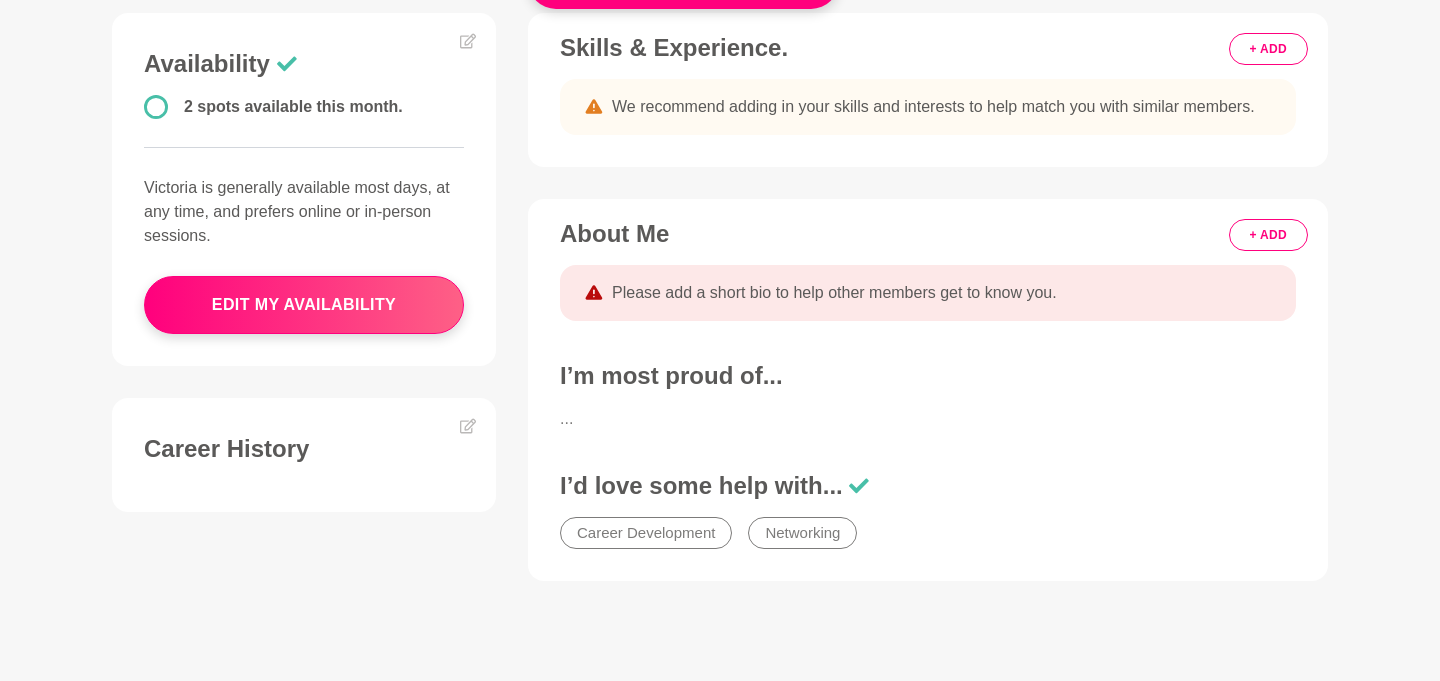 scroll, scrollTop: 461, scrollLeft: 0, axis: vertical 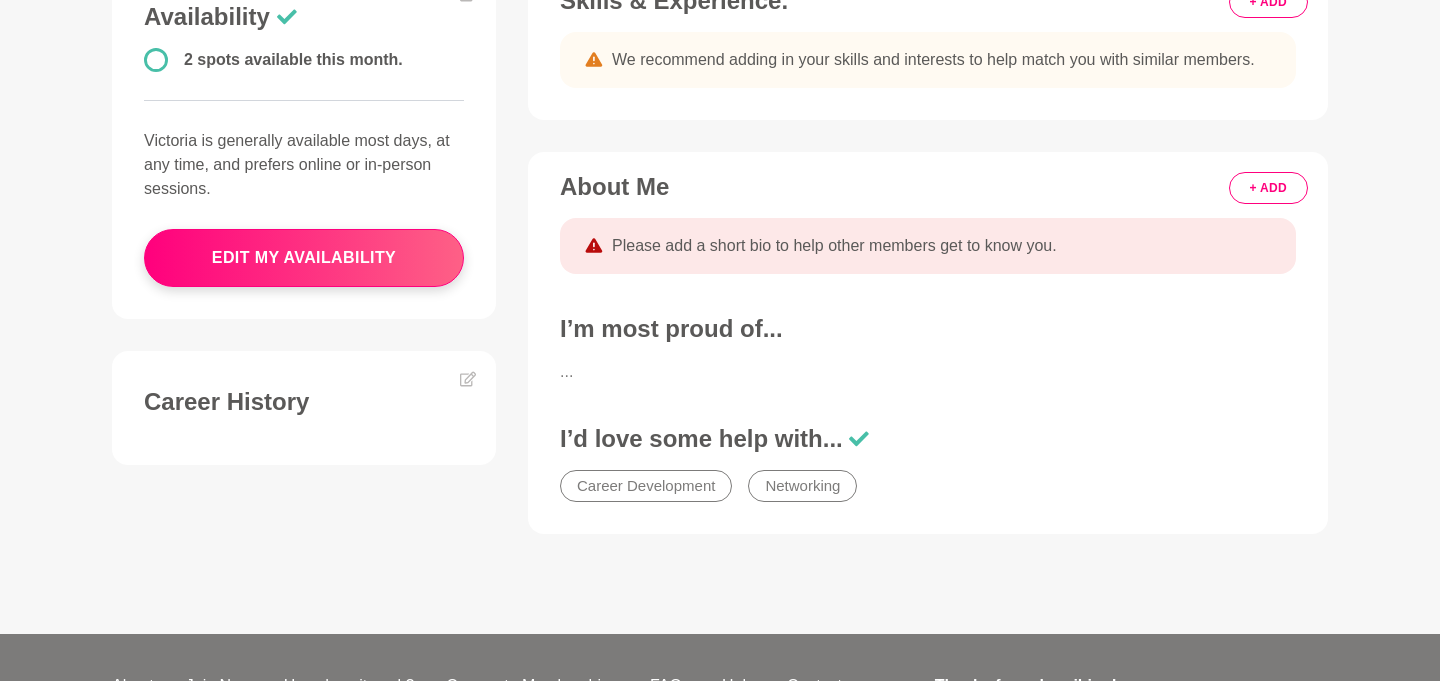 click on "I’d love some help with..." at bounding box center [928, 439] 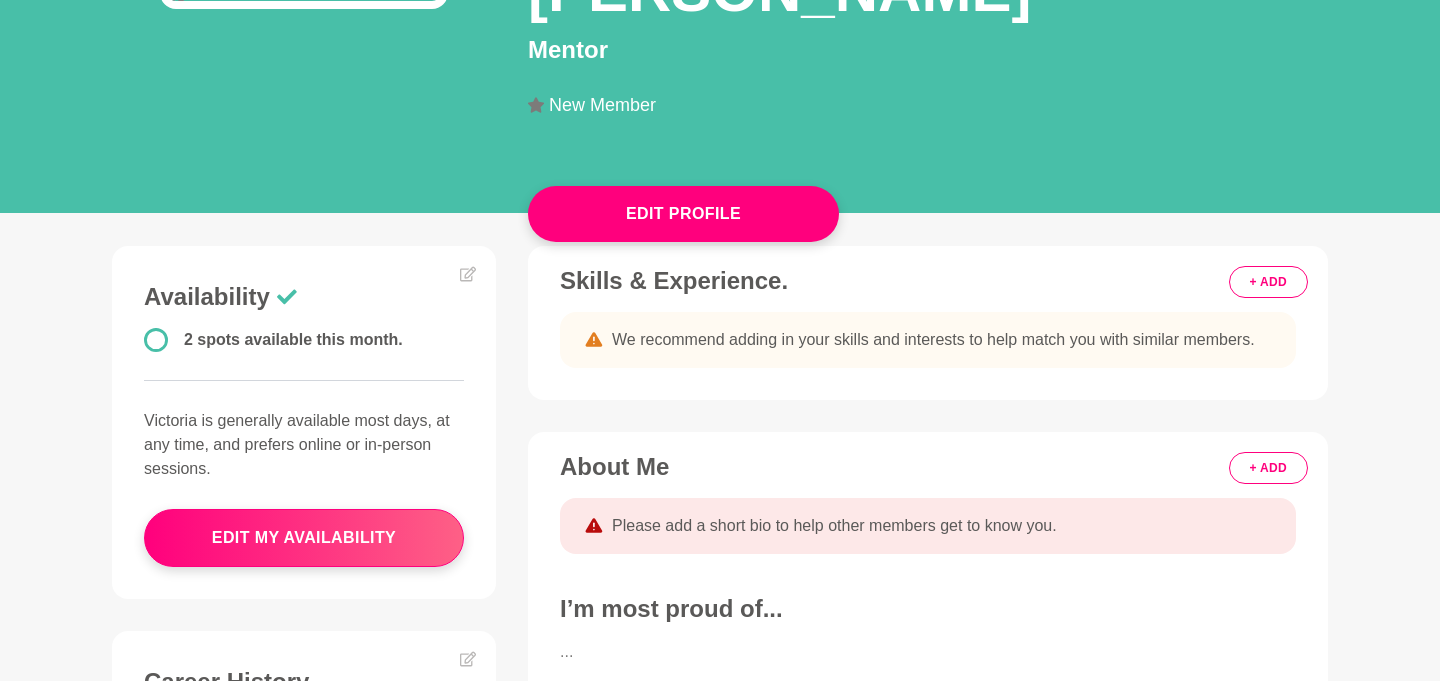 scroll, scrollTop: 267, scrollLeft: 0, axis: vertical 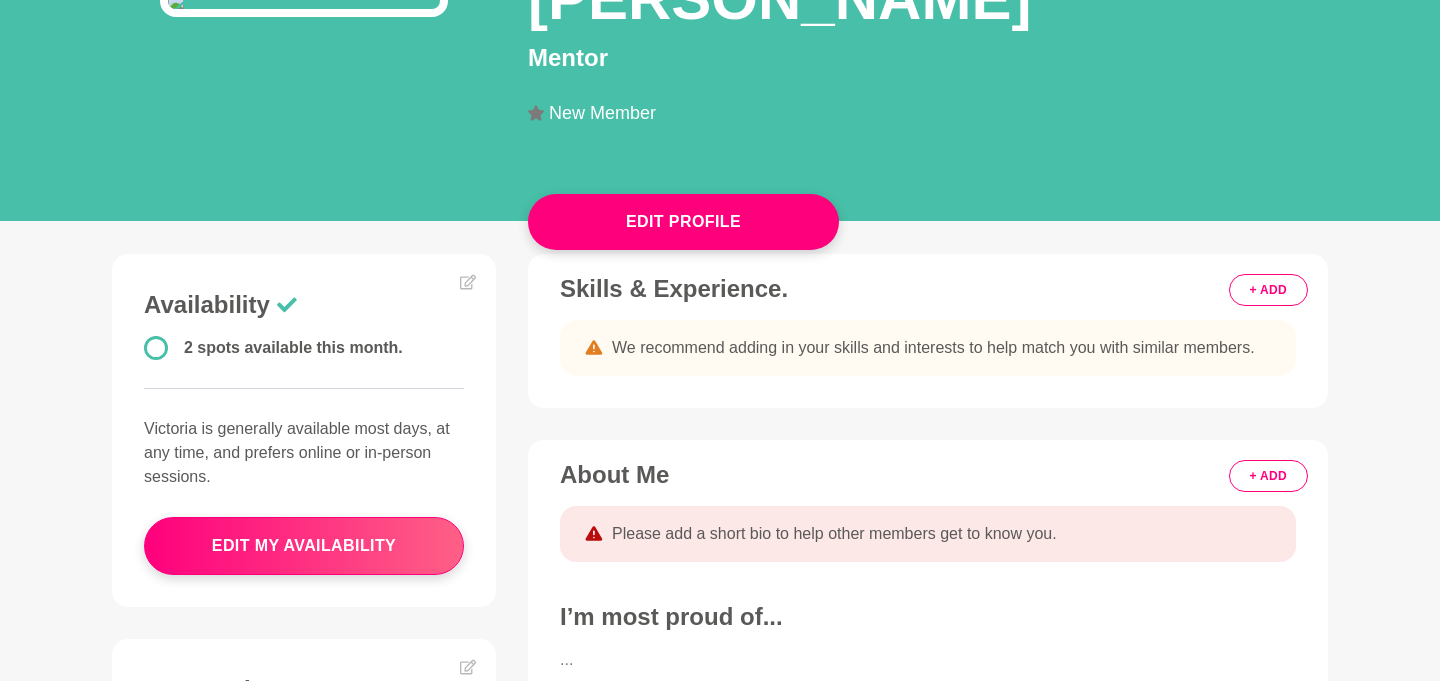 click on "+ ADD" at bounding box center [1268, 290] 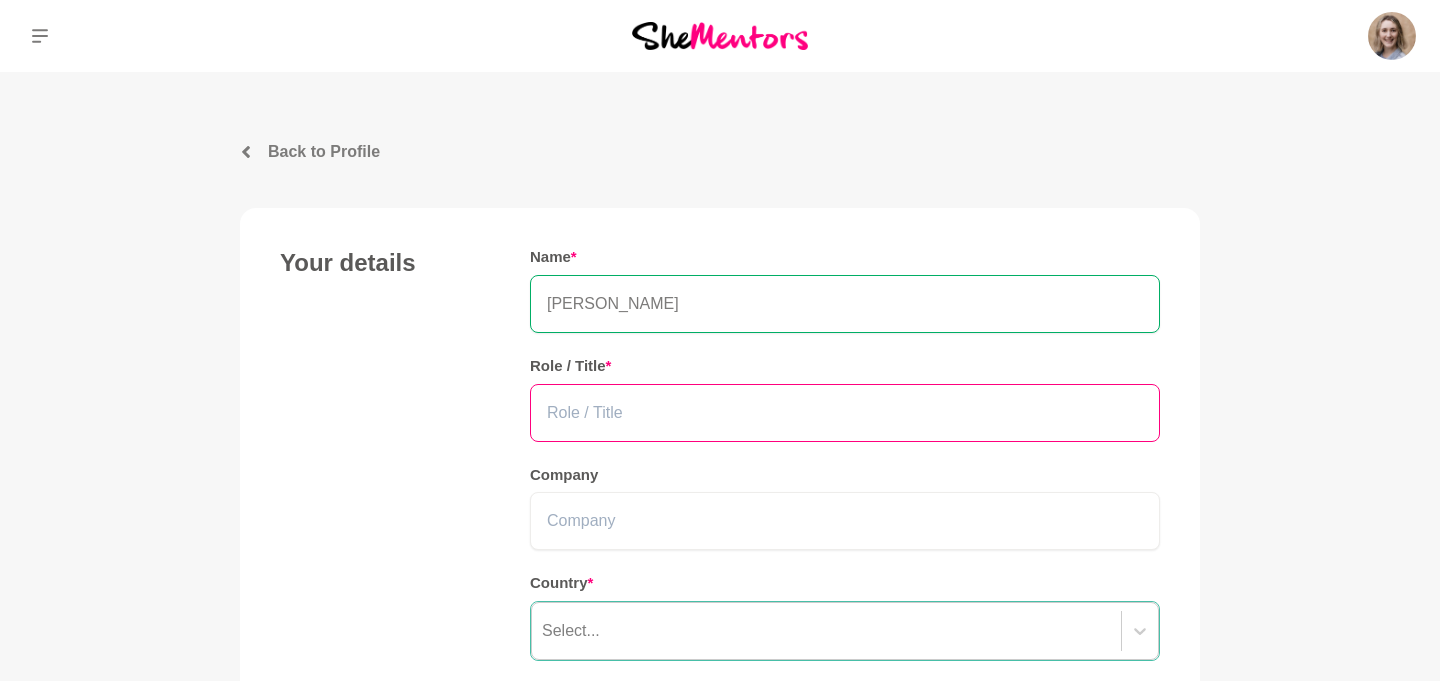 scroll, scrollTop: 6, scrollLeft: 0, axis: vertical 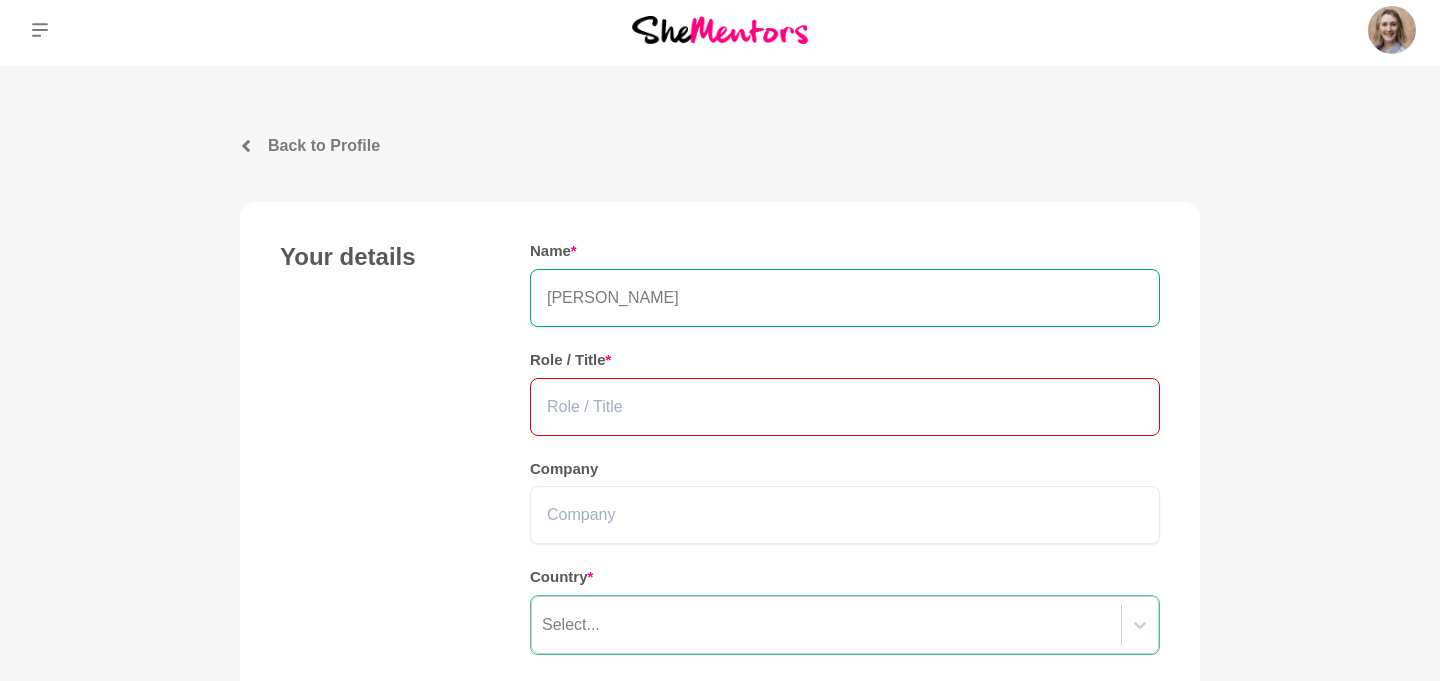 click at bounding box center (845, 407) 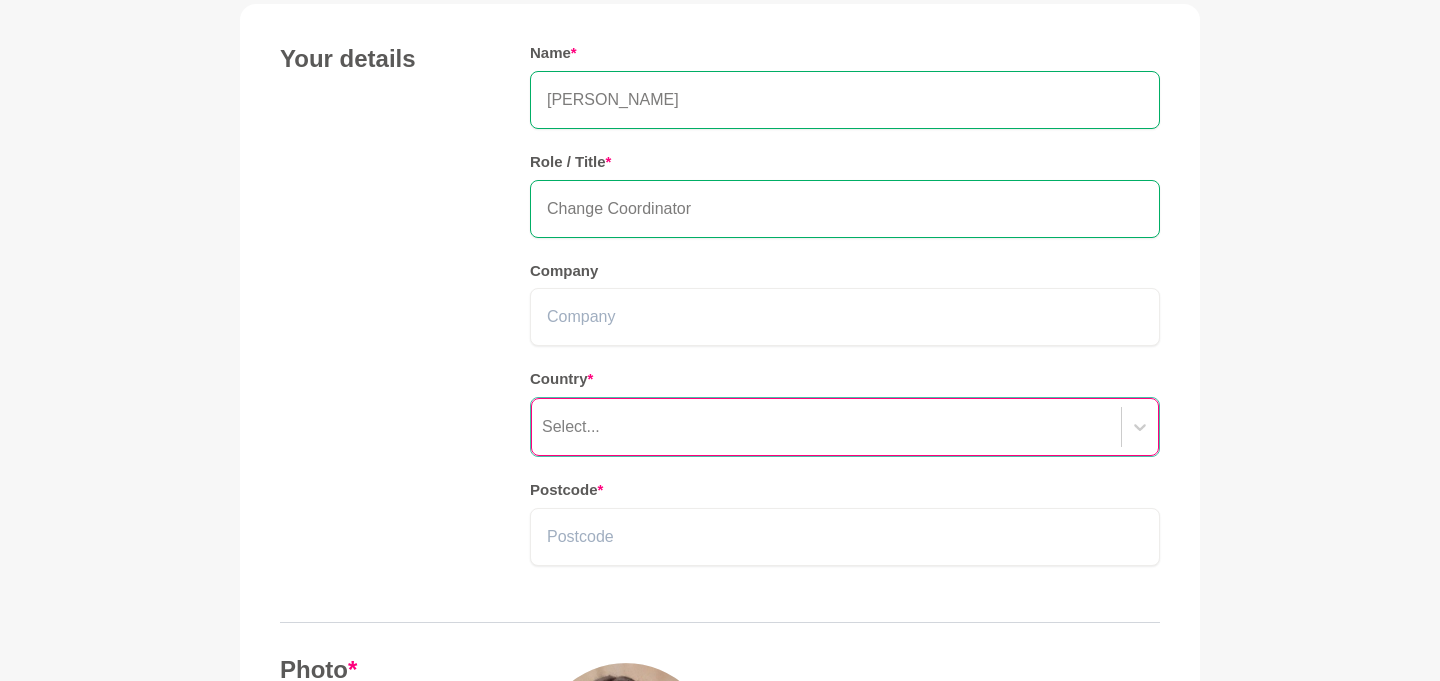 type on "Change Coordinator" 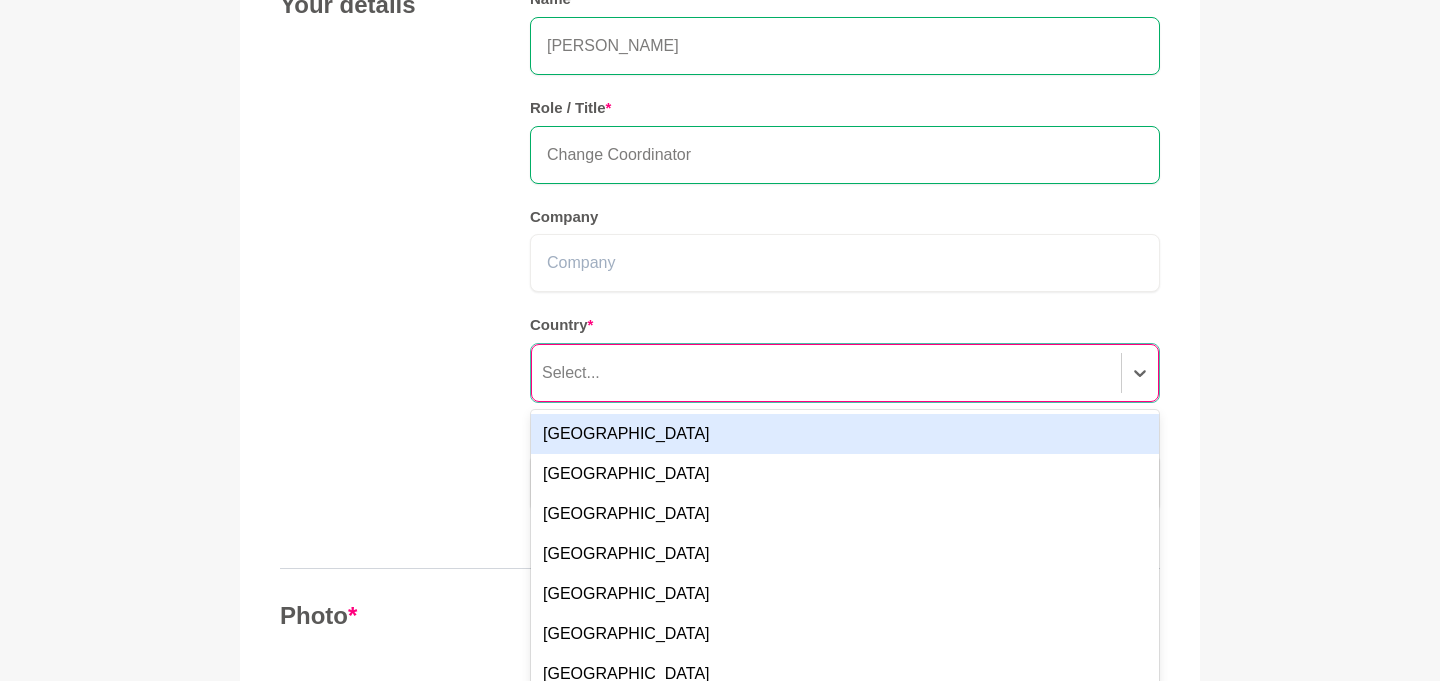 click on "option Australia focused, 1 of 249. 249 results available. Use Up and Down to choose options, press Enter to select the currently focused option, press Escape to exit the menu, press Tab to select the option and exit the menu. Select... [GEOGRAPHIC_DATA] [GEOGRAPHIC_DATA] [GEOGRAPHIC_DATA] [GEOGRAPHIC_DATA] [GEOGRAPHIC_DATA] [GEOGRAPHIC_DATA] [GEOGRAPHIC_DATA] [US_STATE] [GEOGRAPHIC_DATA] [GEOGRAPHIC_DATA] [GEOGRAPHIC_DATA] [GEOGRAPHIC_DATA] [GEOGRAPHIC_DATA] [GEOGRAPHIC_DATA] [GEOGRAPHIC_DATA] [GEOGRAPHIC_DATA] [GEOGRAPHIC_DATA] [GEOGRAPHIC_DATA] [GEOGRAPHIC_DATA] [GEOGRAPHIC_DATA] [GEOGRAPHIC_DATA] [GEOGRAPHIC_DATA] [GEOGRAPHIC_DATA] [GEOGRAPHIC_DATA] [GEOGRAPHIC_DATA] [GEOGRAPHIC_DATA] [GEOGRAPHIC_DATA] [GEOGRAPHIC_DATA] [GEOGRAPHIC_DATA] [GEOGRAPHIC_DATA], [GEOGRAPHIC_DATA] [GEOGRAPHIC_DATA] [GEOGRAPHIC_DATA] [GEOGRAPHIC_DATA] [GEOGRAPHIC_DATA] [GEOGRAPHIC_DATA] [GEOGRAPHIC_DATA] [GEOGRAPHIC_DATA] [GEOGRAPHIC_DATA] [GEOGRAPHIC_DATA] [GEOGRAPHIC_DATA] [GEOGRAPHIC_DATA] [GEOGRAPHIC_DATA] [GEOGRAPHIC_DATA] [GEOGRAPHIC_DATA] [GEOGRAPHIC_DATA] [GEOGRAPHIC_DATA] [GEOGRAPHIC_DATA] [GEOGRAPHIC_DATA] [GEOGRAPHIC_DATA] [GEOGRAPHIC_DATA] ([GEOGRAPHIC_DATA] [GEOGRAPHIC_DATA] [GEOGRAPHIC_DATA] [GEOGRAPHIC_DATA] [GEOGRAPHIC_DATA], [GEOGRAPHIC_DATA] [GEOGRAPHIC_DATA] [GEOGRAPHIC_DATA] [GEOGRAPHIC_DATA] [GEOGRAPHIC_DATA] [GEOGRAPHIC_DATA] [GEOGRAPHIC_DATA] [GEOGRAPHIC_DATA] [GEOGRAPHIC_DATA] [GEOGRAPHIC_DATA] [GEOGRAPHIC_DATA] [GEOGRAPHIC_DATA] [GEOGRAPHIC_DATA] [GEOGRAPHIC_DATA]" at bounding box center [845, 373] 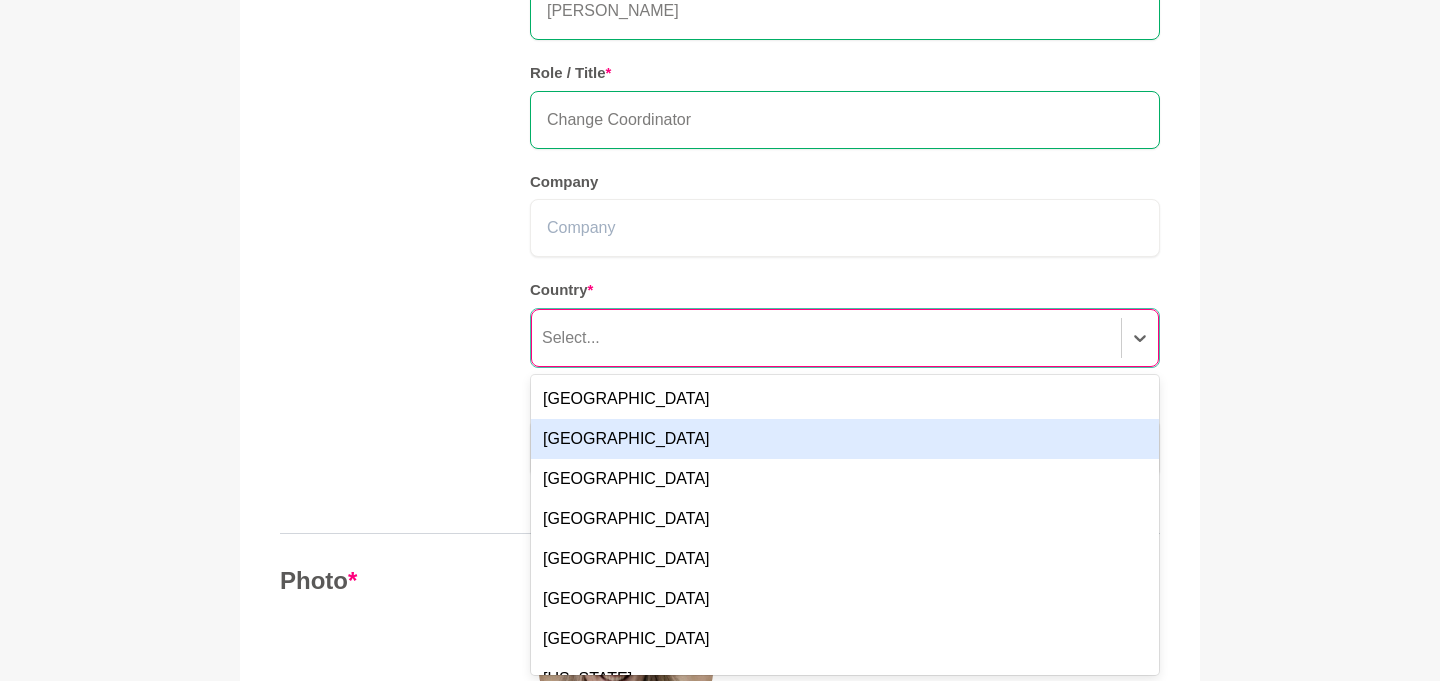 scroll, scrollTop: 295, scrollLeft: 0, axis: vertical 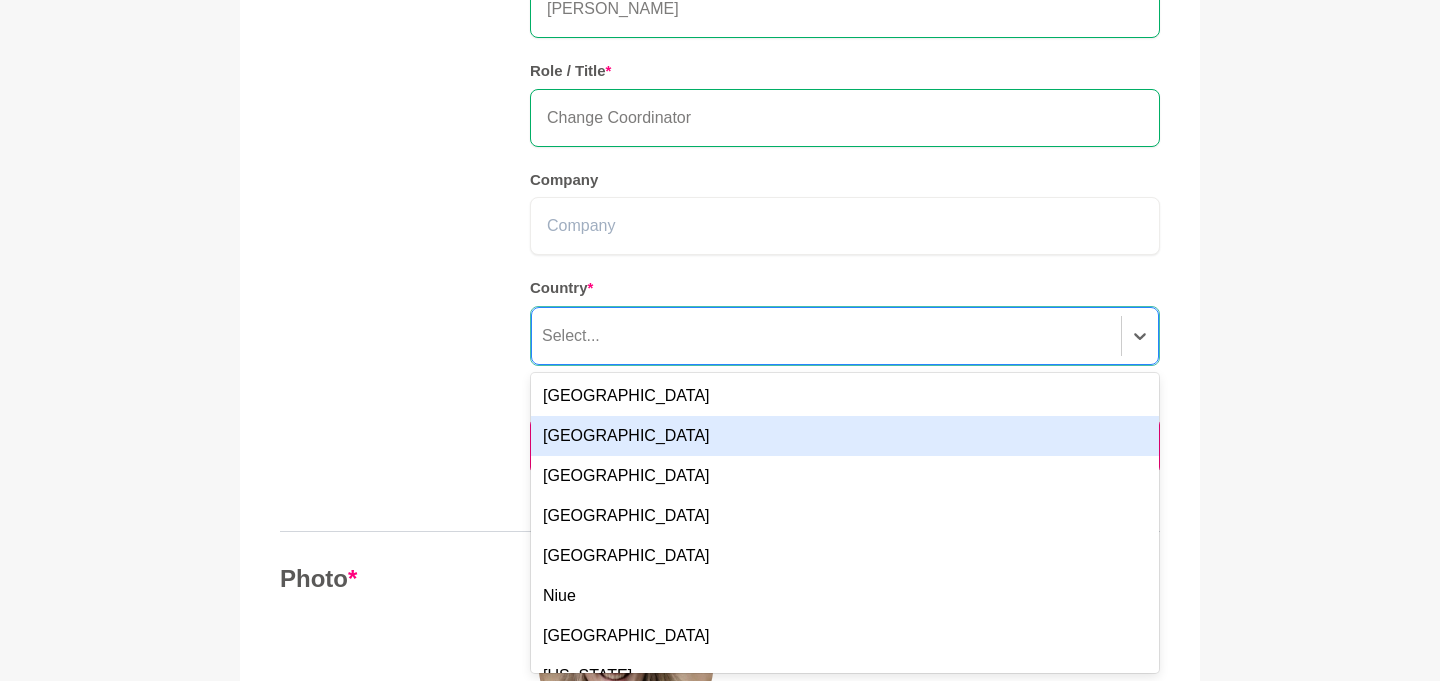 click on "[GEOGRAPHIC_DATA]" at bounding box center (845, 436) 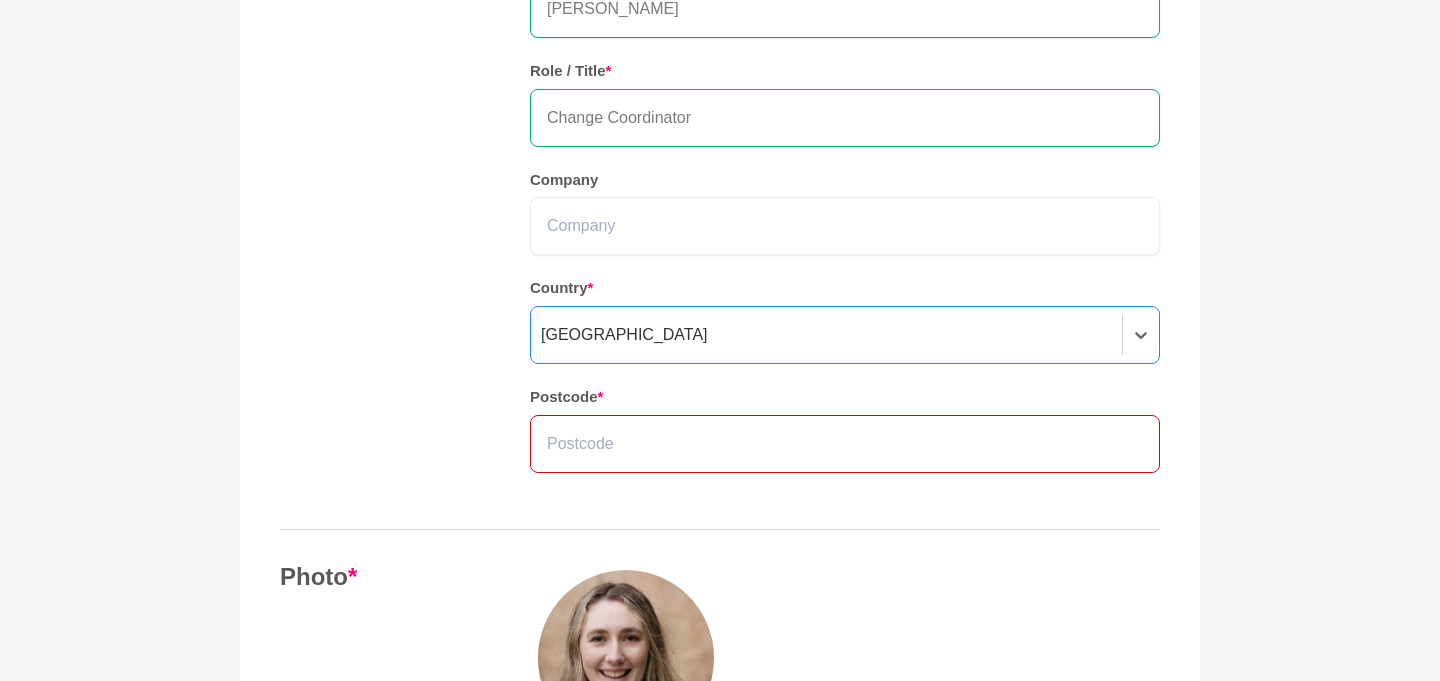click at bounding box center [845, 444] 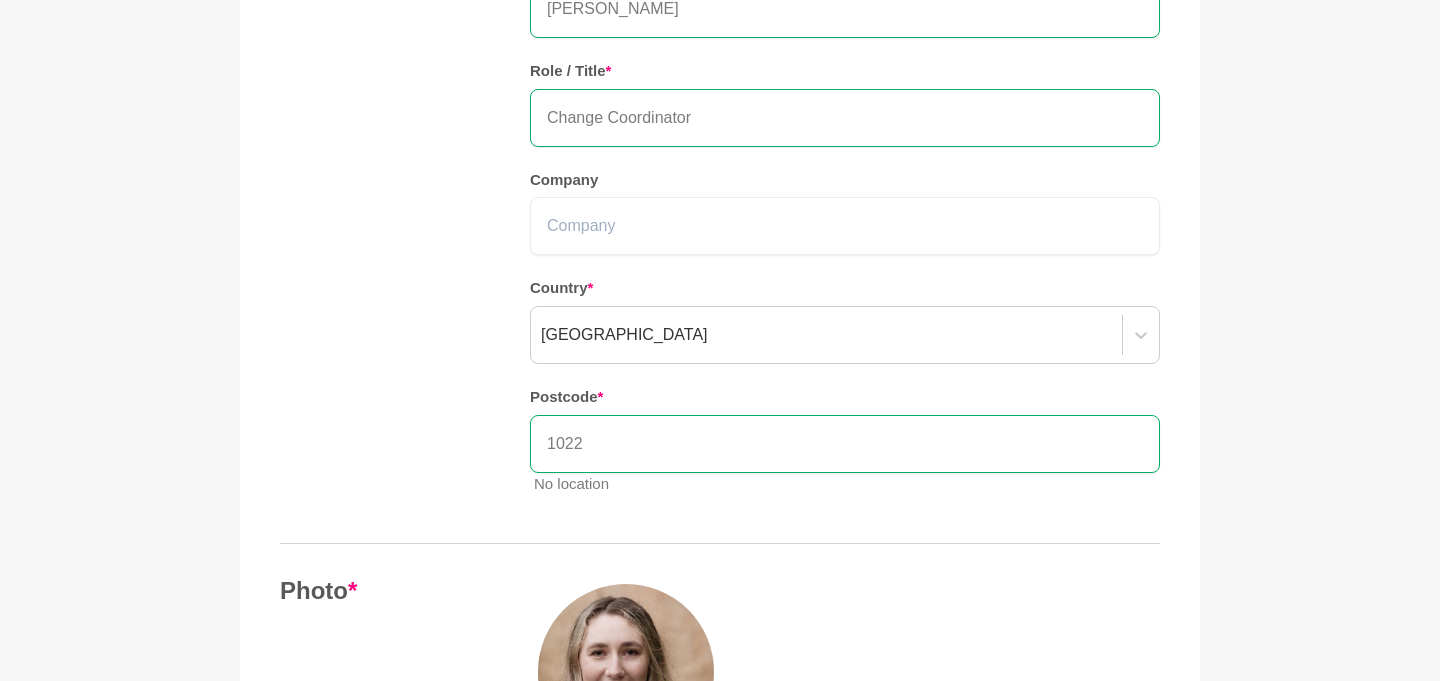 type on "1022" 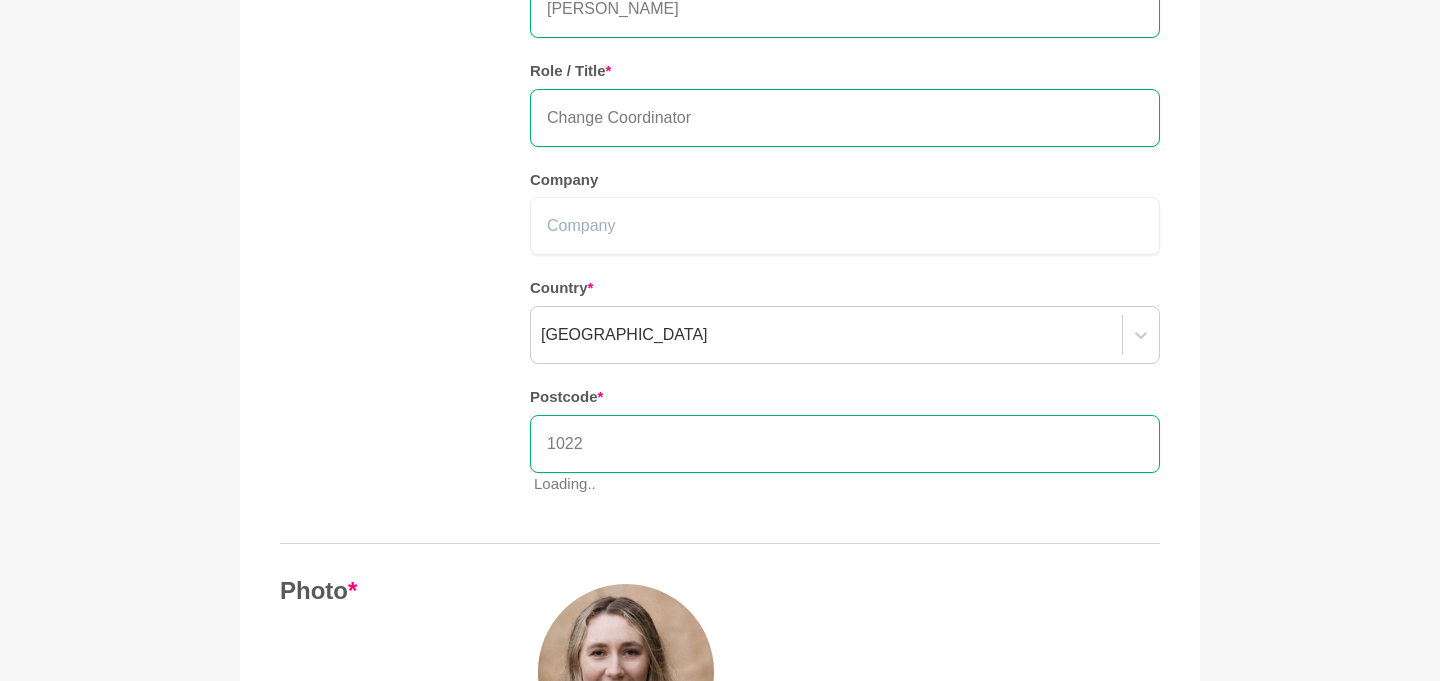 click on "Your details Name  * [PERSON_NAME] Role / Title  * Change Coordinator Company Country  * [GEOGRAPHIC_DATA] Postcode  * 1022 Loading.." at bounding box center (720, 232) 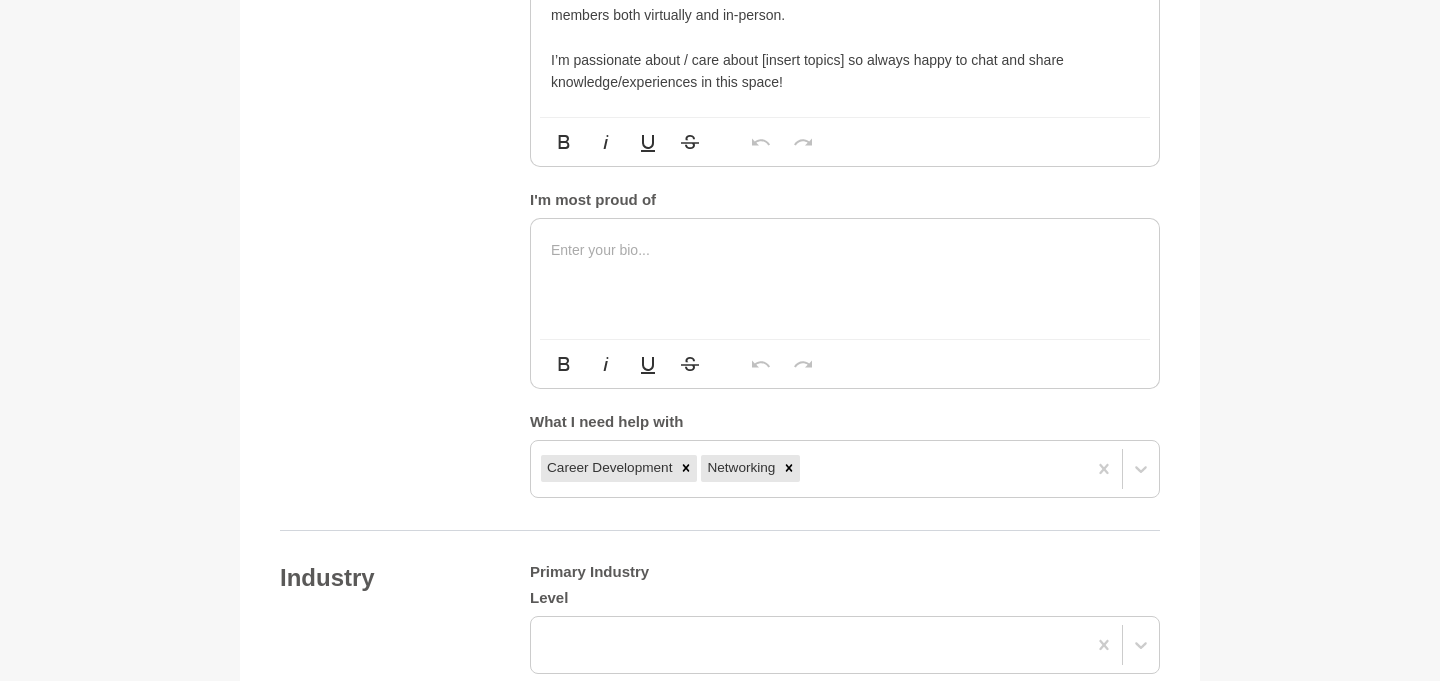 scroll, scrollTop: 1338, scrollLeft: 0, axis: vertical 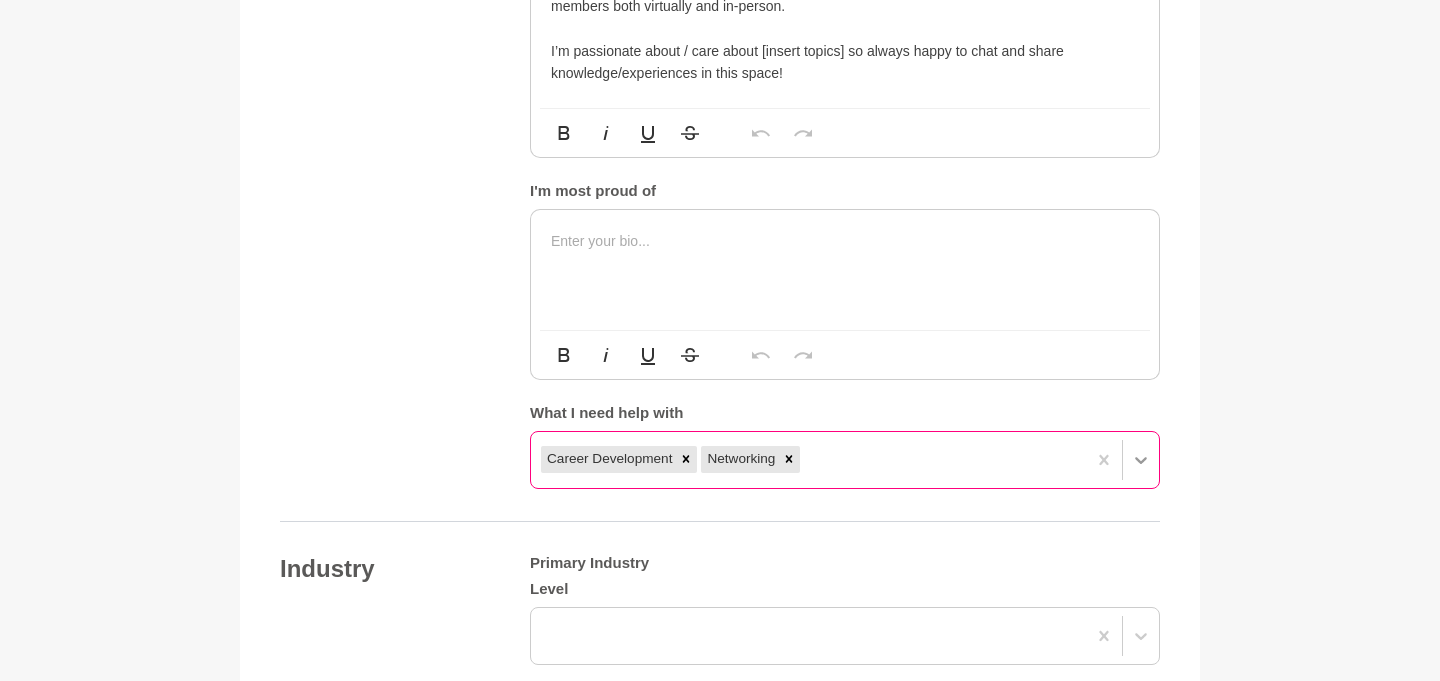 click on "Career Development Networking" at bounding box center [845, 460] 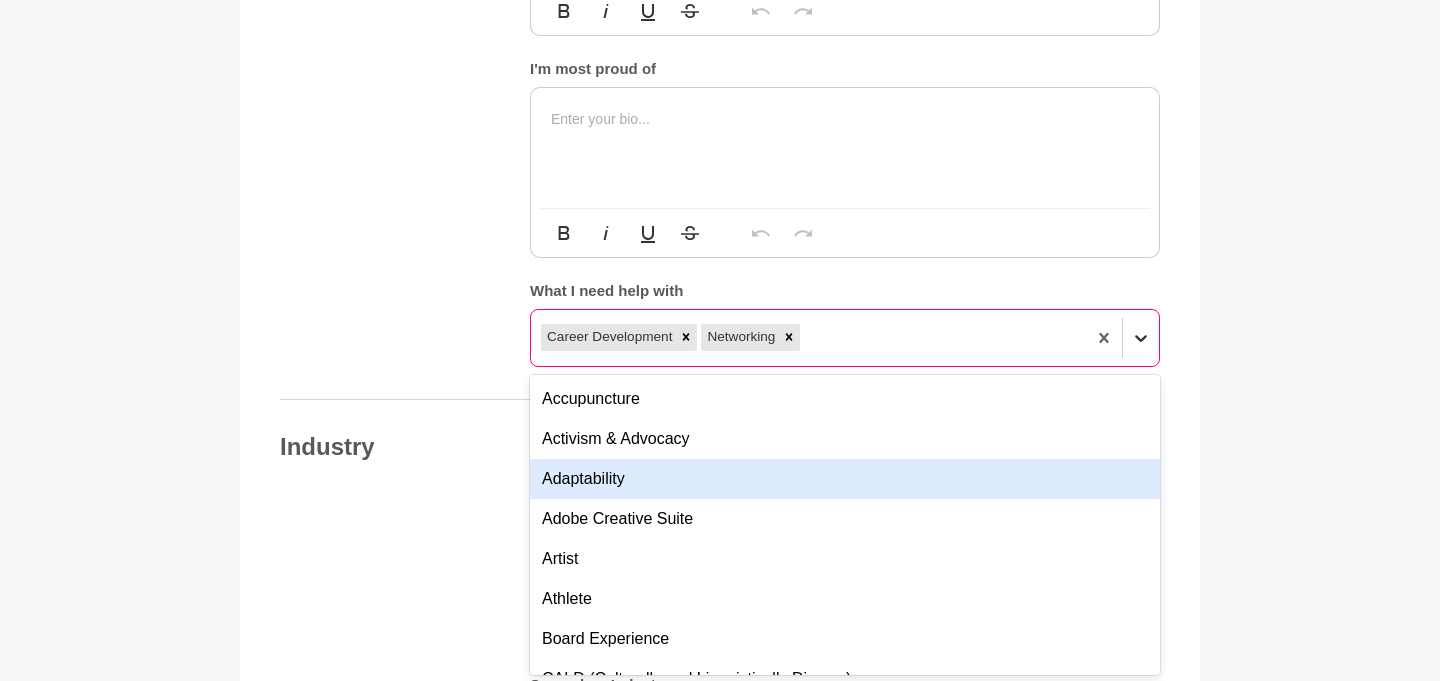scroll, scrollTop: 1461, scrollLeft: 0, axis: vertical 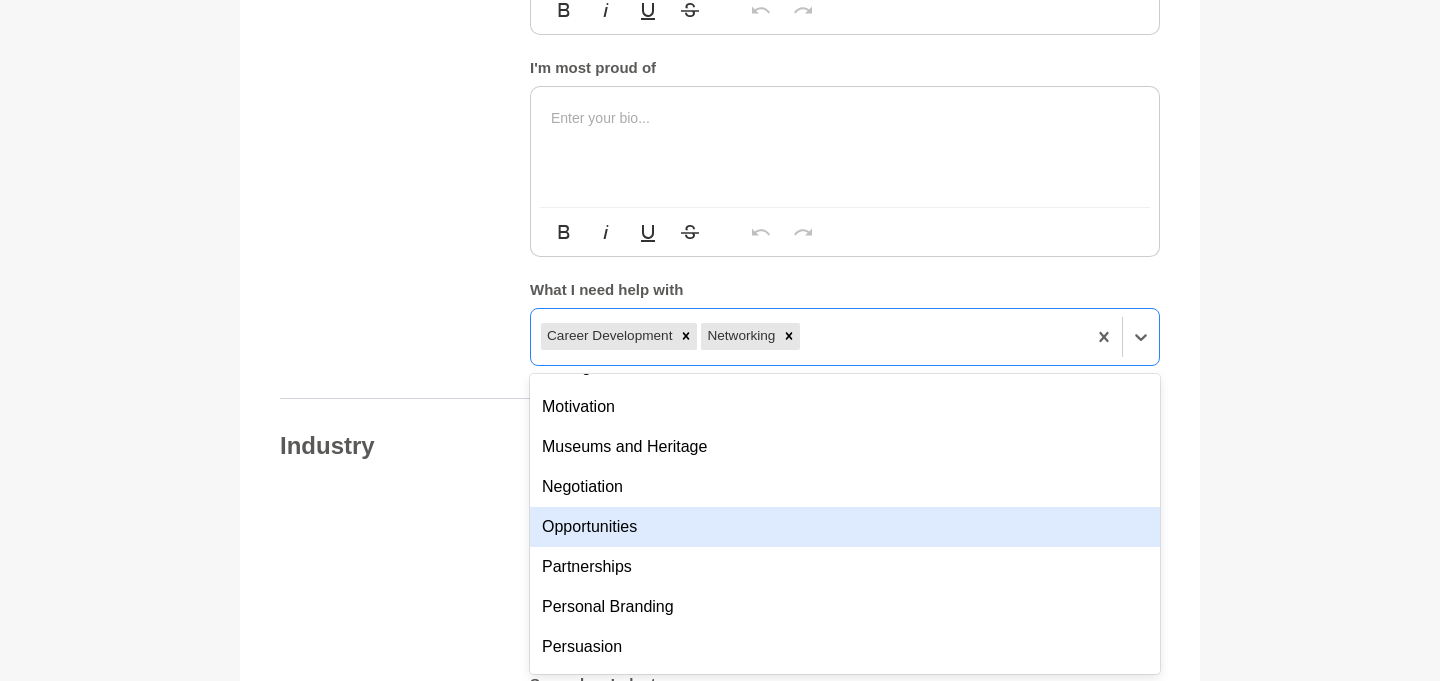 click on "Opportunities" at bounding box center (845, 527) 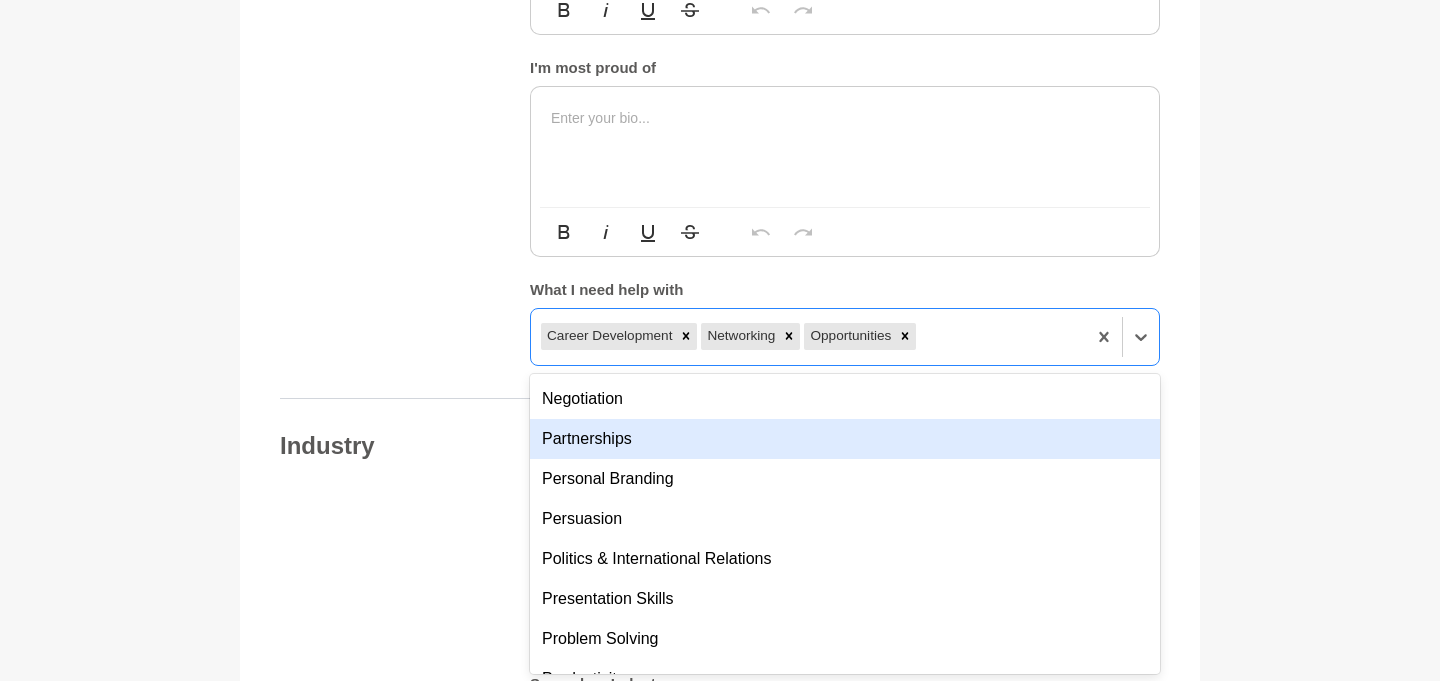 scroll, scrollTop: 1215, scrollLeft: 0, axis: vertical 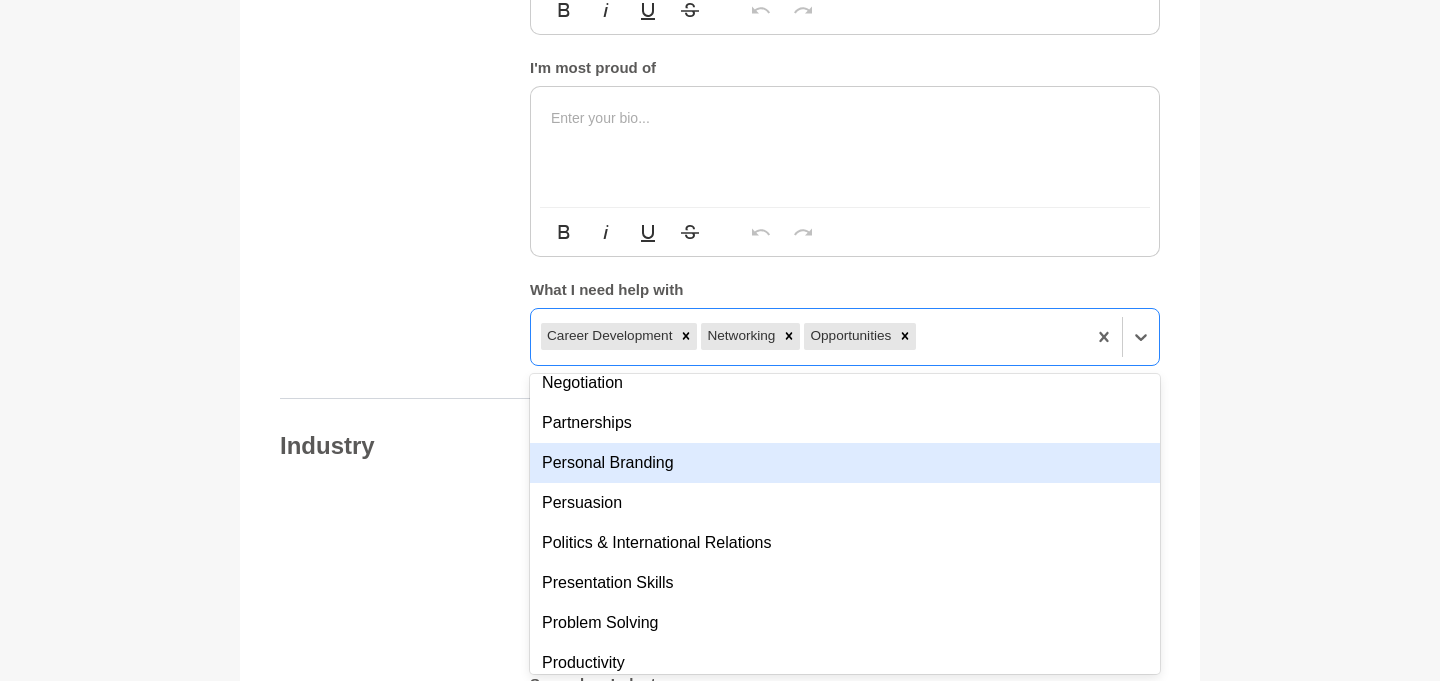 click on "Personal Branding" at bounding box center [845, 463] 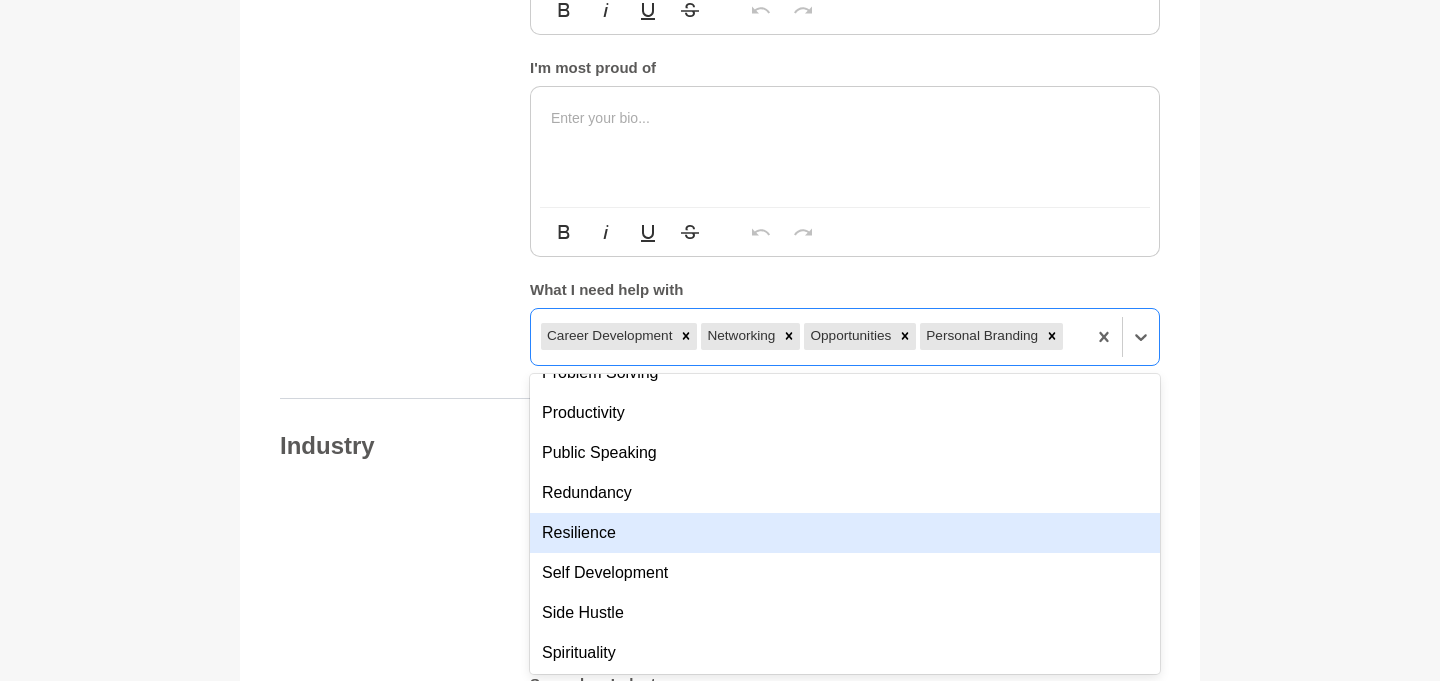 scroll, scrollTop: 1438, scrollLeft: 0, axis: vertical 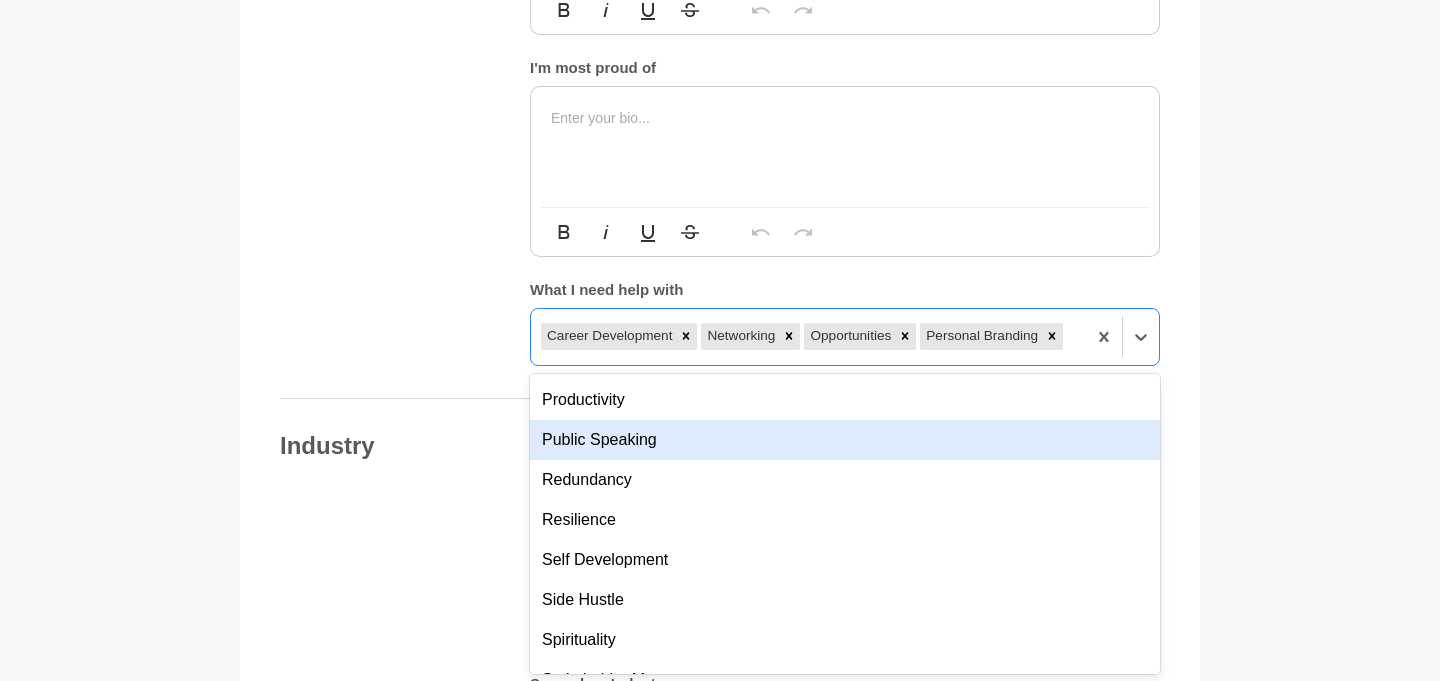 click on "Public Speaking" at bounding box center [845, 440] 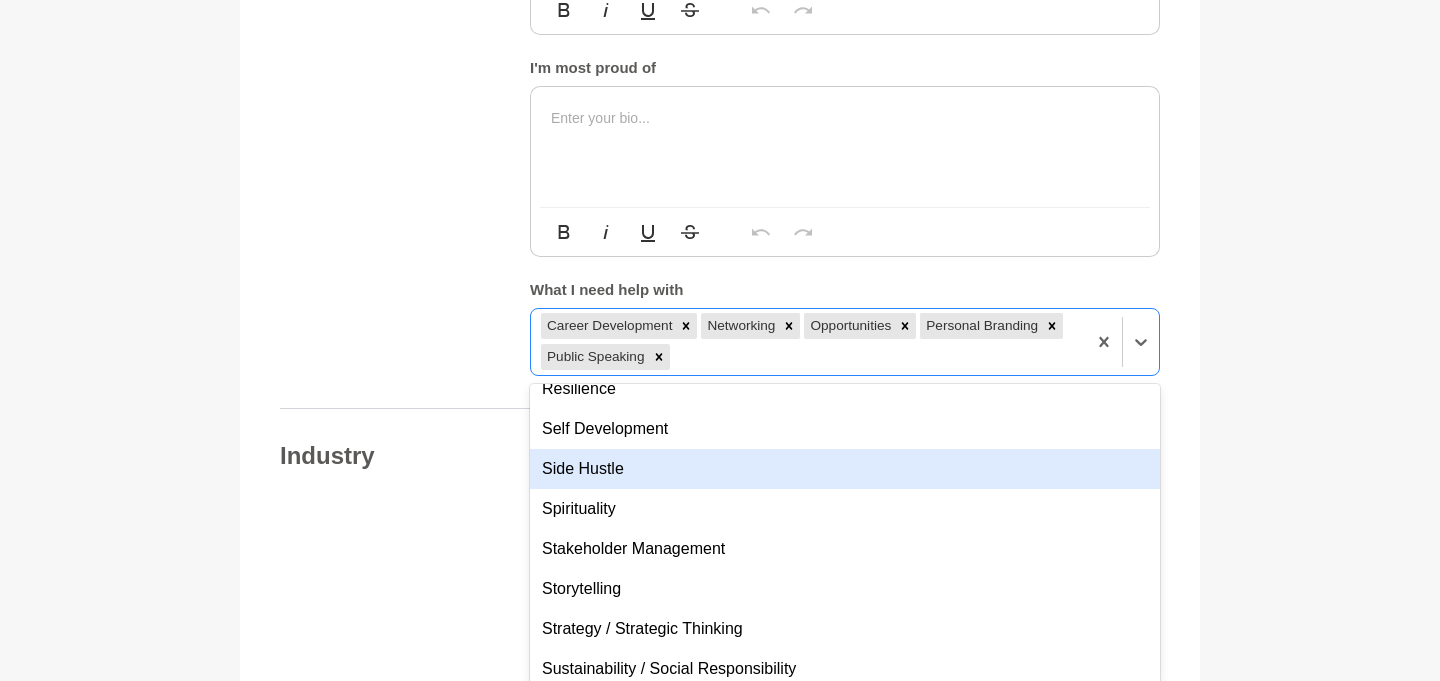 scroll, scrollTop: 1545, scrollLeft: 0, axis: vertical 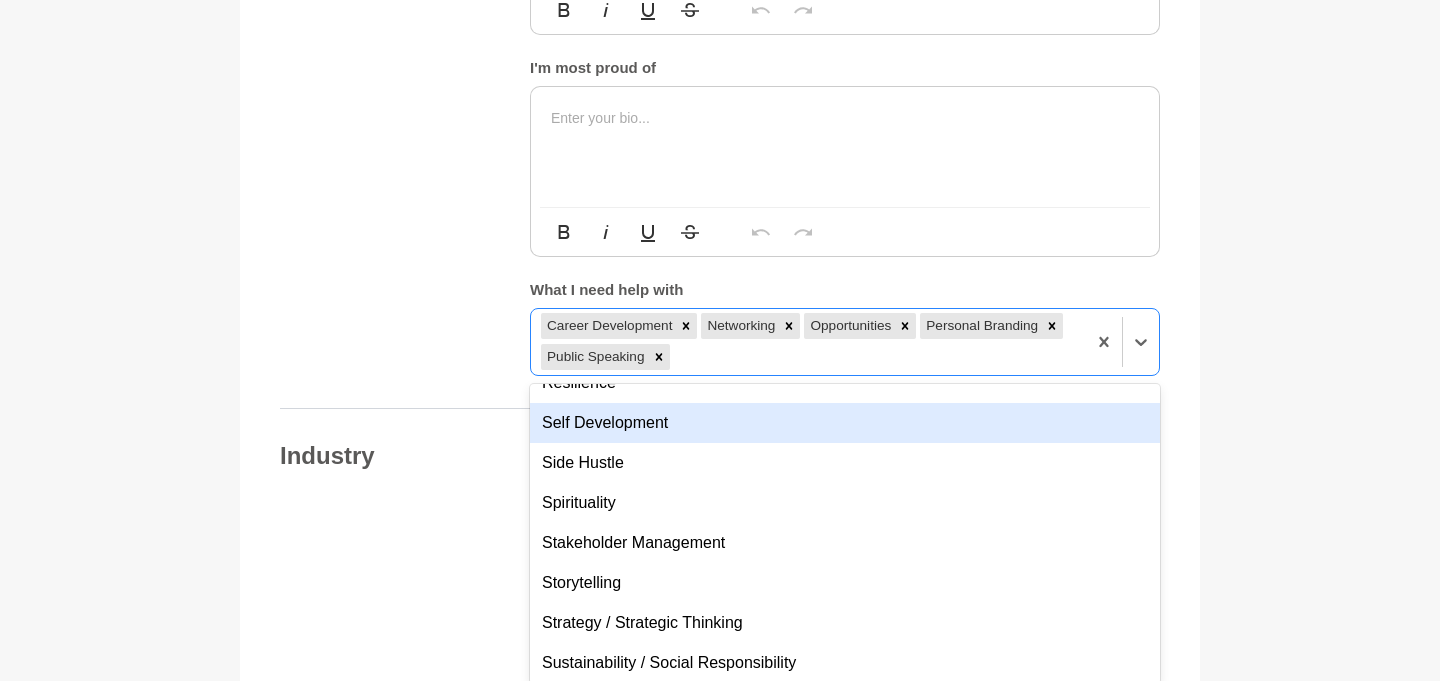 click on "Self Development" at bounding box center (845, 423) 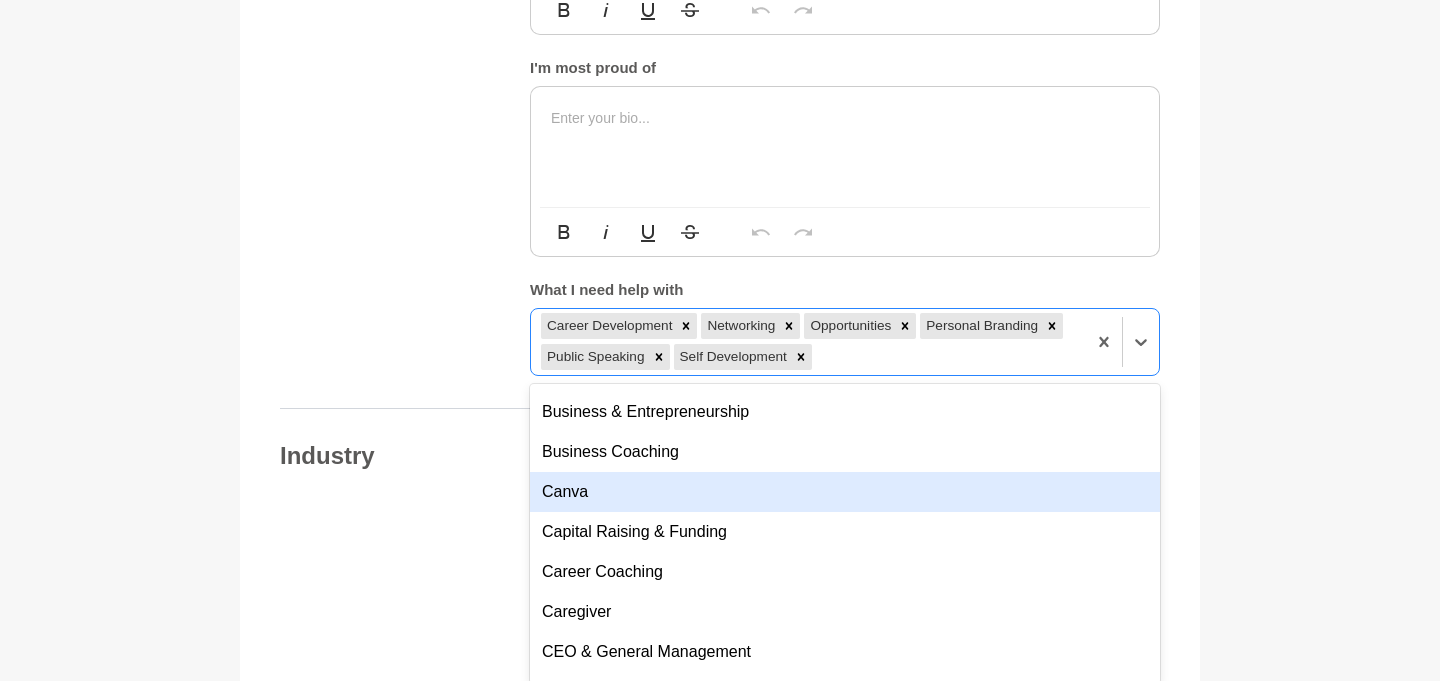scroll, scrollTop: 2531, scrollLeft: 0, axis: vertical 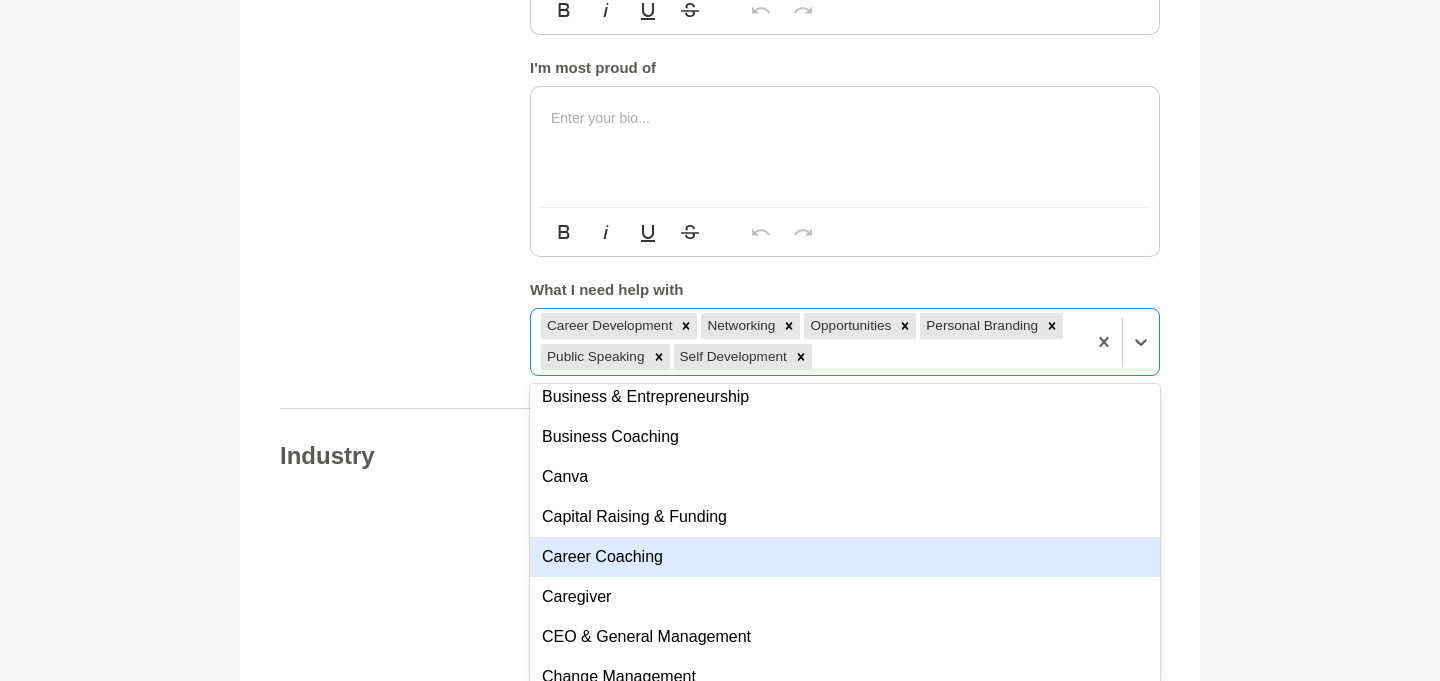 click on "Career Coaching" at bounding box center [845, 557] 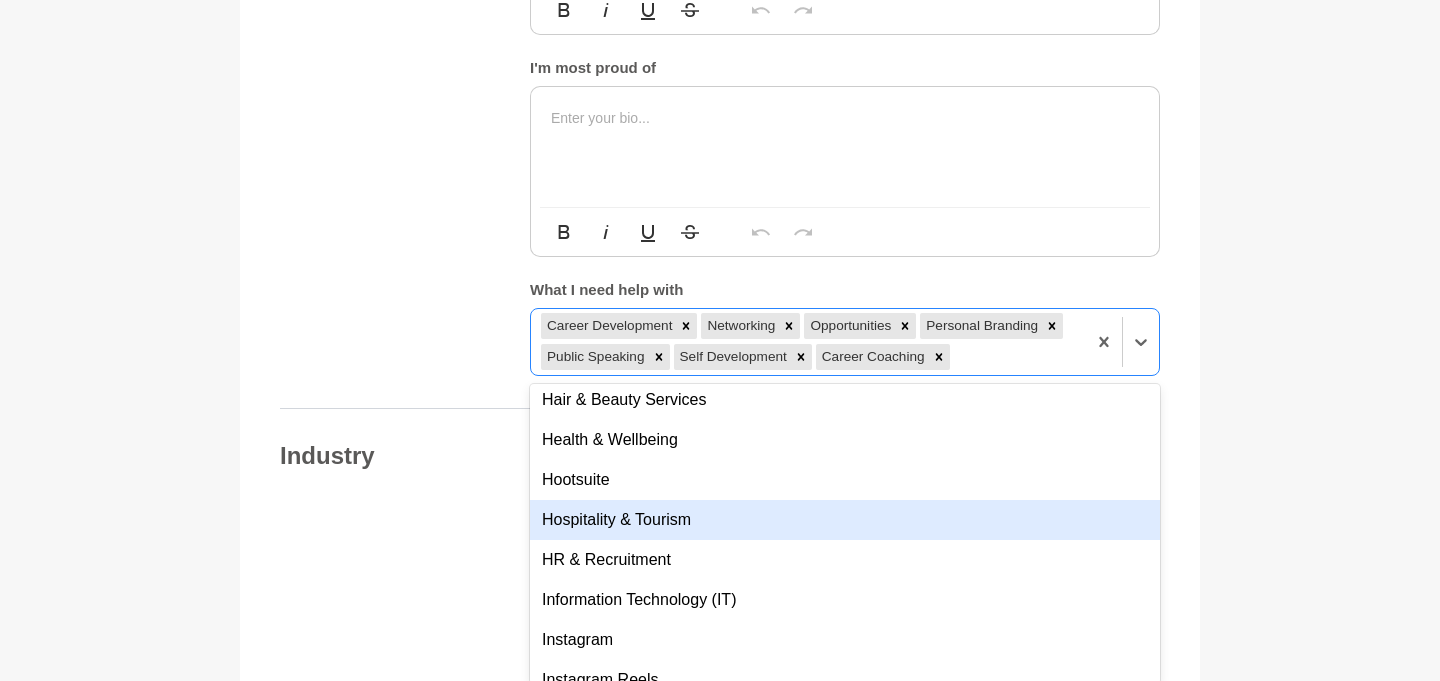 scroll, scrollTop: 4138, scrollLeft: 0, axis: vertical 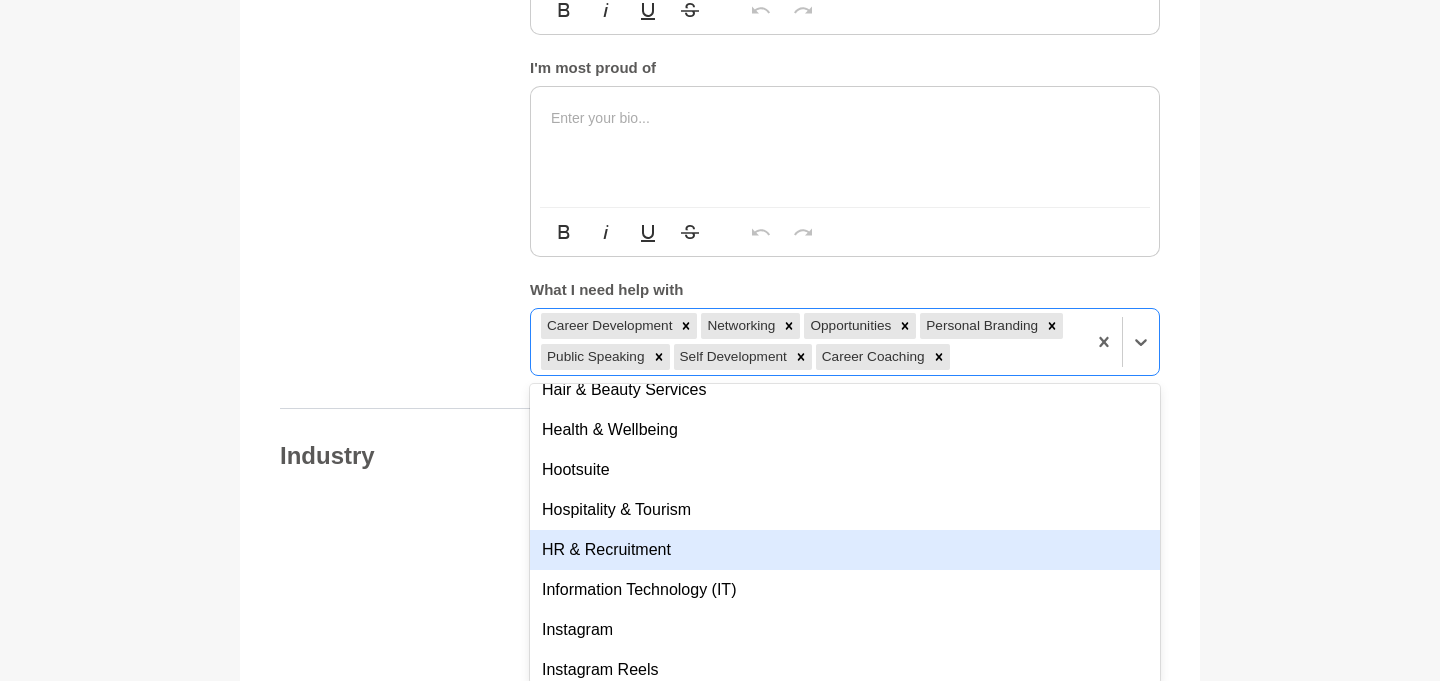 click on "HR & Recruitment" at bounding box center [845, 550] 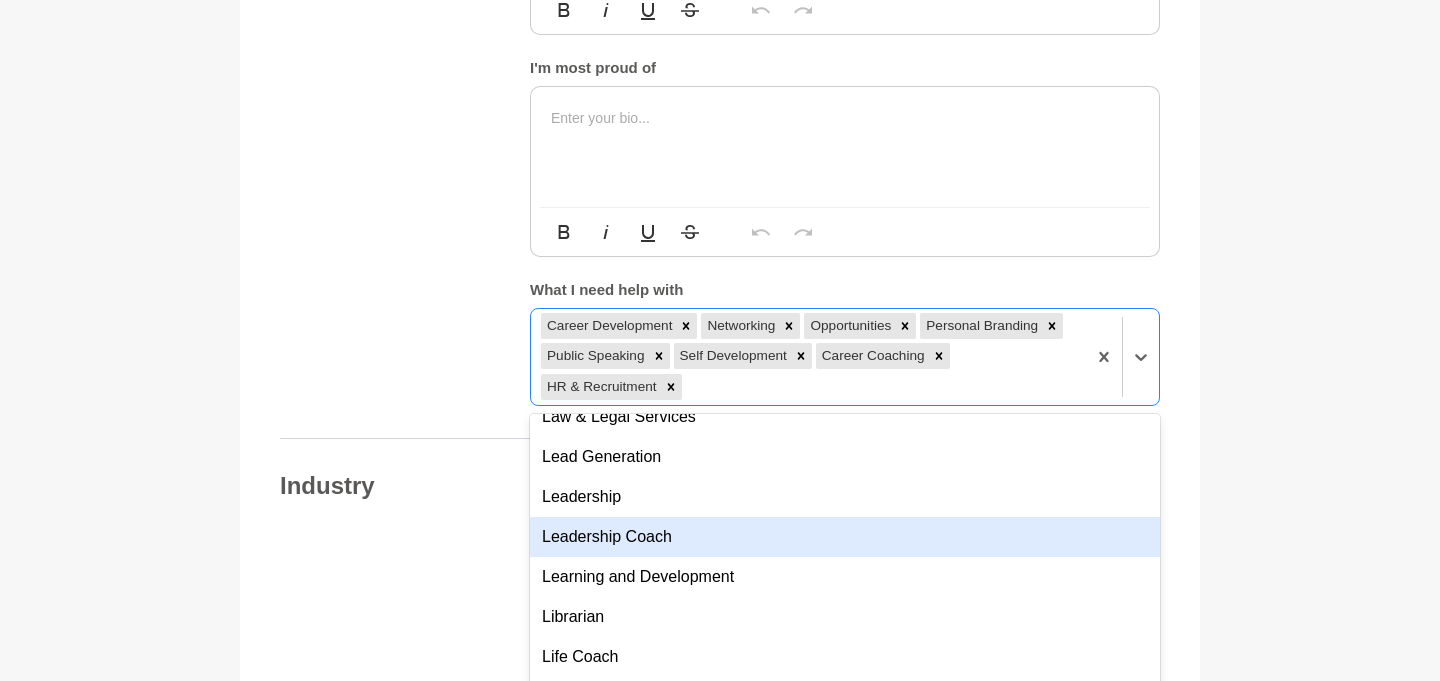 scroll, scrollTop: 4694, scrollLeft: 0, axis: vertical 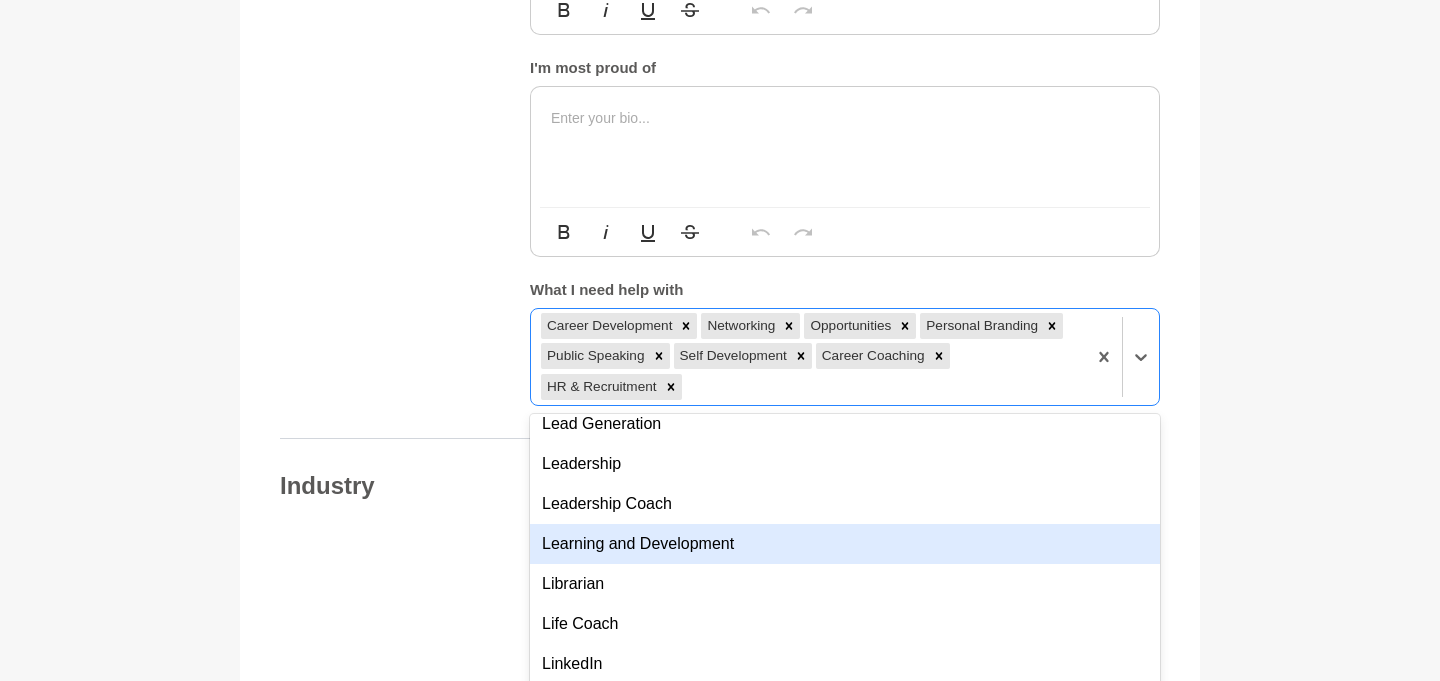 click on "Learning and Development" at bounding box center [845, 544] 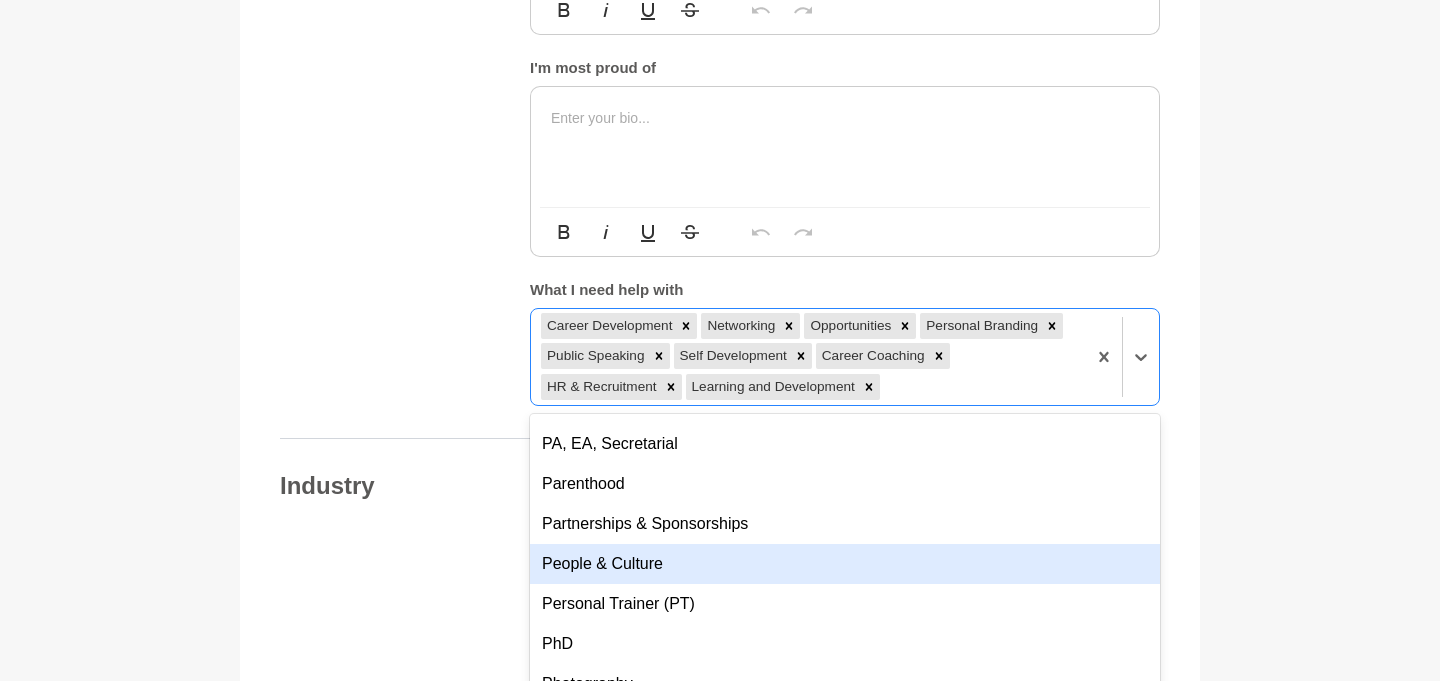 scroll, scrollTop: 5680, scrollLeft: 0, axis: vertical 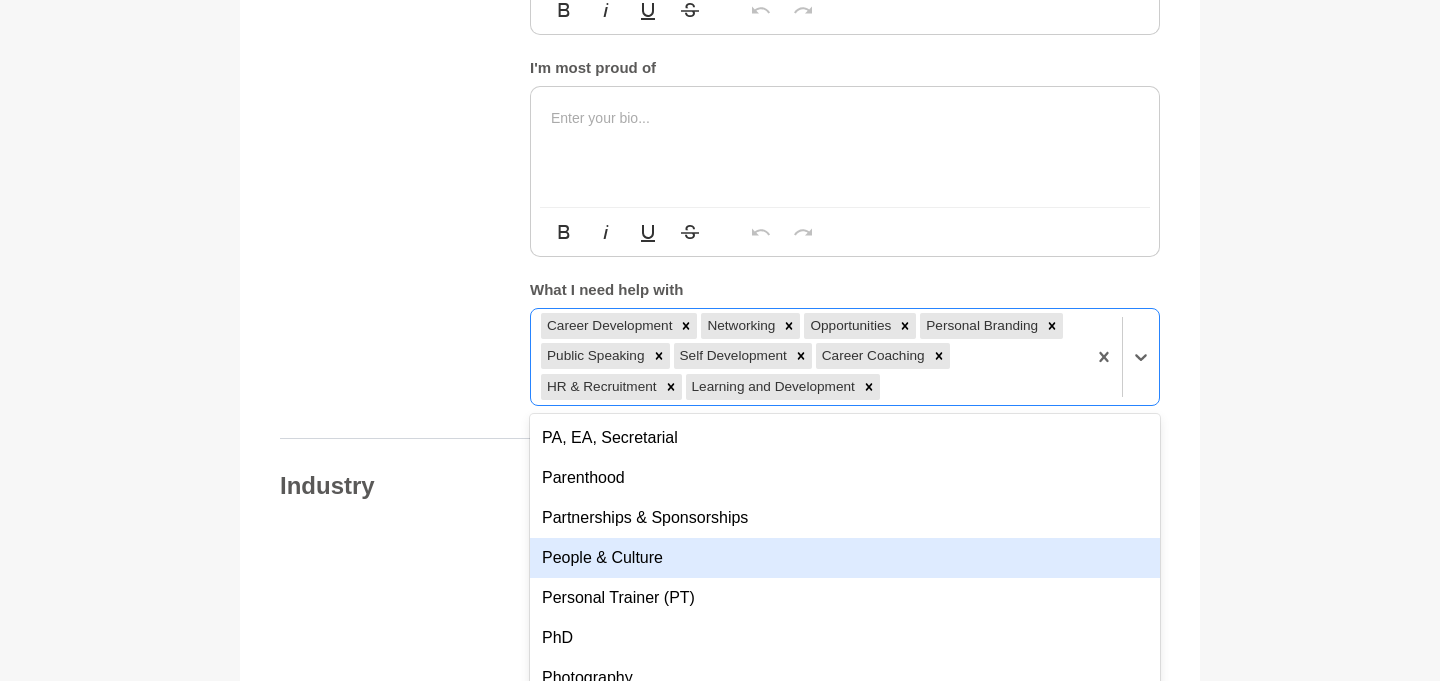 click on "People & Culture" at bounding box center [845, 558] 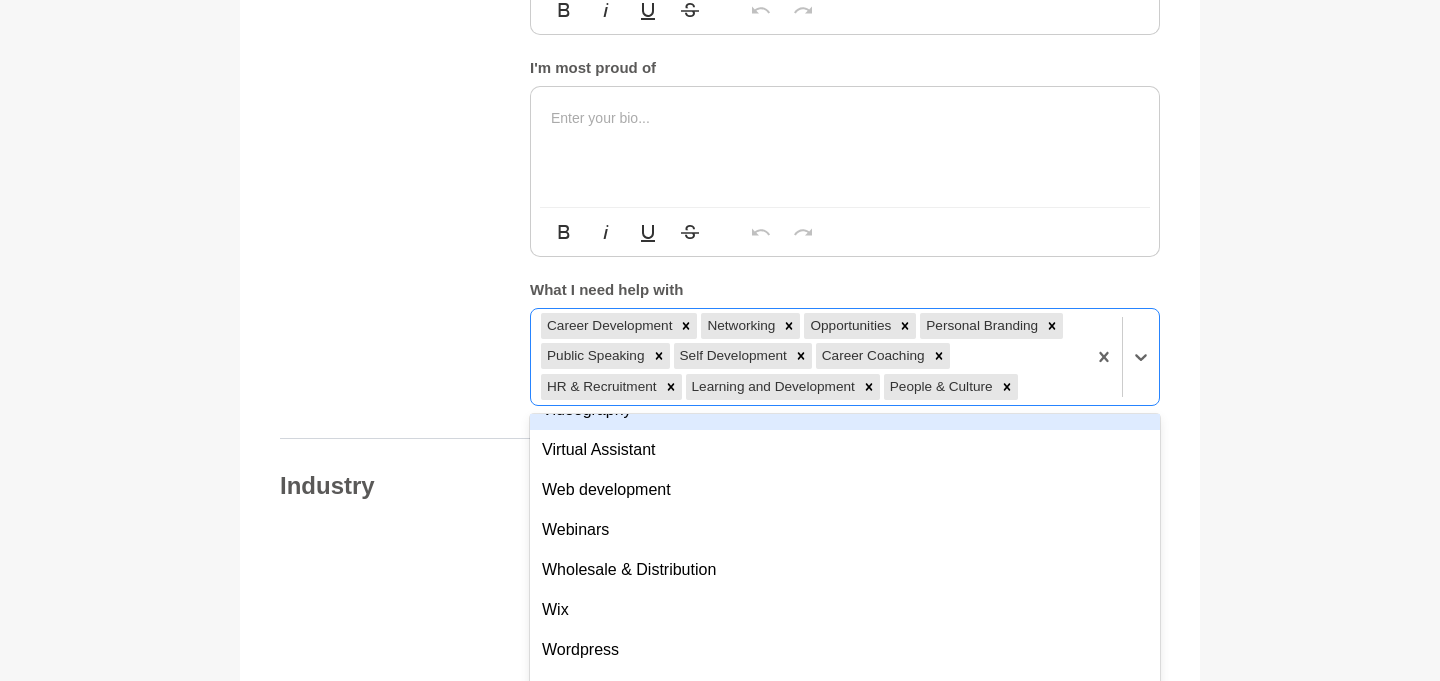 scroll, scrollTop: 7348, scrollLeft: 0, axis: vertical 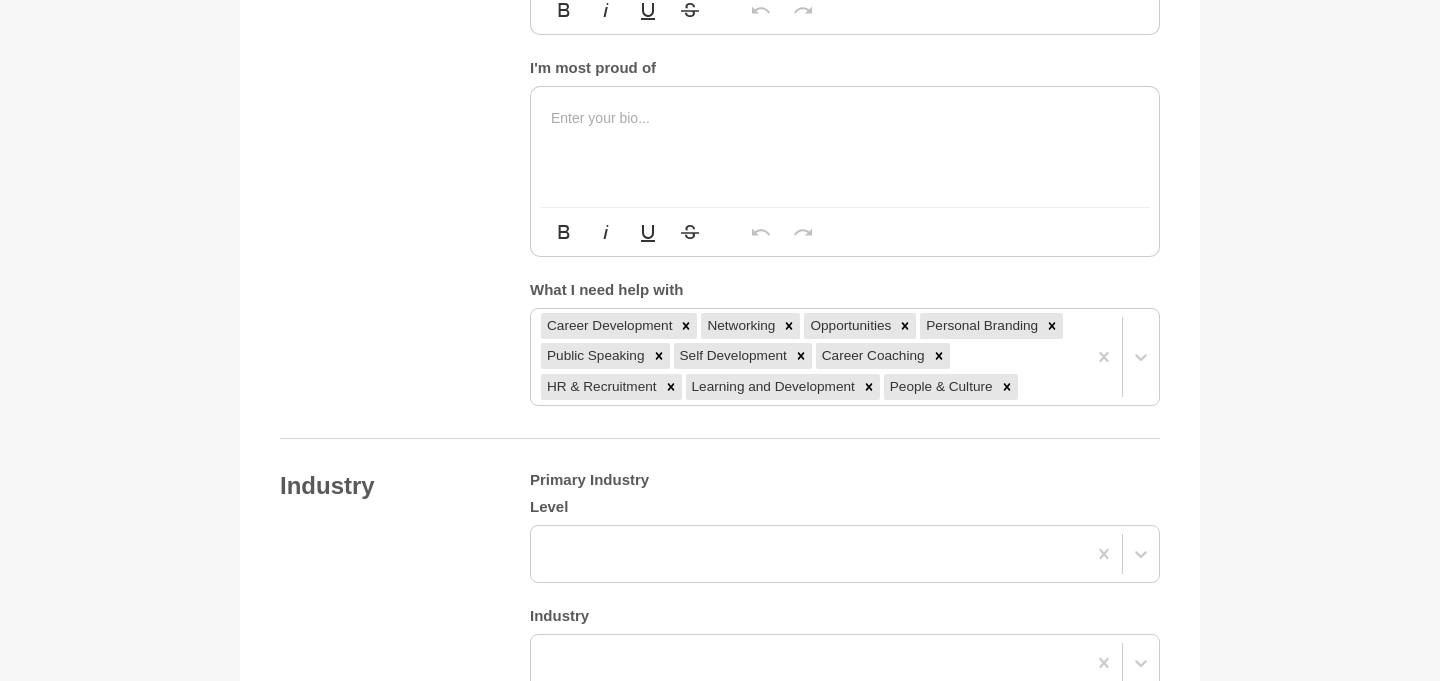 click on "Back to Profile Your details [PERSON_NAME] Change Coordinator [GEOGRAPHIC_DATA] 1022 [GEOGRAPHIC_DATA] Photo  * About me Hi, my name is [x] and I have [x] years experience in [insert industry], working across [insert 2-3 examples]. Right now, I’m working in / taking a break from / starting a new role in… [ix] and would love to gain knowledge in [x]. I live with [friends, family, dogs, cats] in [insert city] and am keen to meet other She Mentors members both virtually and in-person. I’m passionate about / care about [insert topics] so always happy to chat and share knowledge/experiences in this space! Hi, my name is [x] and I have [x] years experience in [insert industry], working across [insert 2-3 examples]. Right now, I’m working in / taking a break from / starting a new role in… [ix] and would love to gain knowledge in [x]. I live with [friends, family, dogs, cats] in [insert city] and am keen to meet other She Mentors members both virtually and in-person. Bold Italic Underline Strikethrough Undo Redo Bold *" at bounding box center [720, 356] 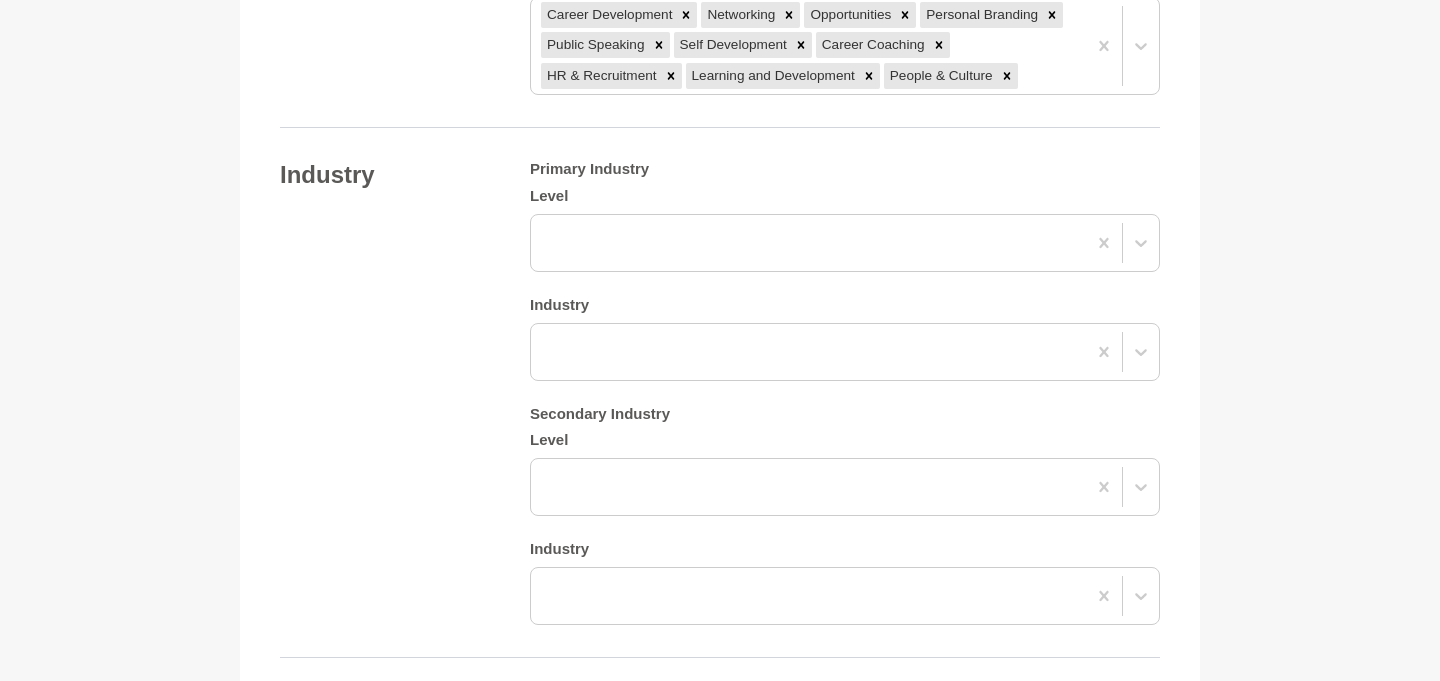 scroll, scrollTop: 1774, scrollLeft: 0, axis: vertical 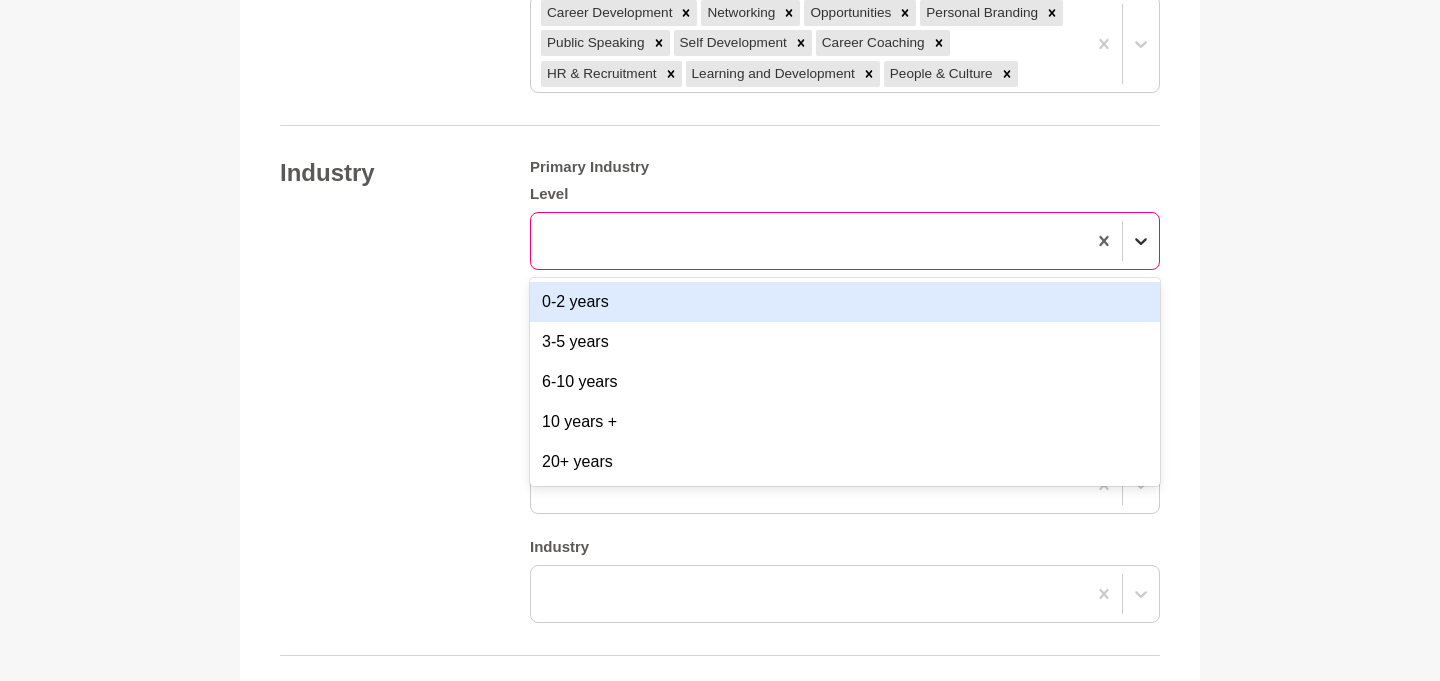 click at bounding box center (1141, 241) 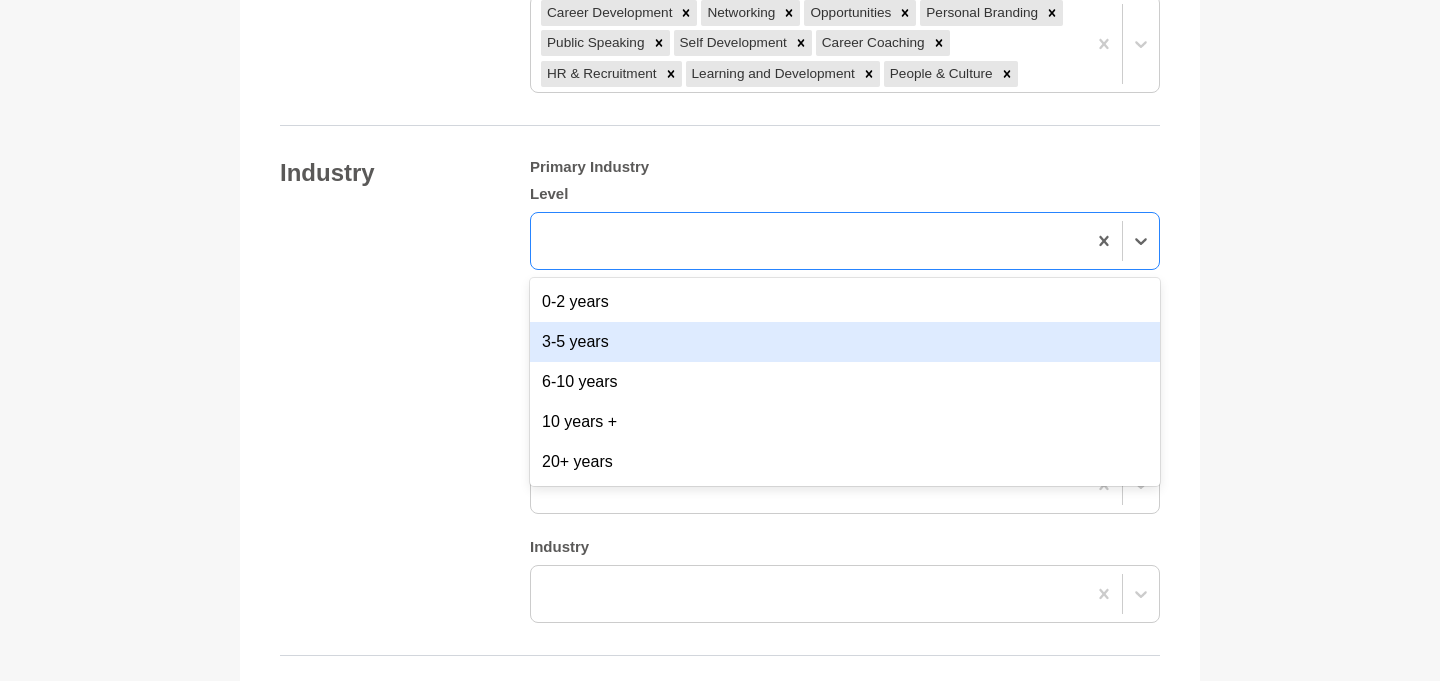 click on "3-5 years" at bounding box center (845, 342) 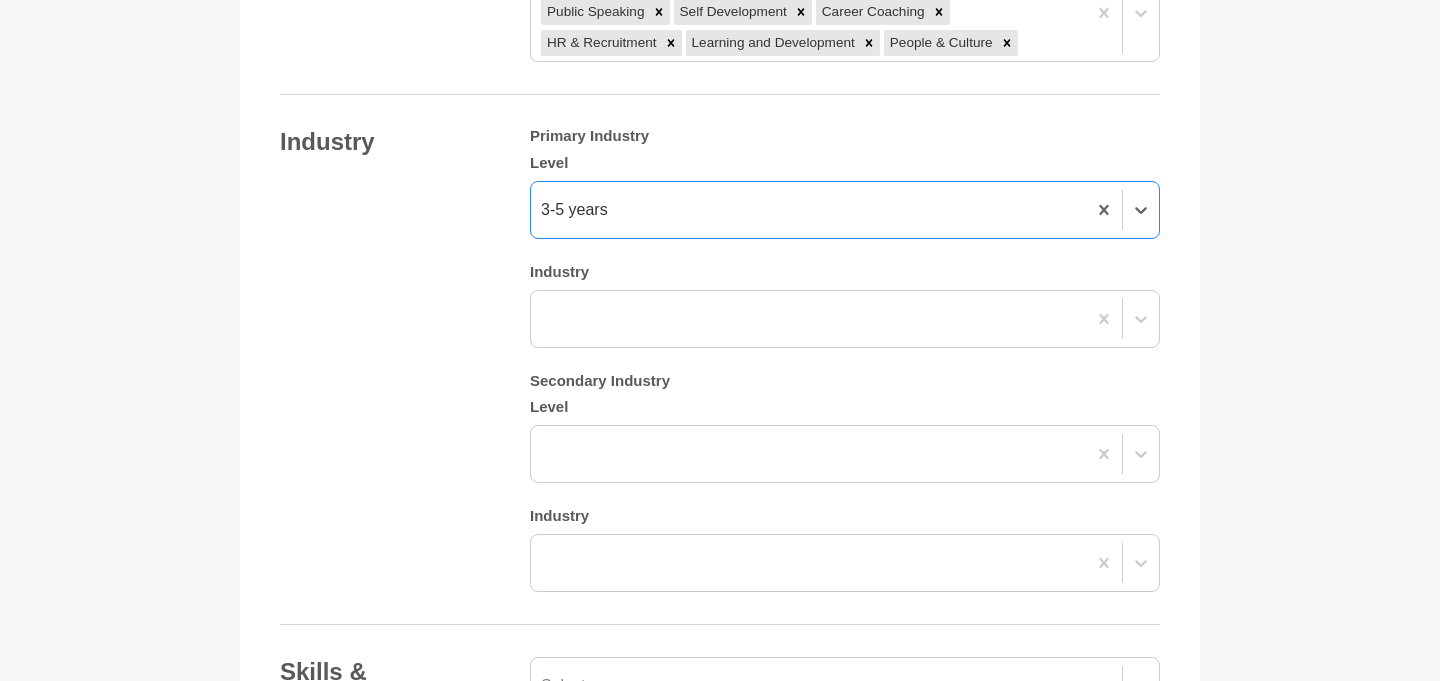 scroll, scrollTop: 1810, scrollLeft: 0, axis: vertical 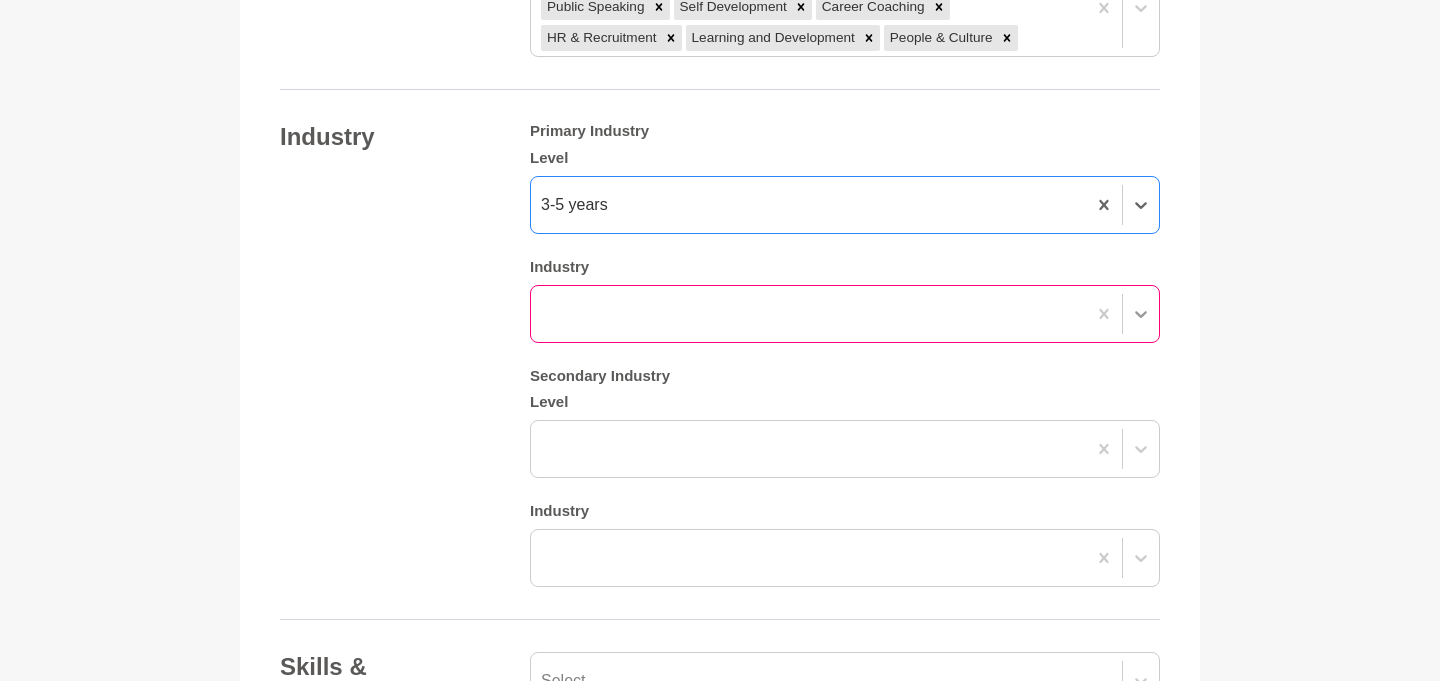 click 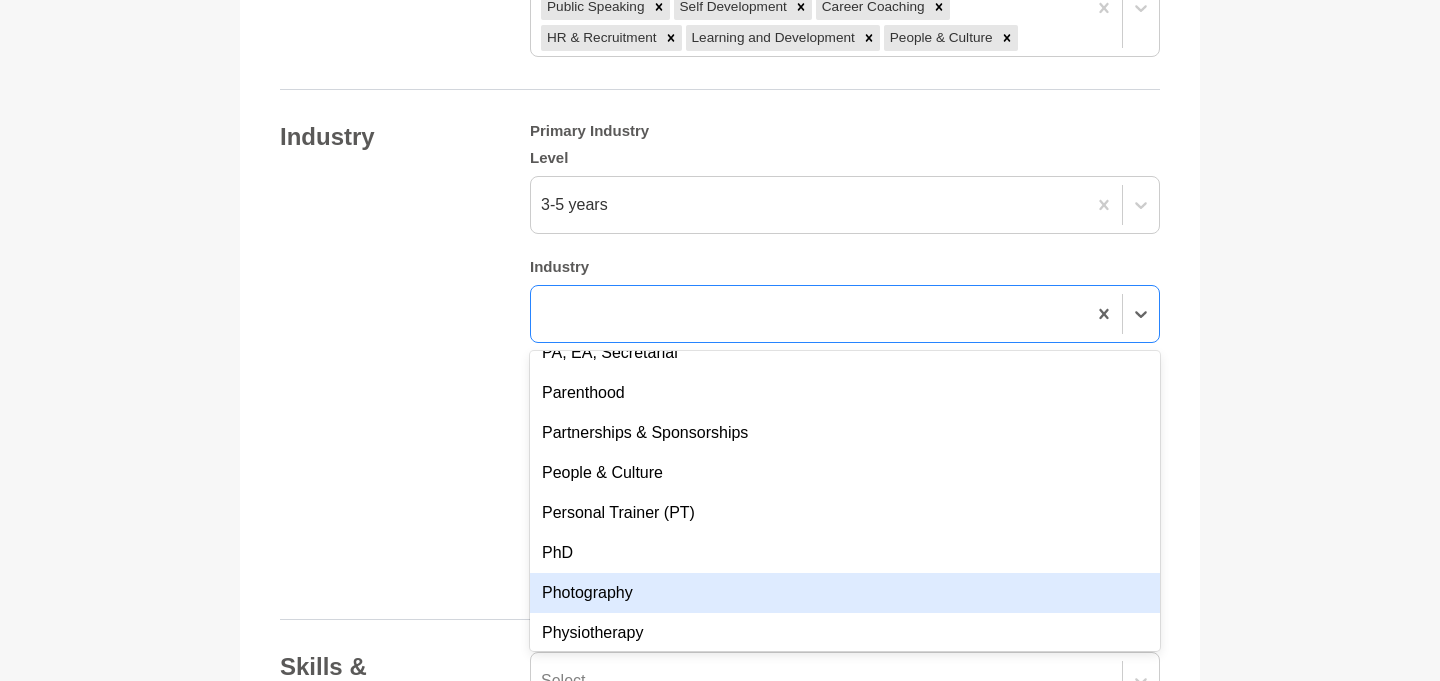 scroll, scrollTop: 3781, scrollLeft: 0, axis: vertical 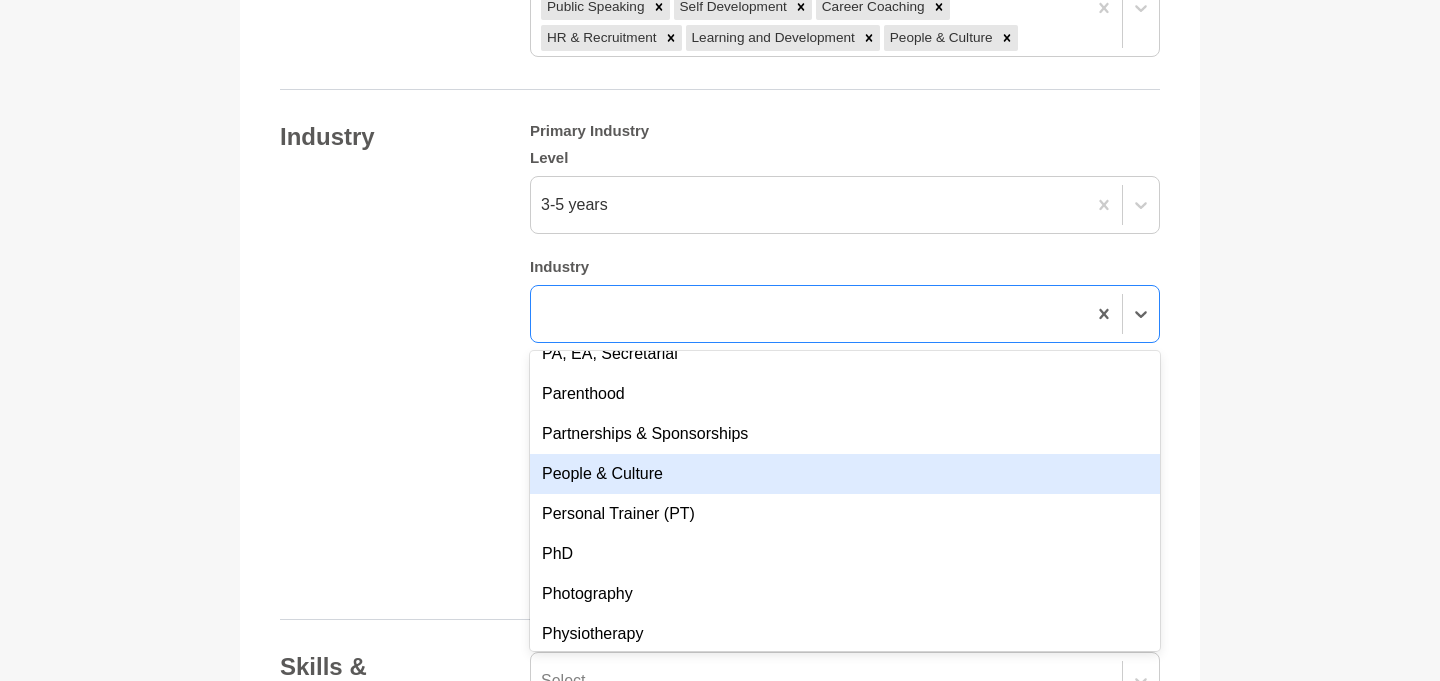 click on "People & Culture" at bounding box center (845, 474) 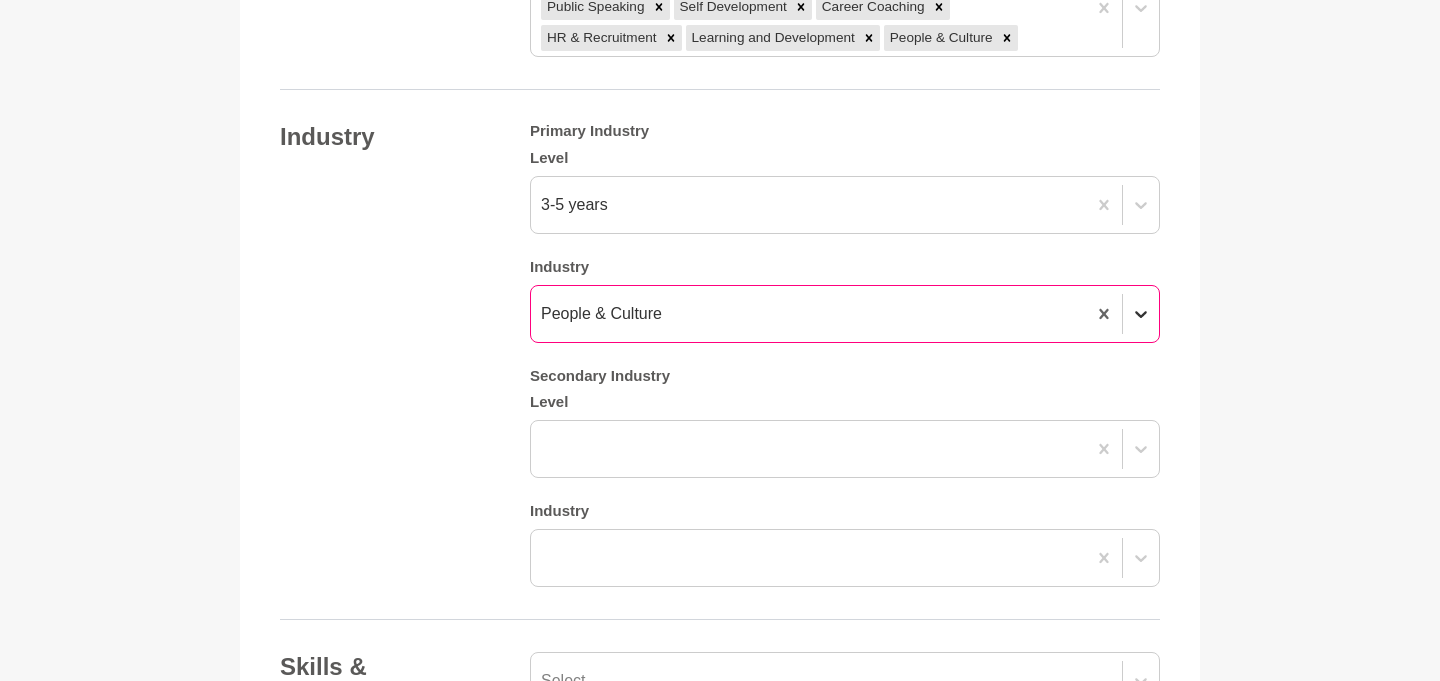 click at bounding box center [1141, 314] 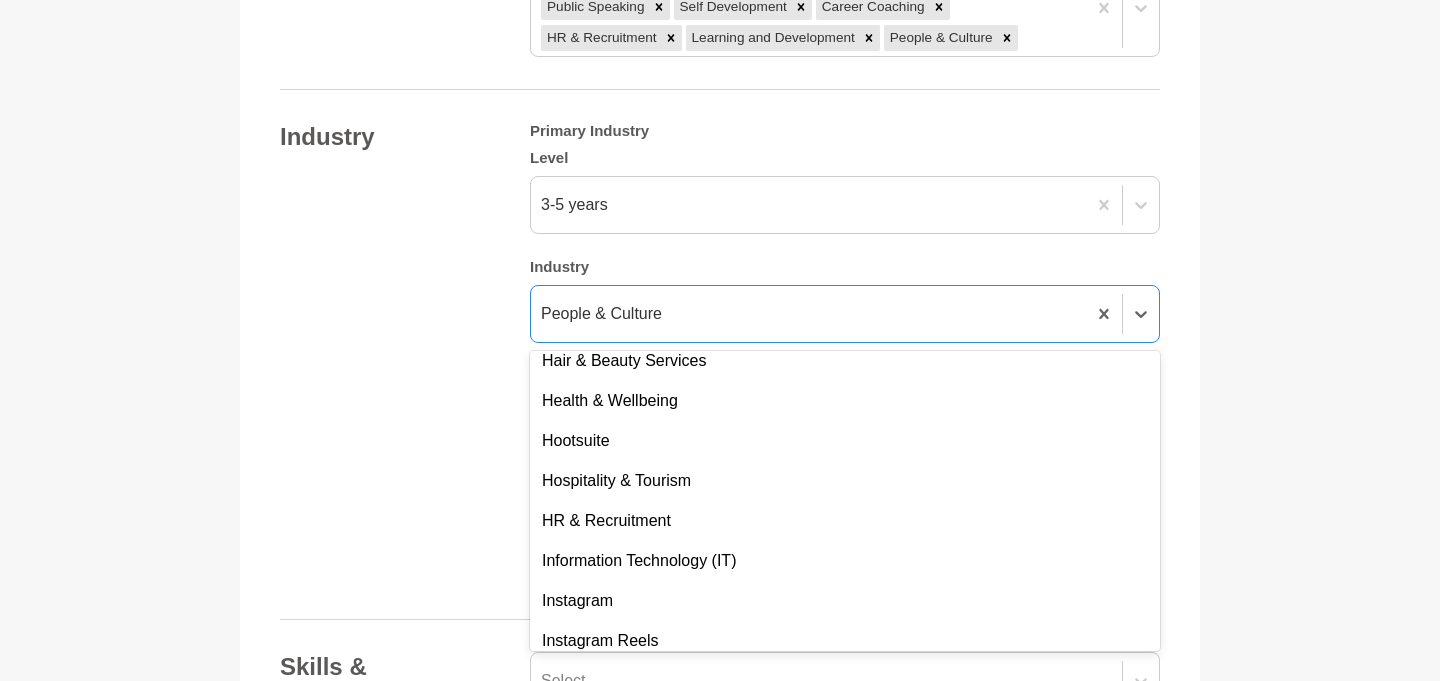 scroll, scrollTop: 2138, scrollLeft: 0, axis: vertical 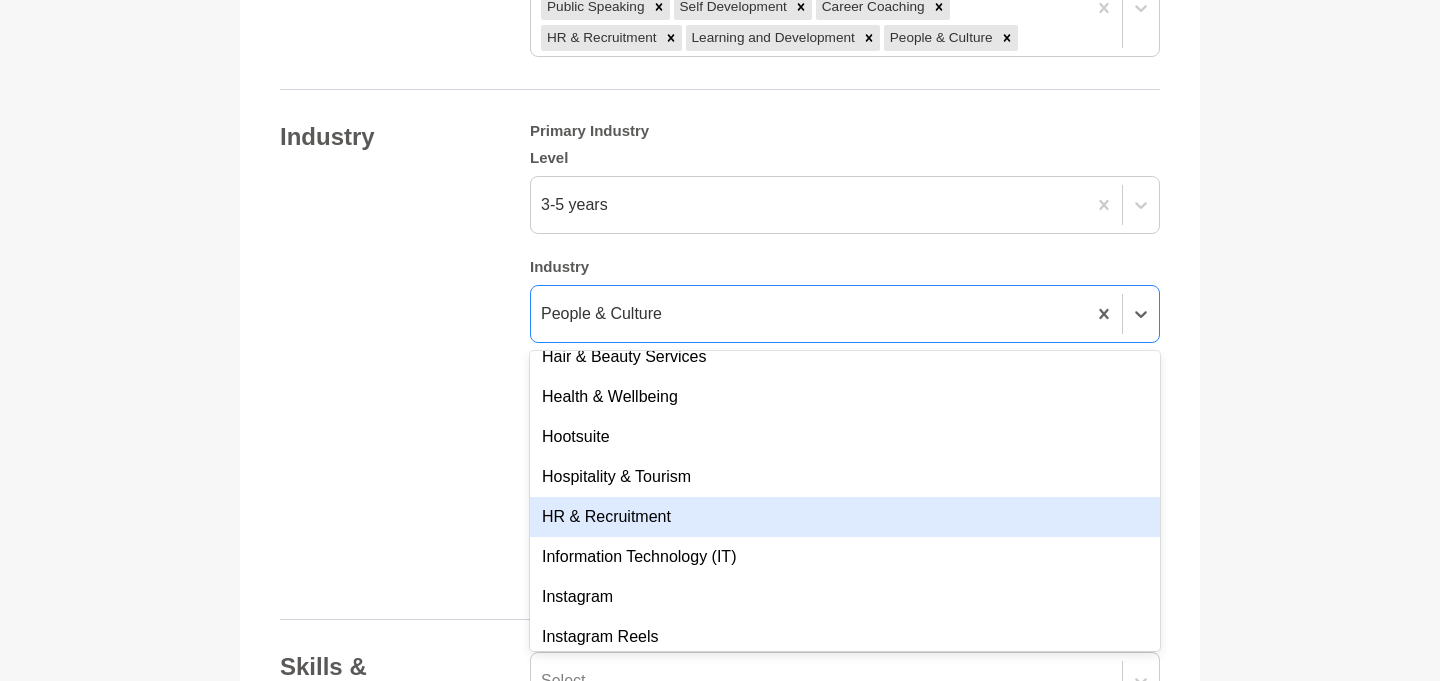 click on "HR & Recruitment" at bounding box center (845, 517) 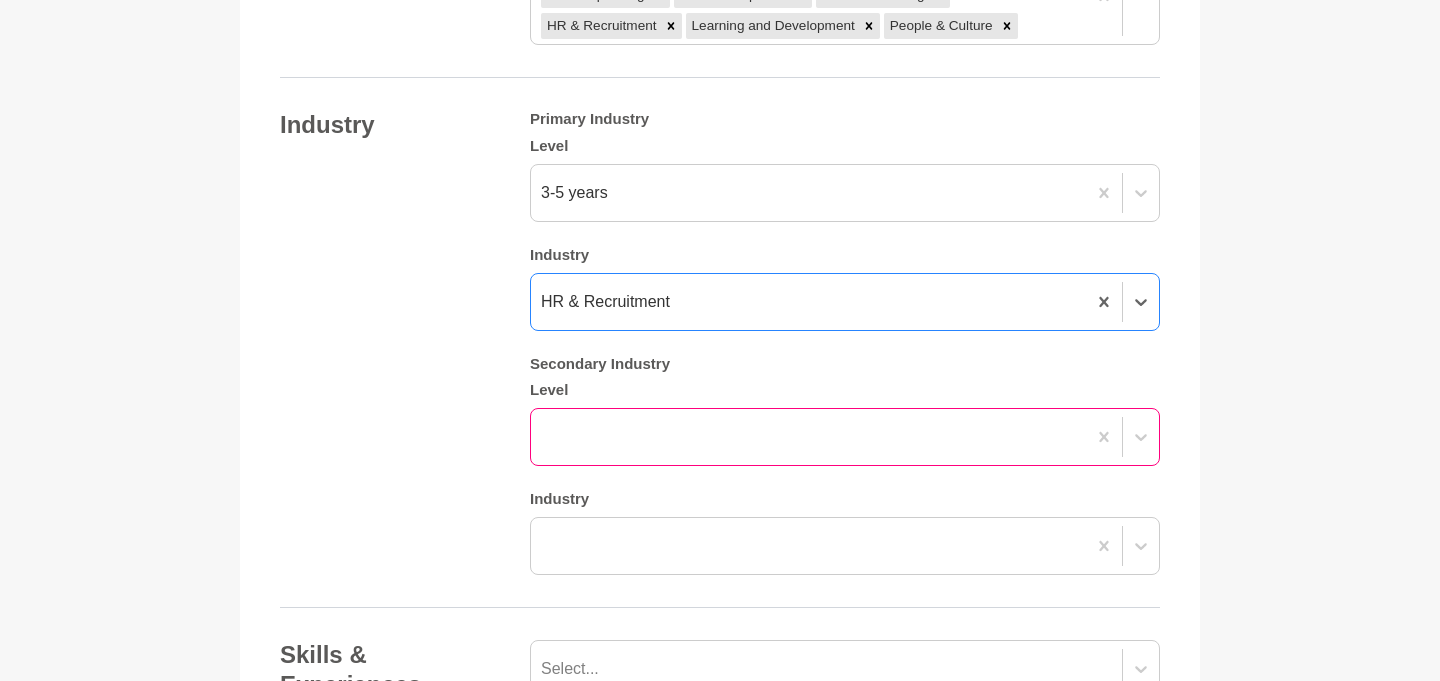 click at bounding box center (845, 437) 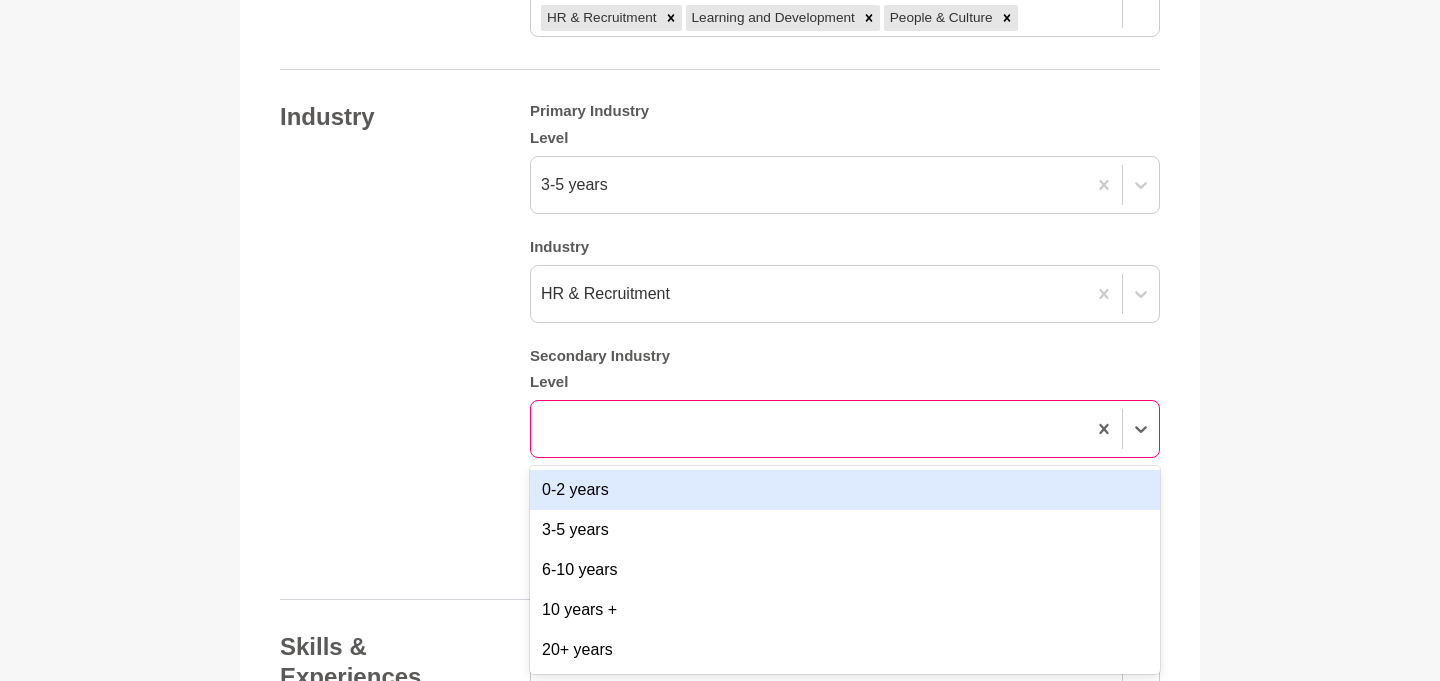 scroll, scrollTop: 1831, scrollLeft: 0, axis: vertical 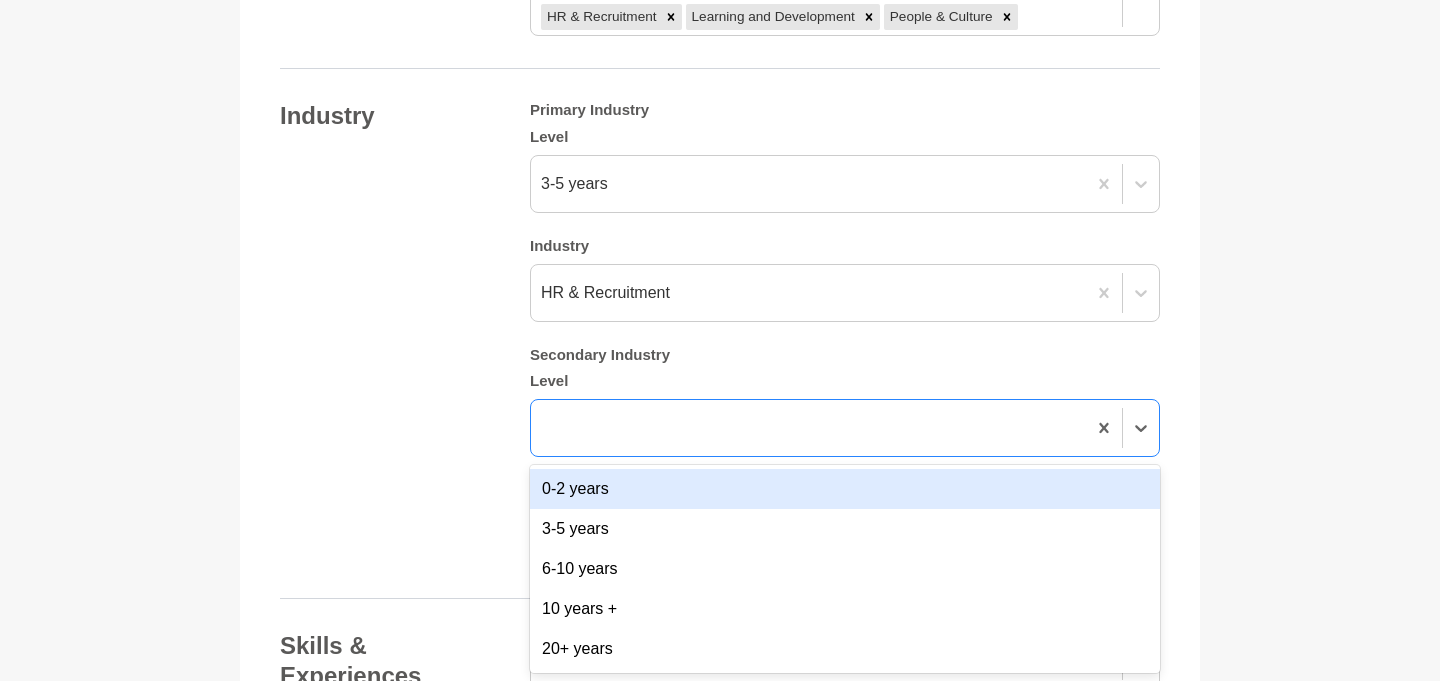 click on "0-2 years" at bounding box center (845, 489) 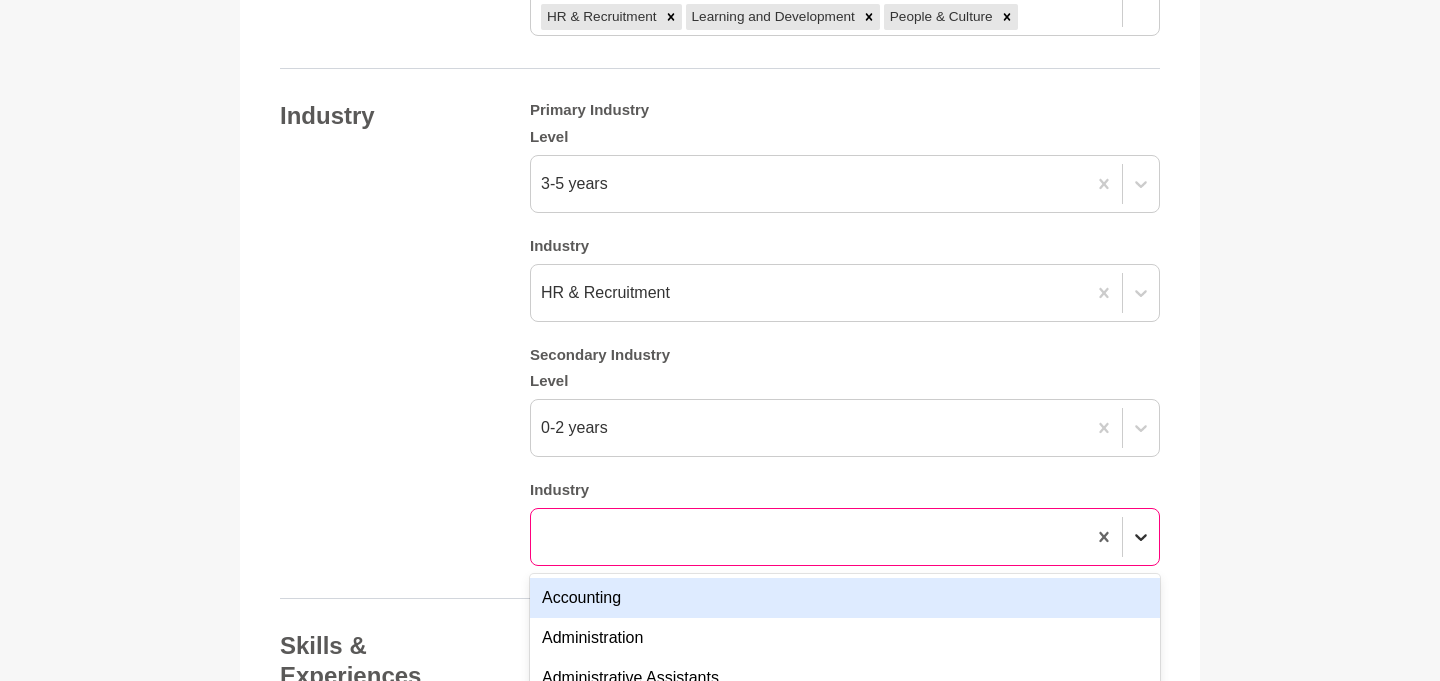 click on "option Accounting focused, 1 of 144. 144 results available. Use Up and Down to choose options, press Enter to select the currently focused option, press Escape to exit the menu, press Tab to select the option and exit the menu. Accounting Administration Administrative Assistants Advertising, Arts & Media Agency Account Management Animation Architecture Artificial Intelligence (AI) Author Banking, Investment & Finance Bookkeeping Branding Business & Entrepreneurship Business Coaching Canva Capital Raising & Funding Career Coaching Caregiver CEO & General Management Change Management ChatGPT ClinPsyD Clubhouse Coaching Compliance & Risk Construction Consulting & Professional Services Content Contracts Administration Copywriting Customer Experience Data & Analytics Design Digital Marketing Disability Support Diversity & Inclusion eCommerce Editing & Publishing Education & Training Email Marketing (EDMs) Engineering Event Management Expecting Mum Facebook ads Facilitator Fashion Fitness Coach FMCG GAICD" at bounding box center [845, 537] 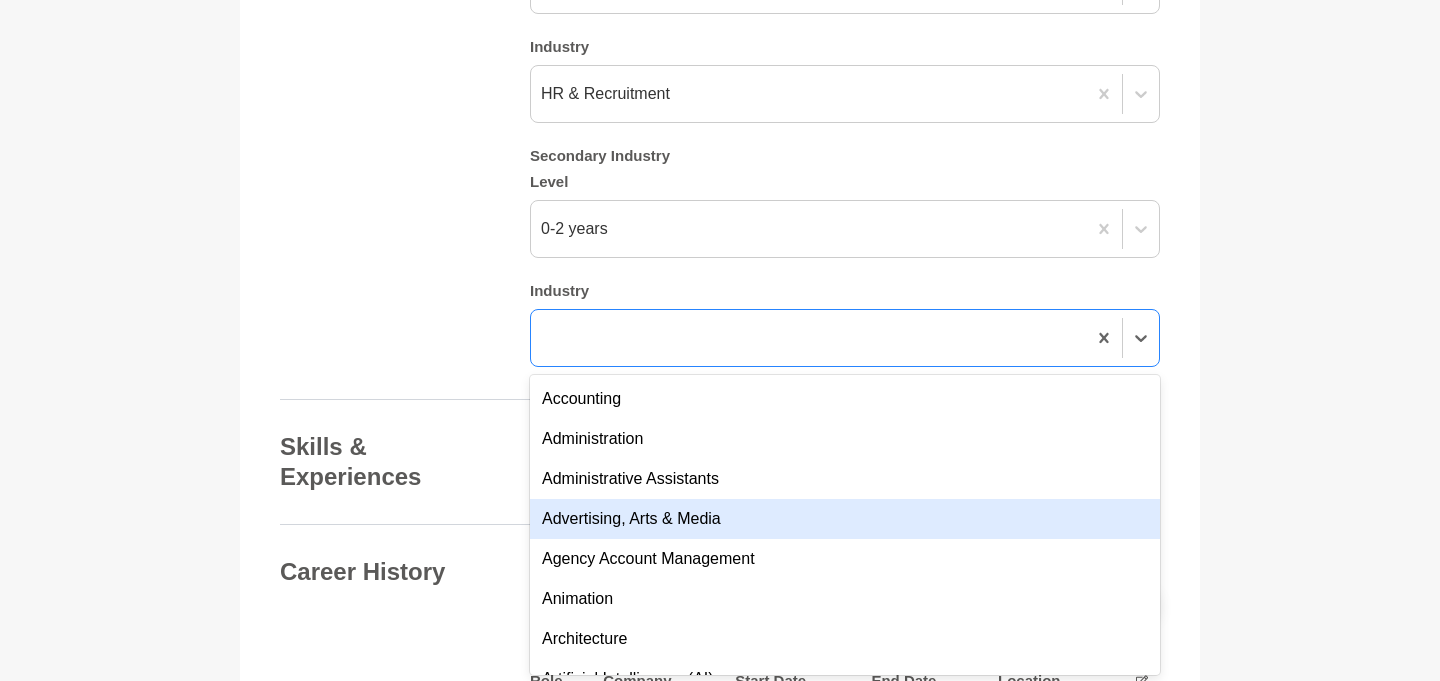 scroll, scrollTop: 2032, scrollLeft: 0, axis: vertical 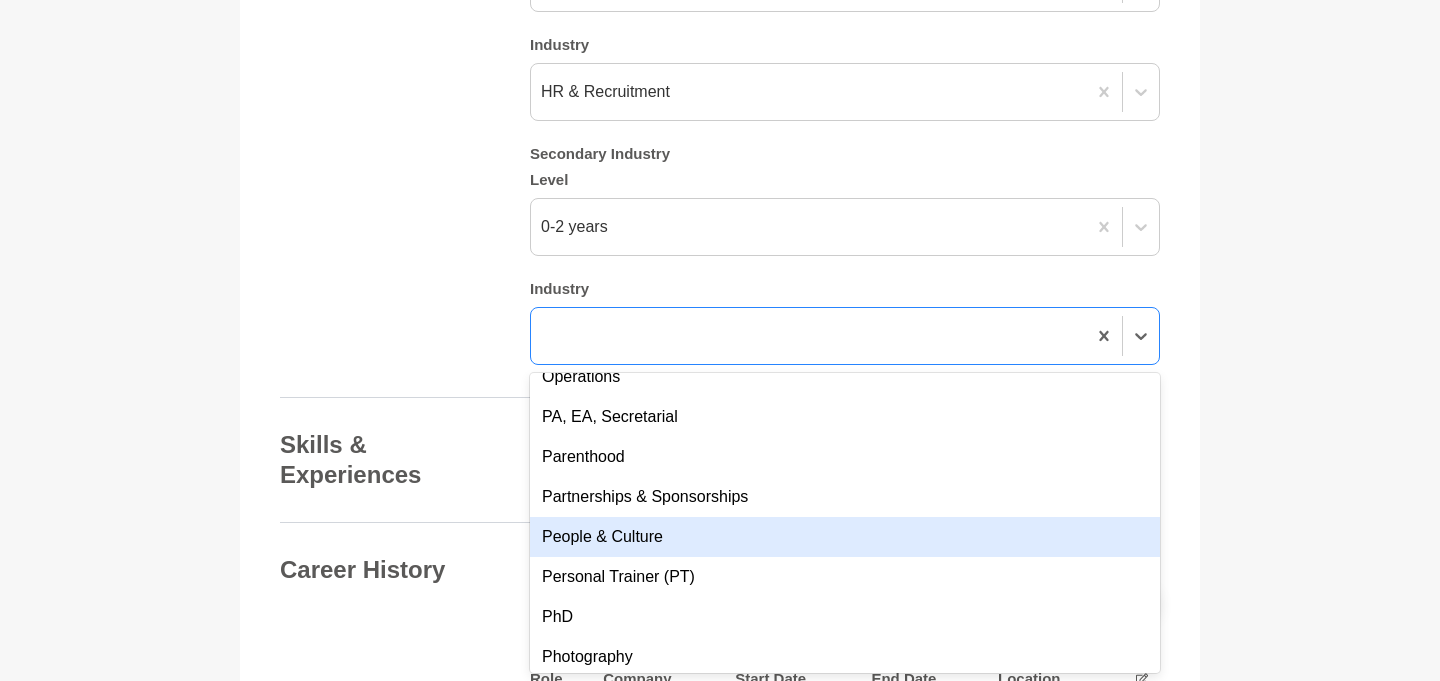 click on "People & Culture" at bounding box center (845, 537) 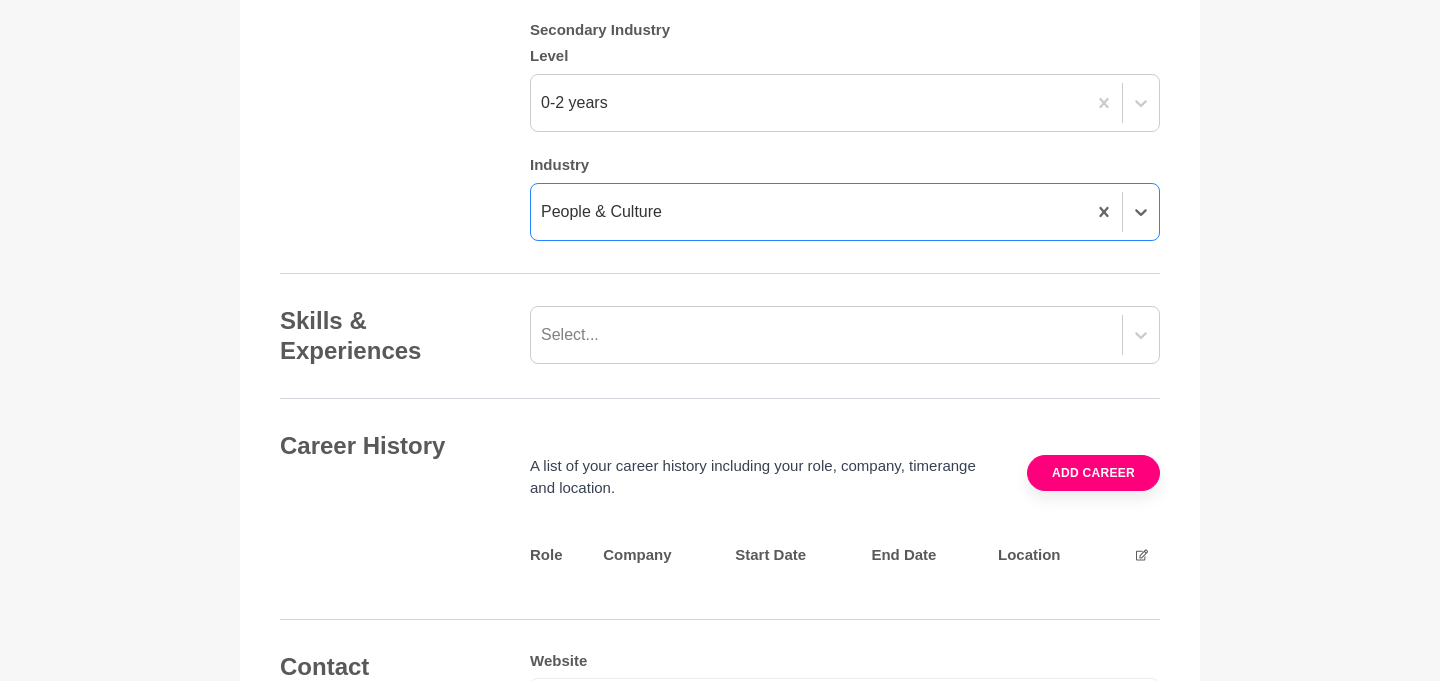 scroll, scrollTop: 2174, scrollLeft: 0, axis: vertical 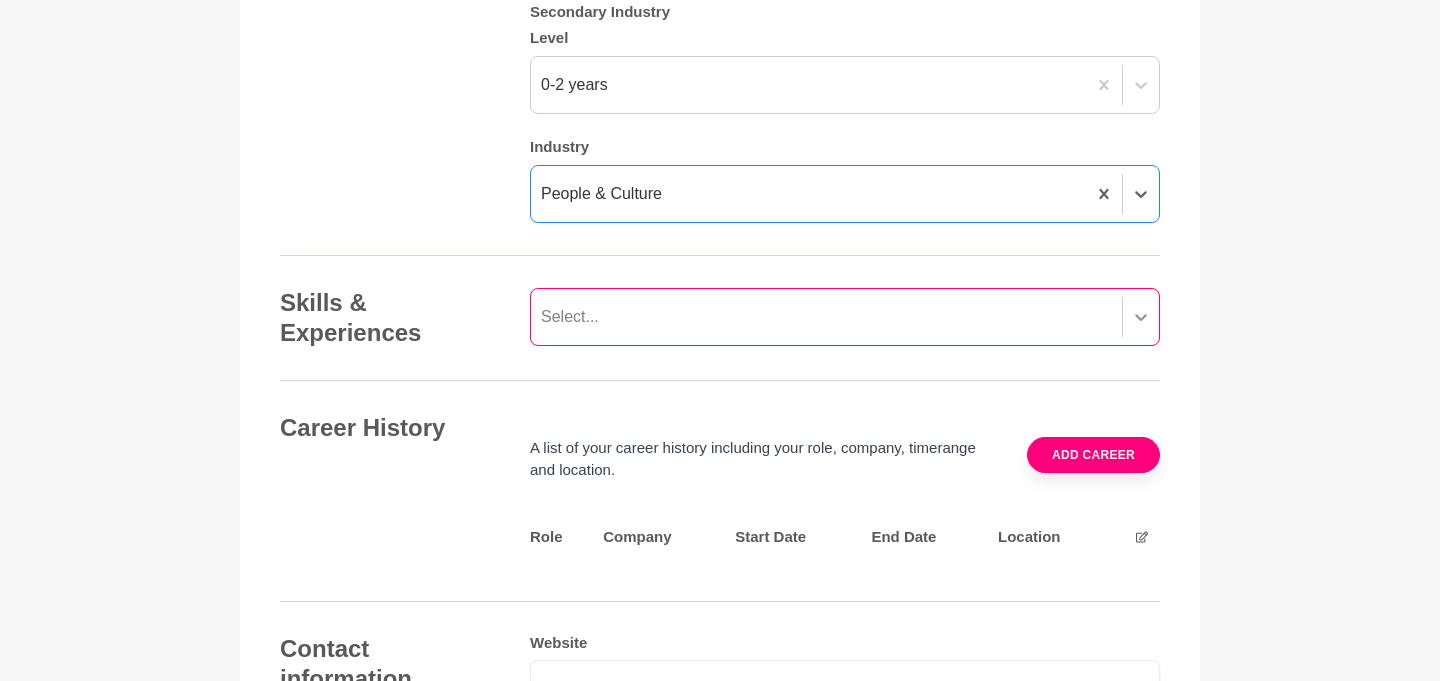 click at bounding box center (1141, 317) 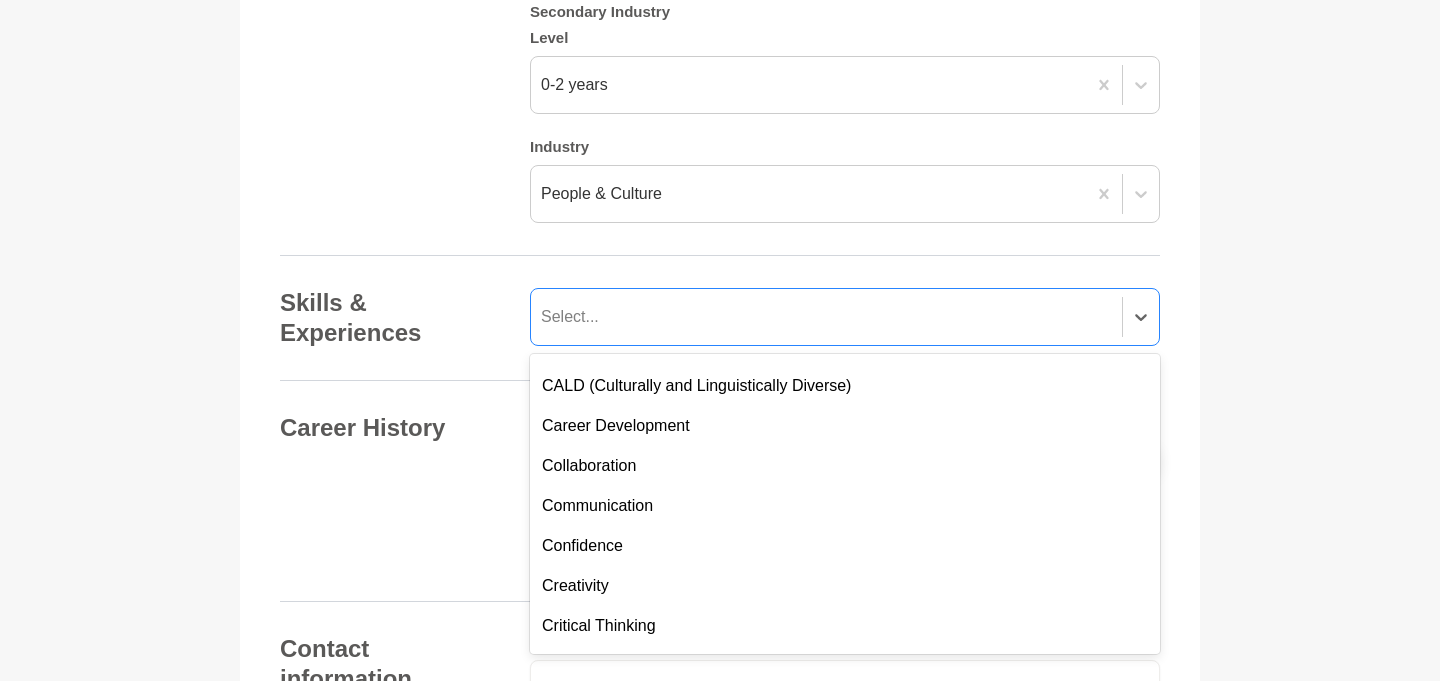 scroll, scrollTop: 279, scrollLeft: 0, axis: vertical 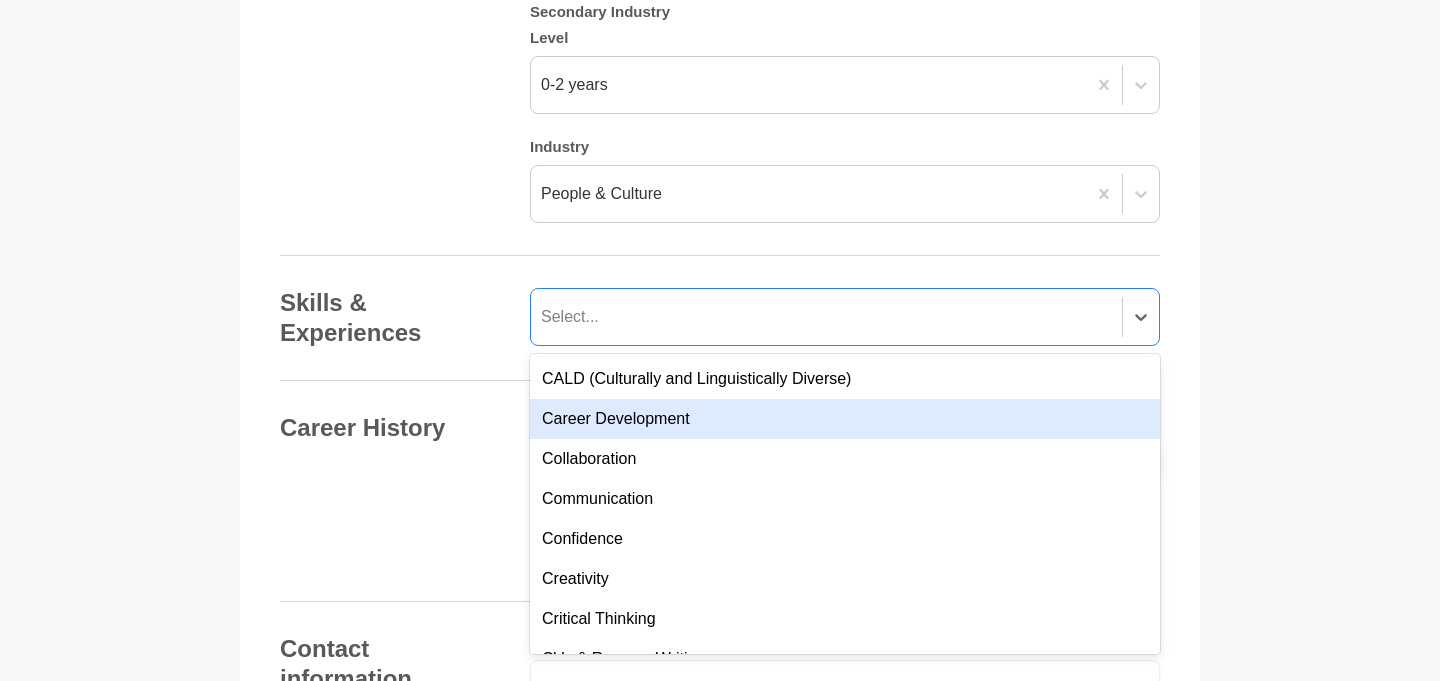 click on "Career Development" at bounding box center [845, 419] 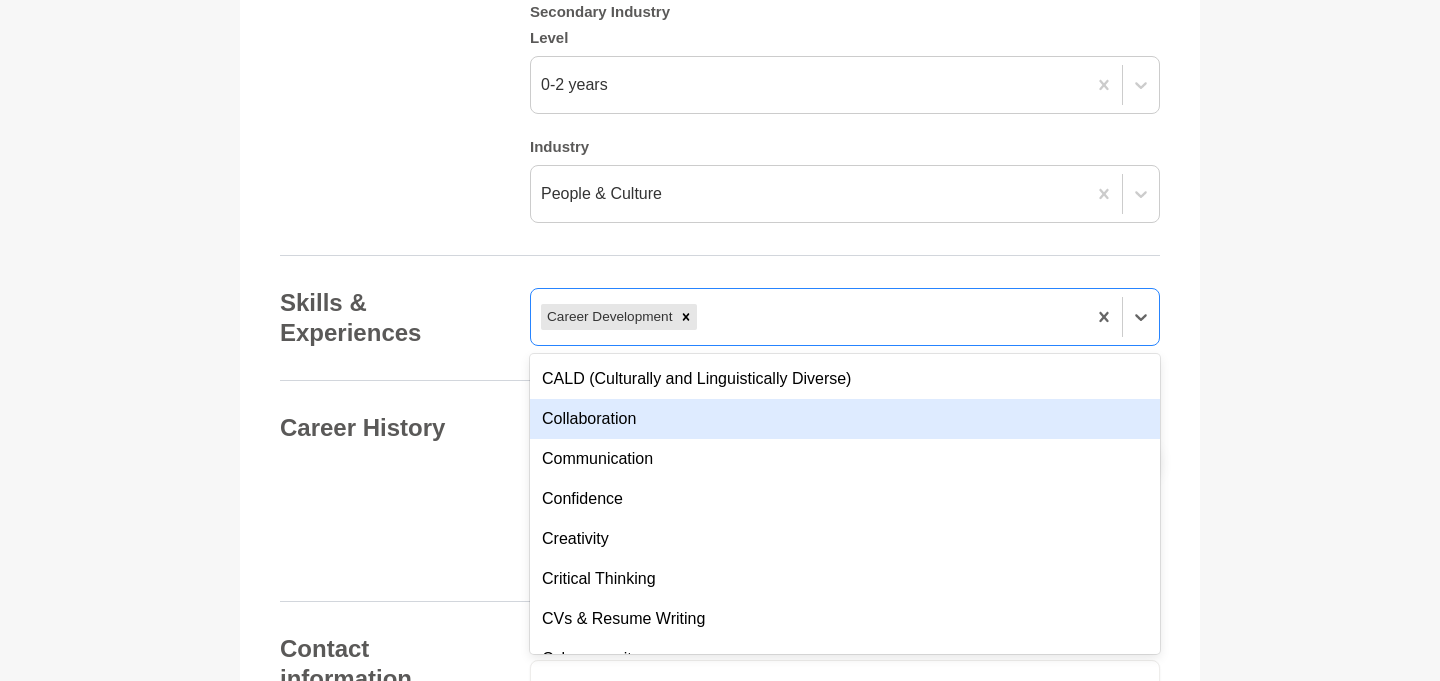 click on "Collaboration" at bounding box center (845, 419) 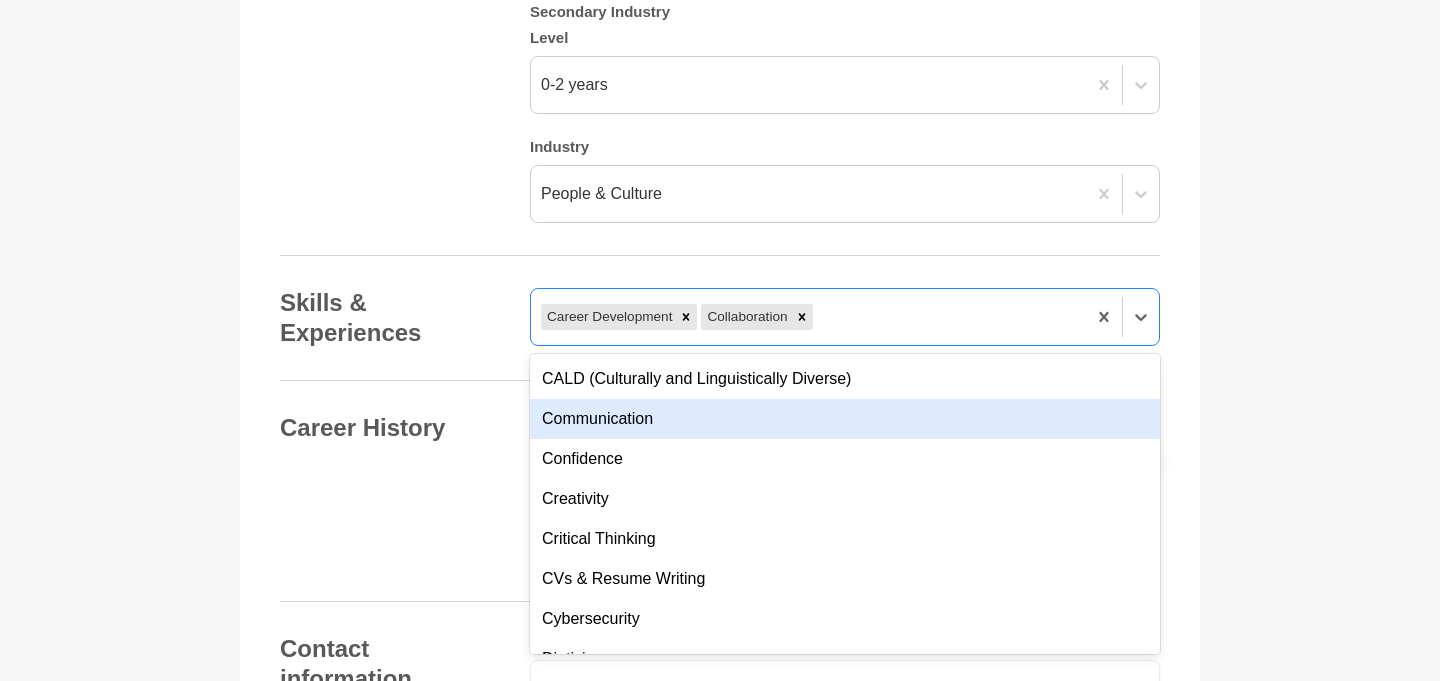 click on "Communication" at bounding box center [845, 419] 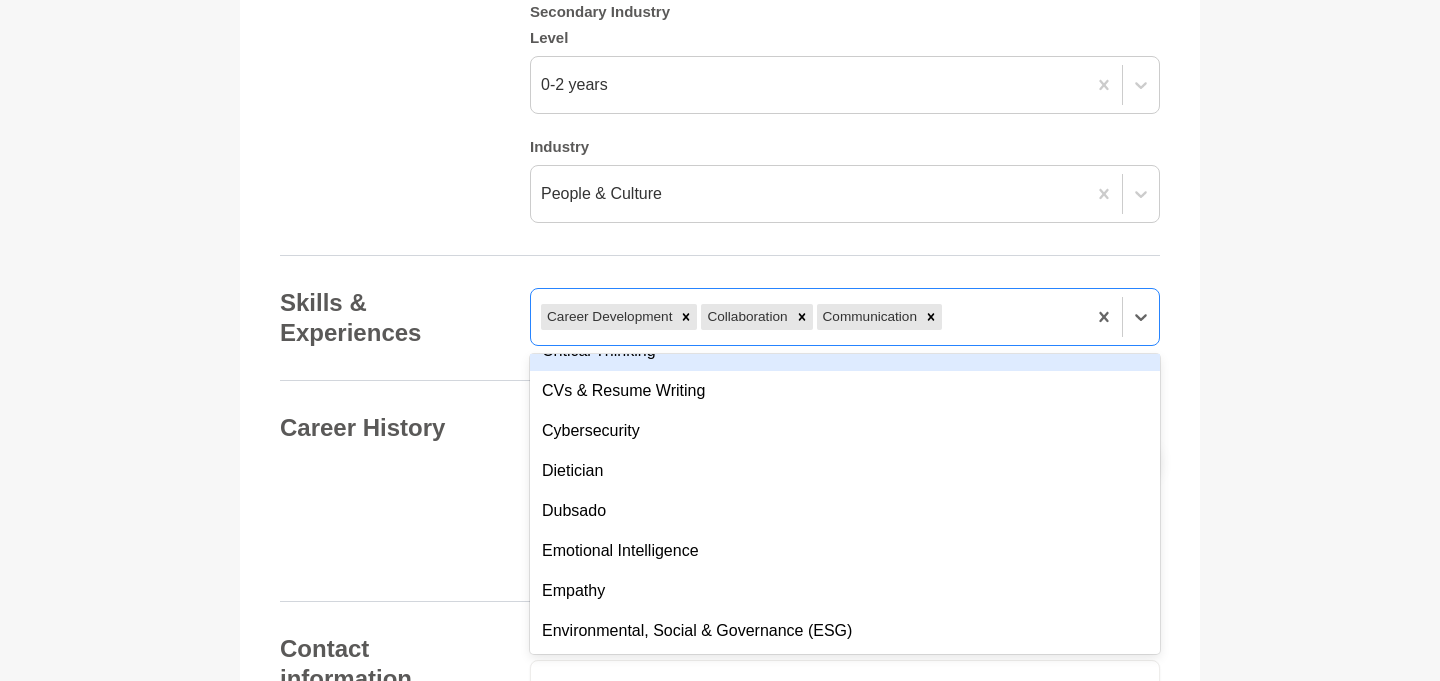 scroll, scrollTop: 460, scrollLeft: 0, axis: vertical 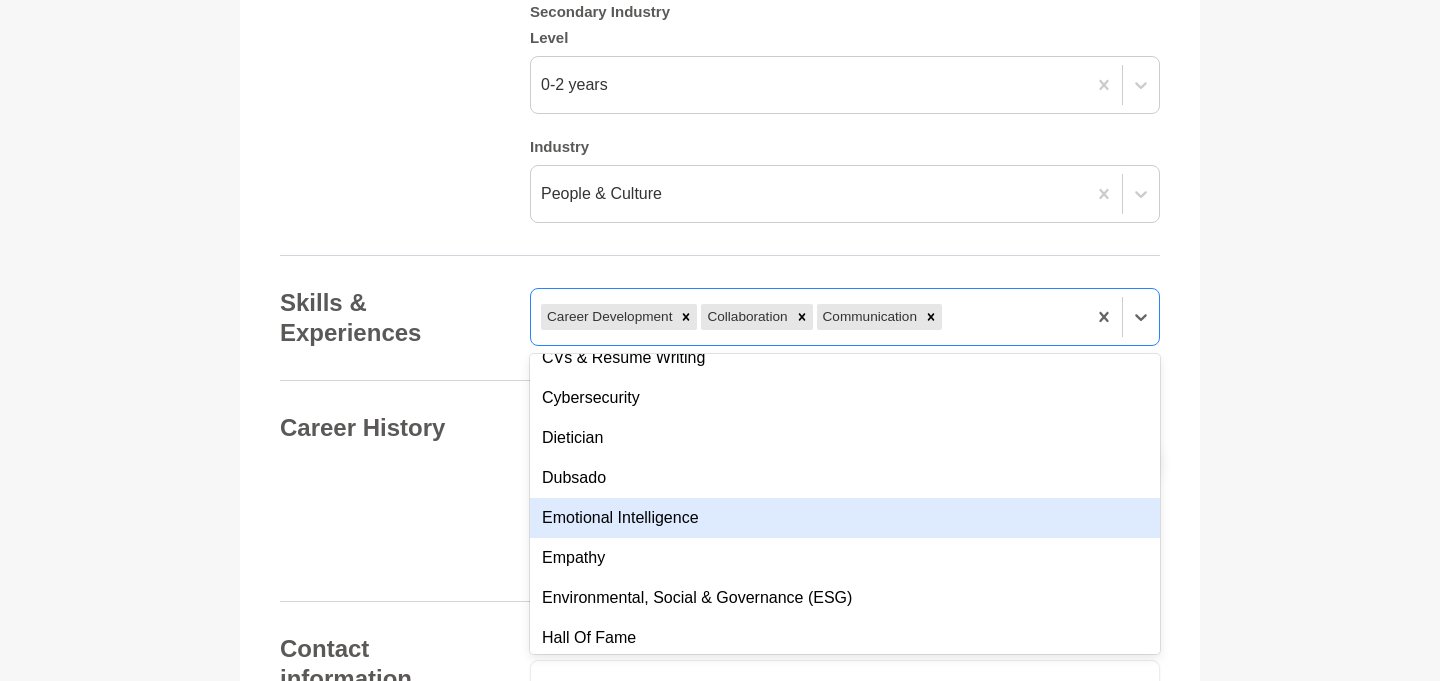 click on "Emotional Intelligence" at bounding box center (845, 518) 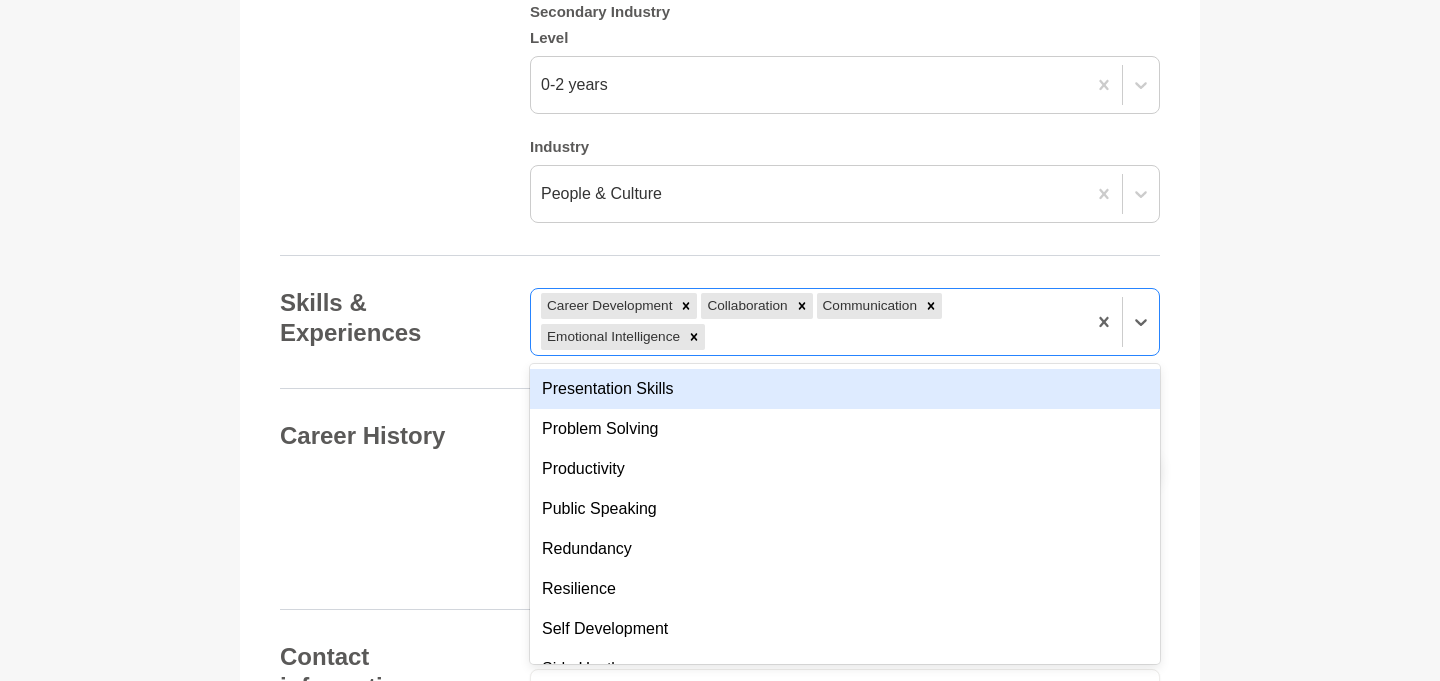 scroll, scrollTop: 1365, scrollLeft: 0, axis: vertical 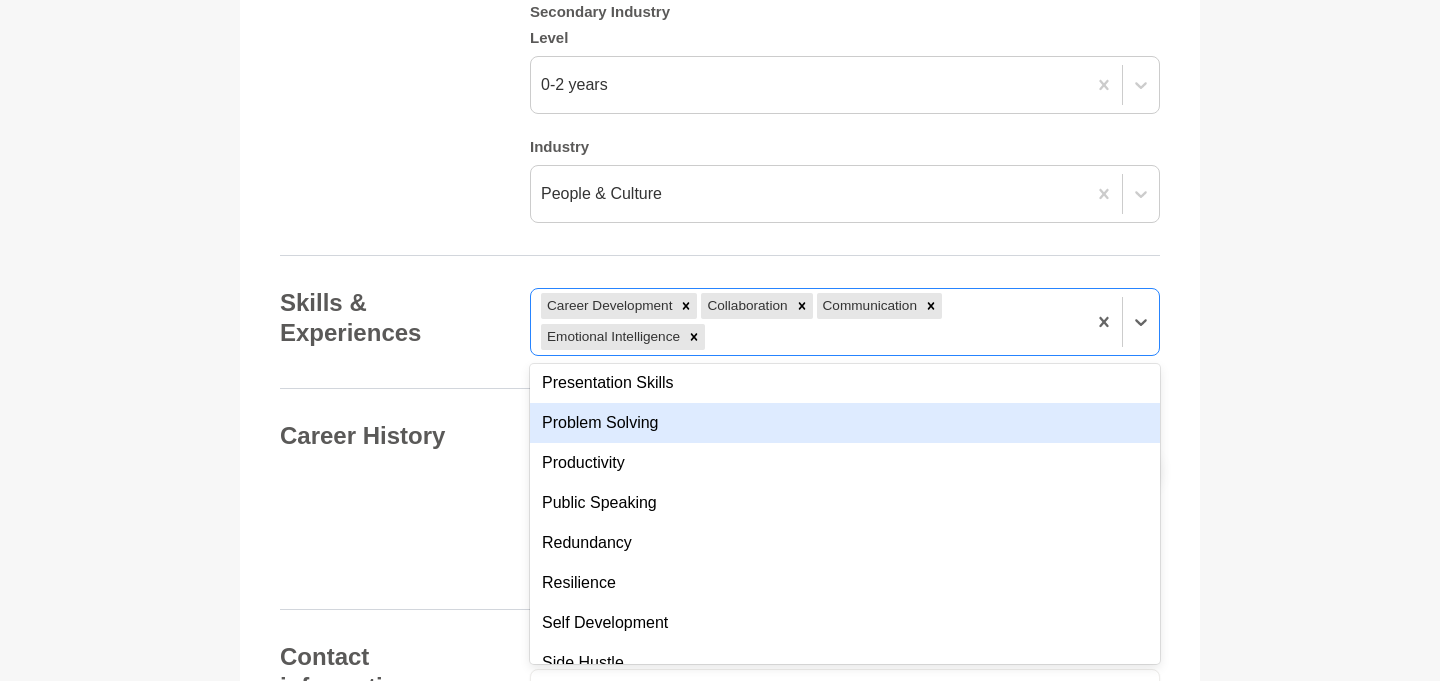 click on "Problem Solving" at bounding box center [845, 423] 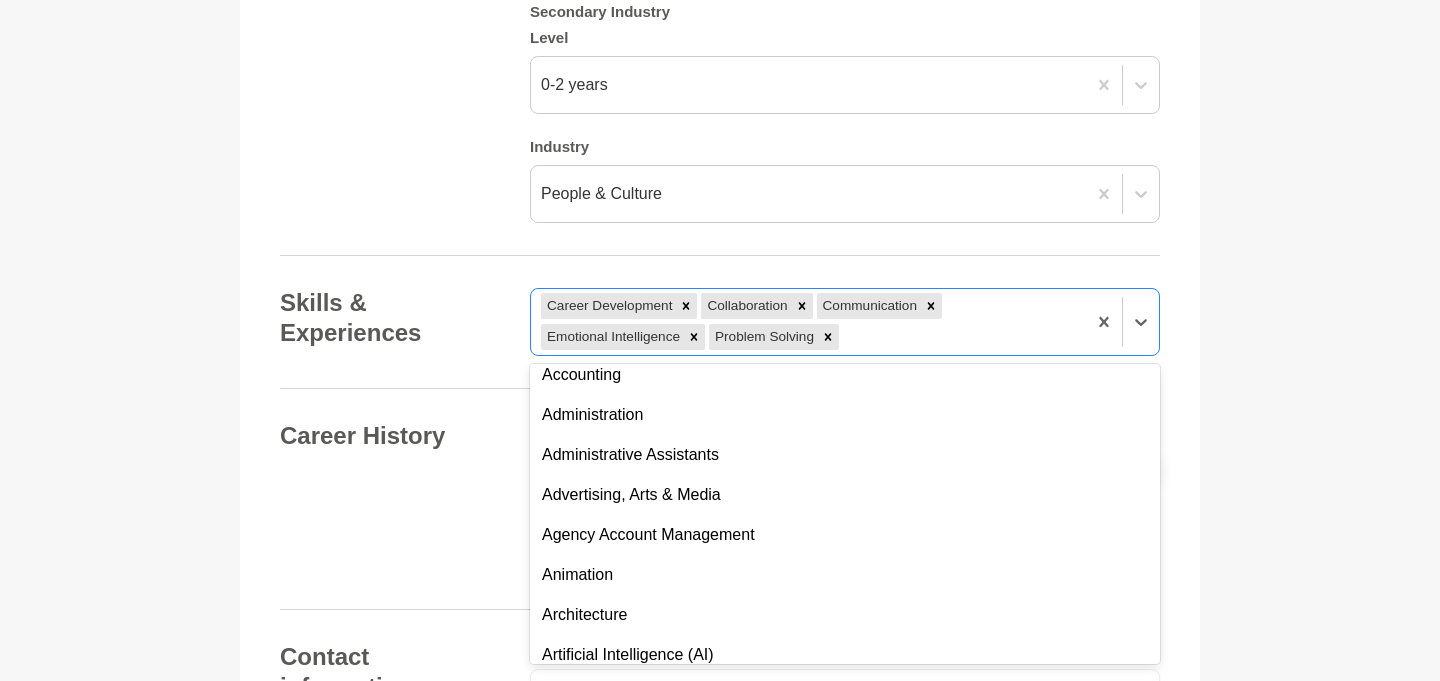 scroll, scrollTop: 2098, scrollLeft: 0, axis: vertical 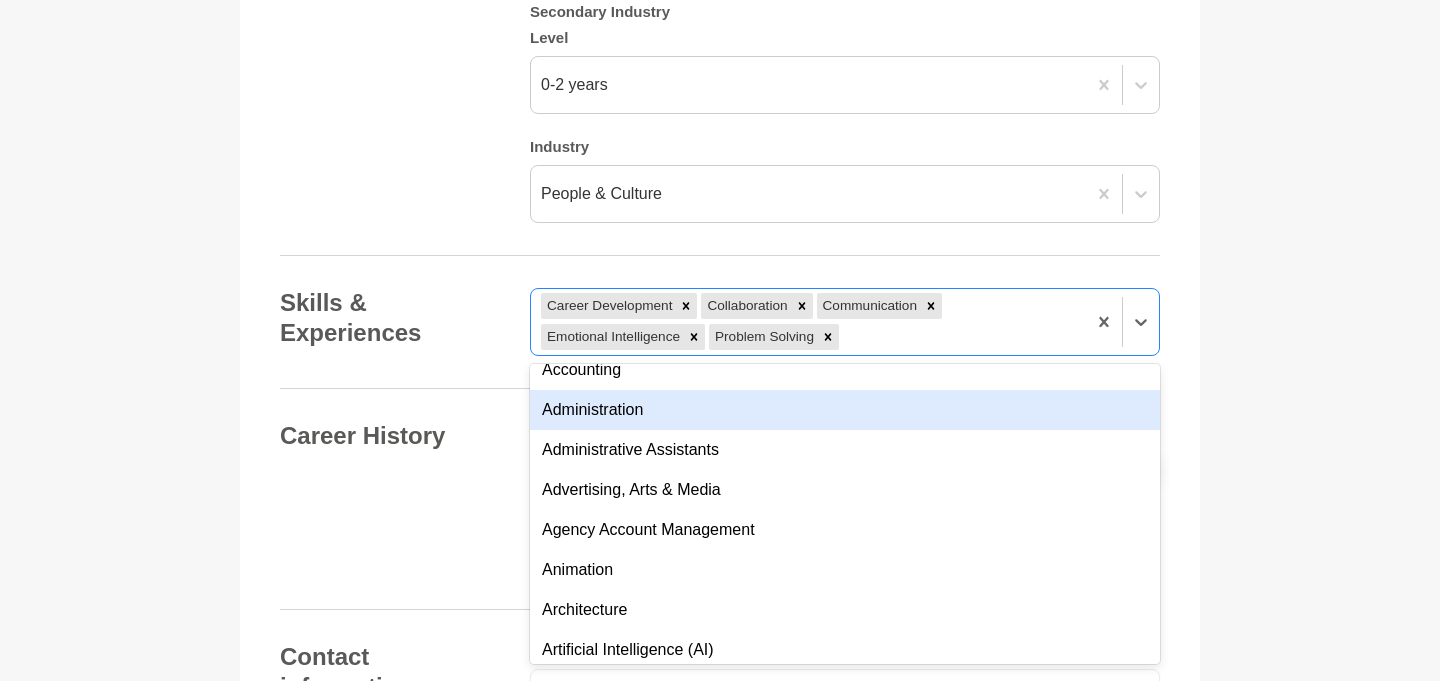 click on "Administration" at bounding box center [845, 410] 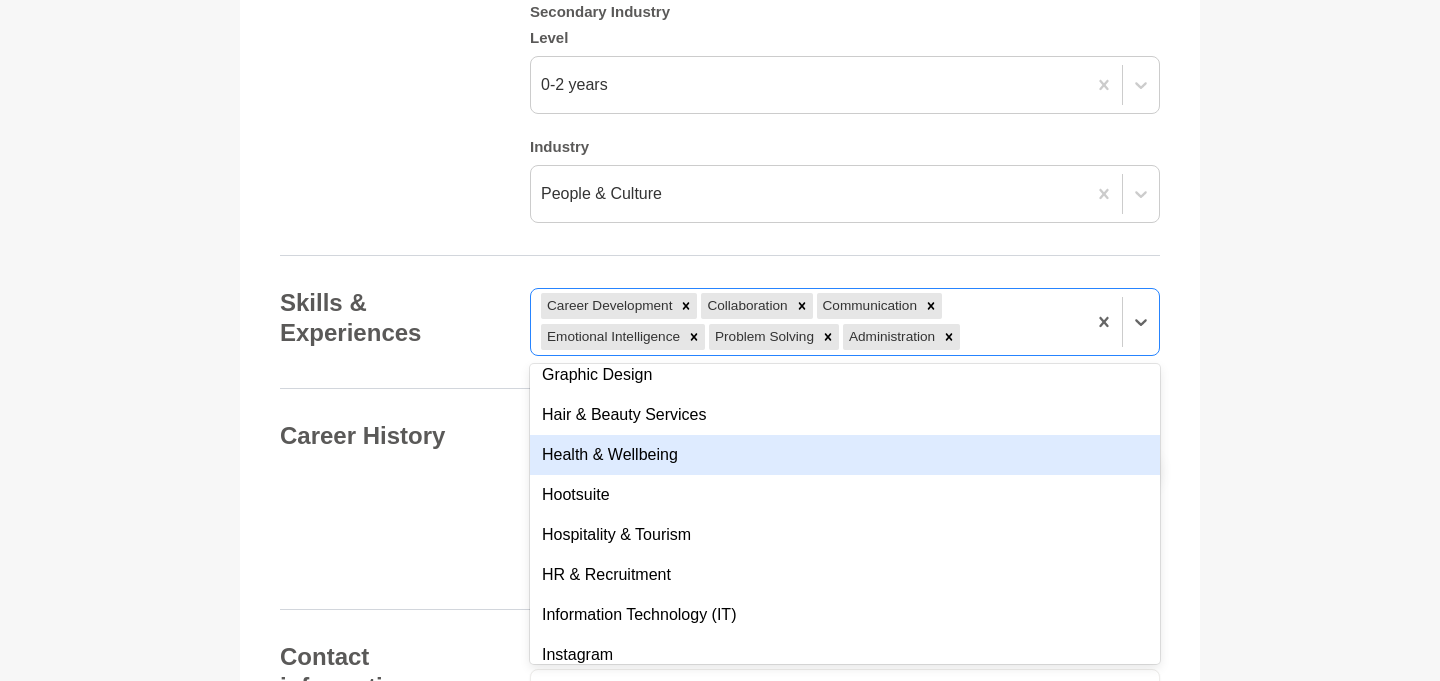 scroll, scrollTop: 4135, scrollLeft: 0, axis: vertical 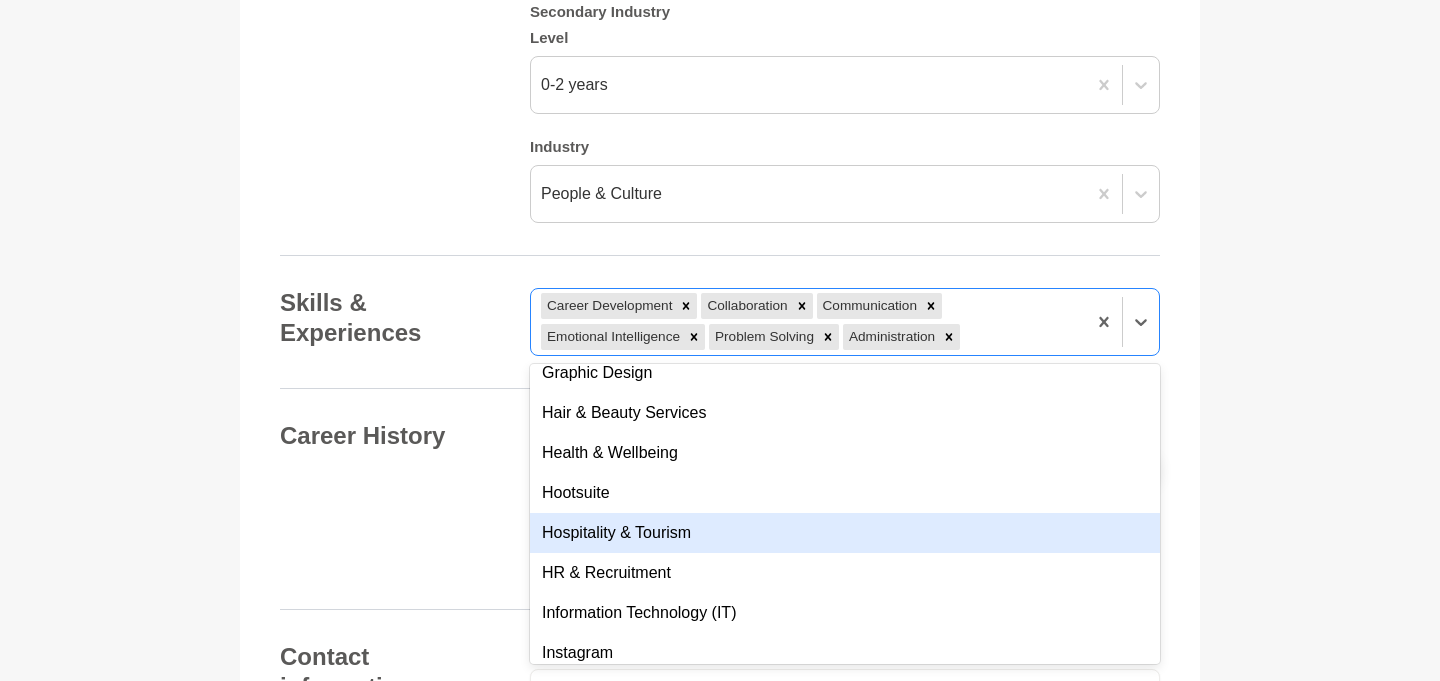 click on "Hospitality & Tourism" at bounding box center [845, 533] 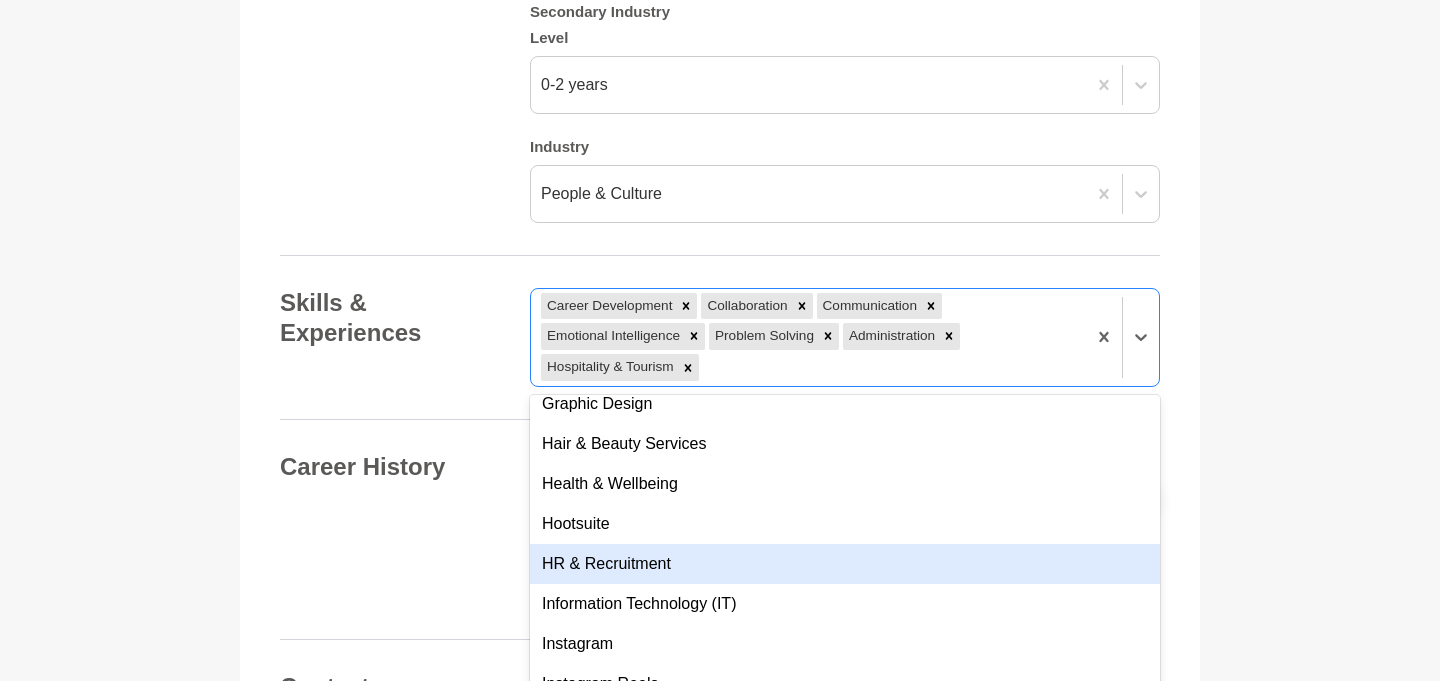 click on "HR & Recruitment" at bounding box center (845, 564) 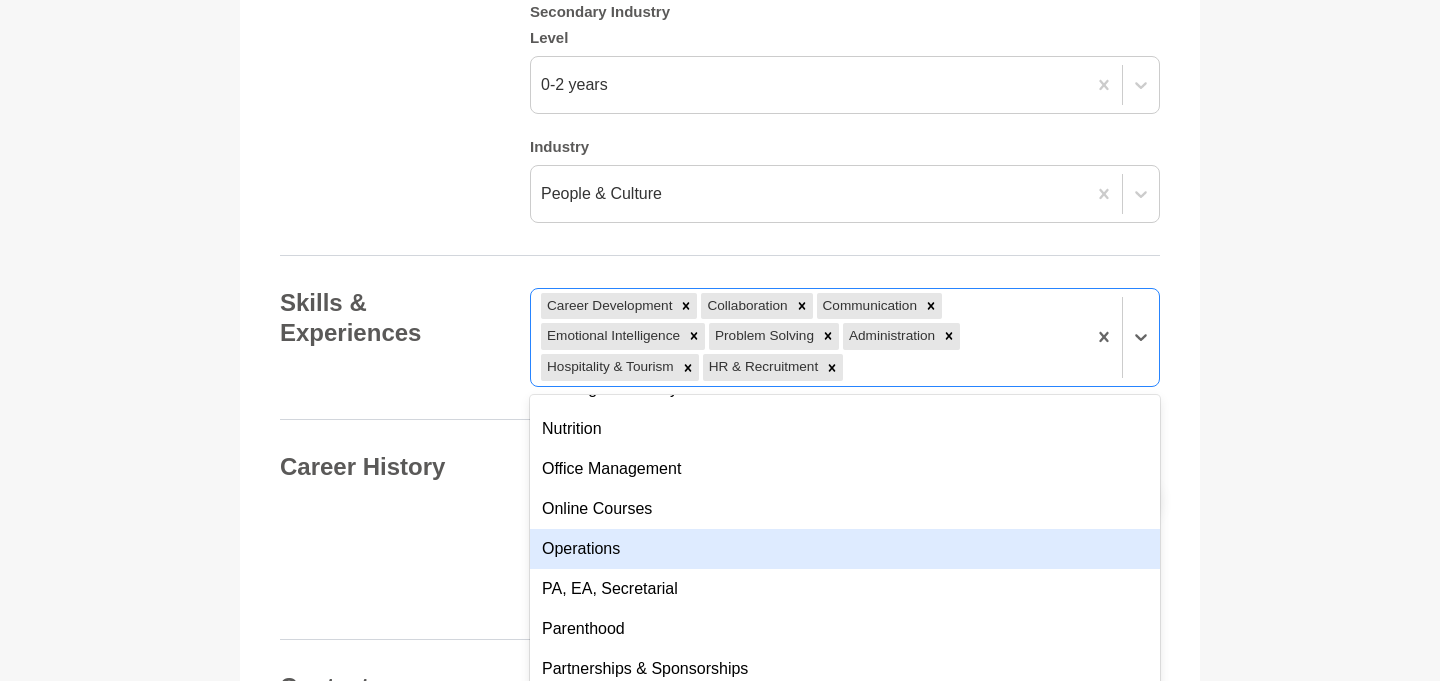 scroll, scrollTop: 5560, scrollLeft: 0, axis: vertical 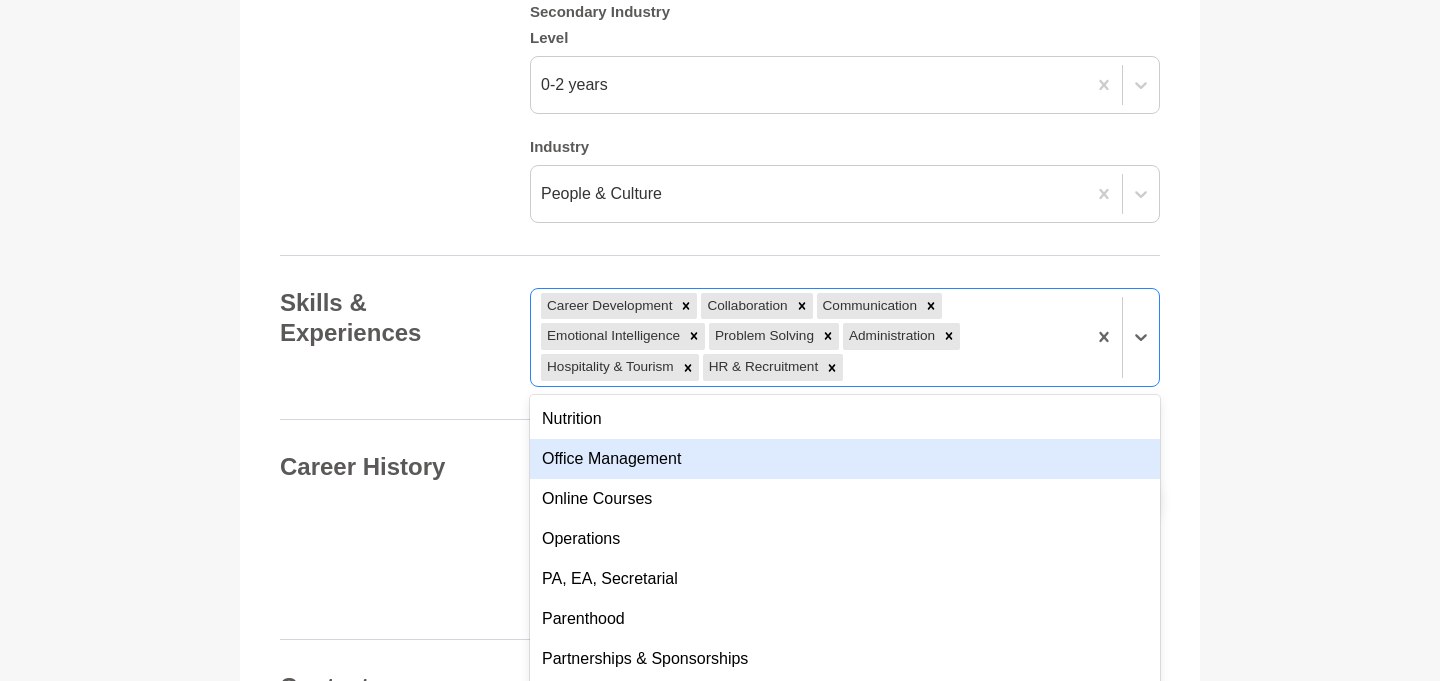 click on "Office Management" at bounding box center [845, 459] 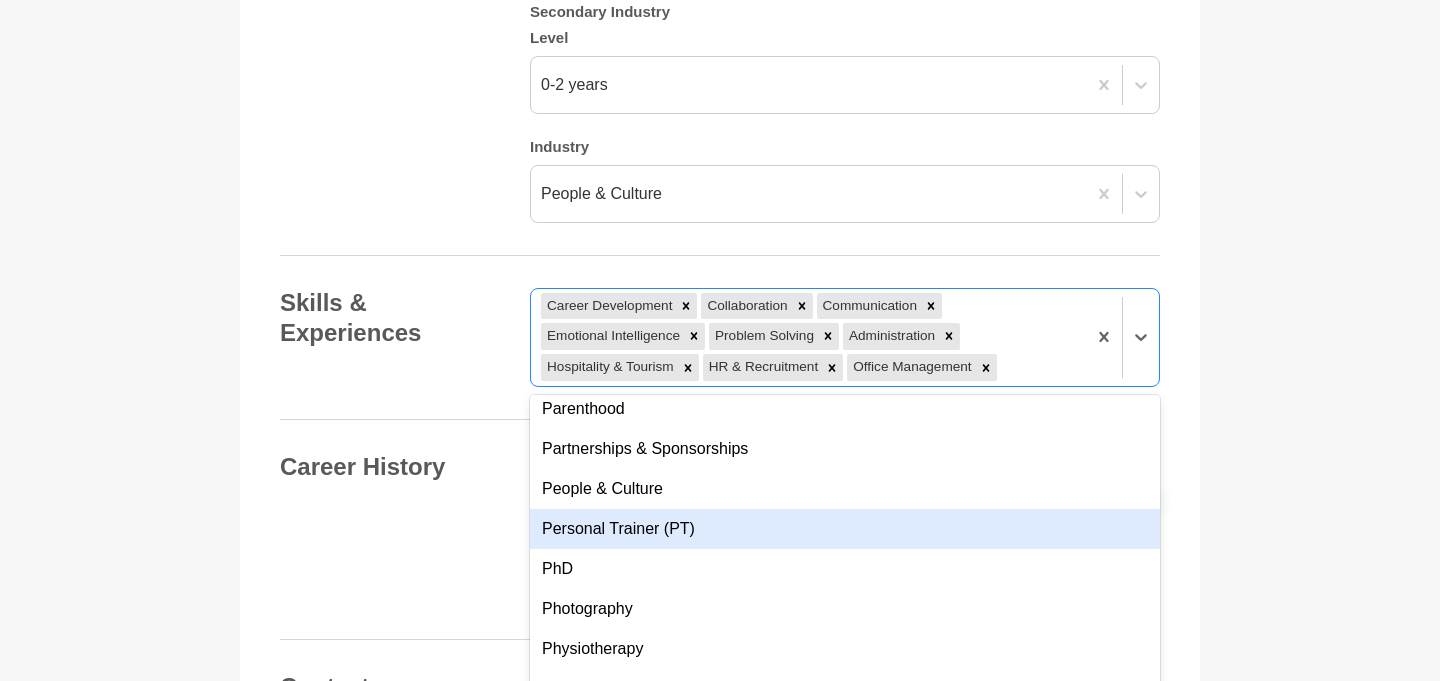 scroll, scrollTop: 5738, scrollLeft: 0, axis: vertical 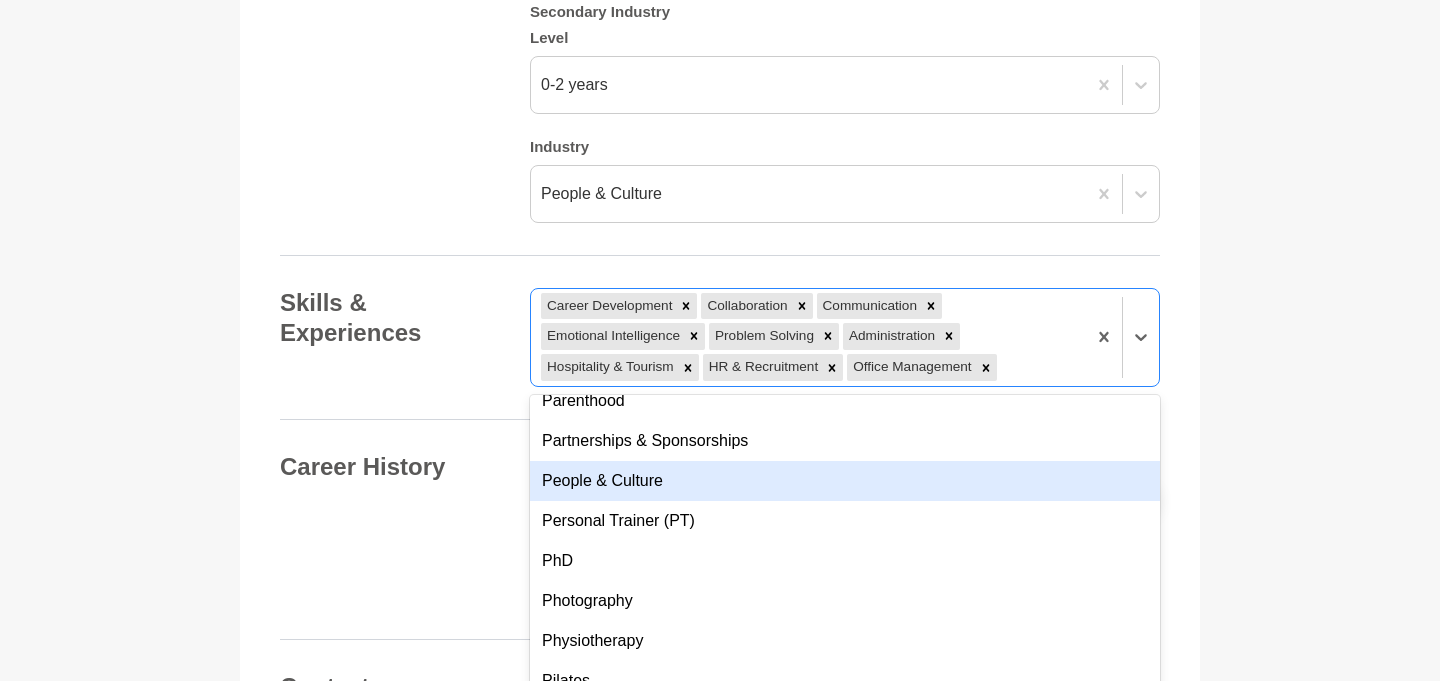 click on "People & Culture" at bounding box center [845, 481] 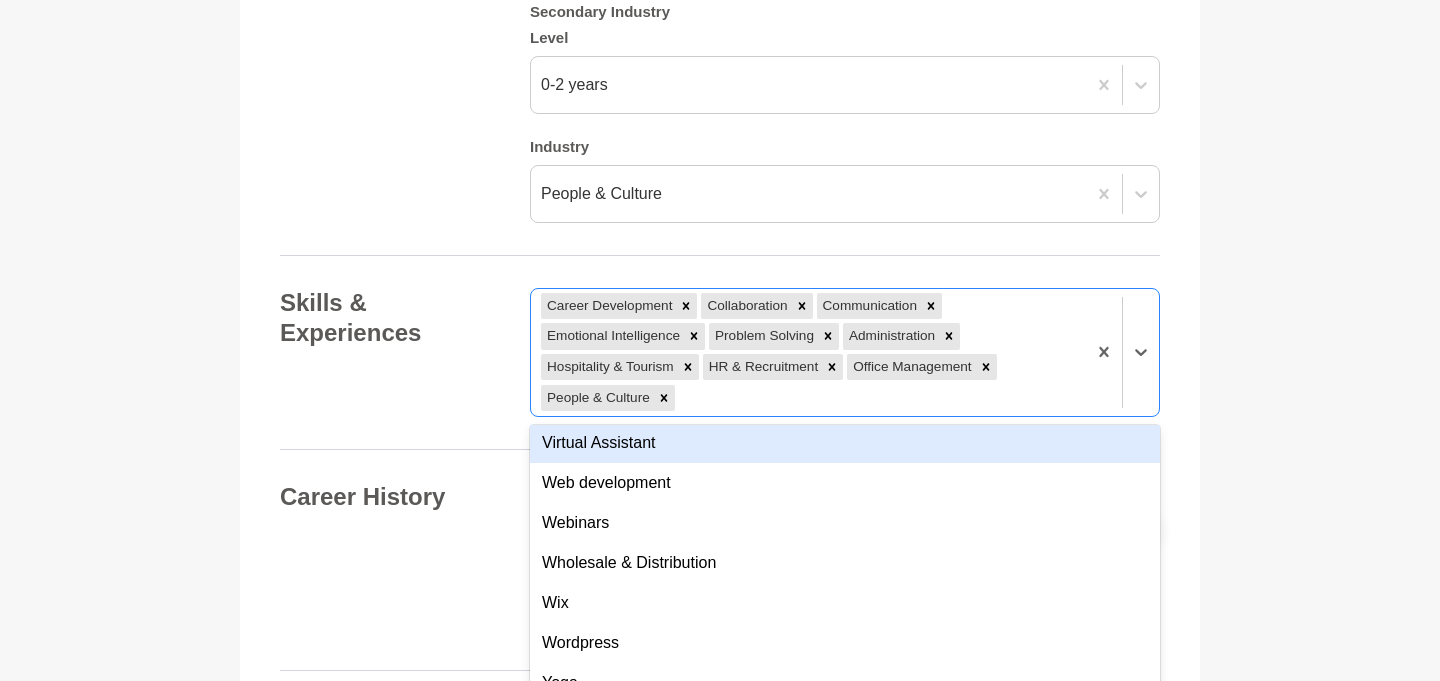 scroll, scrollTop: 7348, scrollLeft: 0, axis: vertical 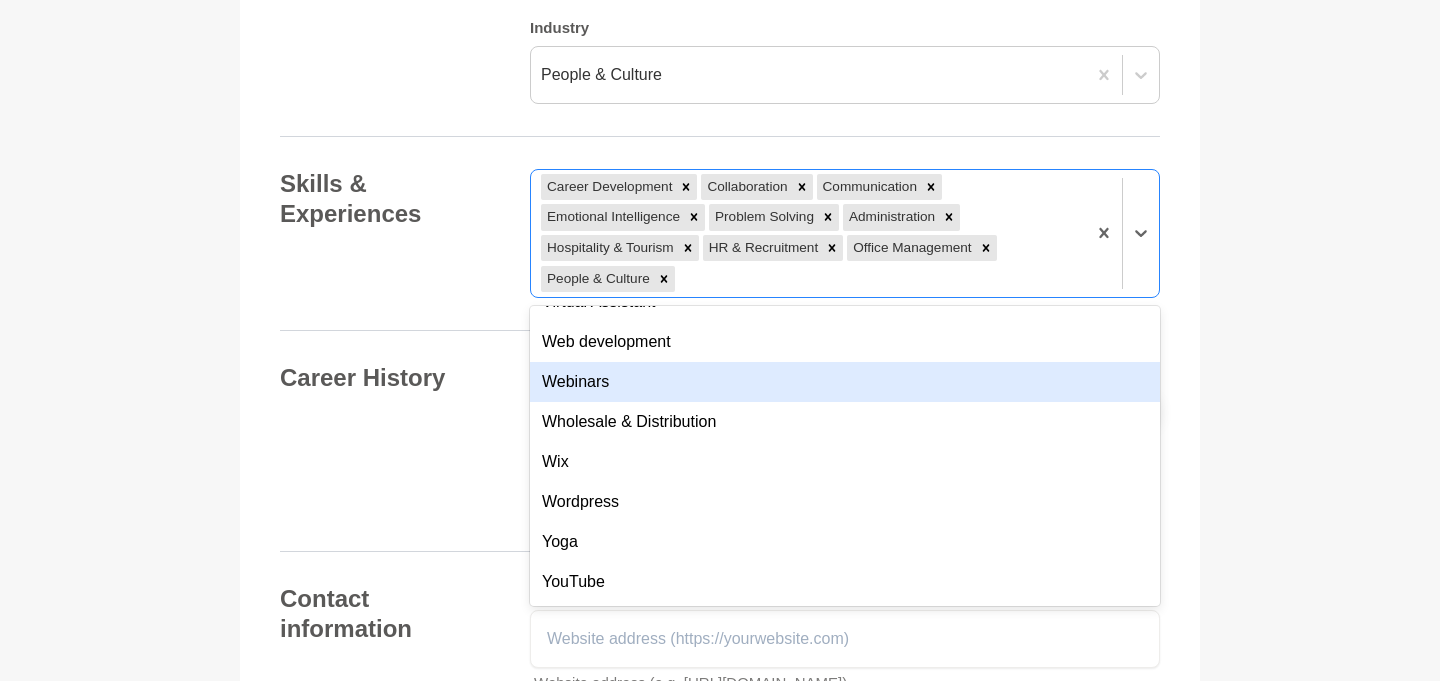 click on "Back to Profile Your details [PERSON_NAME] Change Coordinator [GEOGRAPHIC_DATA] 1022 [GEOGRAPHIC_DATA] Photo  * About me Hi, my name is [x] and I have [x] years experience in [insert industry], working across [insert 2-3 examples]. Right now, I’m working in / taking a break from / starting a new role in… [ix] and would love to gain knowledge in [x]. I live with [friends, family, dogs, cats] in [insert city] and am keen to meet other She Mentors members both virtually and in-person. I’m passionate about / care about [insert topics] so always happy to chat and share knowledge/experiences in this space! Hi, my name is [x] and I have [x] years experience in [insert industry], working across [insert 2-3 examples]. Right now, I’m working in / taking a break from / starting a new role in… [ix] and would love to gain knowledge in [x]. I live with [friends, family, dogs, cats] in [insert city] and am keen to meet other She Mentors members both virtually and in-person. Bold Italic Underline Strikethrough Undo Redo Bold *" at bounding box center [720, -441] 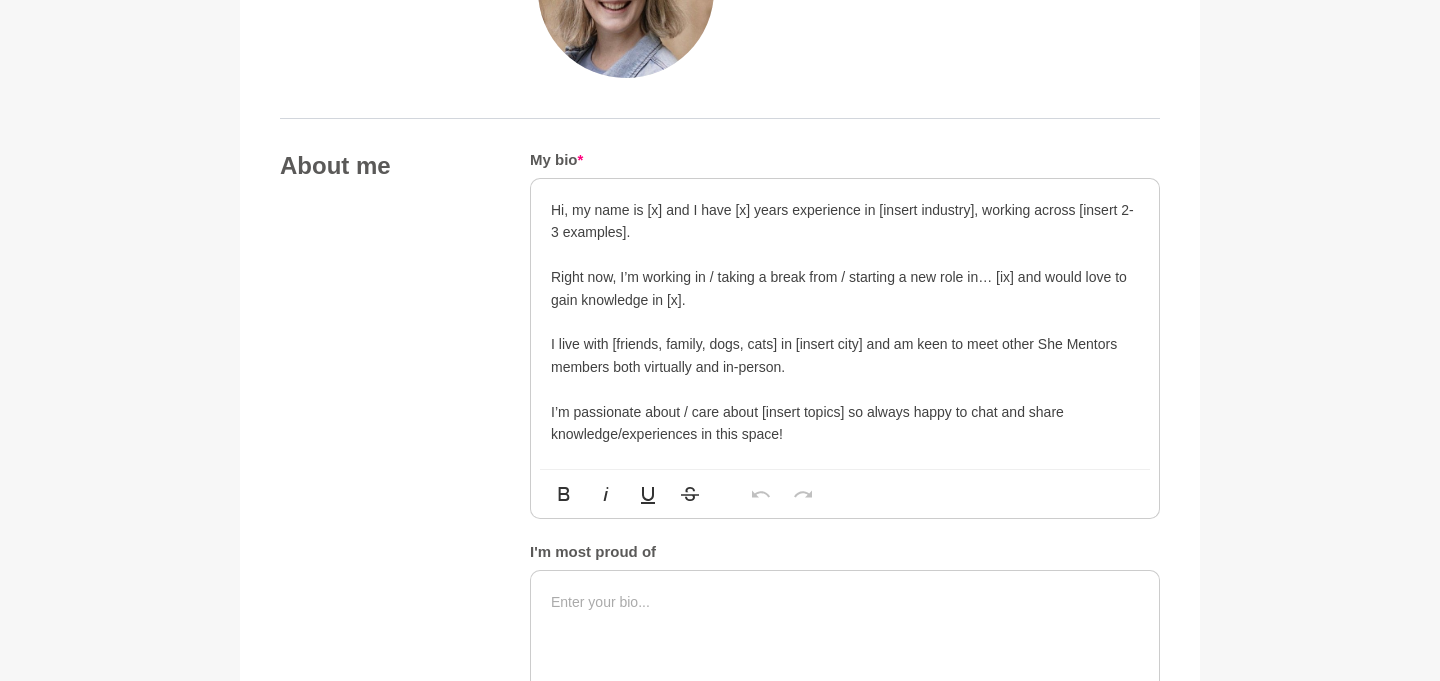 scroll, scrollTop: 820, scrollLeft: 0, axis: vertical 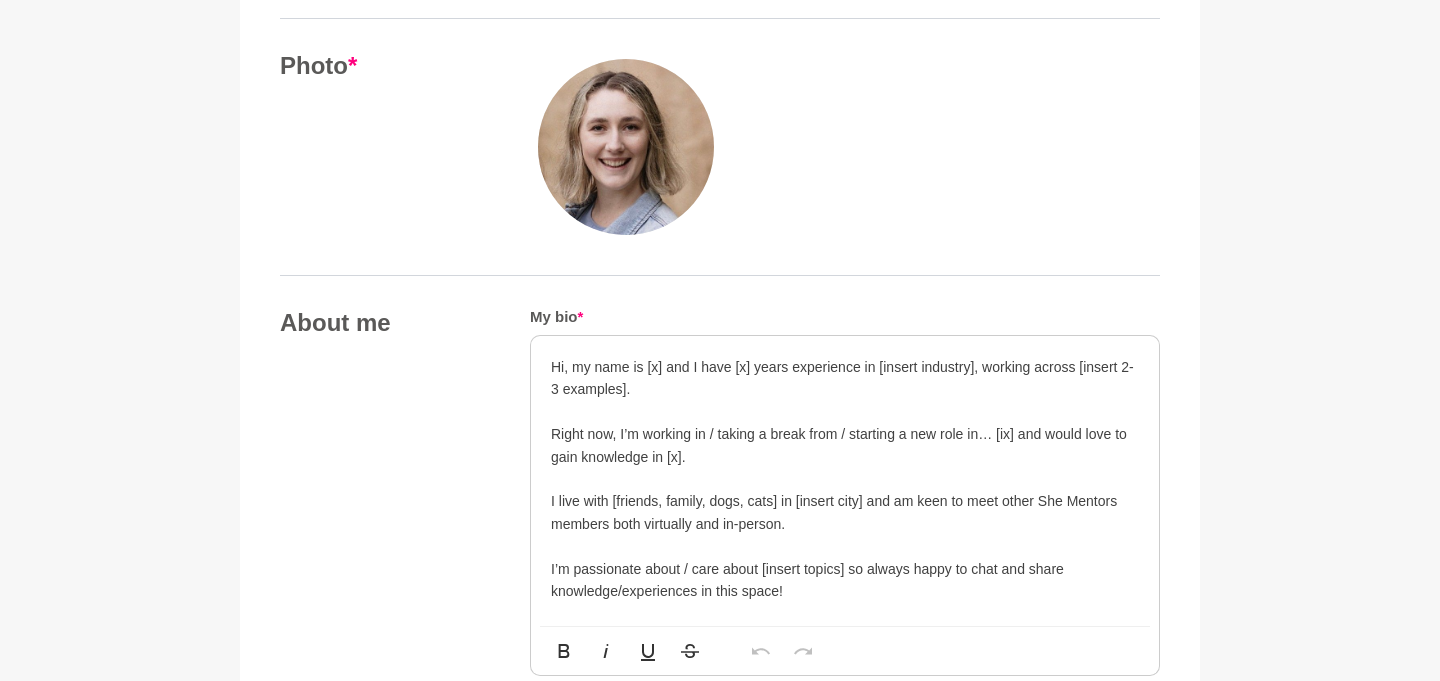 click on "Hi, my name is [x] and I have [x] years experience in [insert industry], working across [insert 2-3 examples]." at bounding box center [845, 378] 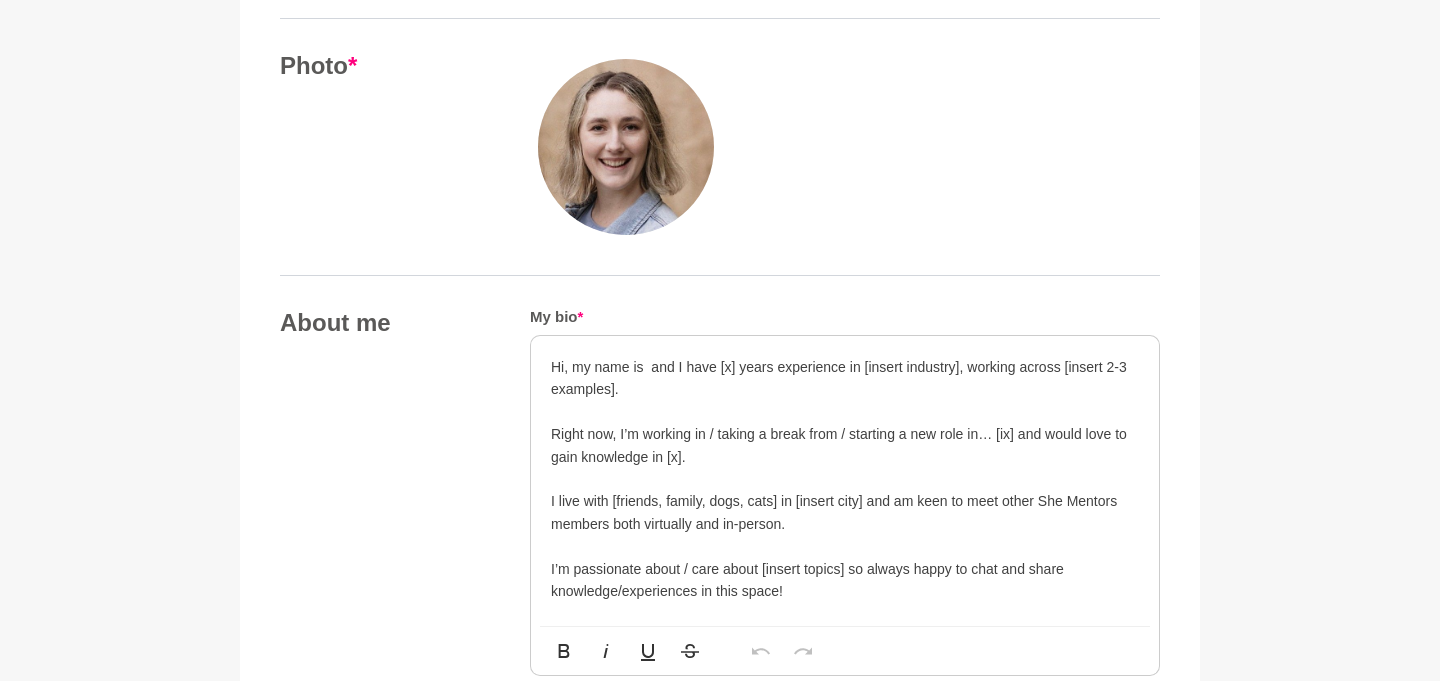 type 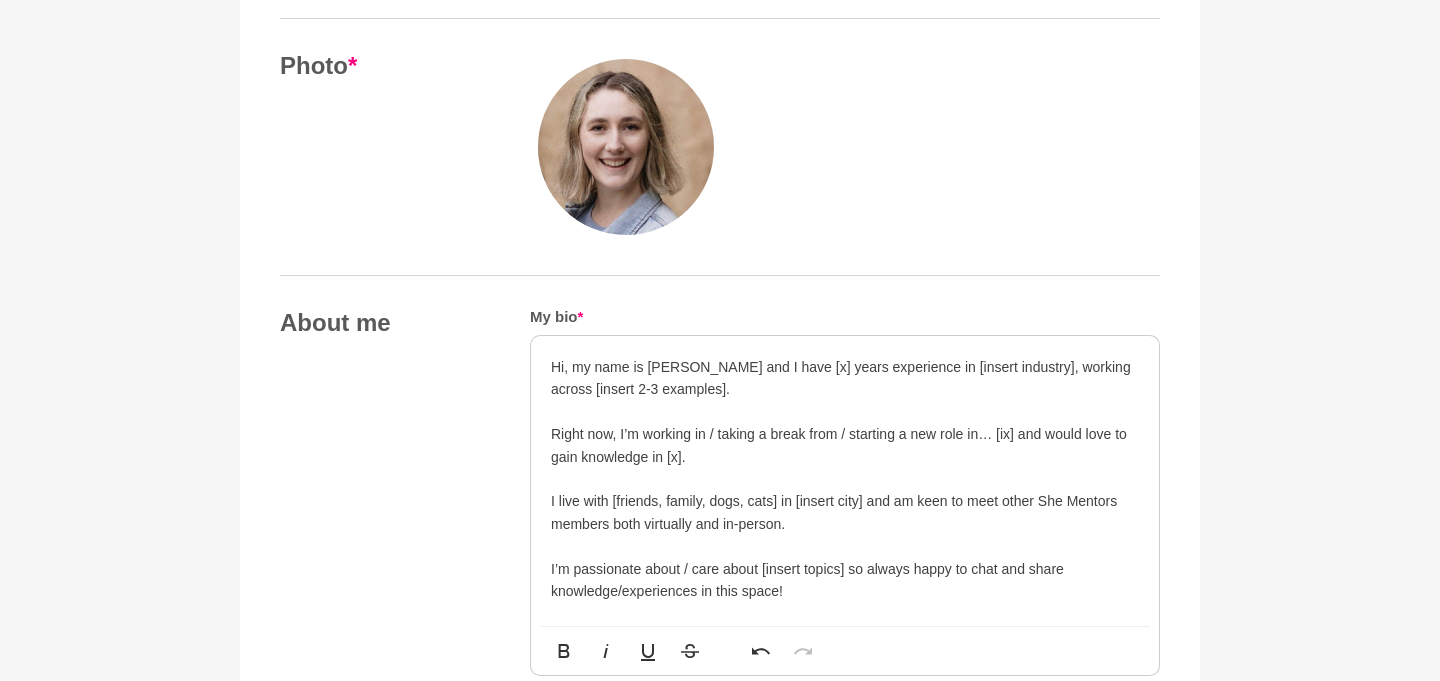 click on "Hi, my name is [PERSON_NAME] and I have [x] years experience in [insert industry], working across [insert 2-3 examples]." at bounding box center (845, 378) 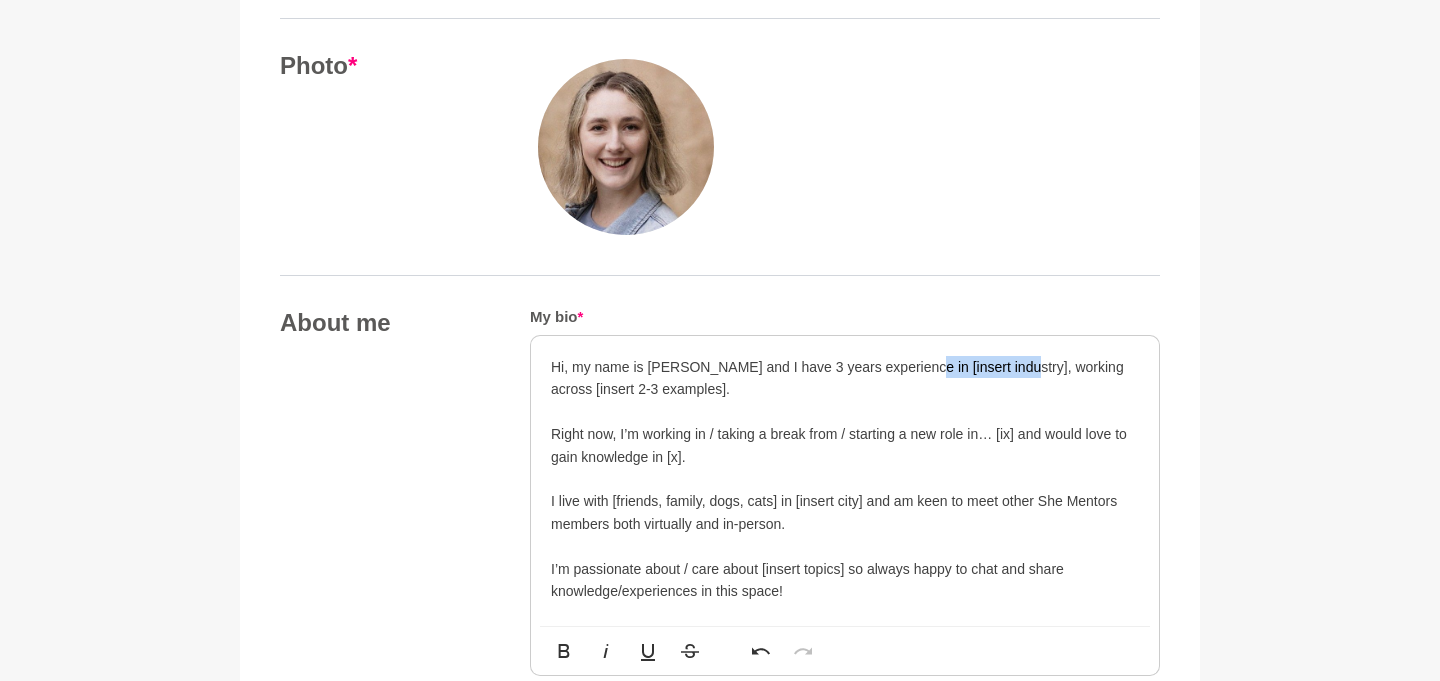 drag, startPoint x: 999, startPoint y: 370, endPoint x: 901, endPoint y: 375, distance: 98.12747 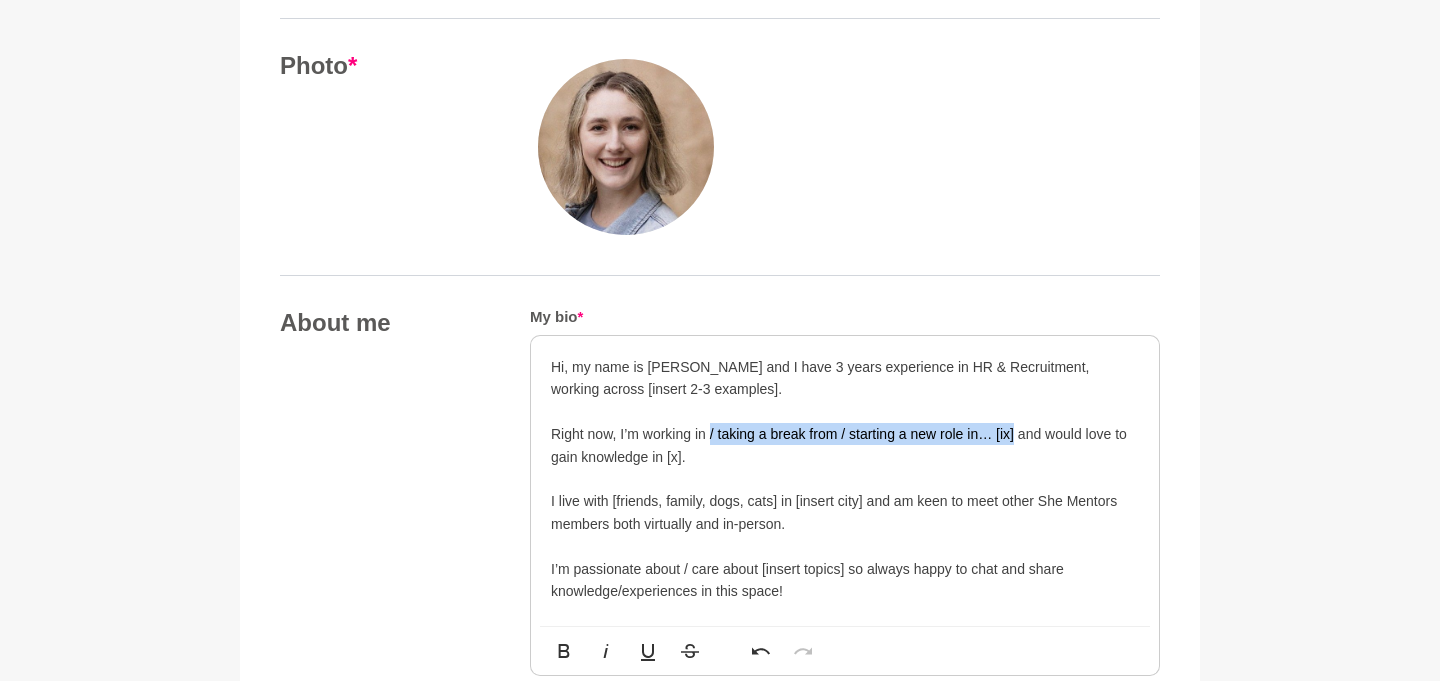 drag, startPoint x: 710, startPoint y: 436, endPoint x: 1013, endPoint y: 434, distance: 303.0066 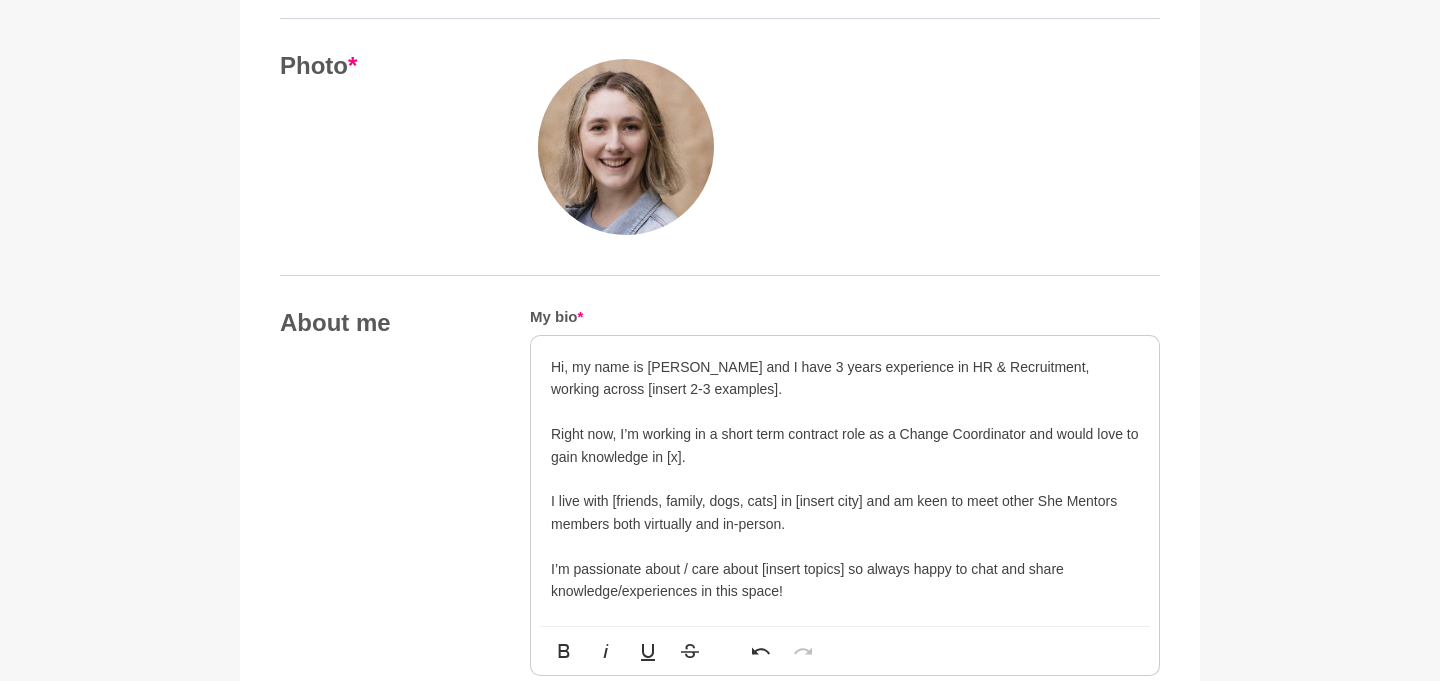 click on "Right now, I’m working in a short term contract role as a Change Coordinator and would love to gain knowledge in [x]." at bounding box center (845, 445) 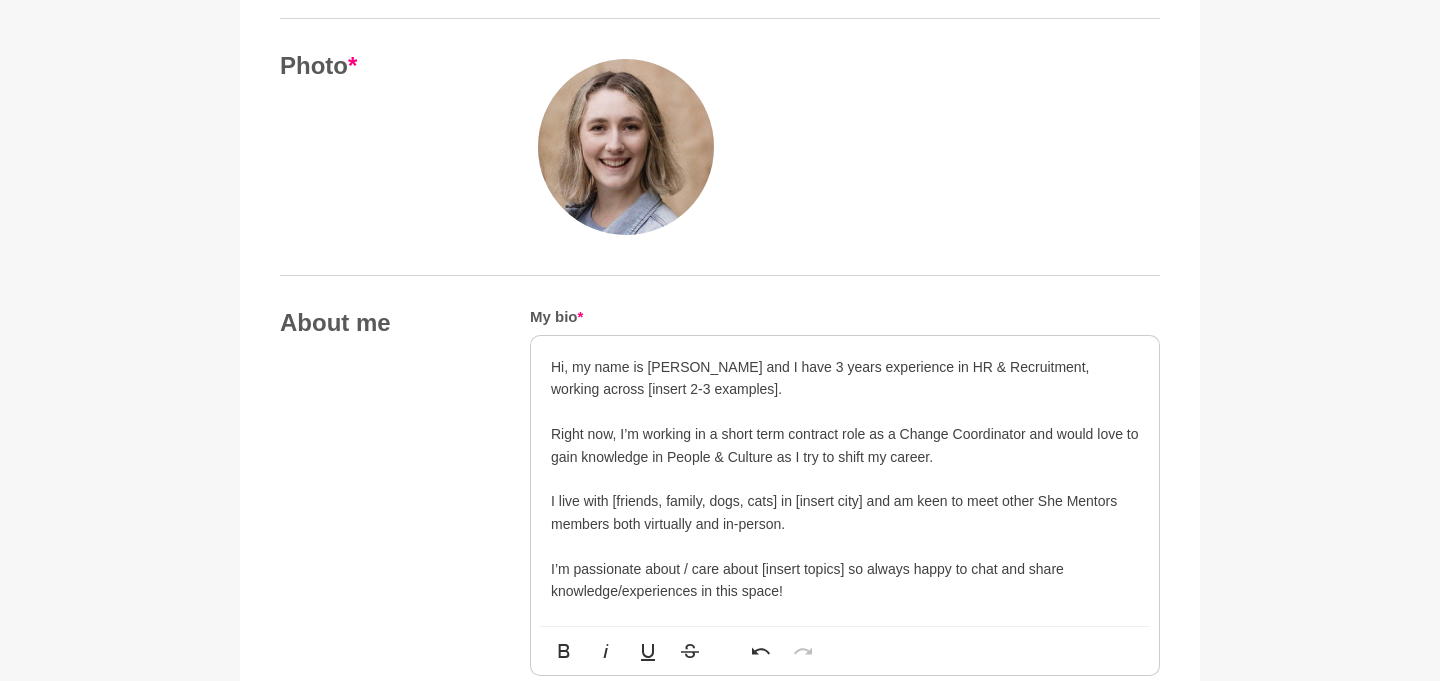 click on "Right now, I’m working in a short term contract role as a Change Coordinator and would love to gain knowledge in People & Culture as I try to shift my career." at bounding box center [845, 445] 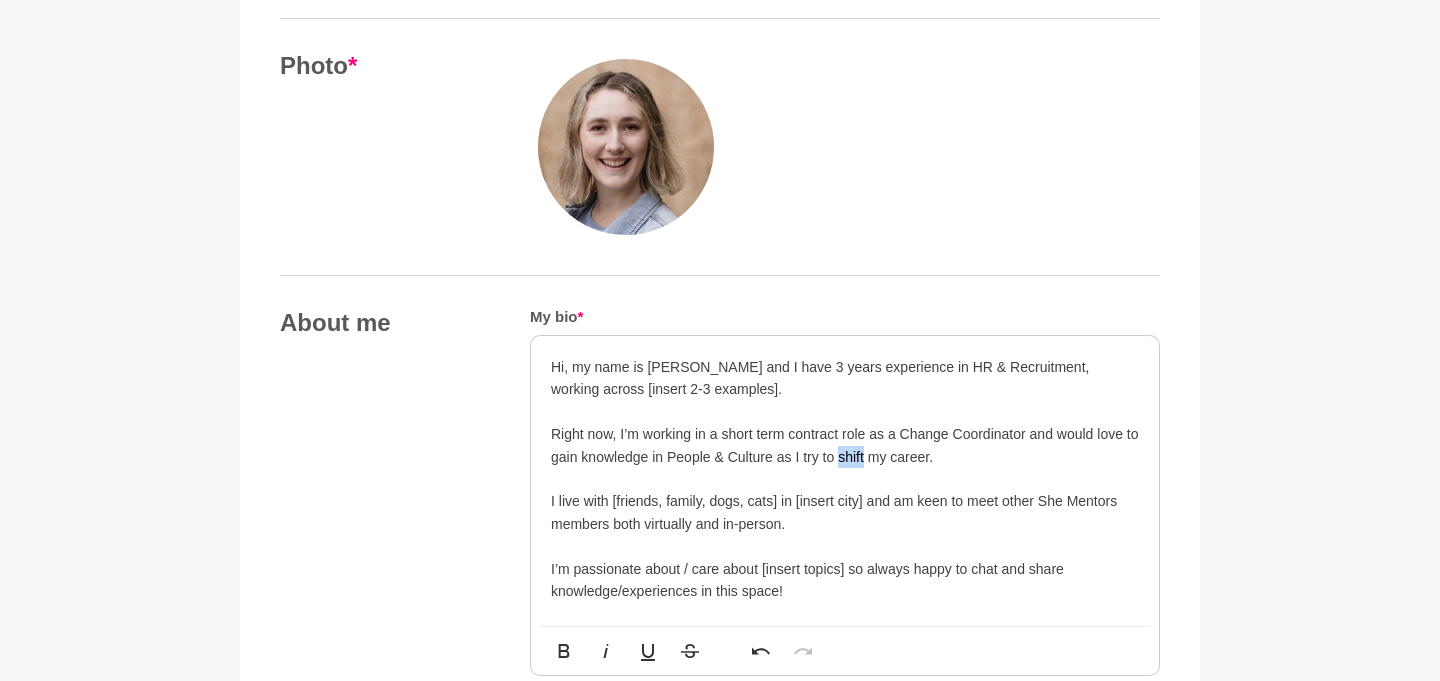 click on "Right now, I’m working in a short term contract role as a Change Coordinator and would love to gain knowledge in People & Culture as I try to shift my career." at bounding box center (845, 445) 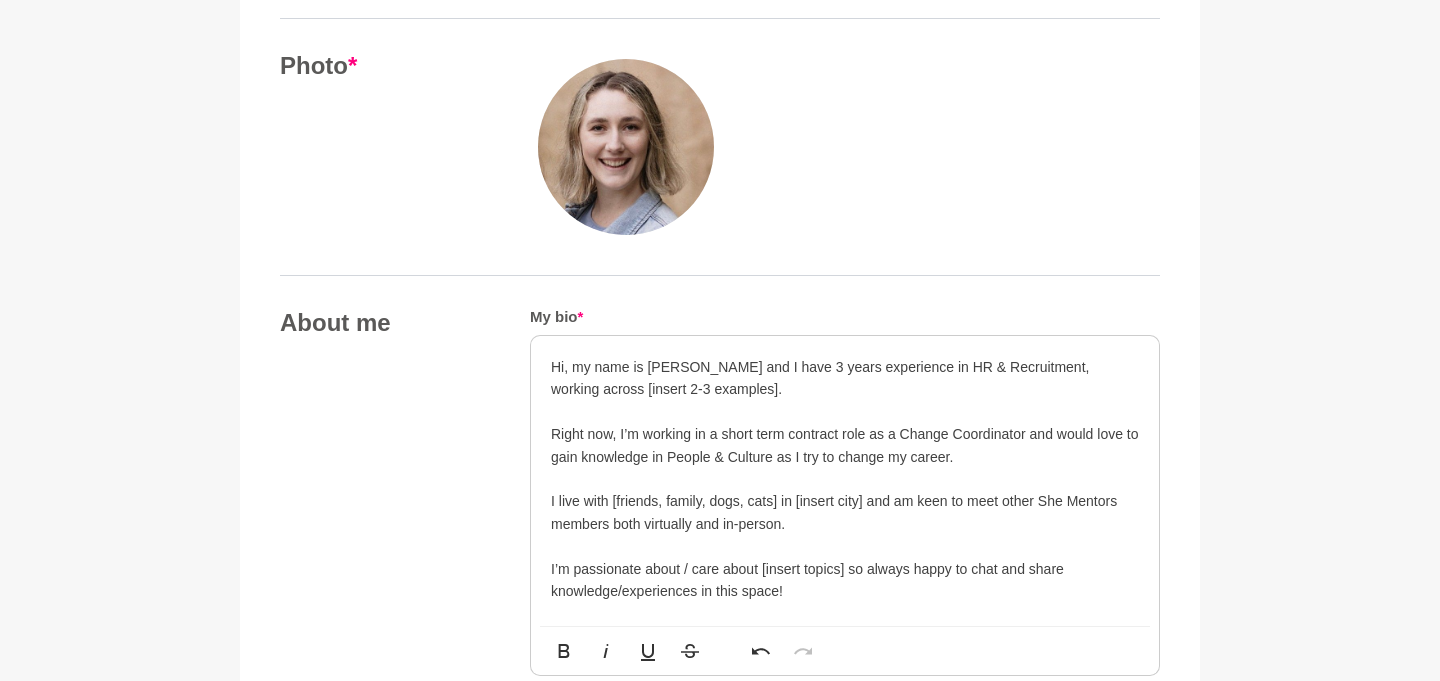 click on "Right now, I’m working in a short term contract role as a Change Coordinator and would love to gain knowledge in People & Culture as I try to change my career." at bounding box center [845, 445] 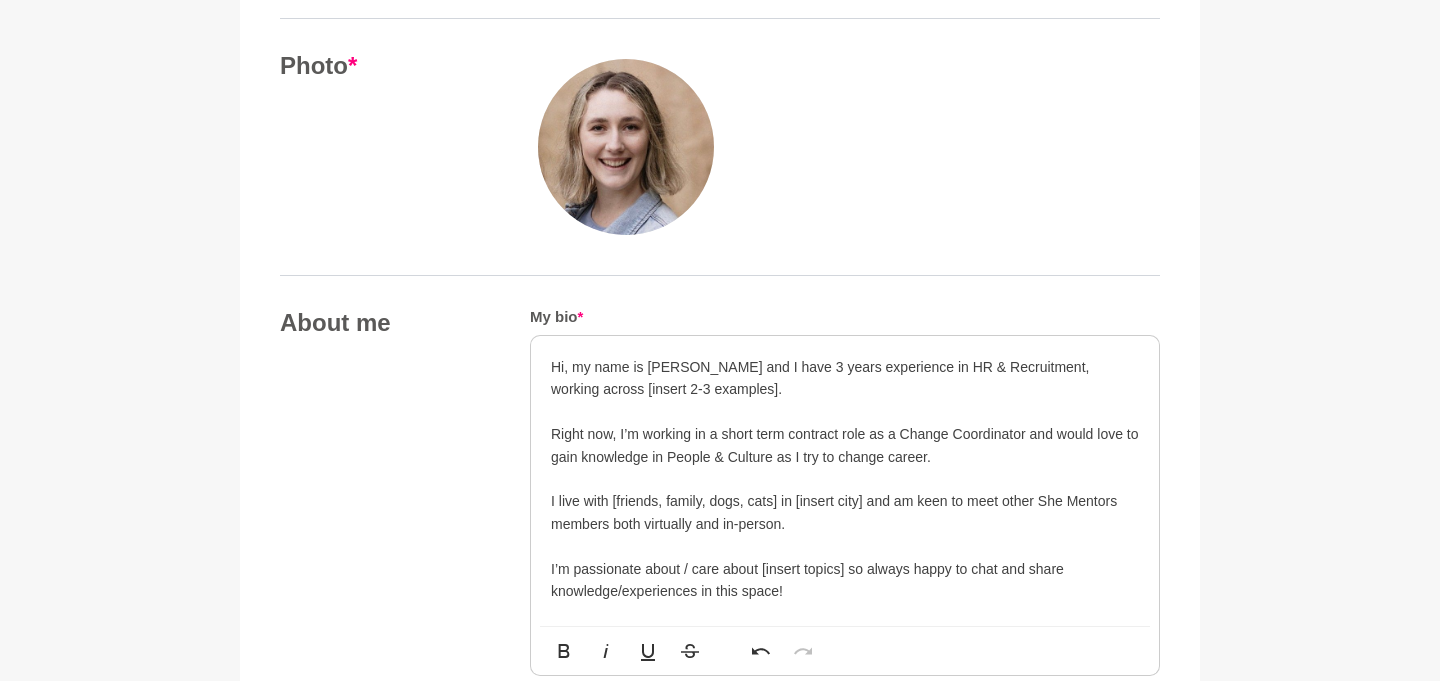 click on "Right now, I’m working in a short term contract role as a Change Coordinator and would love to gain knowledge in People & Culture as I try to change career." at bounding box center (845, 445) 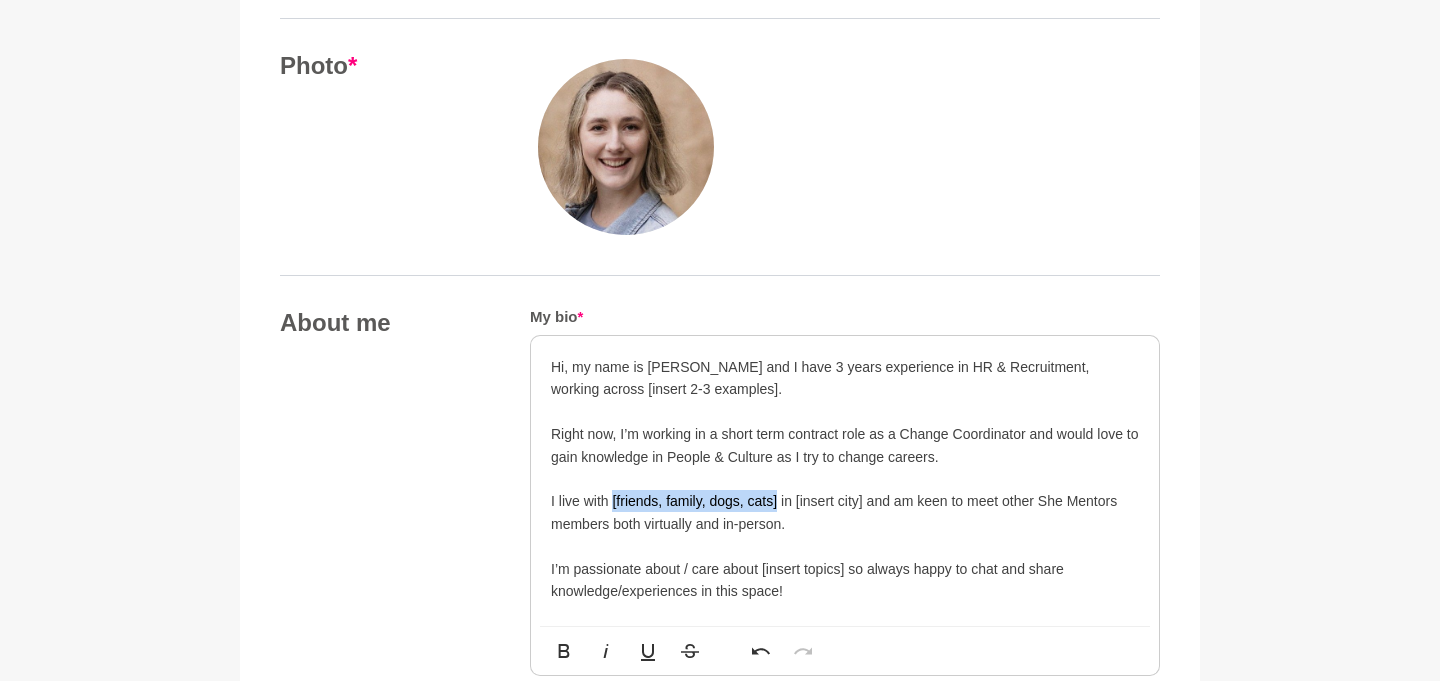 drag, startPoint x: 613, startPoint y: 503, endPoint x: 778, endPoint y: 496, distance: 165.14842 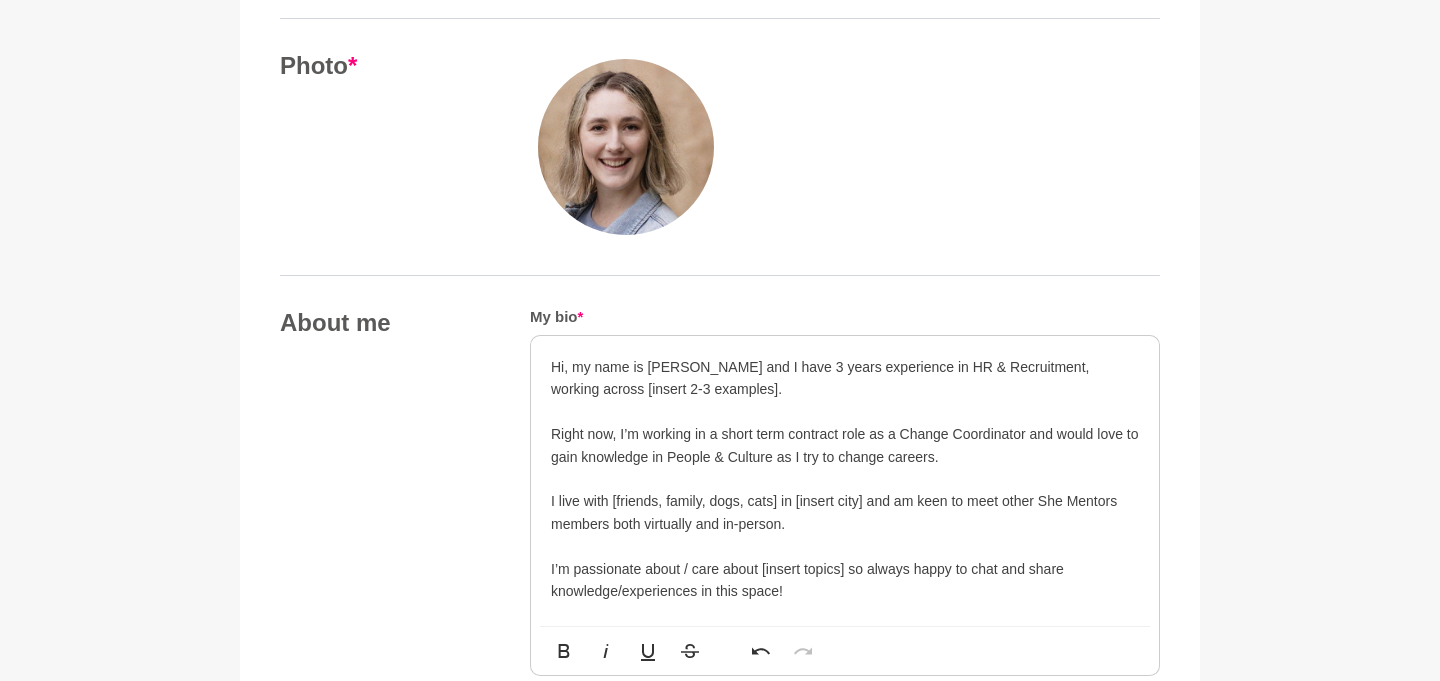 click on "Hi, my name is [PERSON_NAME] and I have 3 years experience in HR & Recruitment, working across [insert 2-3 examples]. Right now, I’m working in a short term contract role as a Change Coordinator and would love to gain knowledge in People & Culture as I try to change careers. I live with [friends, family, dogs, cats] in [insert city] and am keen to meet other She Mentors members both virtually and in-person. I’m passionate about / care about [insert topics] so always happy to chat and share knowledge/experiences in this space!" at bounding box center [845, 481] 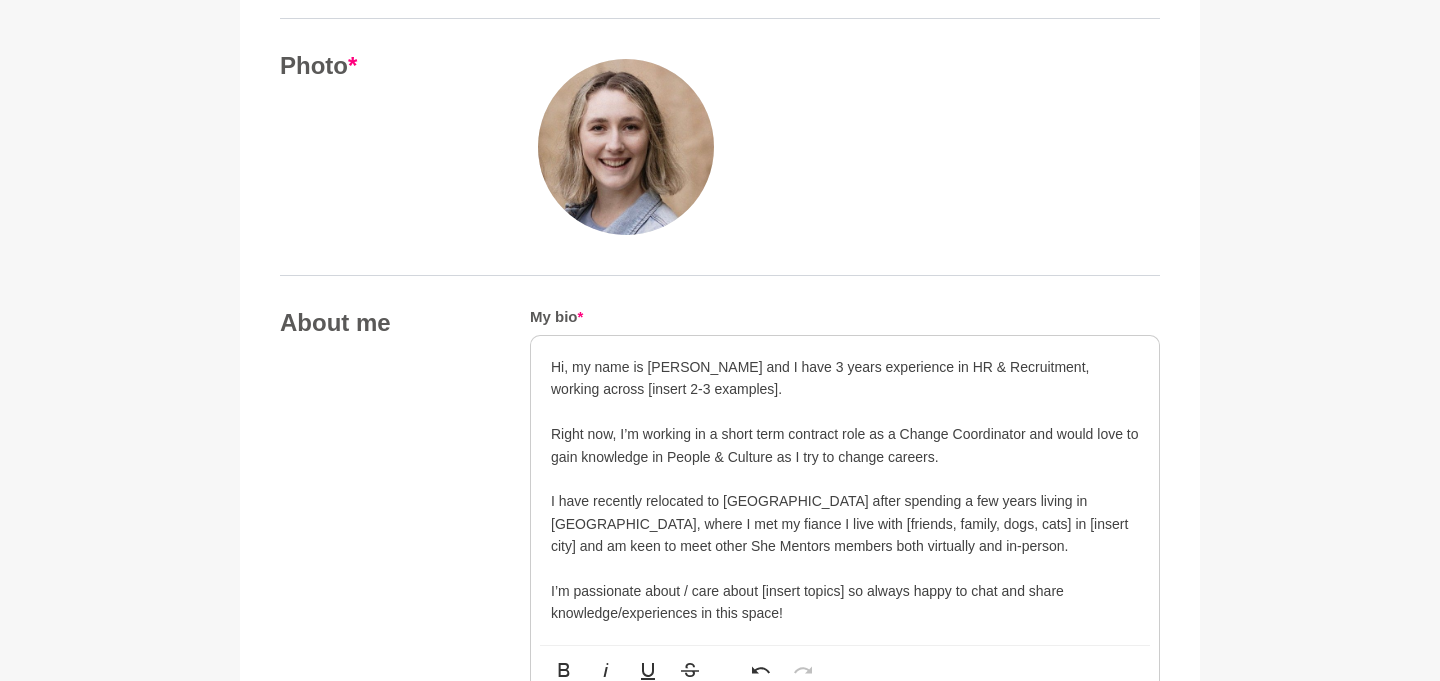 click on "I have recently relocated to [GEOGRAPHIC_DATA] after spending a few years living in [GEOGRAPHIC_DATA], where I met my fiance I live with [friends, family, dogs, cats] in [insert city] and am keen to meet other She Mentors members both virtually and in-person." at bounding box center (845, 523) 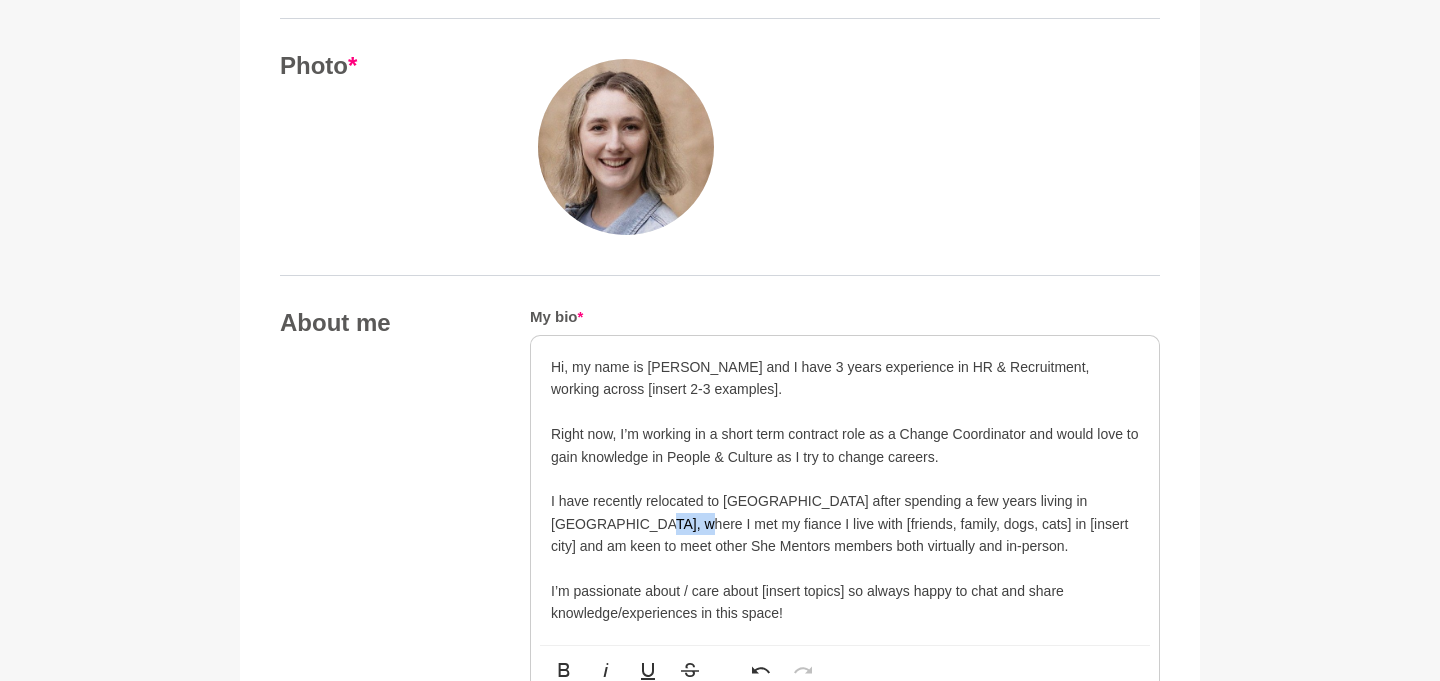 drag, startPoint x: 611, startPoint y: 526, endPoint x: 573, endPoint y: 526, distance: 38 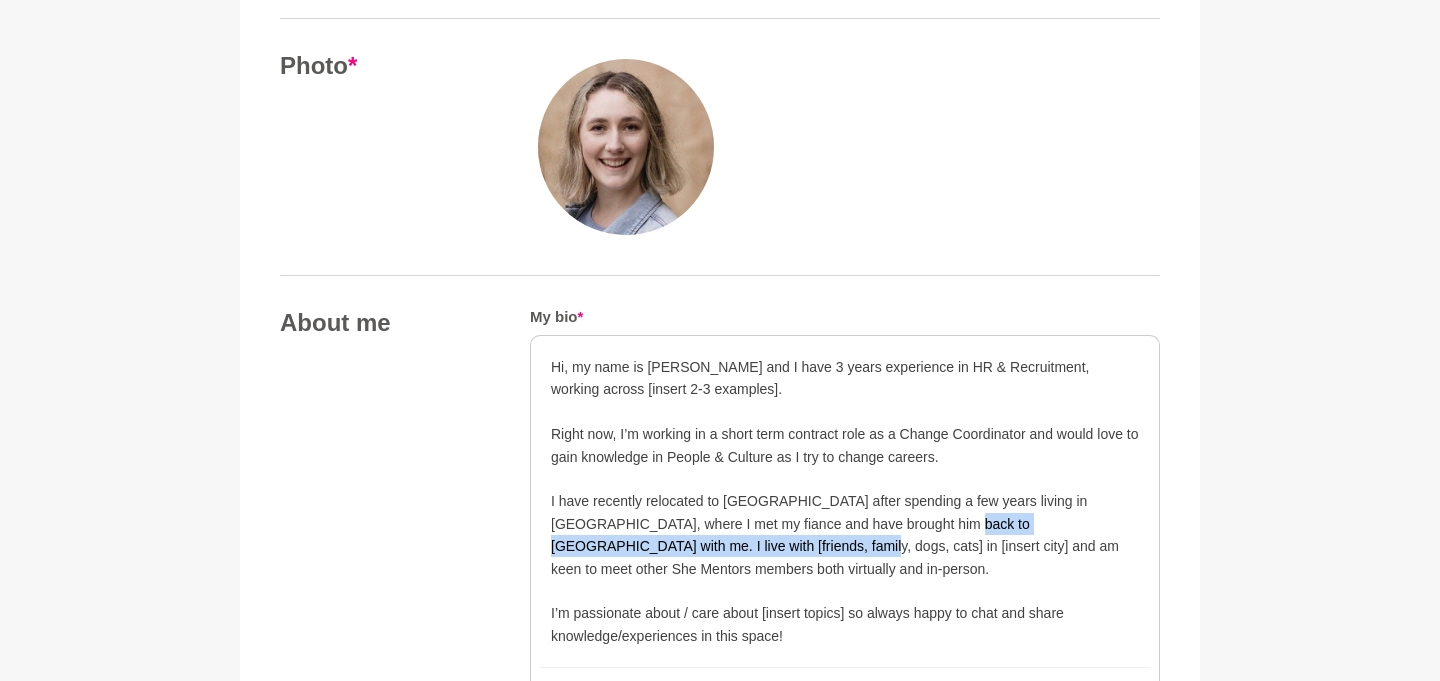 drag, startPoint x: 880, startPoint y: 523, endPoint x: 642, endPoint y: 551, distance: 239.6414 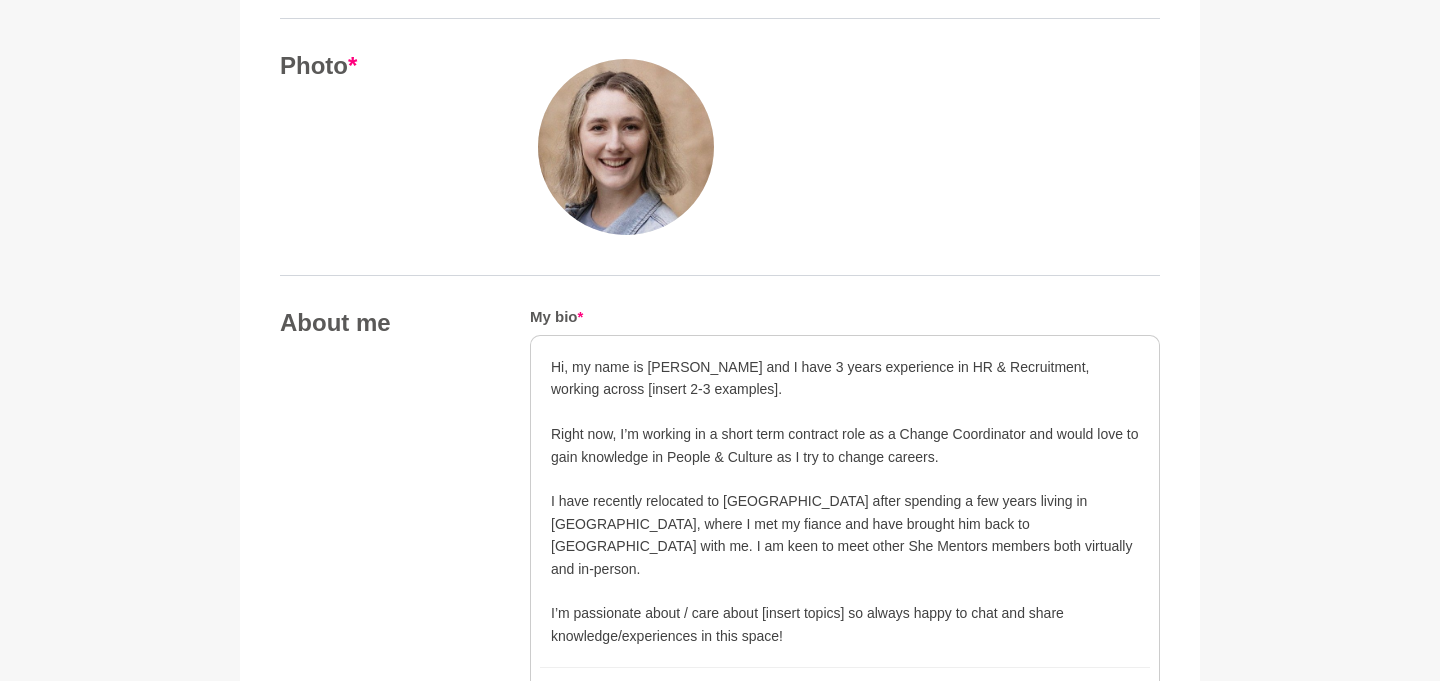 click on "I have recently relocated to [GEOGRAPHIC_DATA] after spending a few years living in [GEOGRAPHIC_DATA], where I met my fiance and have brought him back to [GEOGRAPHIC_DATA] with me. I am keen to meet other She Mentors members both virtually and in-person." at bounding box center [845, 535] 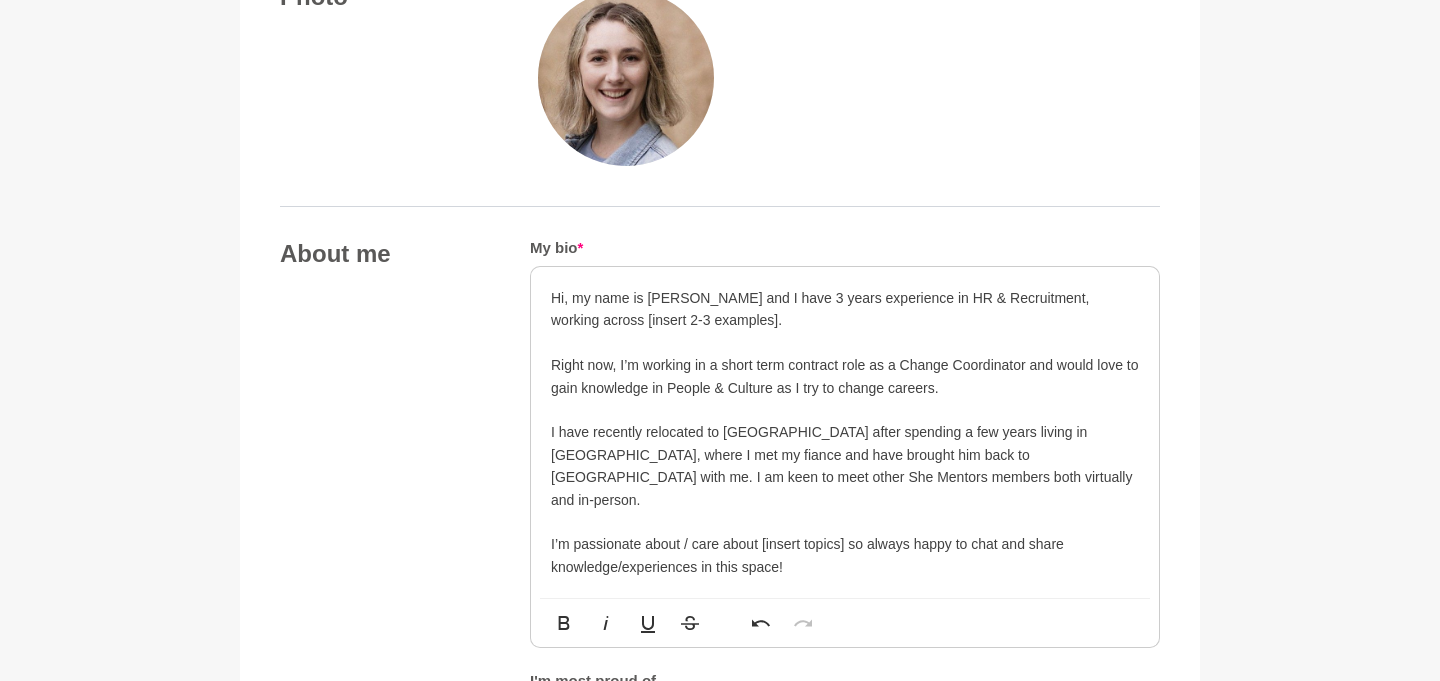 scroll, scrollTop: 920, scrollLeft: 0, axis: vertical 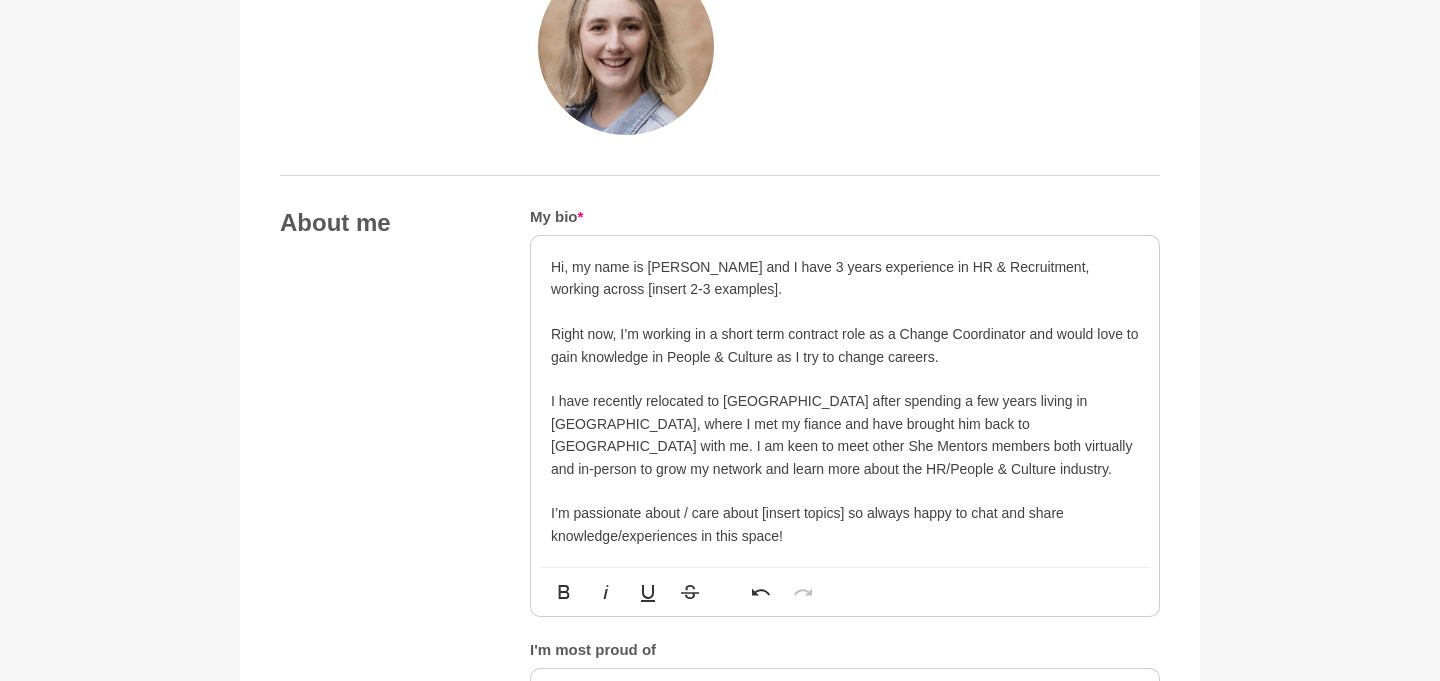 click on "I’m passionate about / care about [insert topics] so always happy to chat and share knowledge/experiences in this space!" at bounding box center (845, 524) 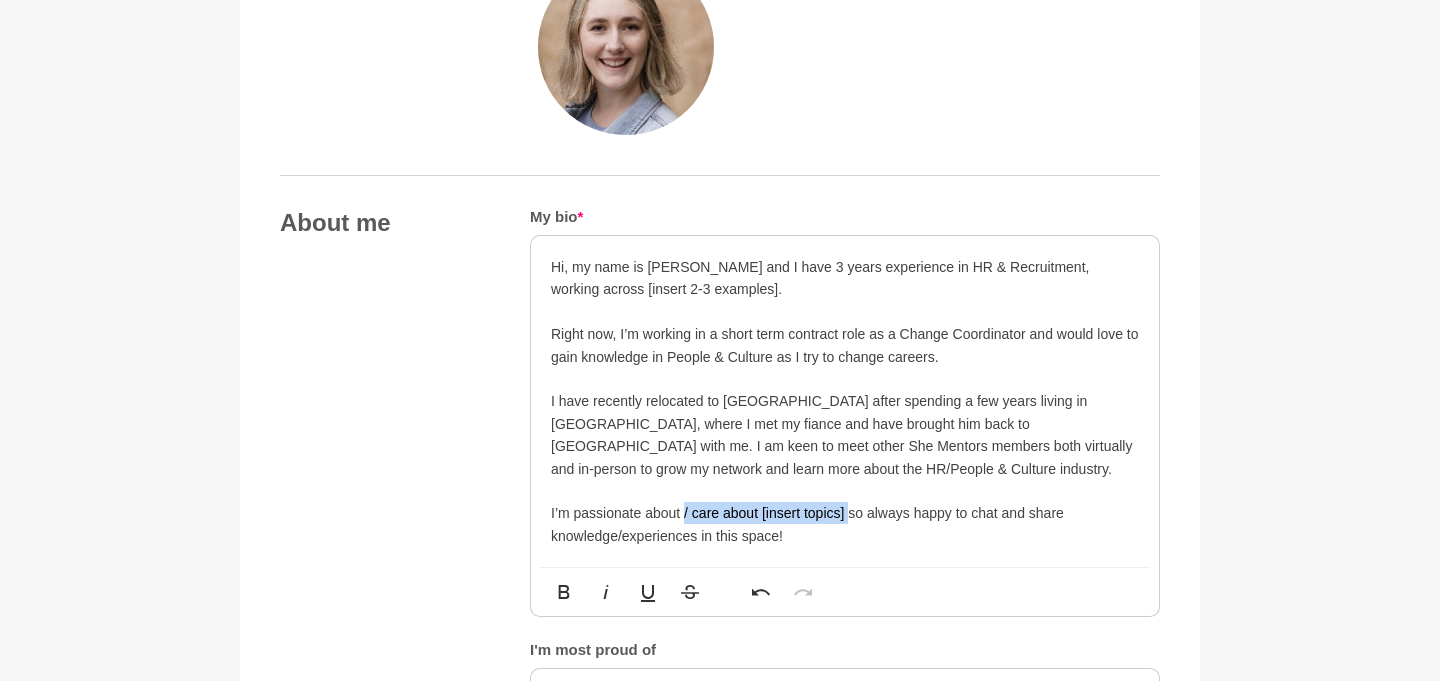 drag, startPoint x: 847, startPoint y: 514, endPoint x: 686, endPoint y: 515, distance: 161.00311 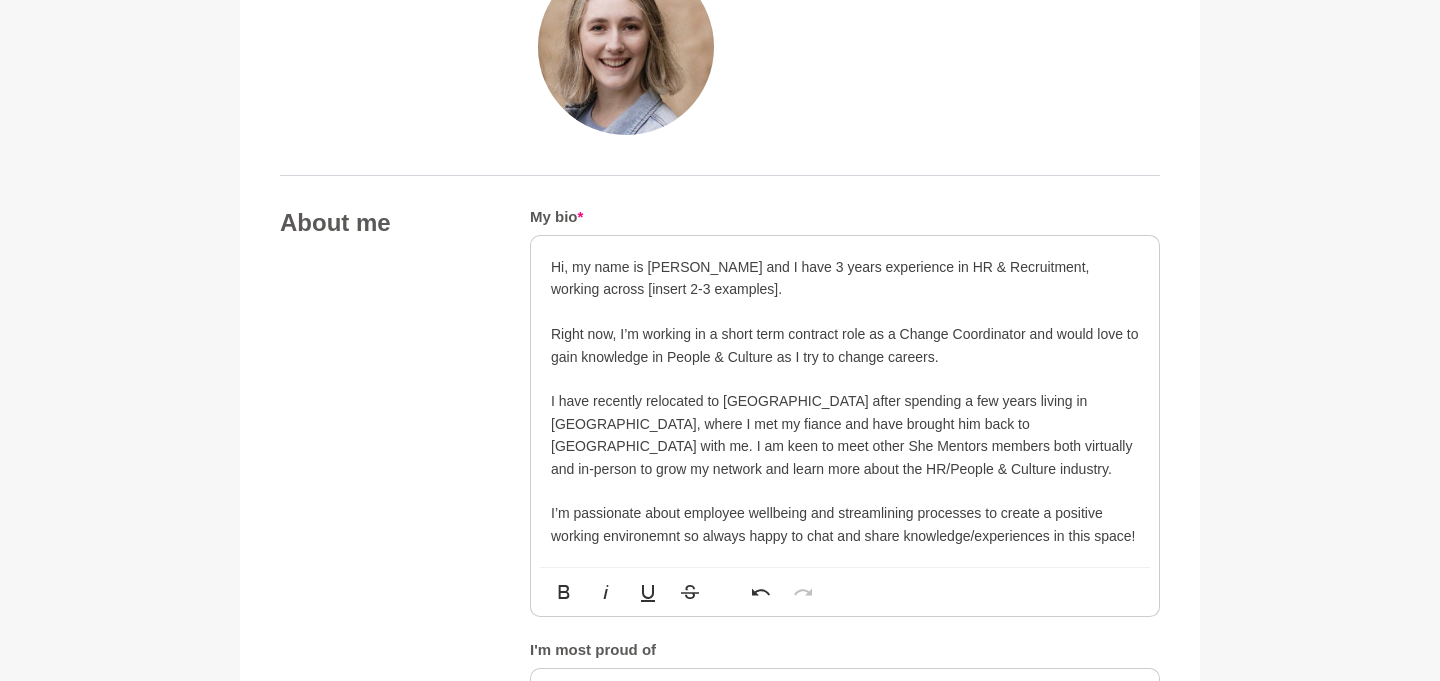 click on "I’m passionate about employee wellbeing and streamlining processes to create a positive working environemnt so always happy to chat and share knowledge/experiences in this space!" at bounding box center (845, 524) 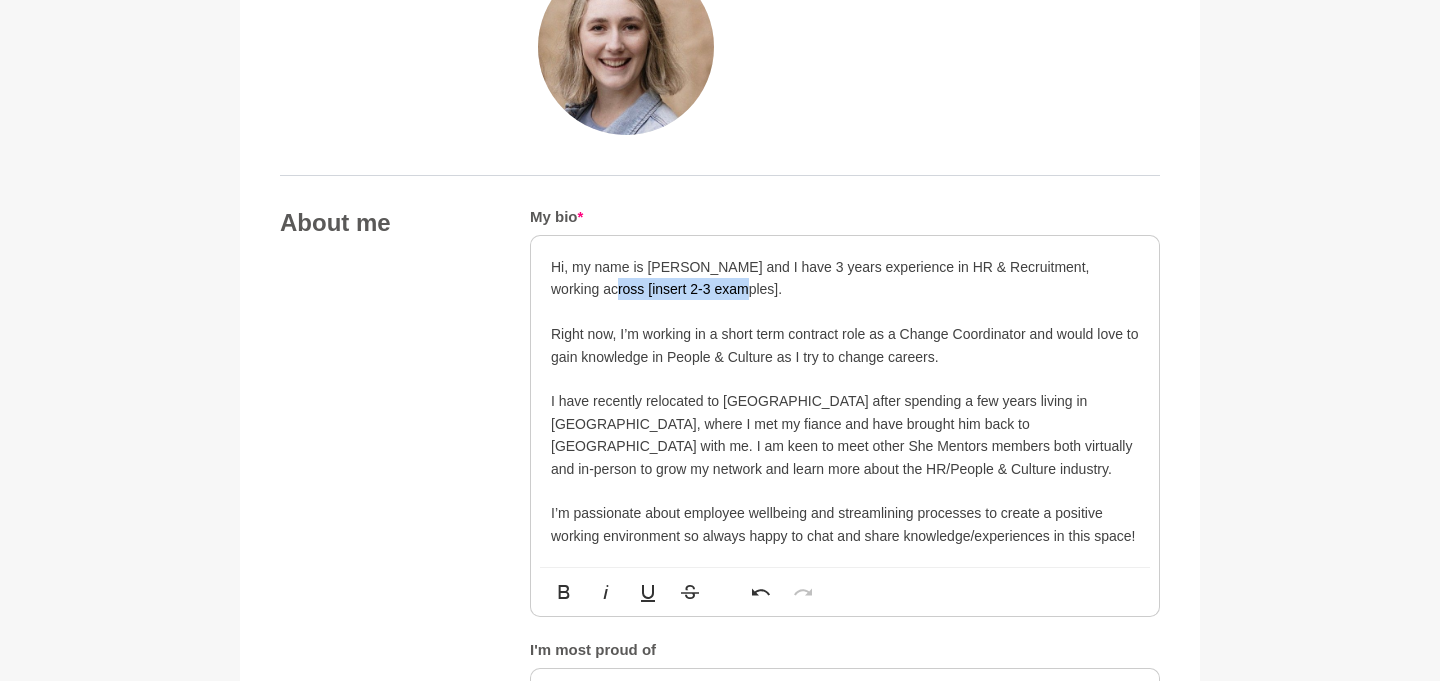 drag, startPoint x: 681, startPoint y: 290, endPoint x: 547, endPoint y: 291, distance: 134.00374 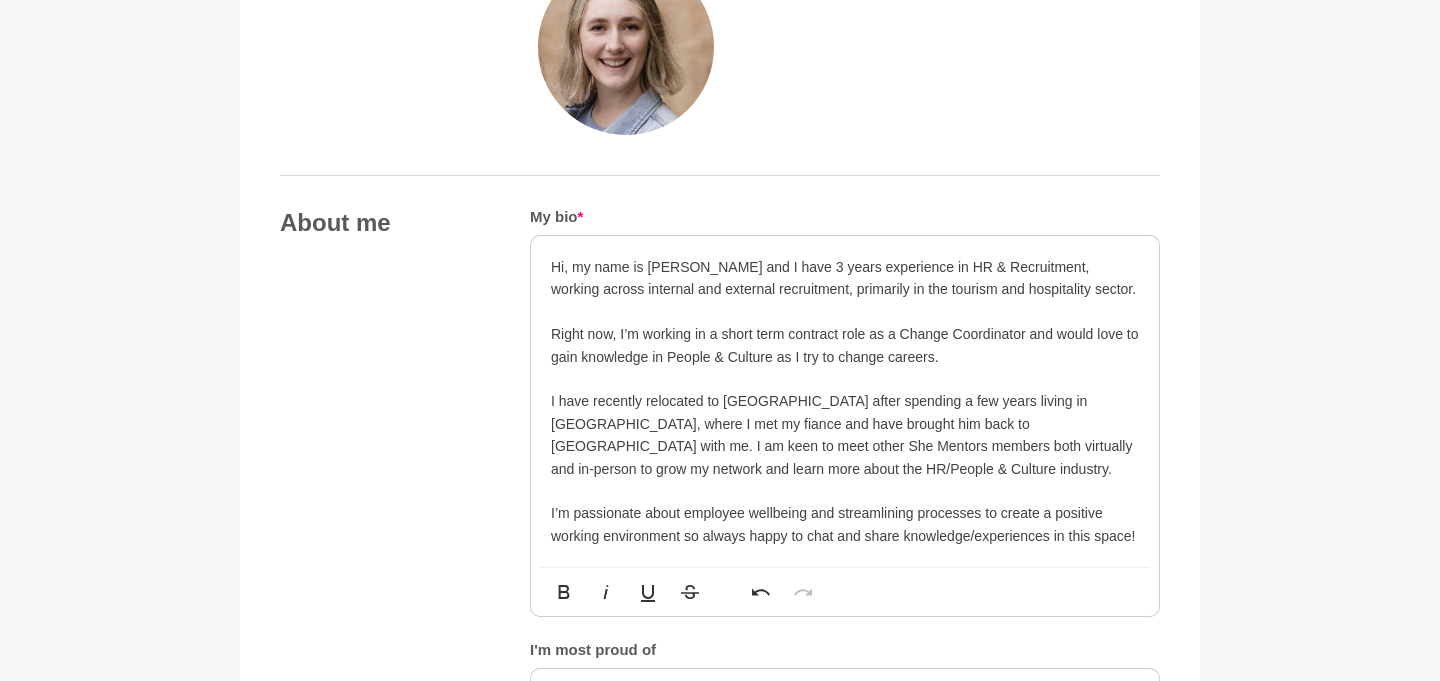 click on "Right now, I’m working in a short term contract role as a Change Coordinator and would love to gain knowledge in People & Culture as I try to change careers." at bounding box center [845, 345] 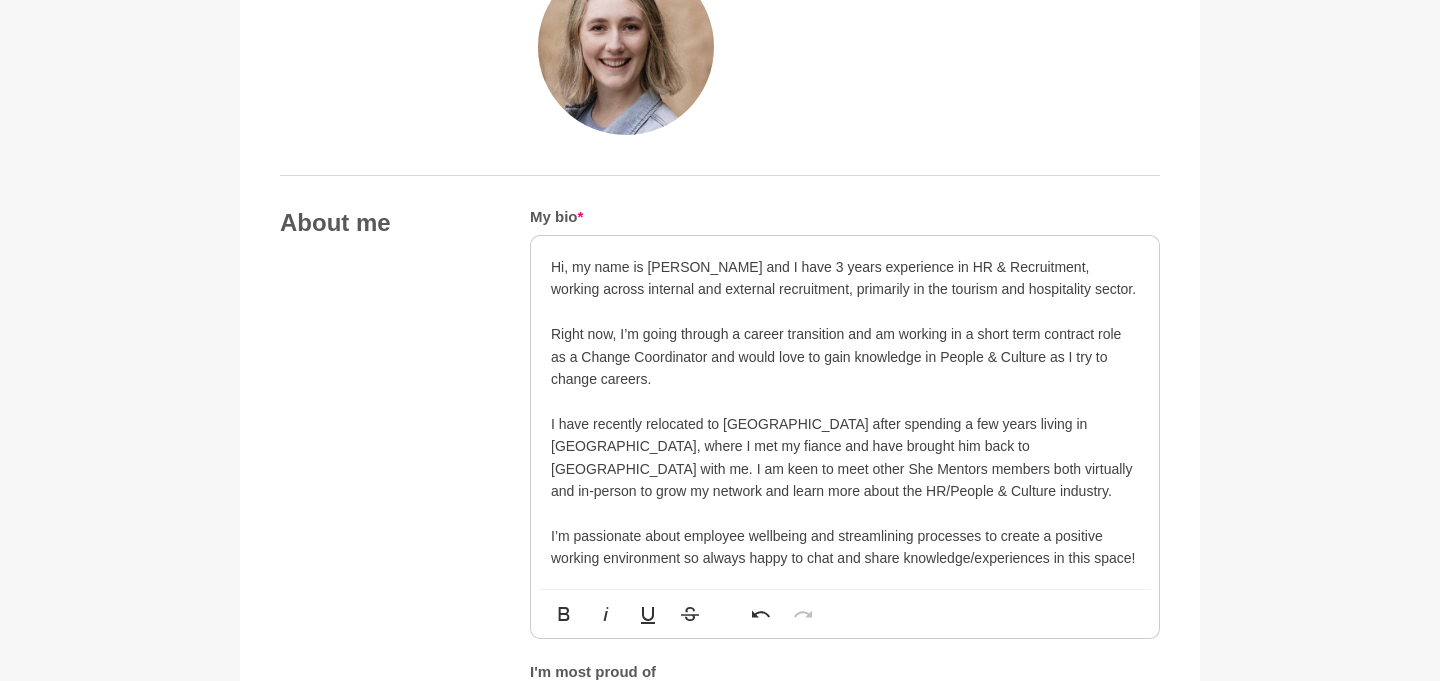click on "Right now, I’m going through a career transition and am working in a short term contract role as a Change Coordinator and would love to gain knowledge in People & Culture as I try to change careers." at bounding box center [845, 356] 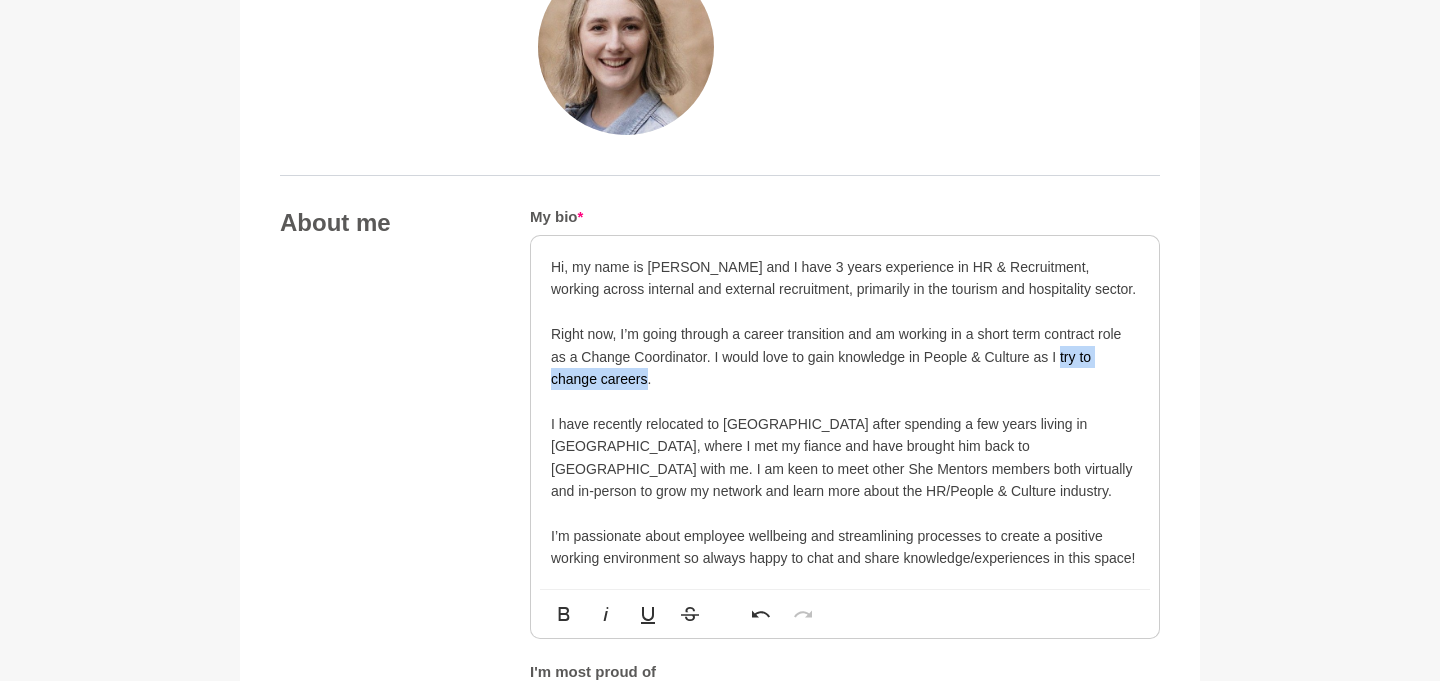 drag, startPoint x: 646, startPoint y: 379, endPoint x: 1060, endPoint y: 358, distance: 414.53226 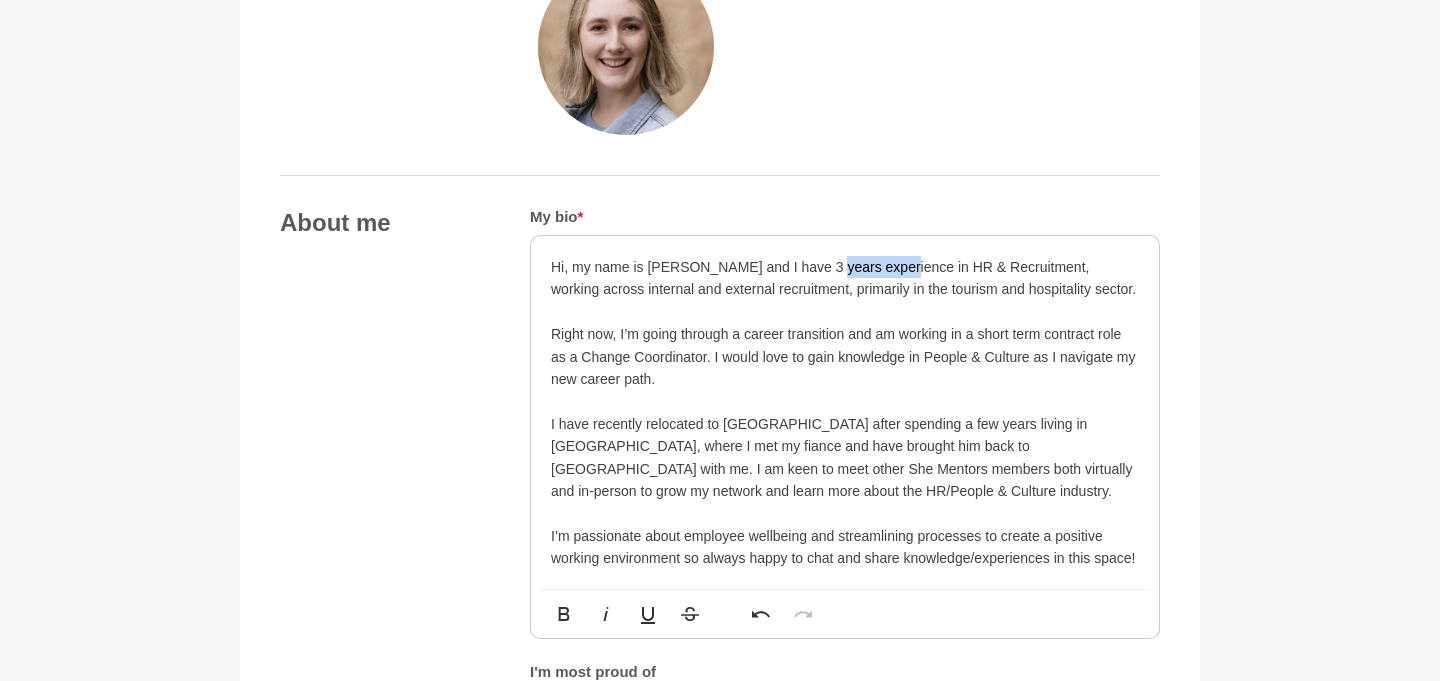 drag, startPoint x: 812, startPoint y: 270, endPoint x: 879, endPoint y: 269, distance: 67.00746 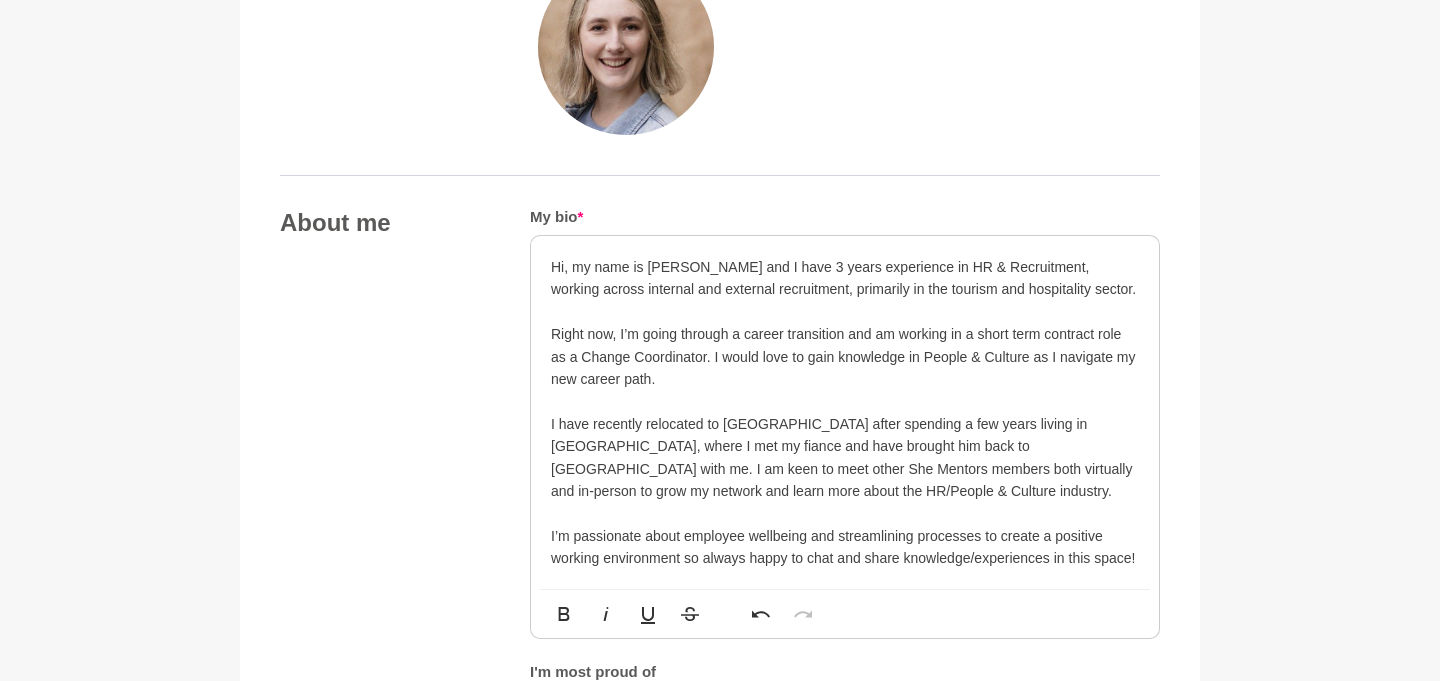 click on "Hi, my name is [PERSON_NAME] and I have 3 years experience in HR & Recruitment, working across internal and external recruitment, primarily in the tourism and hospitality sector." at bounding box center (845, 278) 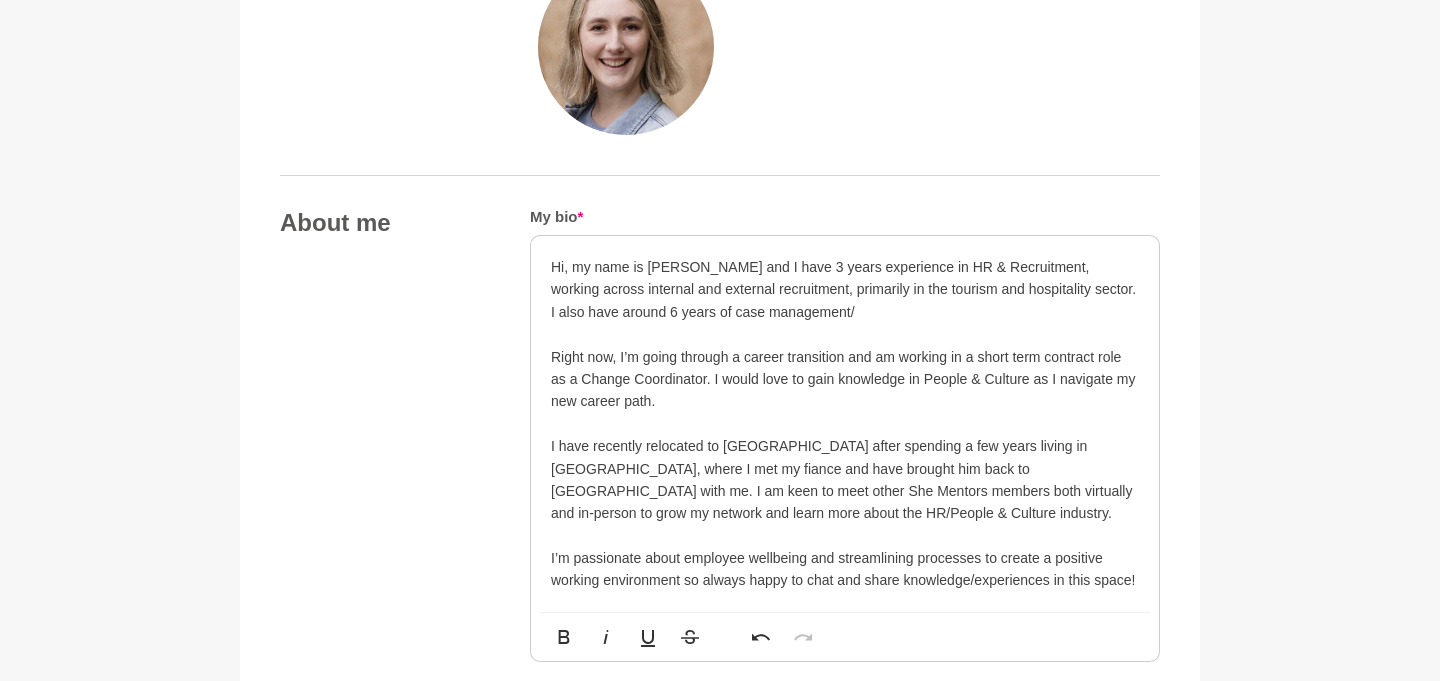 click on "Hi, my name is [PERSON_NAME] and I have 3 years experience in HR & Recruitment, working across internal and external recruitment, primarily in the tourism and hospitality sector. I also have around 6 years of case management/" at bounding box center [845, 289] 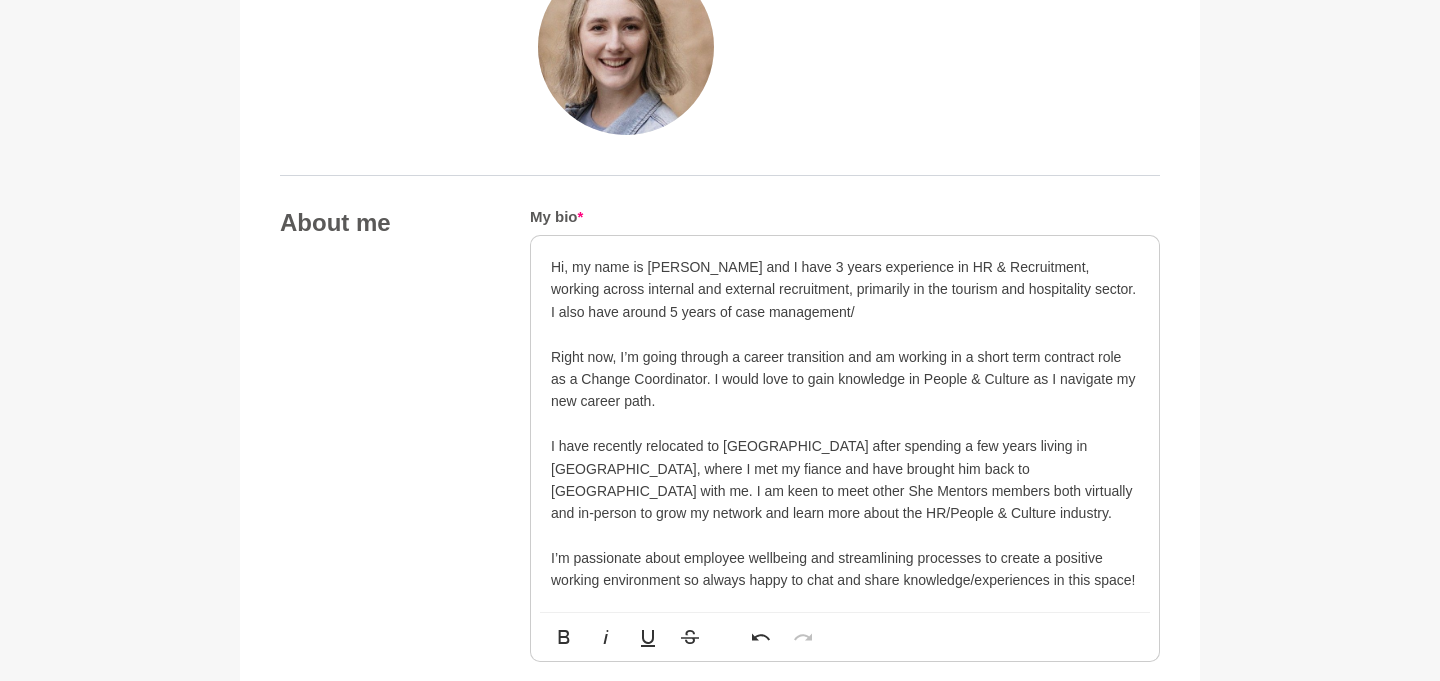 click on "Hi, my name is [PERSON_NAME] and I have 3 years experience in HR & Recruitment, working across internal and external recruitment, primarily in the tourism and hospitality sector. I also have around 5 years of case management/" at bounding box center [845, 289] 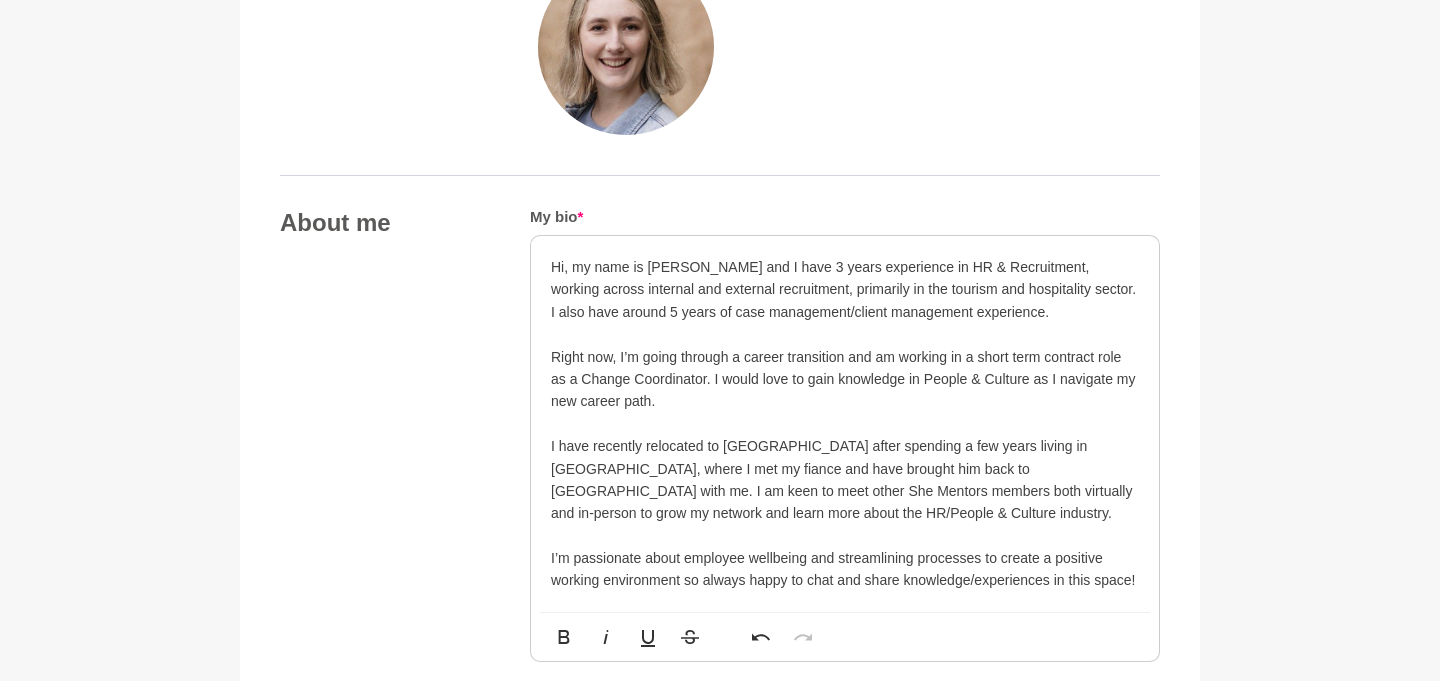 click on "Hi, my name is [PERSON_NAME] and I have 3 years experience in HR & Recruitment, working across internal and external recruitment, primarily in the tourism and hospitality sector. I also have around 5 years of case management/client management experience." at bounding box center (845, 289) 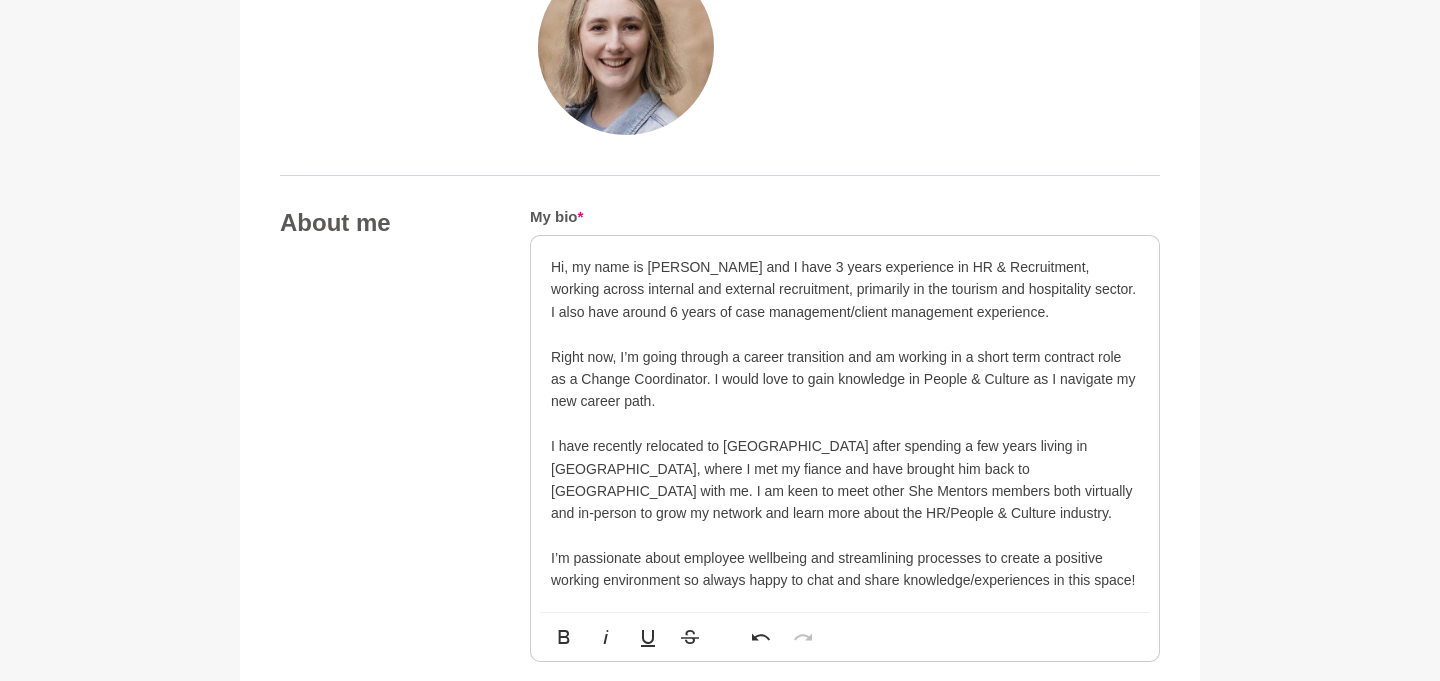 click on "Hi, my name is [PERSON_NAME] and I have 3 years experience in HR & Recruitment, working across internal and external recruitment, primarily in the tourism and hospitality sector. I also have around 6 years of case management/client management experience." at bounding box center (845, 289) 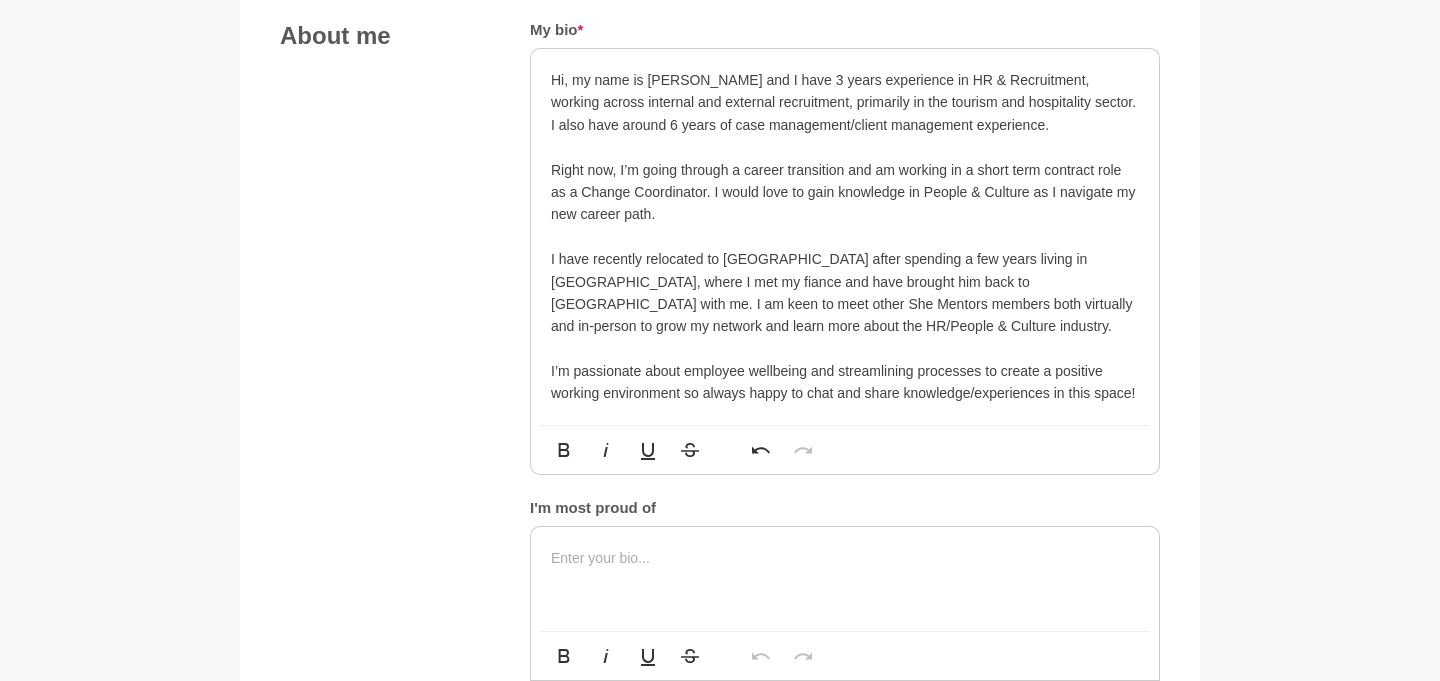 scroll, scrollTop: 1111, scrollLeft: 0, axis: vertical 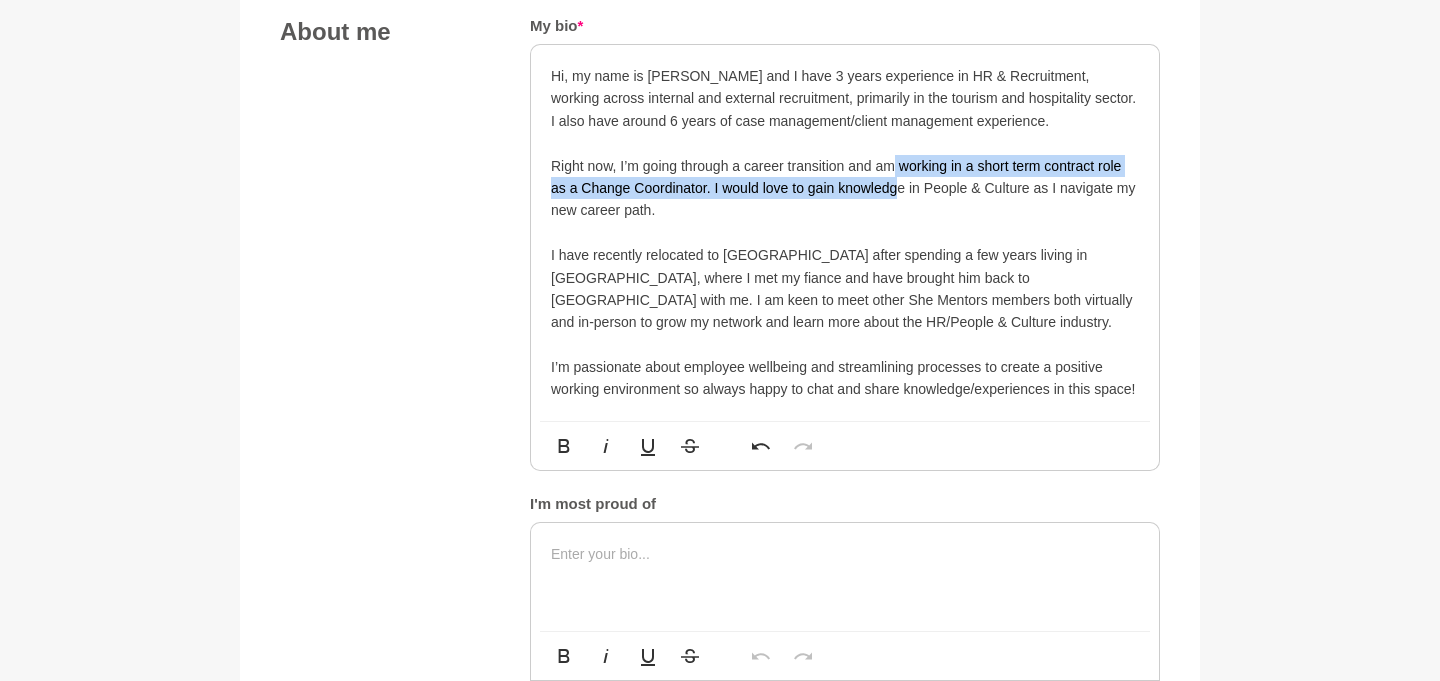drag, startPoint x: 891, startPoint y: 155, endPoint x: 894, endPoint y: 183, distance: 28.160255 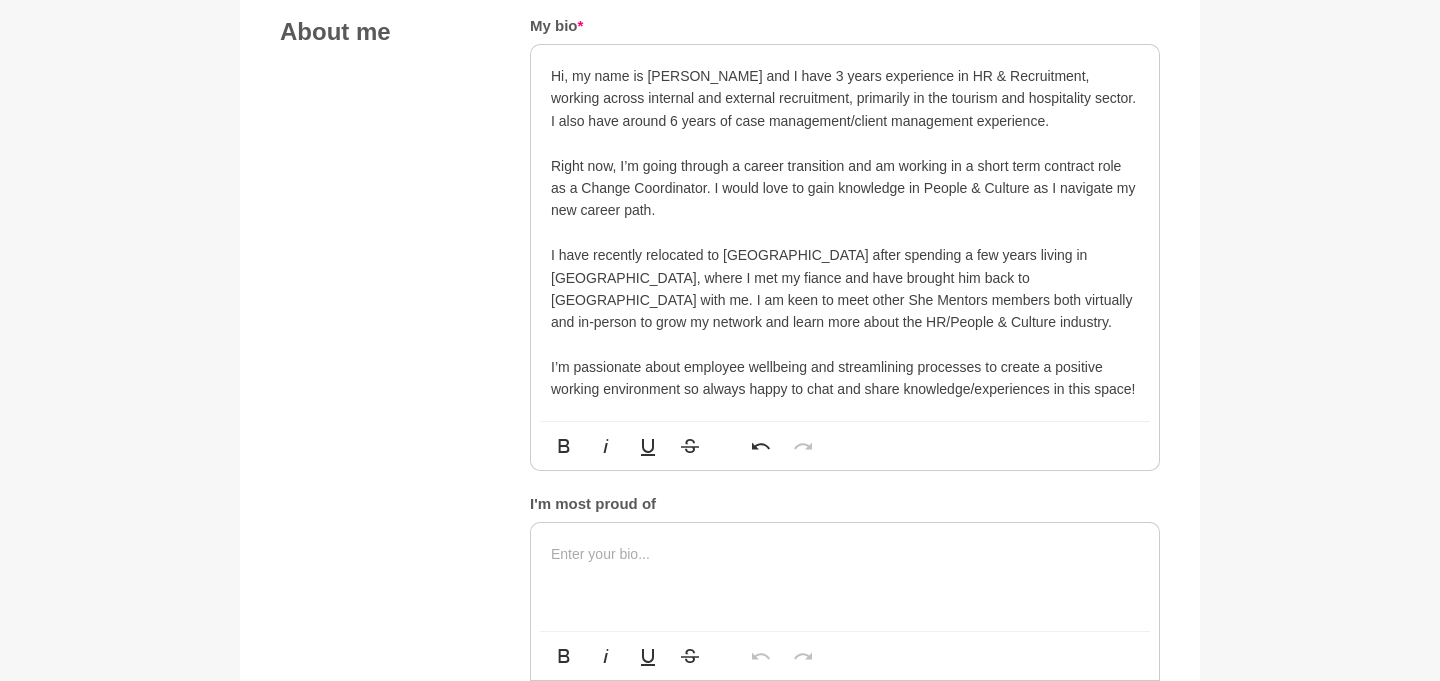 click on "Right now, I’m going through a career transition and am working in a short term contract role as a Change Coordinator. I would love to gain knowledge in People & Culture as I navigate my new career path." at bounding box center [845, 188] 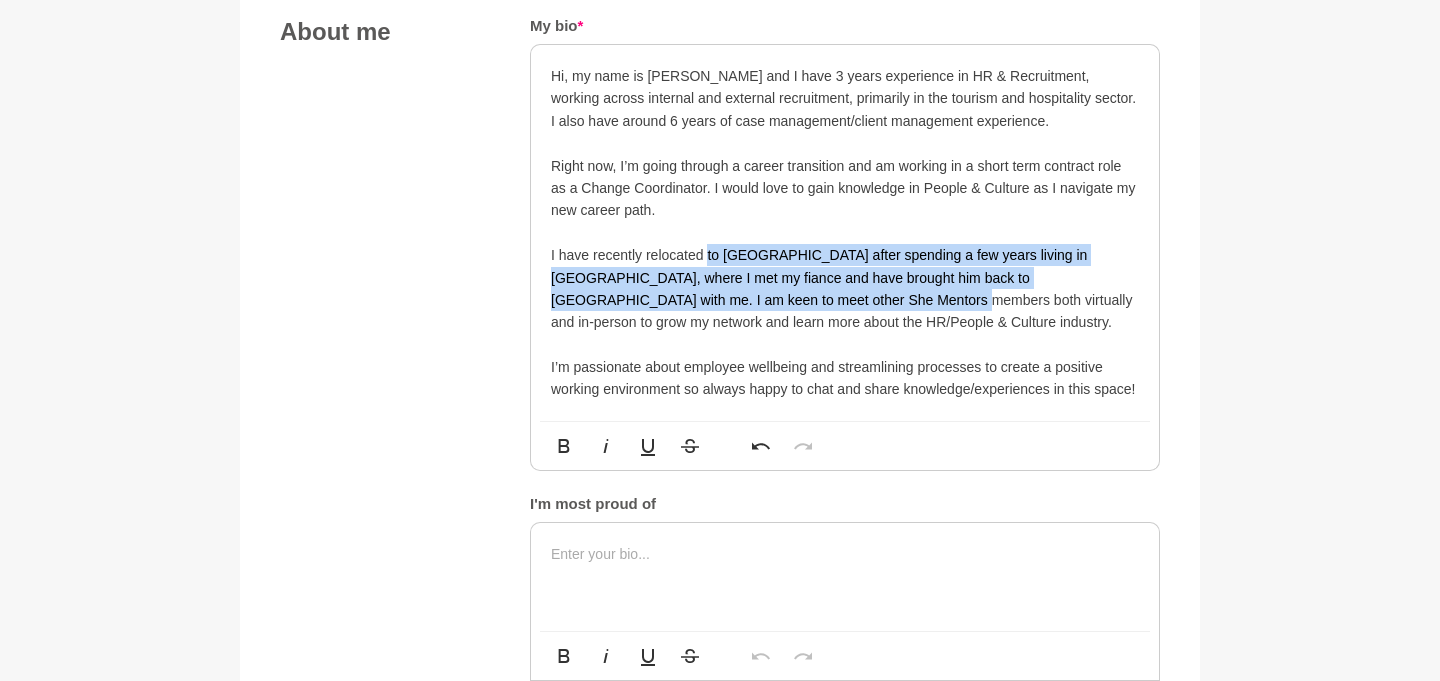 drag, startPoint x: 708, startPoint y: 256, endPoint x: 772, endPoint y: 298, distance: 76.55064 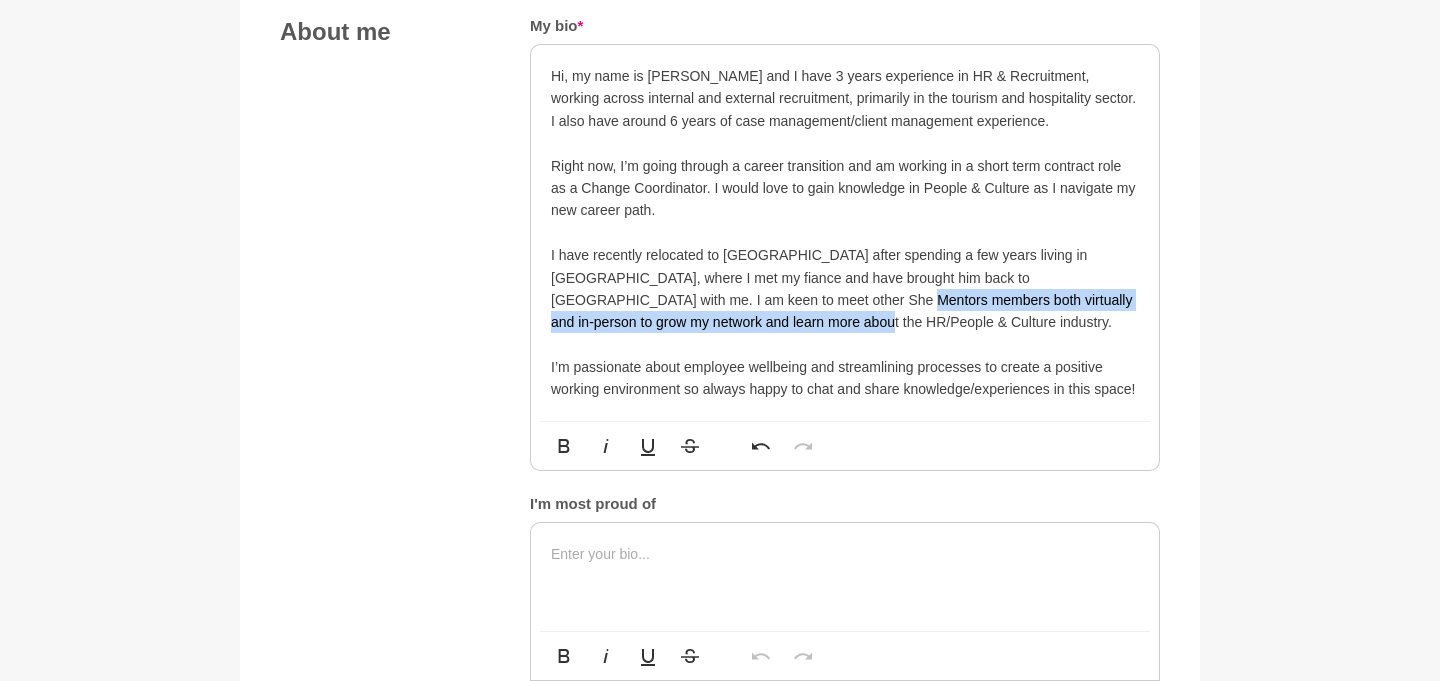 drag, startPoint x: 722, startPoint y: 305, endPoint x: 736, endPoint y: 319, distance: 19.79899 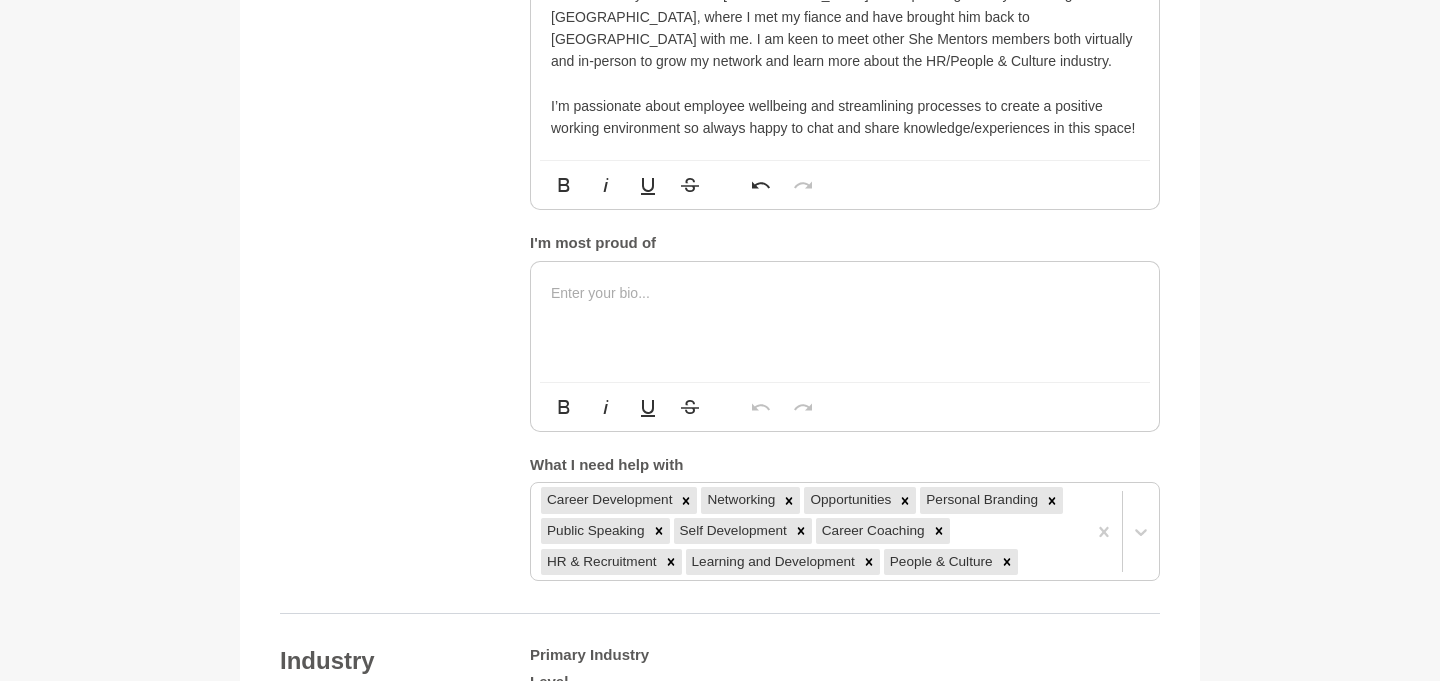 scroll, scrollTop: 1366, scrollLeft: 0, axis: vertical 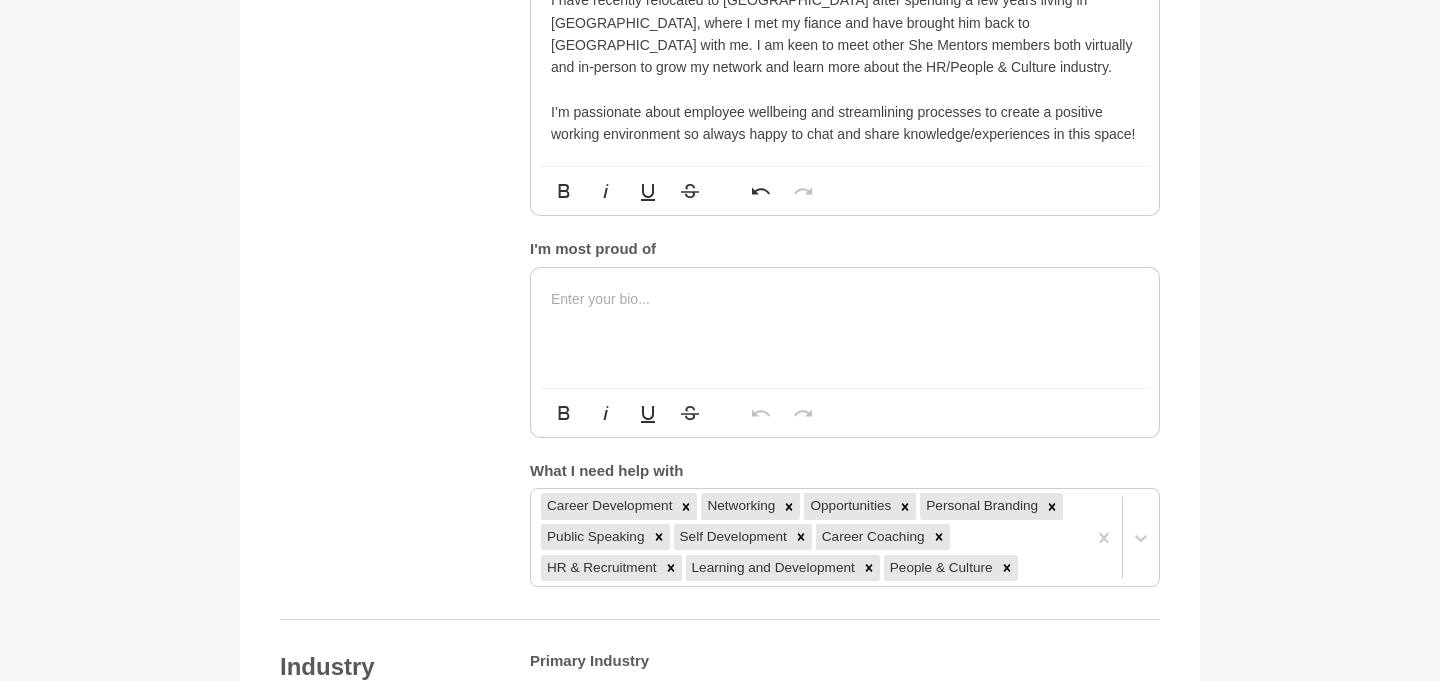 click at bounding box center (845, 328) 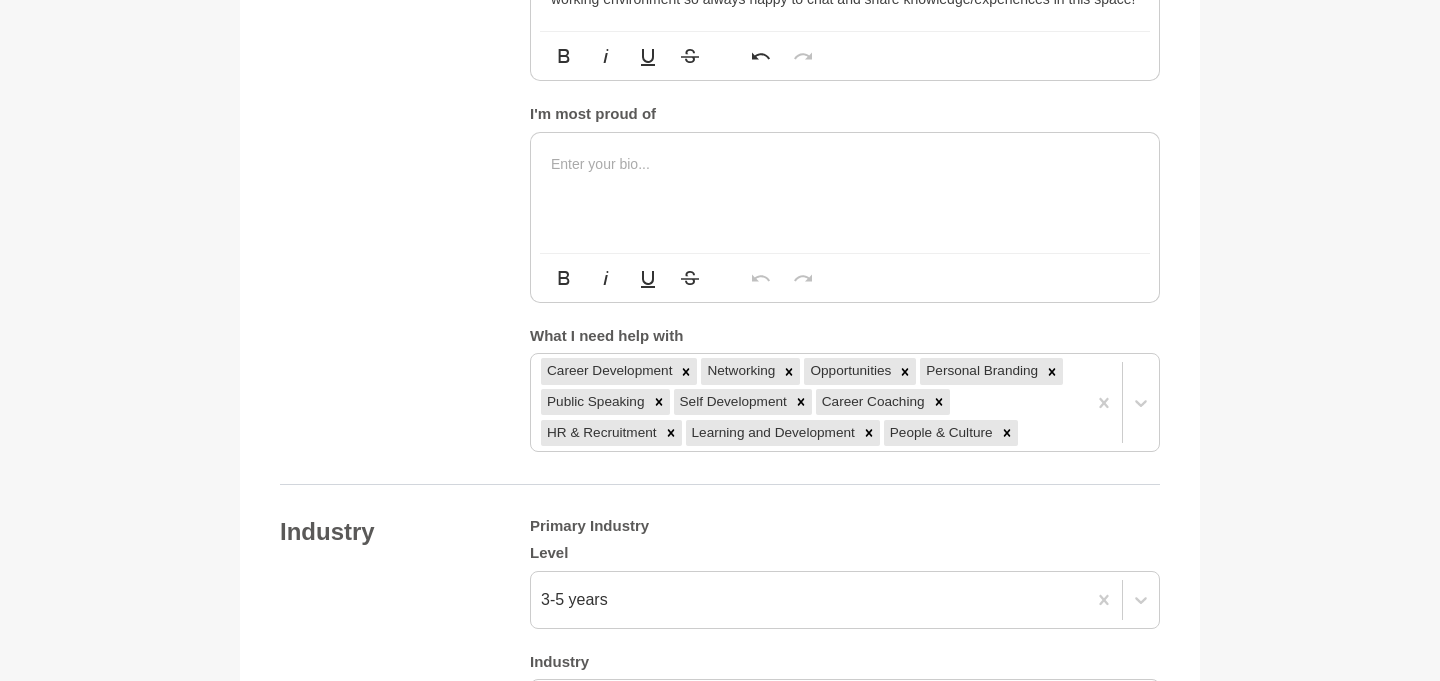 scroll, scrollTop: 1499, scrollLeft: 0, axis: vertical 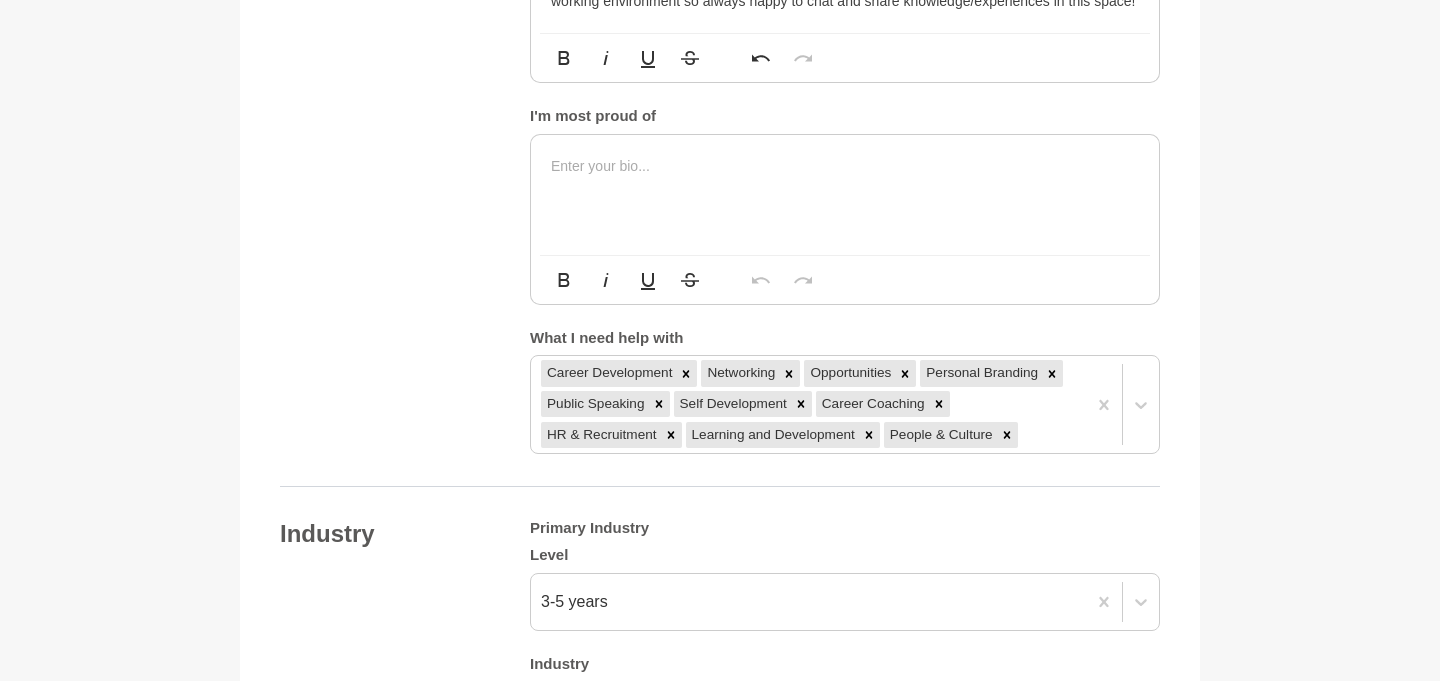 type 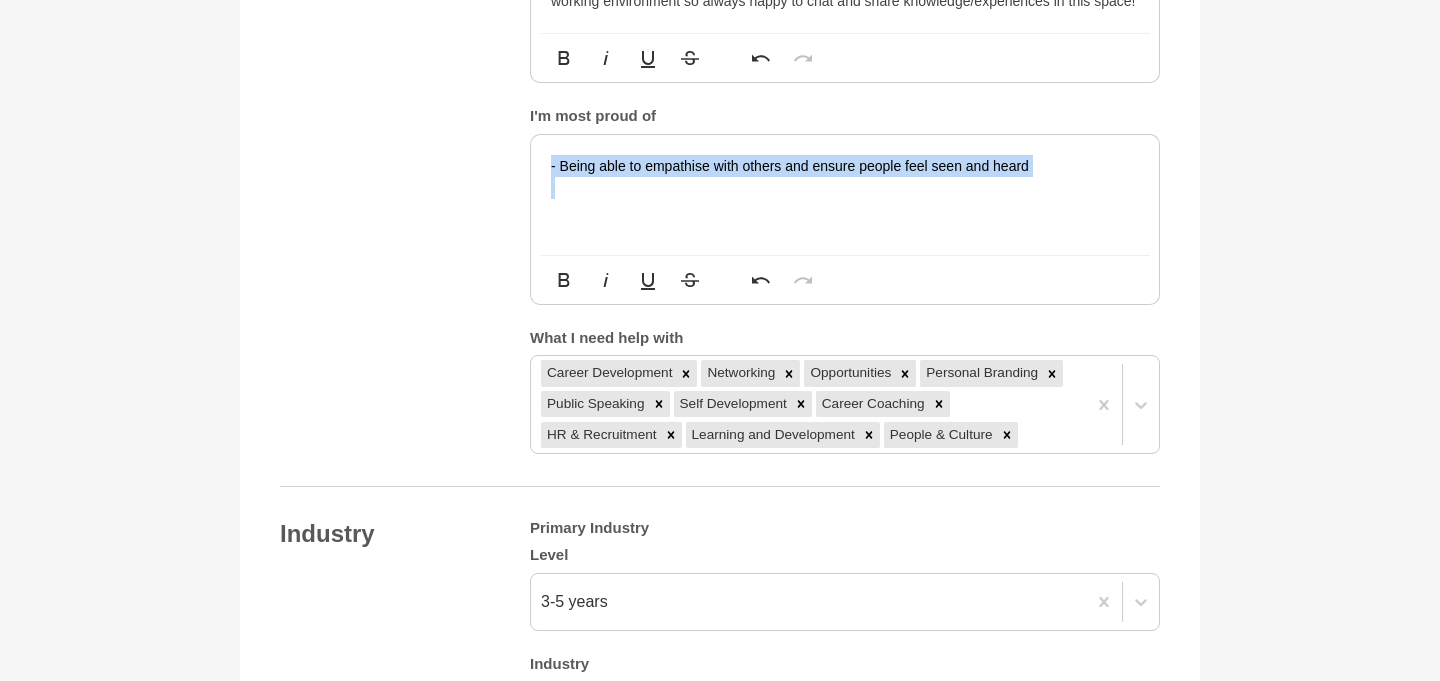 drag, startPoint x: 655, startPoint y: 210, endPoint x: 503, endPoint y: 152, distance: 162.6899 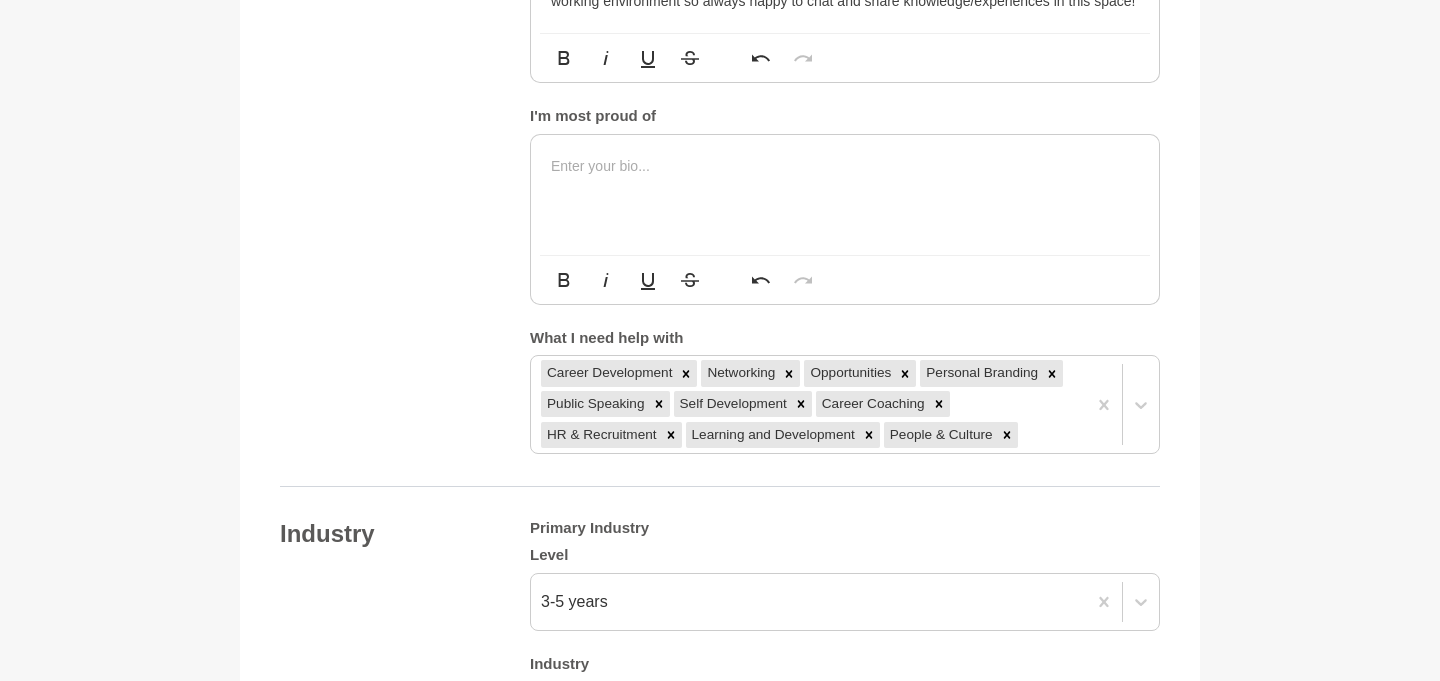 click on "About me My bio  * Hi, my name is [PERSON_NAME] and I have 3 years experience in HR & Recruitment, working across internal and external recruitment, primarily in the tourism and hospitality sector. I also have around 6 years of case management/client management experience. Right now, I’m going through a career transition and am working in a short term contract role as a Change Coordinator. I would love to gain knowledge in People & Culture as I navigate my new career path. I have recently relocated to [GEOGRAPHIC_DATA] after spending a few years living in [GEOGRAPHIC_DATA], where I met my fiance and have brought him back to [GEOGRAPHIC_DATA] with me. I am keen to meet other She Mentors members both virtually and in-person to grow my network and learn more about the HR/People & Culture industry. I’m passionate about employee wellbeing and streamlining processes to create a positive working environment so always happy to chat and share knowledge/experiences in this space! Bold Italic Underline Strikethrough Undo Redo I'm most proud of Bold Italic" at bounding box center (720, 41) 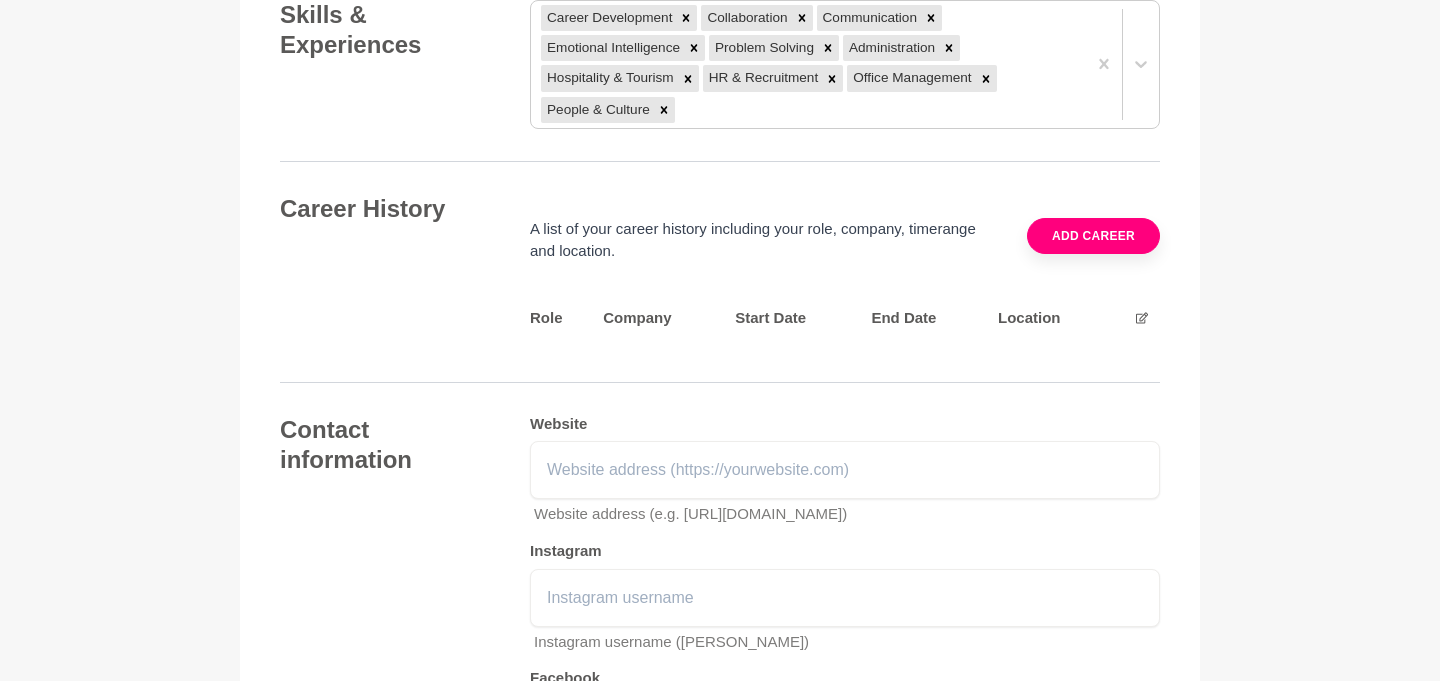 scroll, scrollTop: 2575, scrollLeft: 0, axis: vertical 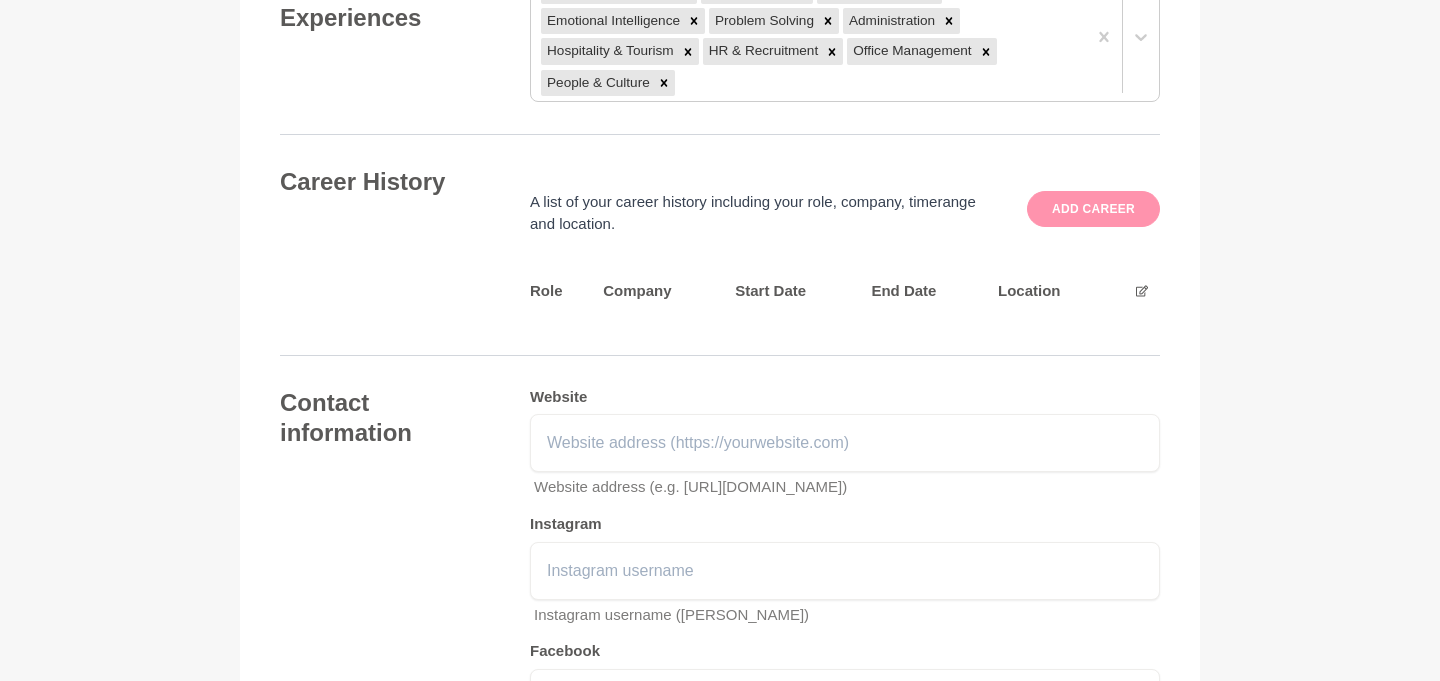 click on "Add career" at bounding box center (1093, 209) 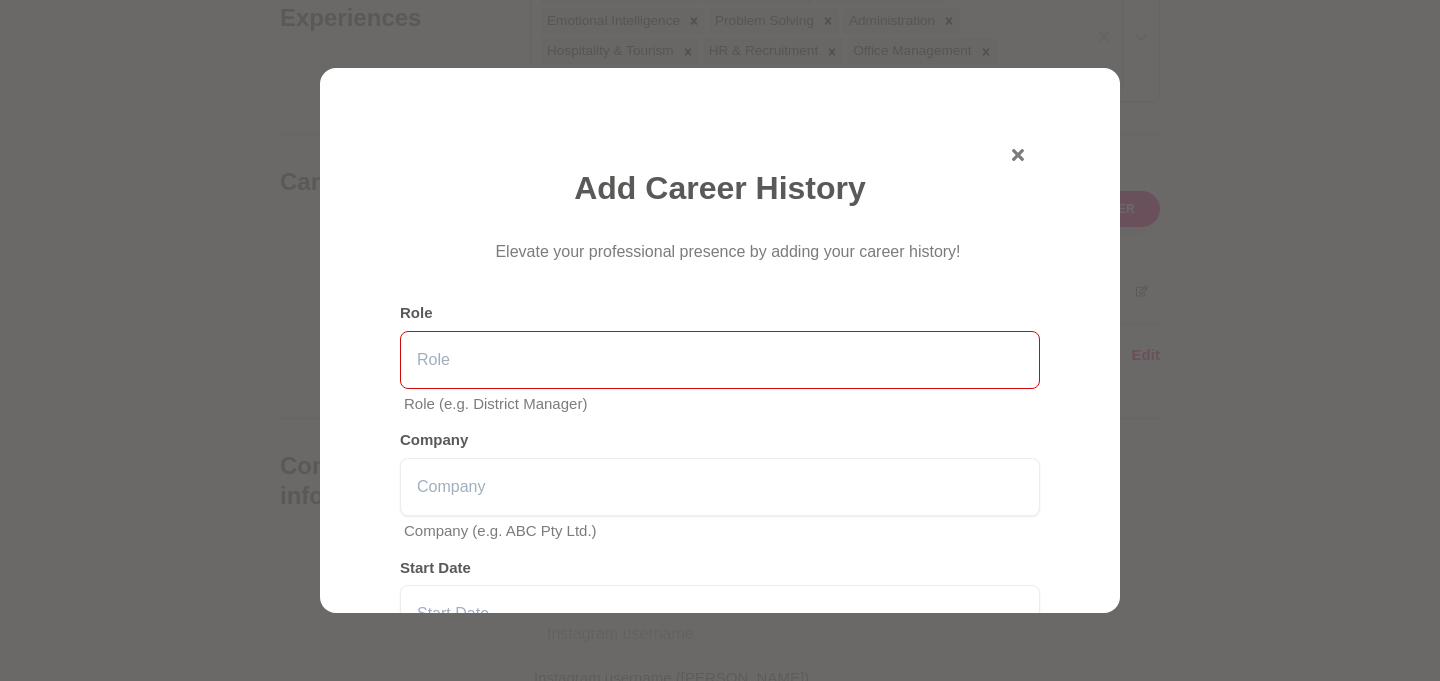 click at bounding box center [720, 360] 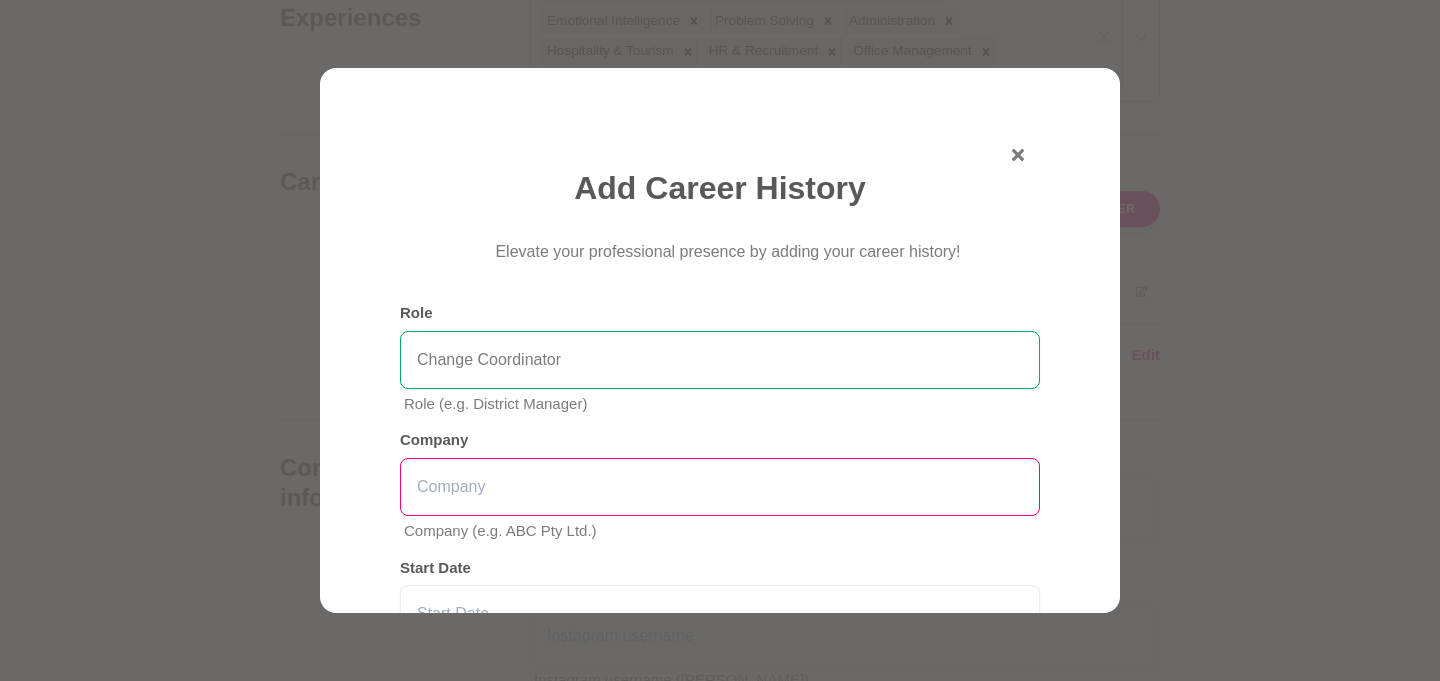 type on "Change Coordinator" 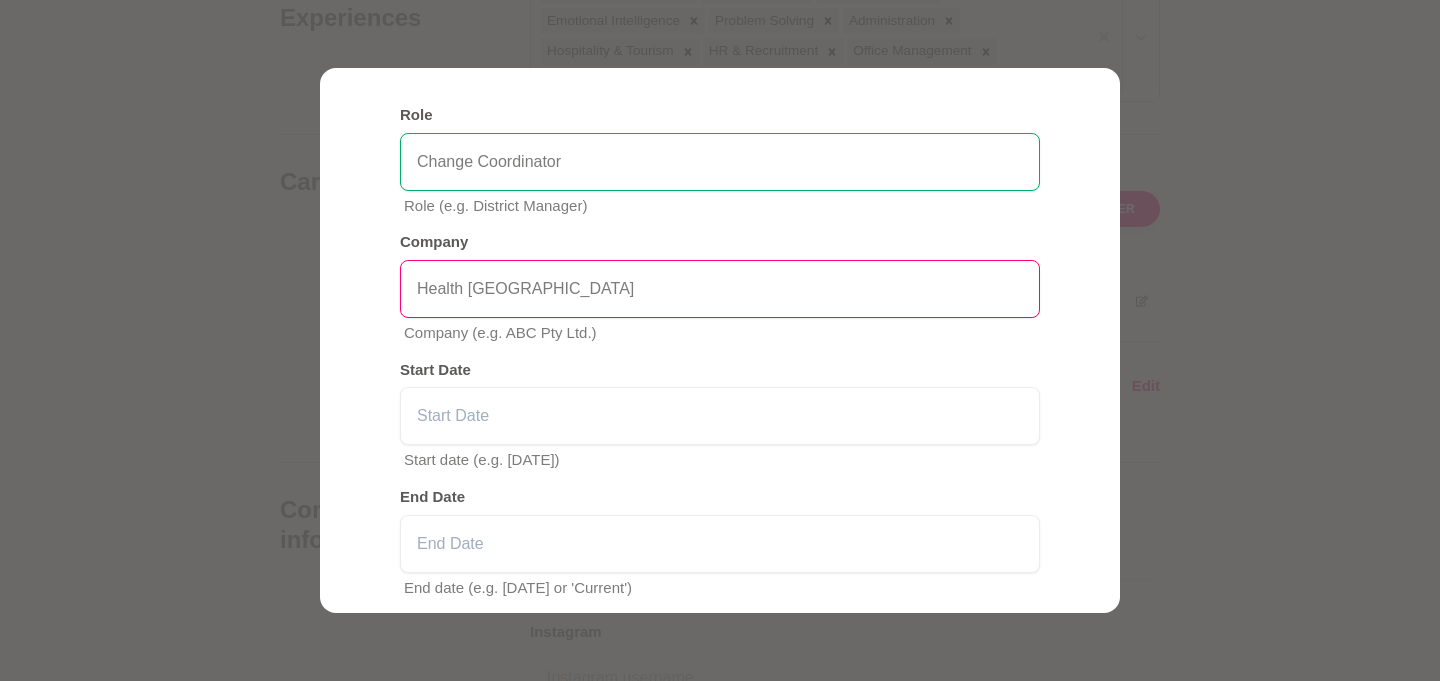 scroll, scrollTop: 199, scrollLeft: 0, axis: vertical 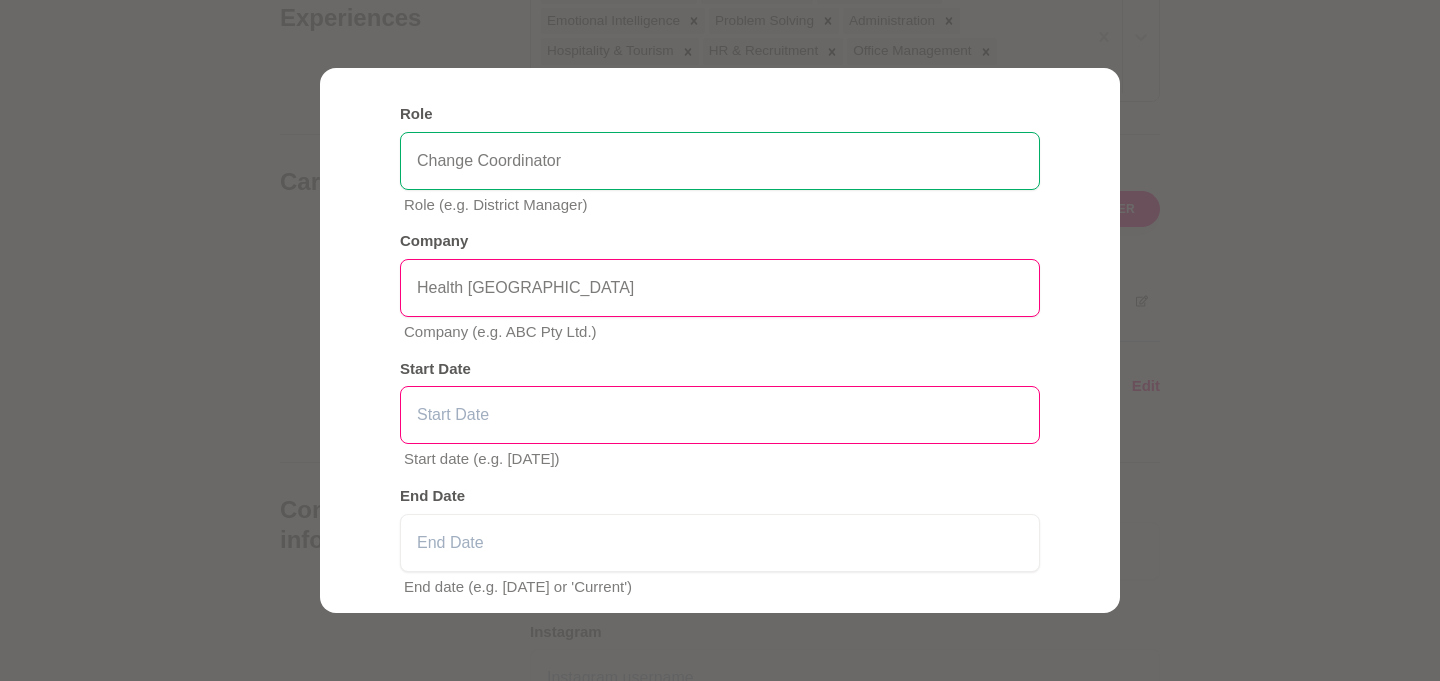 type on "Health [GEOGRAPHIC_DATA]" 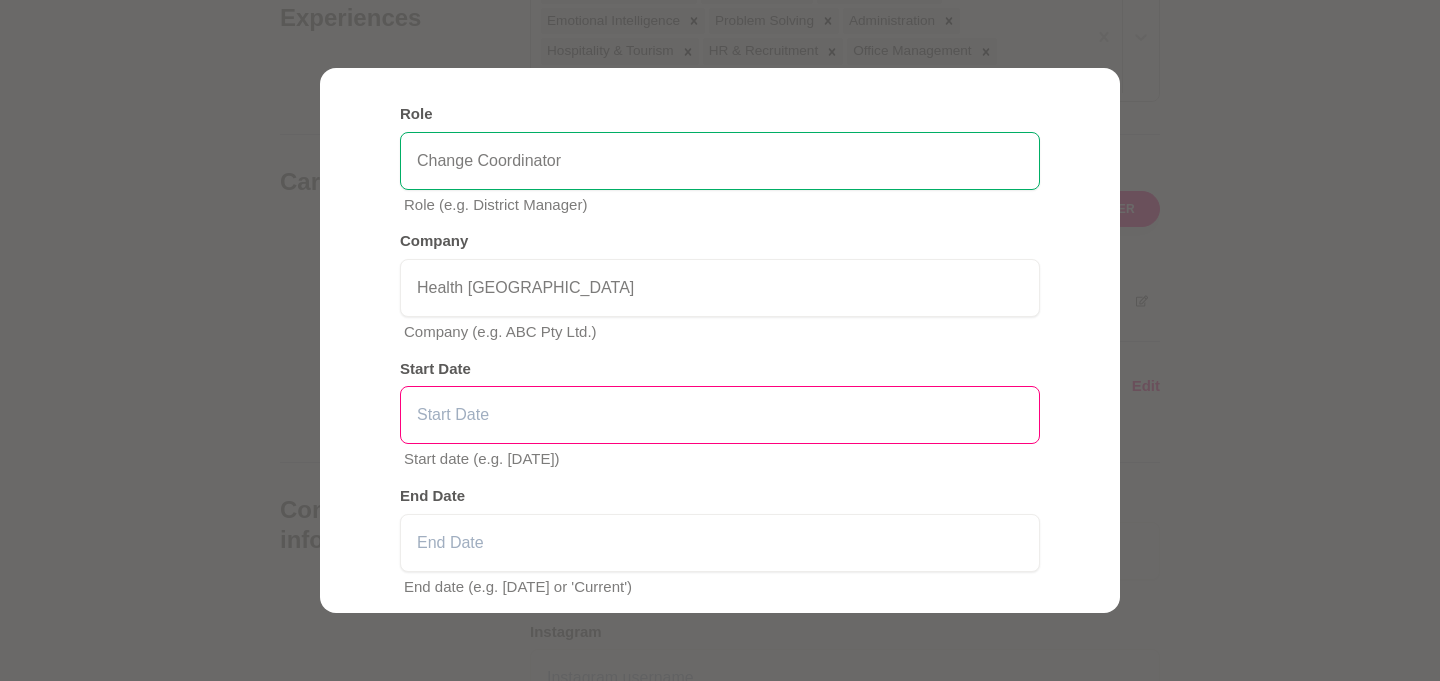 click at bounding box center [720, 415] 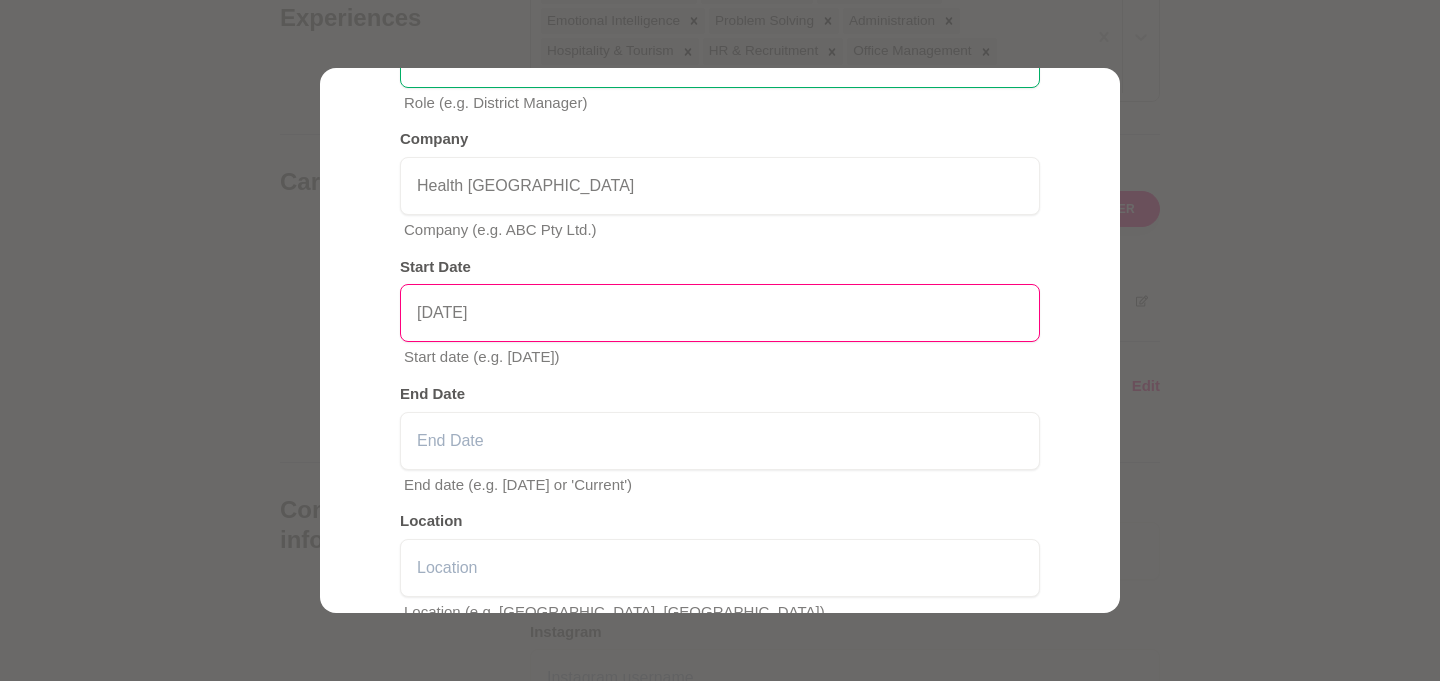 scroll, scrollTop: 302, scrollLeft: 0, axis: vertical 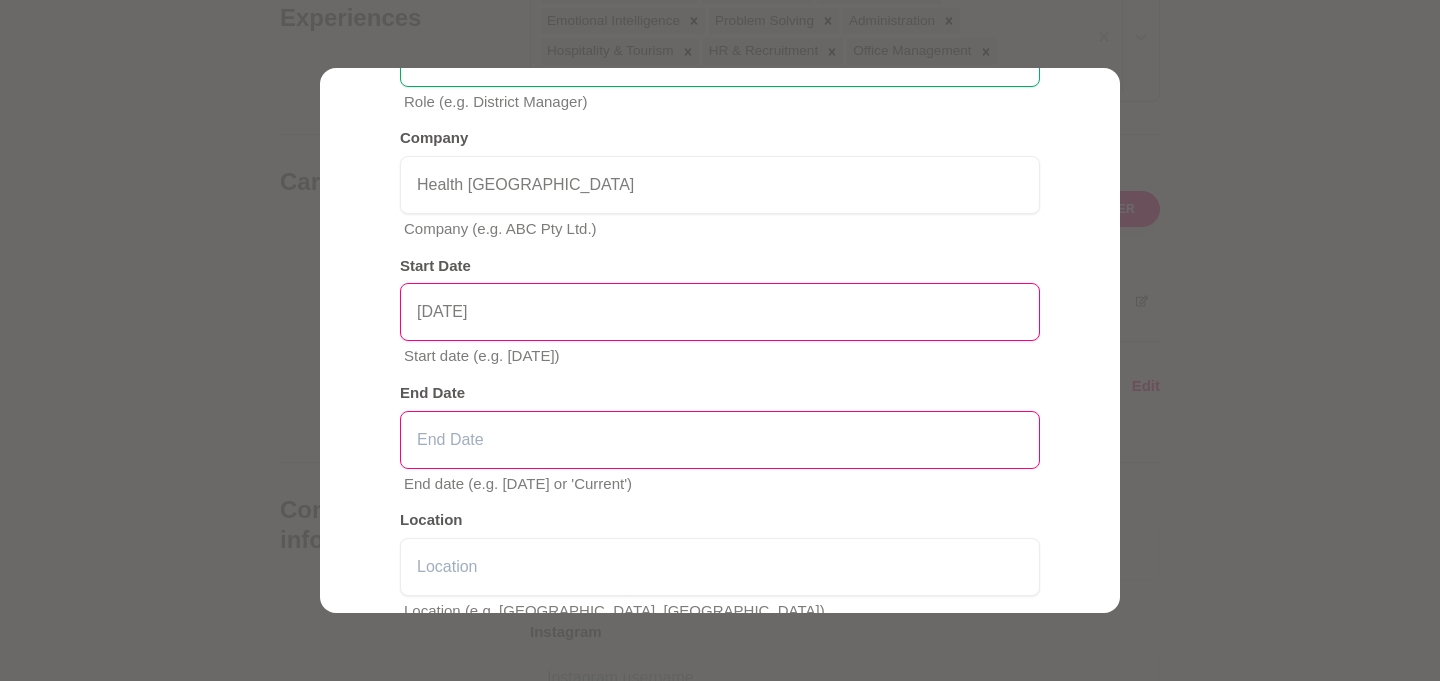 type on "[DATE]" 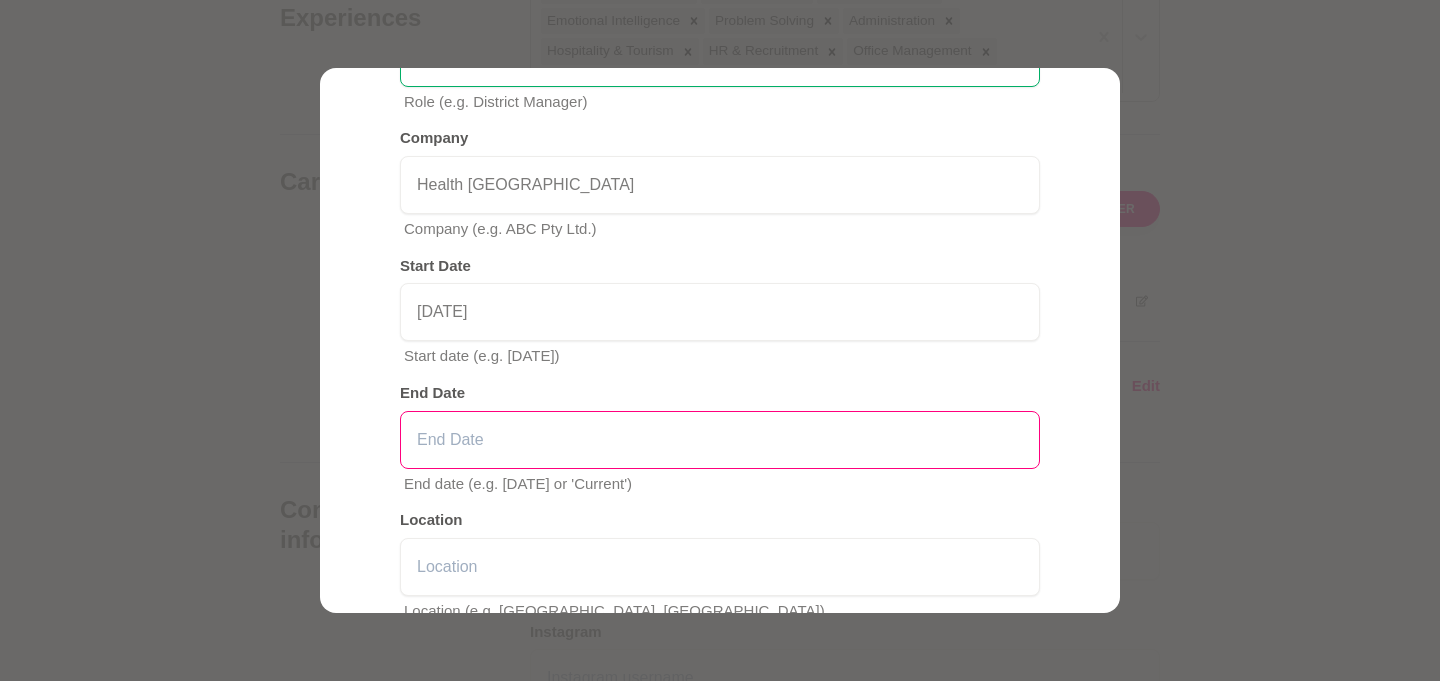 click at bounding box center [720, 440] 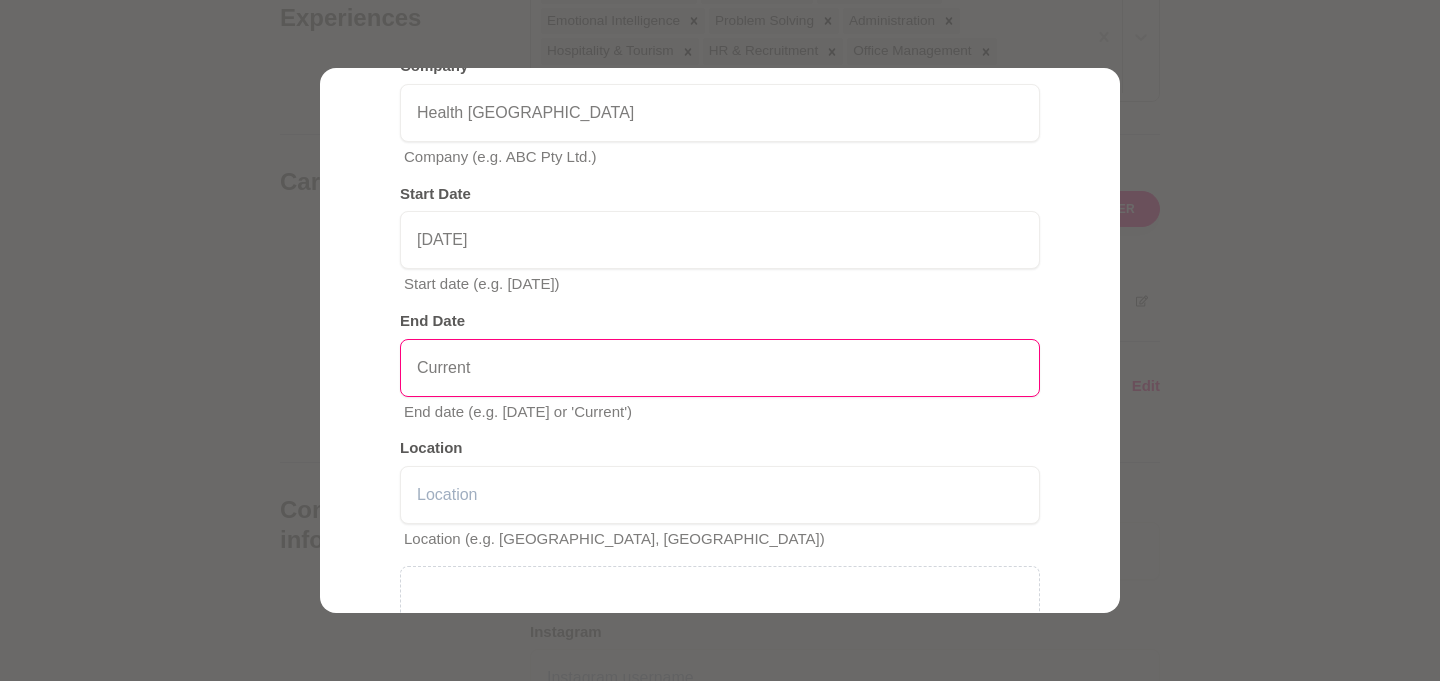 scroll, scrollTop: 375, scrollLeft: 0, axis: vertical 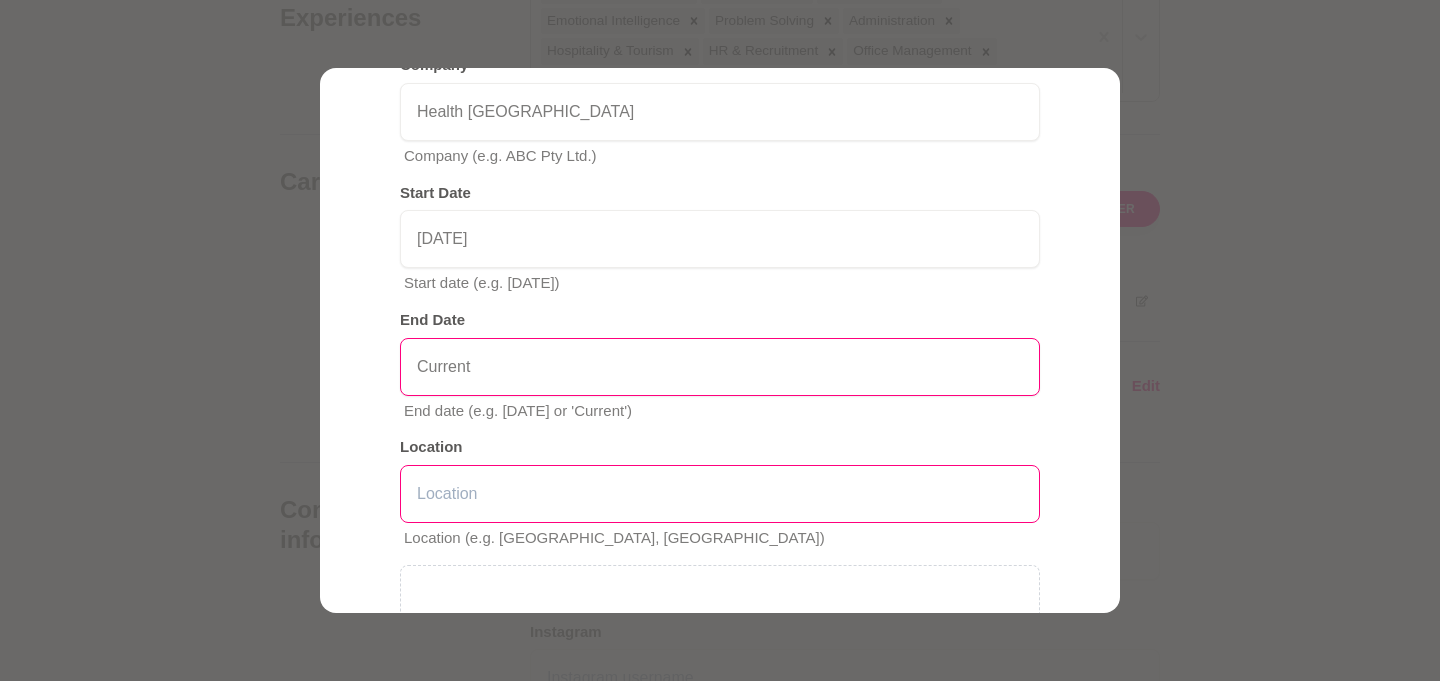 type on "Current" 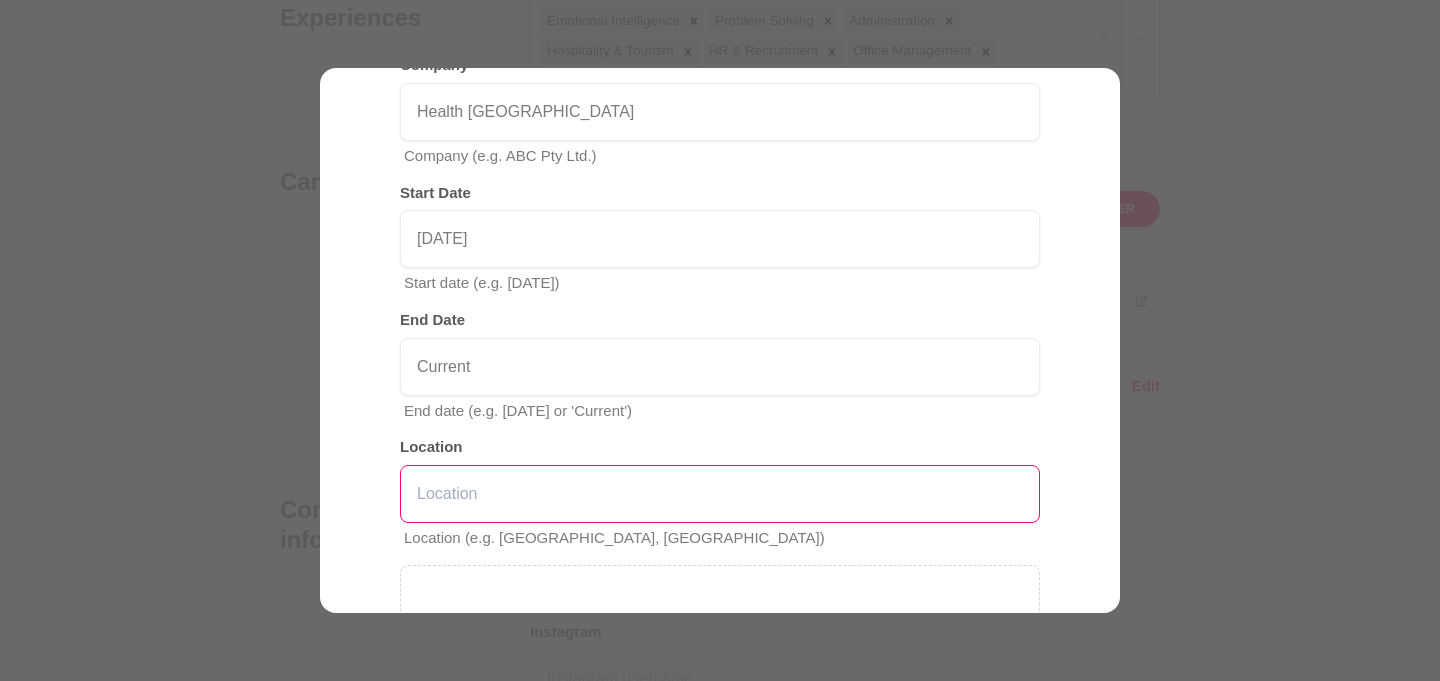 click at bounding box center [720, 494] 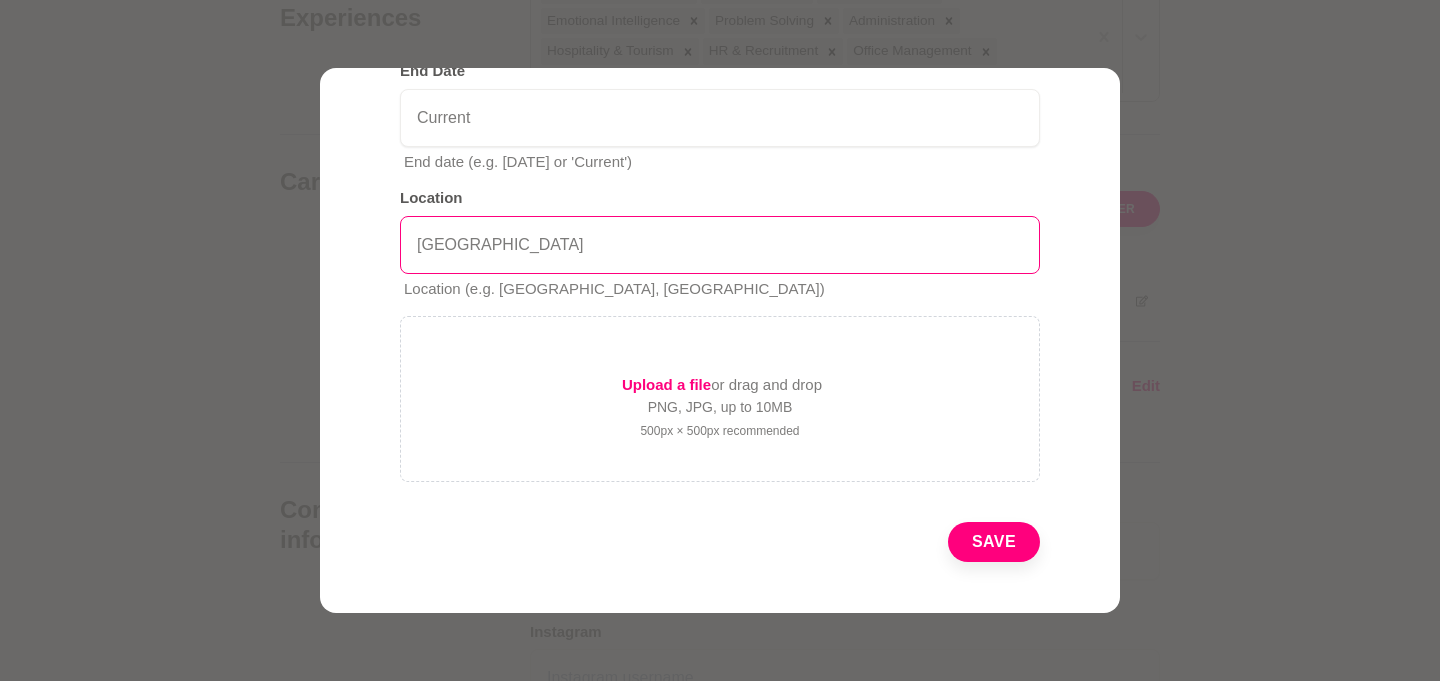 scroll, scrollTop: 645, scrollLeft: 0, axis: vertical 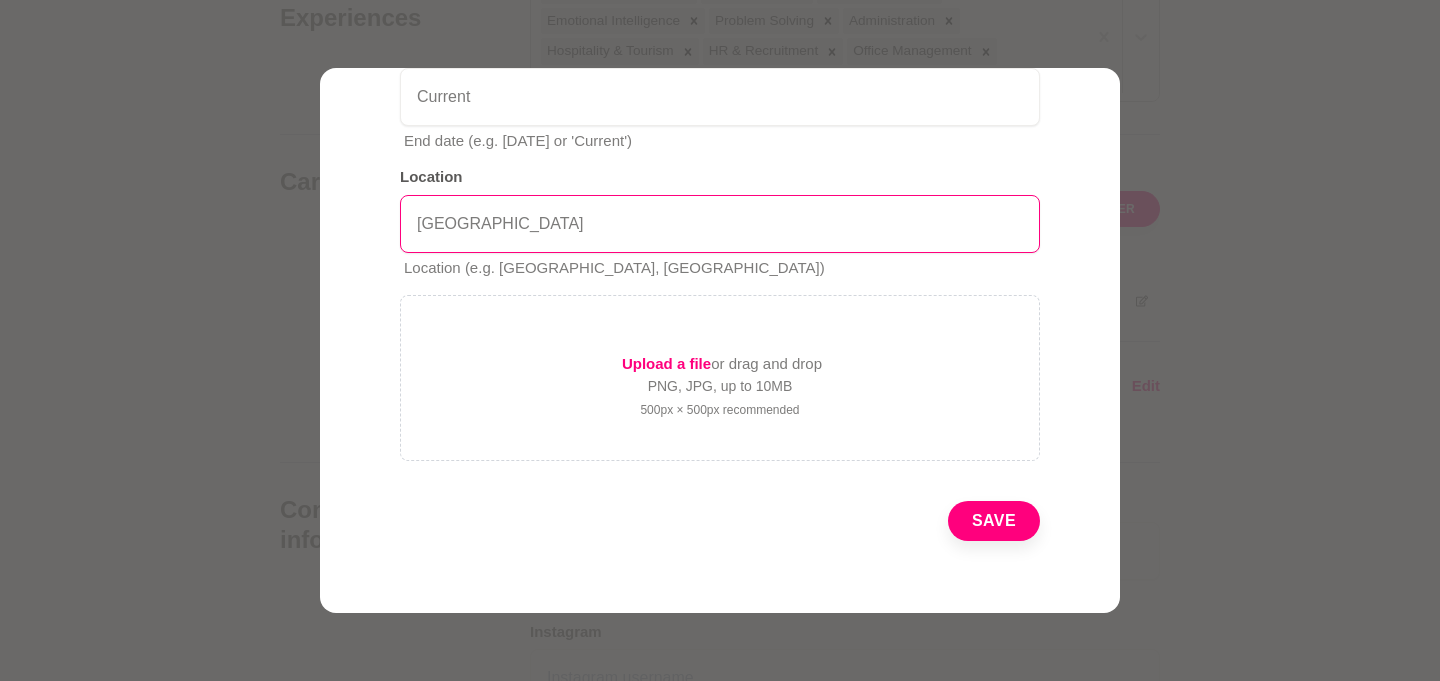 type on "[GEOGRAPHIC_DATA]" 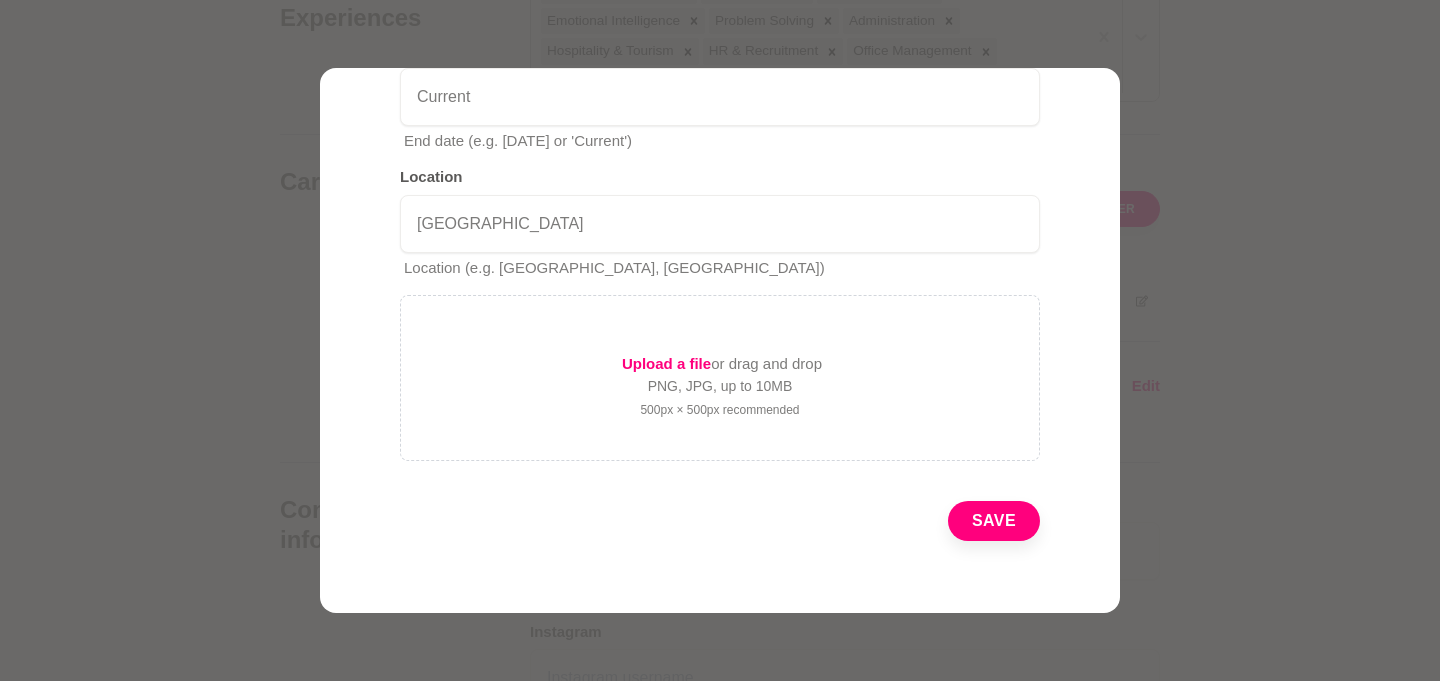click on "Save" at bounding box center (994, 521) 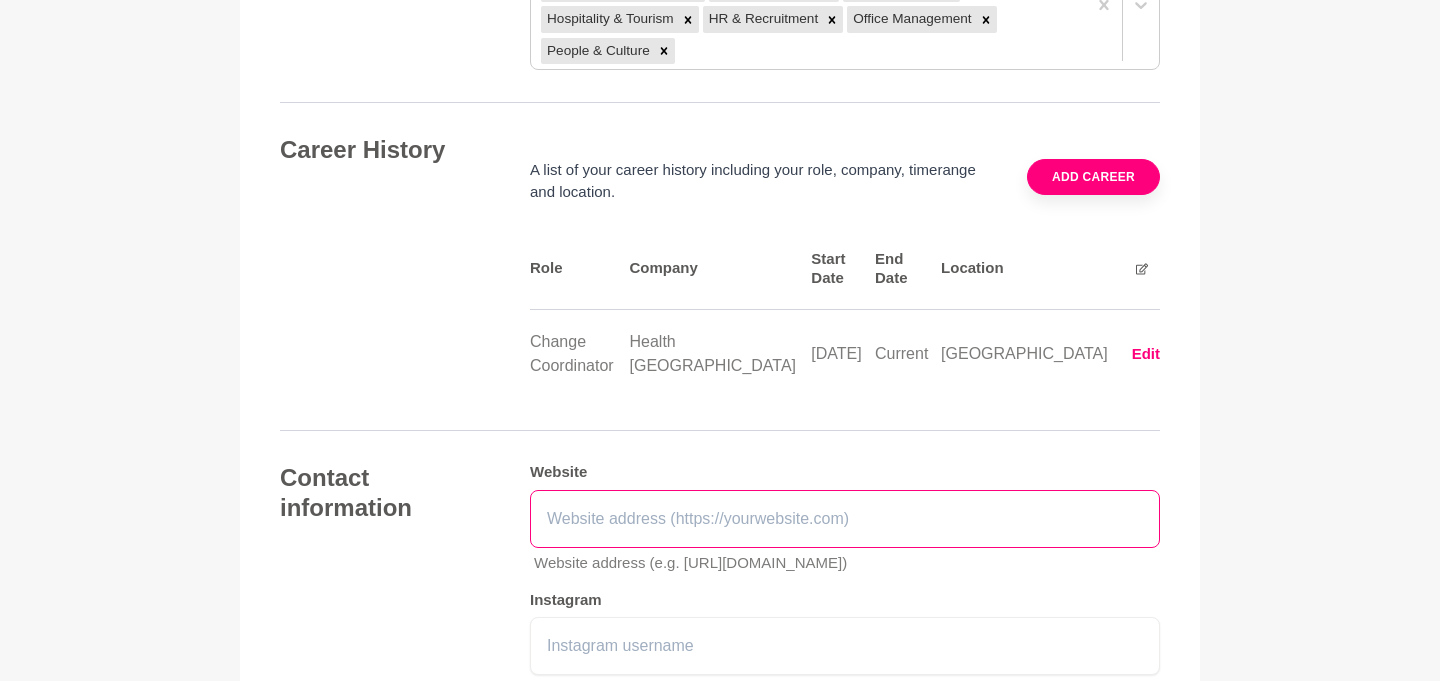 scroll, scrollTop: 2609, scrollLeft: 0, axis: vertical 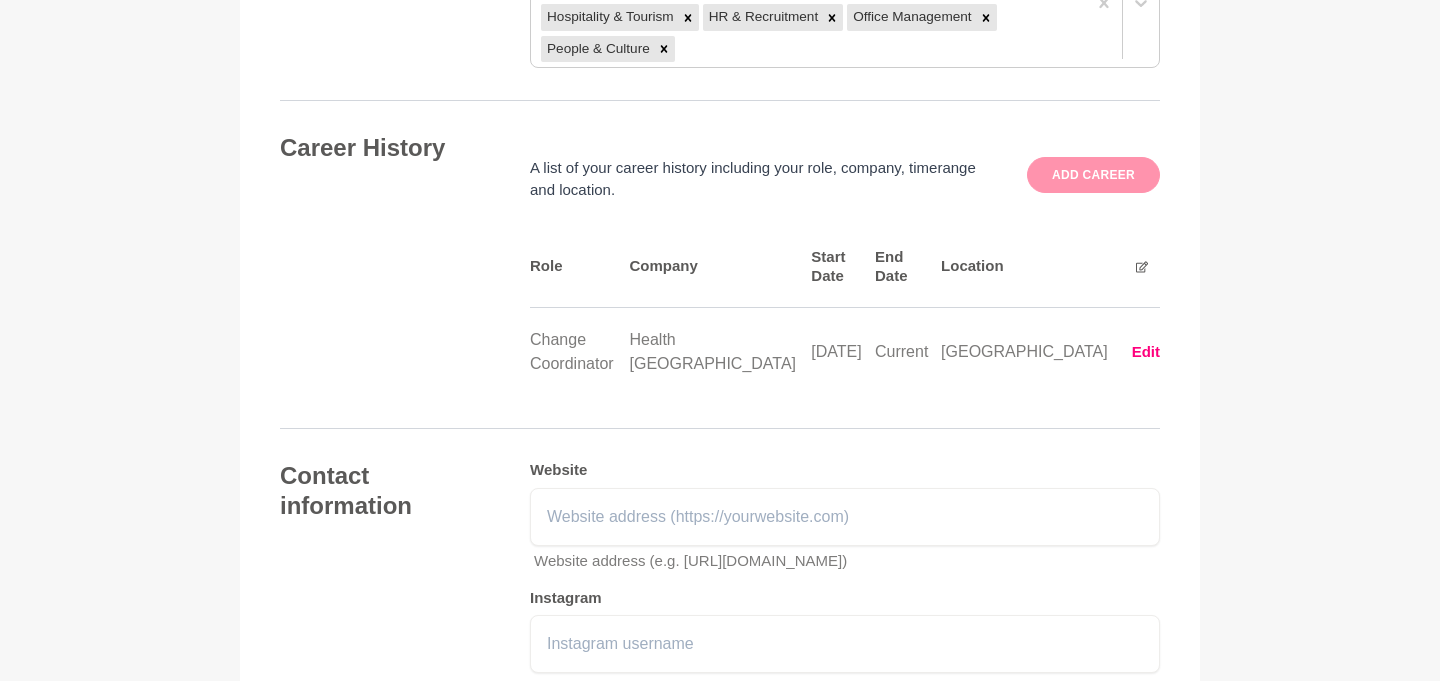 click on "Add career" at bounding box center [1093, 175] 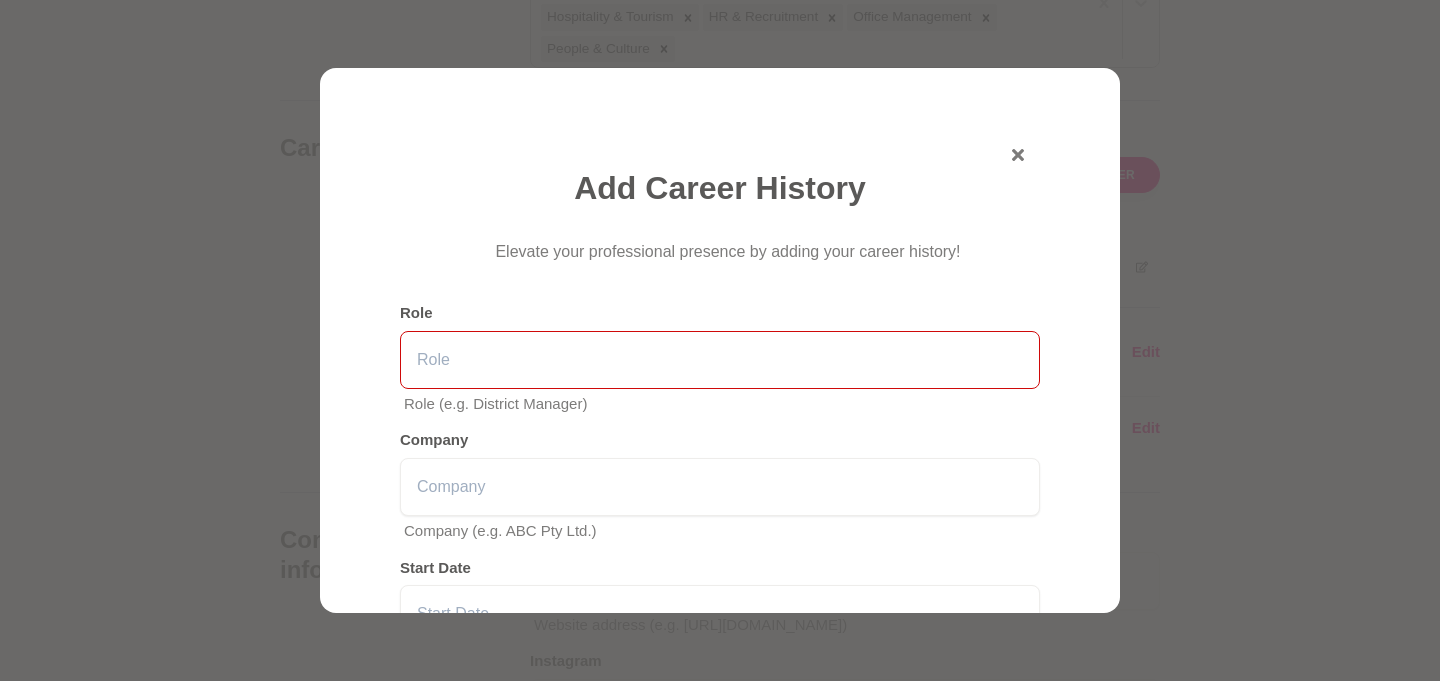 click at bounding box center (720, 360) 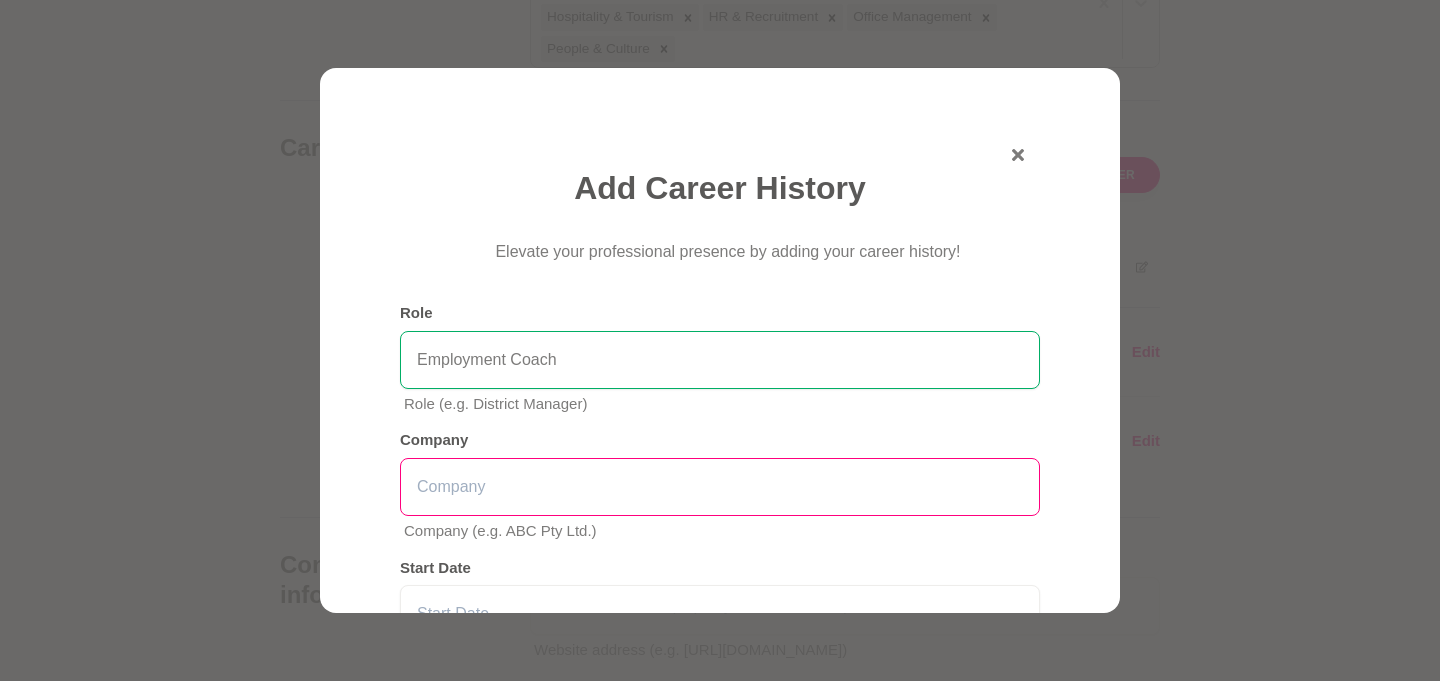 type on "Employment Coach" 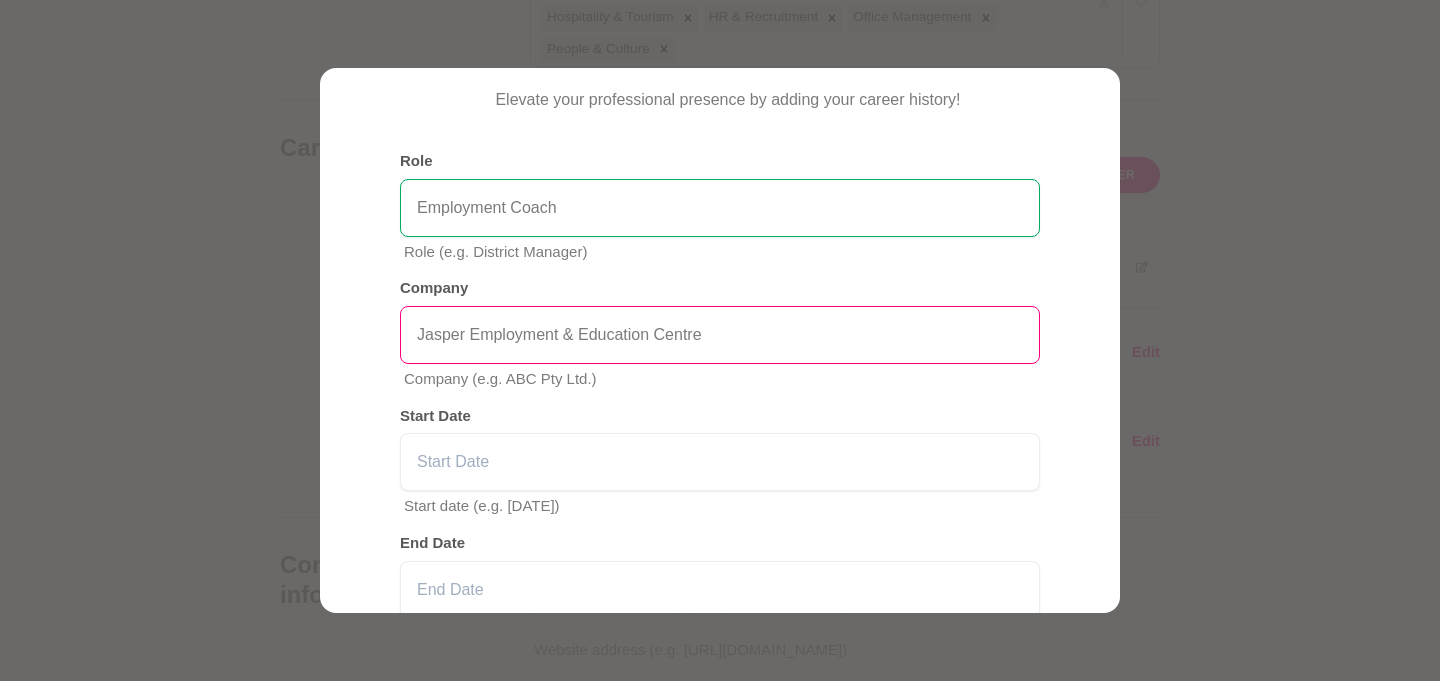 scroll, scrollTop: 181, scrollLeft: 0, axis: vertical 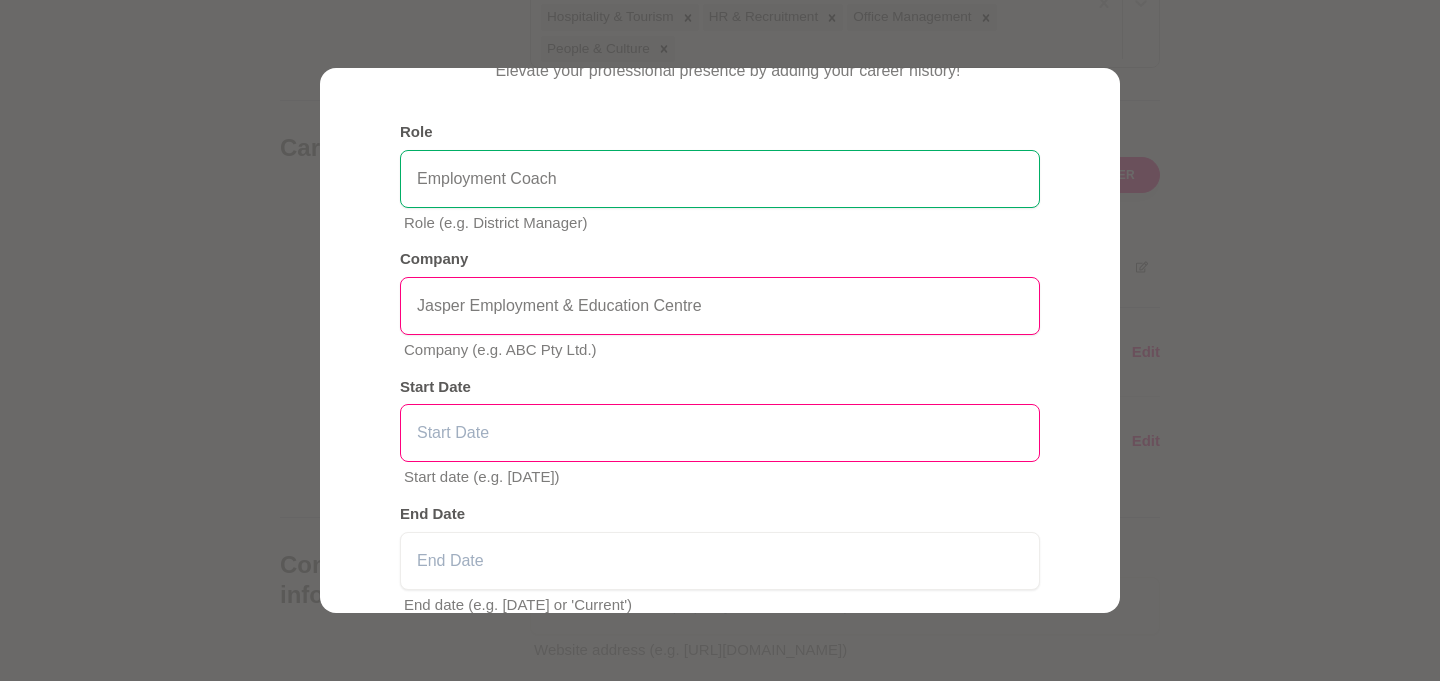 type on "Jasper Employment & Education Centre" 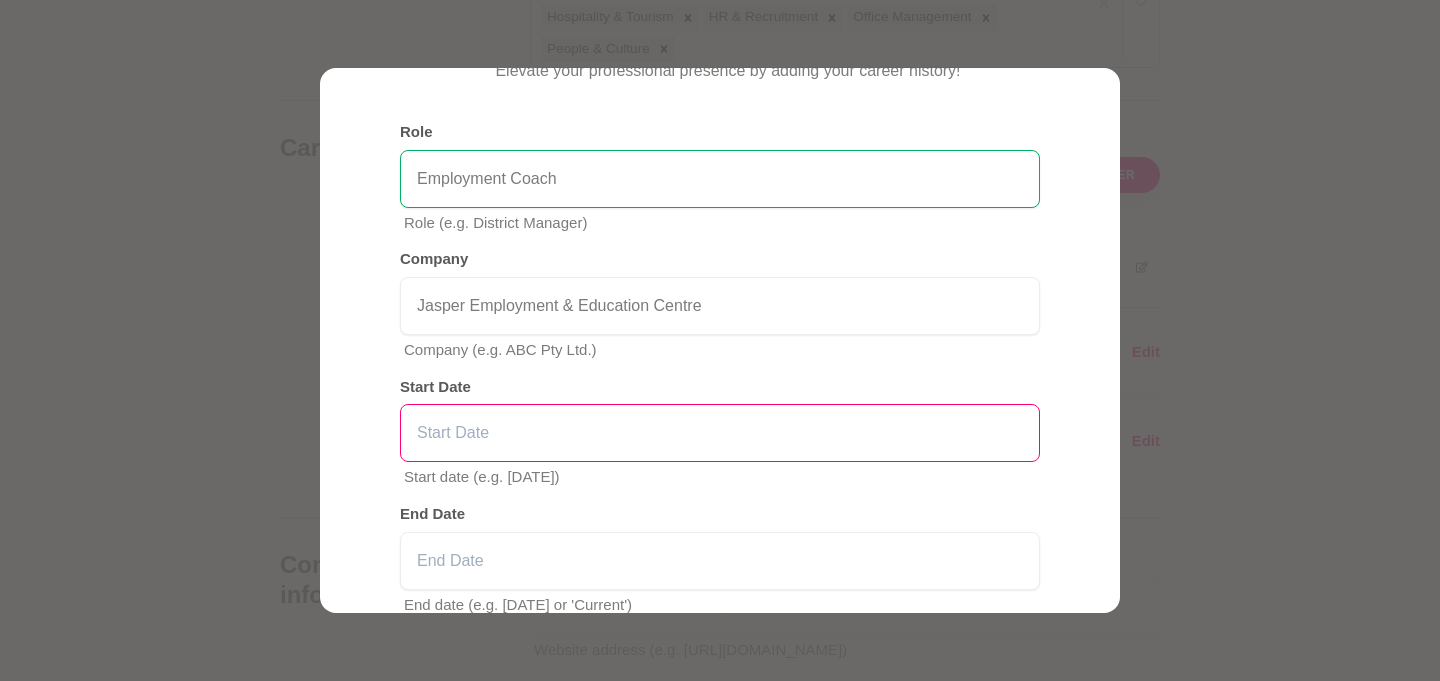 click at bounding box center (720, 433) 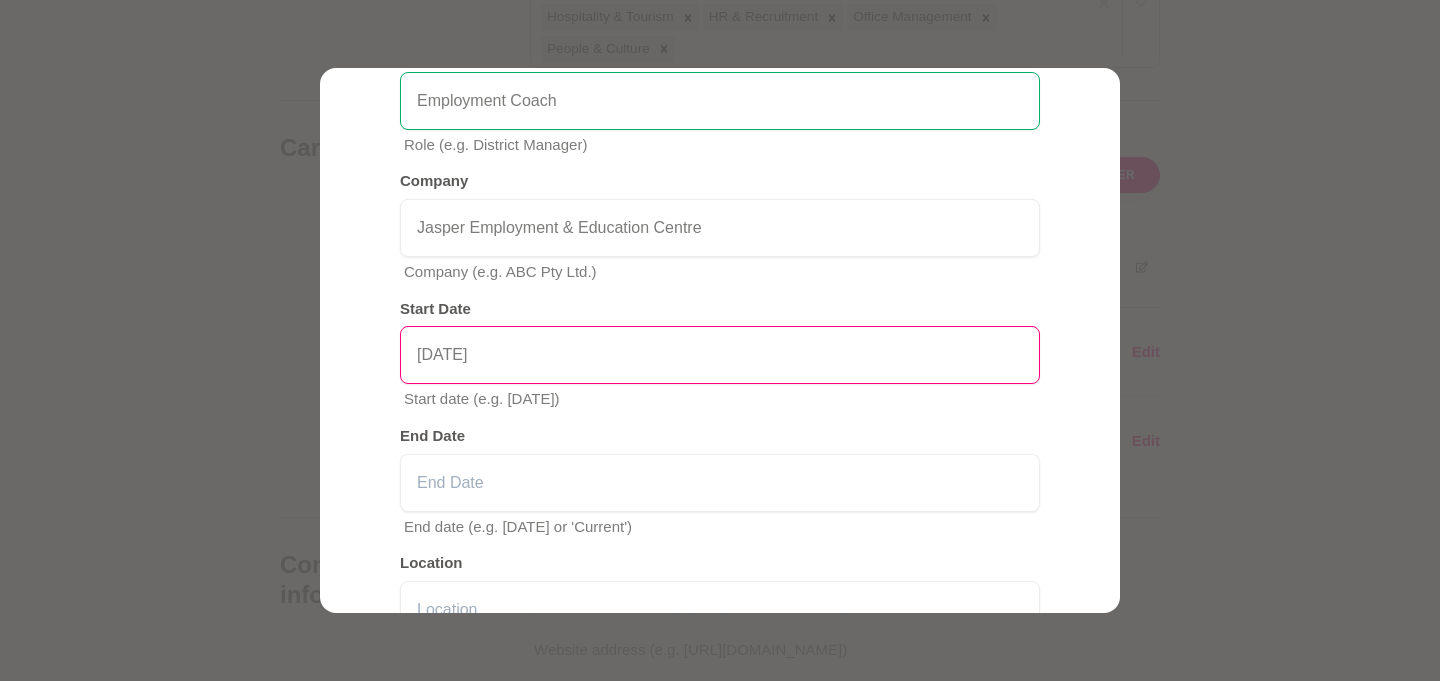 scroll, scrollTop: 264, scrollLeft: 0, axis: vertical 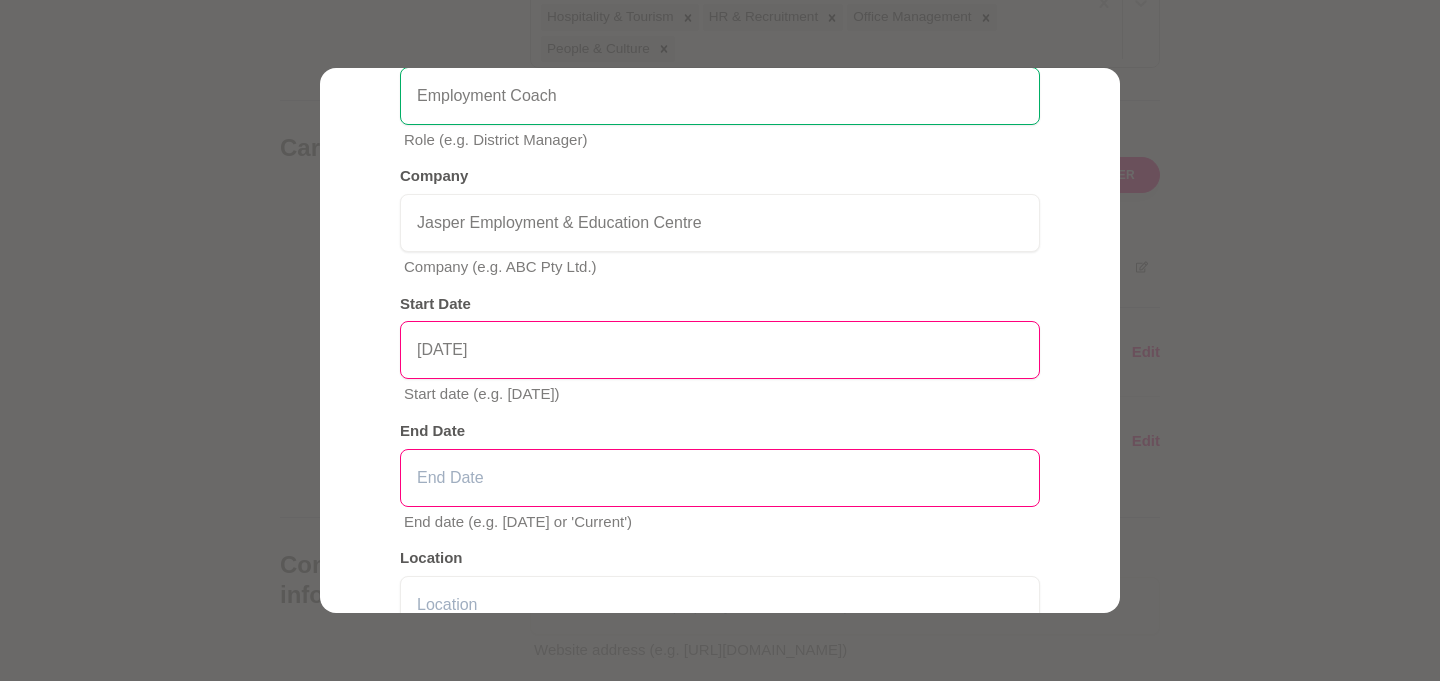 type on "[DATE]" 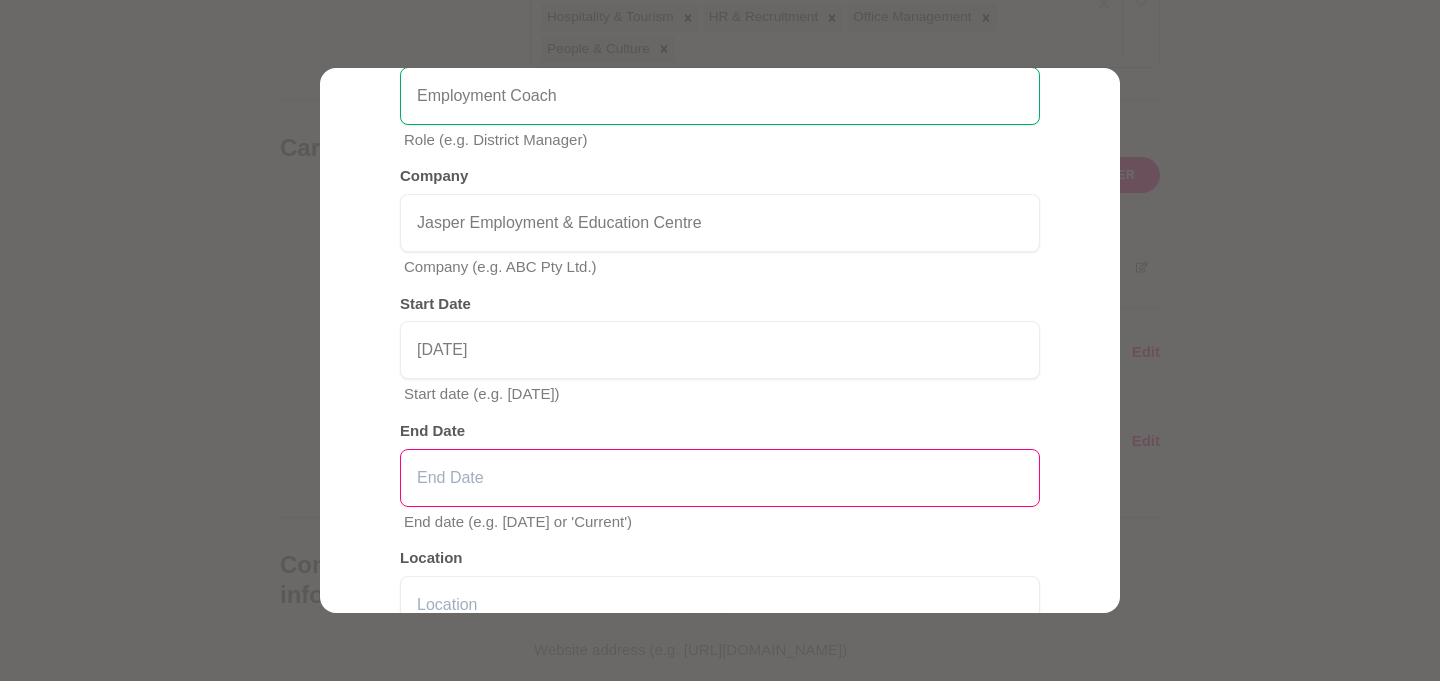 click at bounding box center (720, 478) 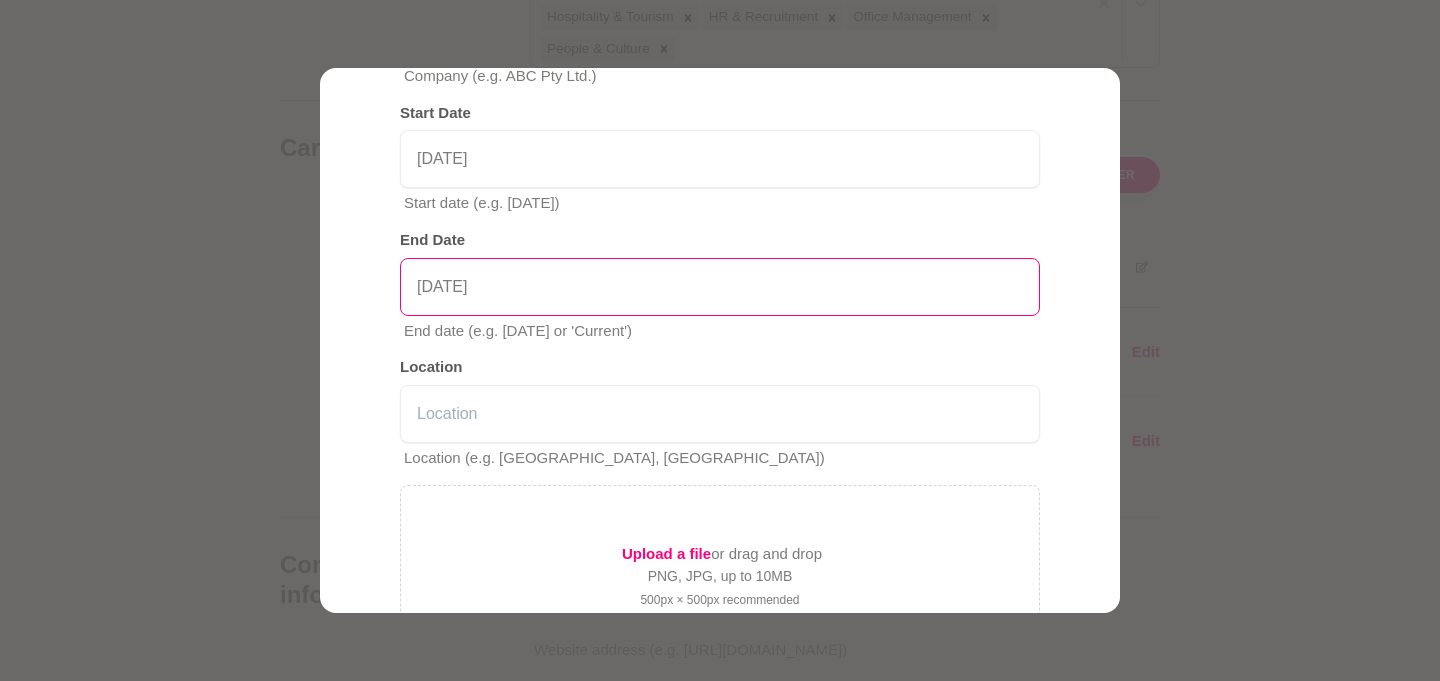 scroll, scrollTop: 458, scrollLeft: 0, axis: vertical 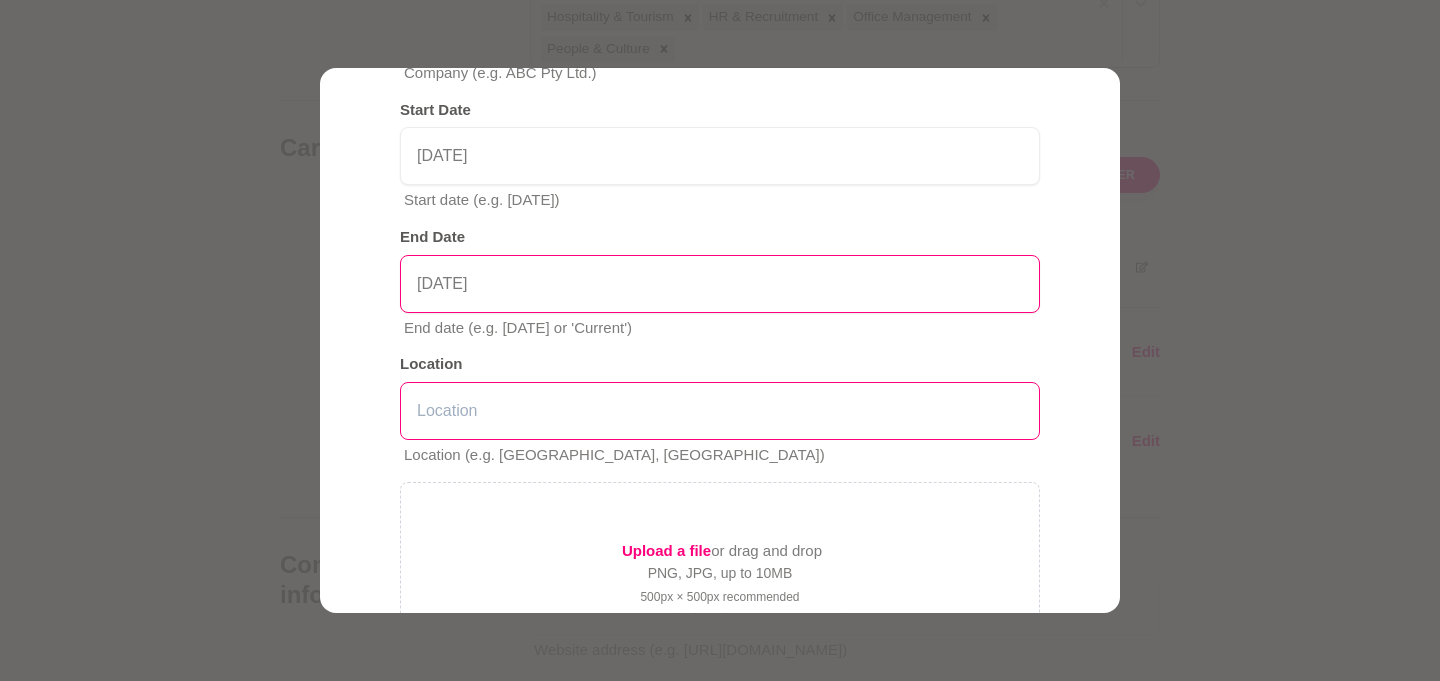 type on "[DATE]" 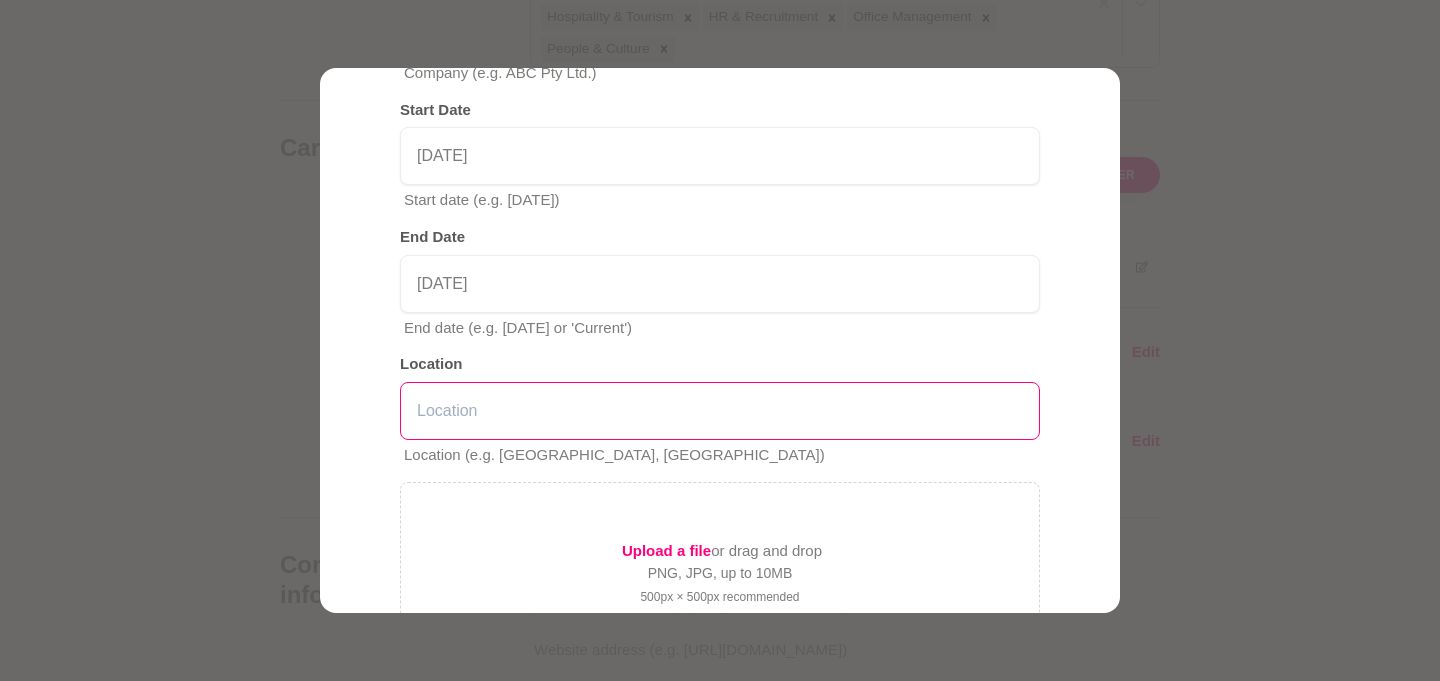 click at bounding box center (720, 411) 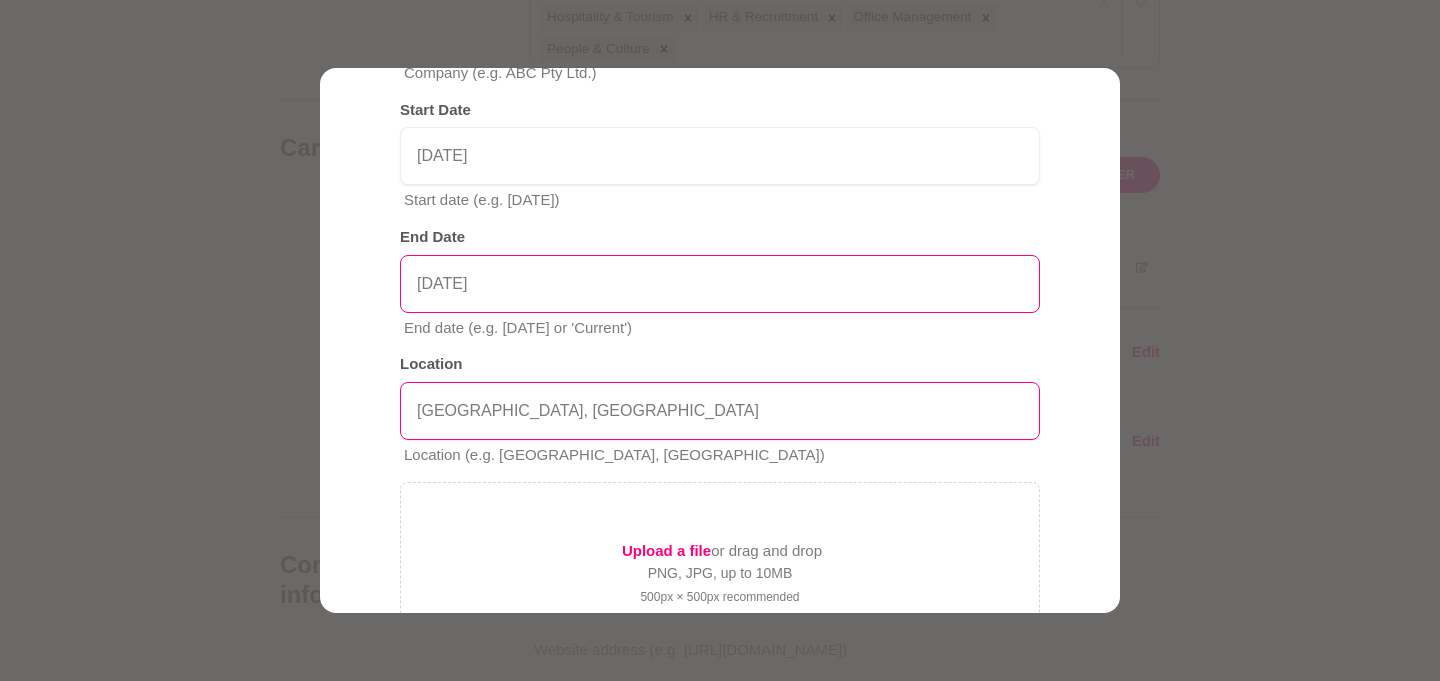 scroll, scrollTop: 645, scrollLeft: 0, axis: vertical 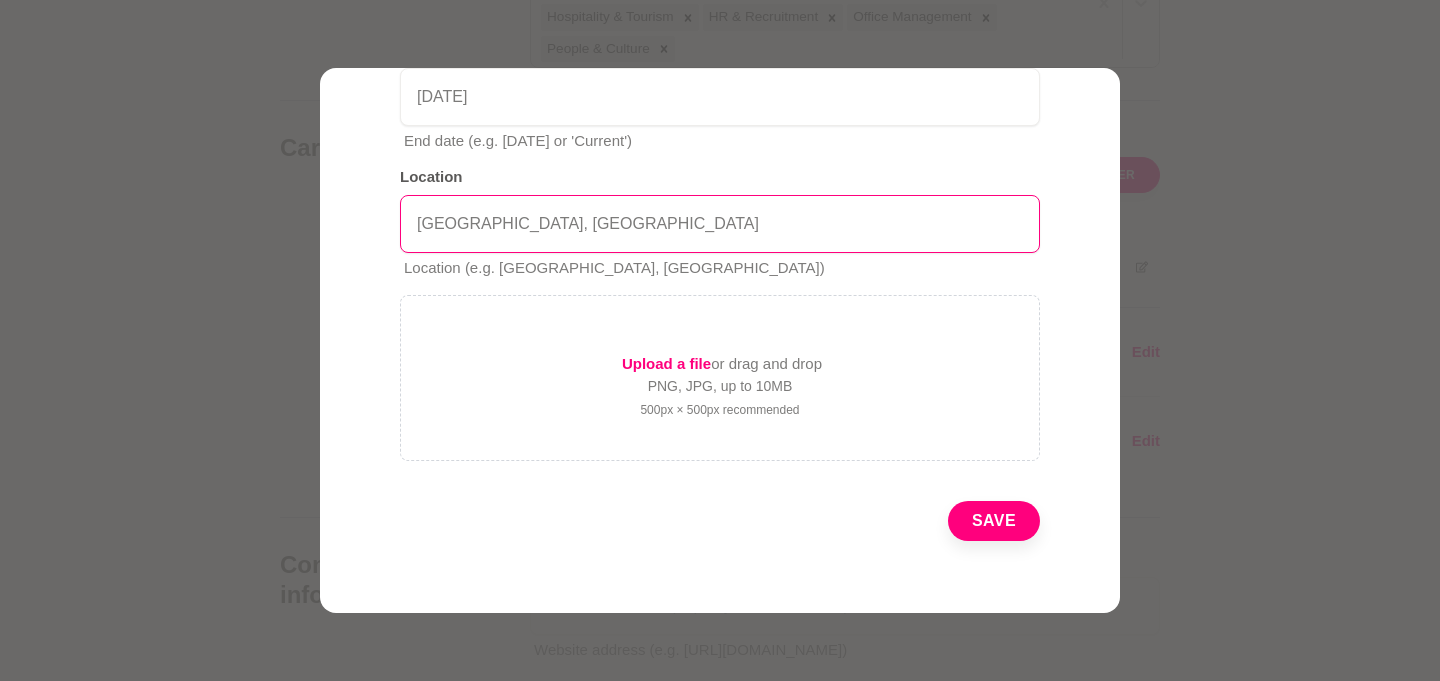 type on "[GEOGRAPHIC_DATA], [GEOGRAPHIC_DATA]" 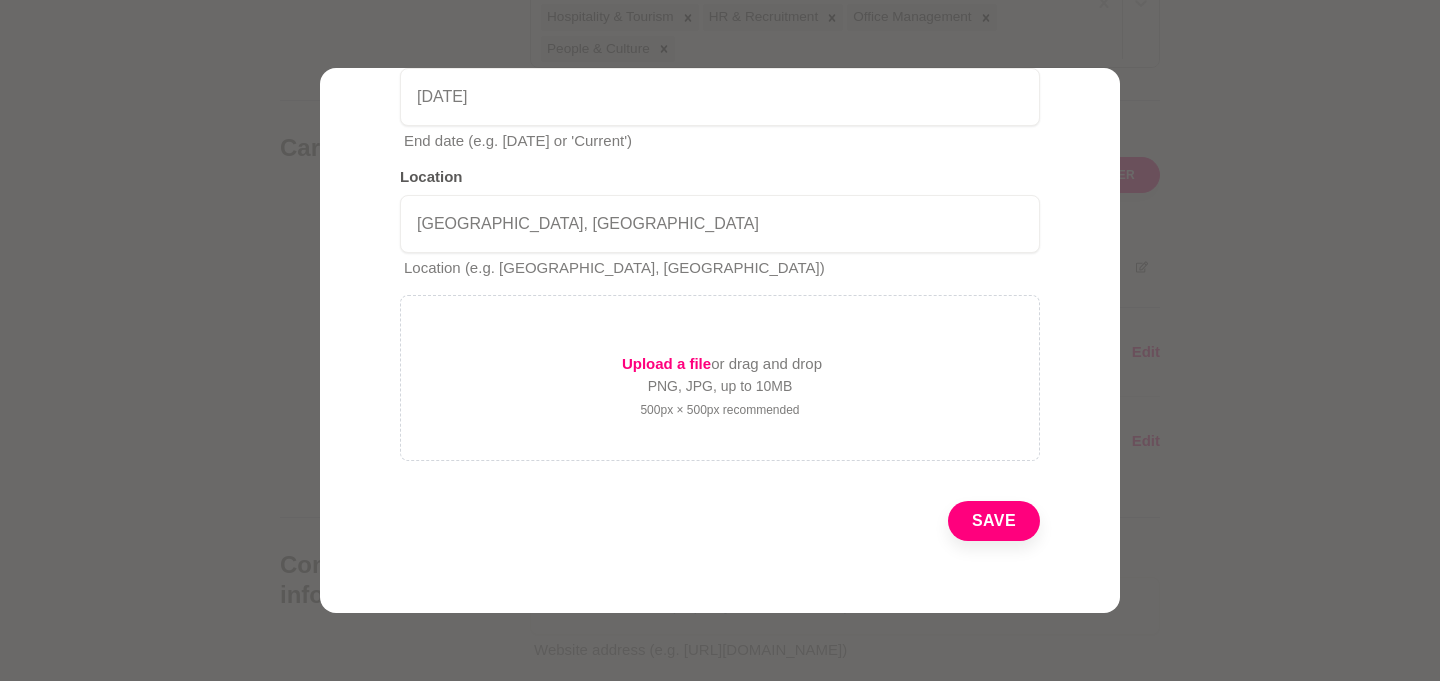 click on "Save" at bounding box center [994, 521] 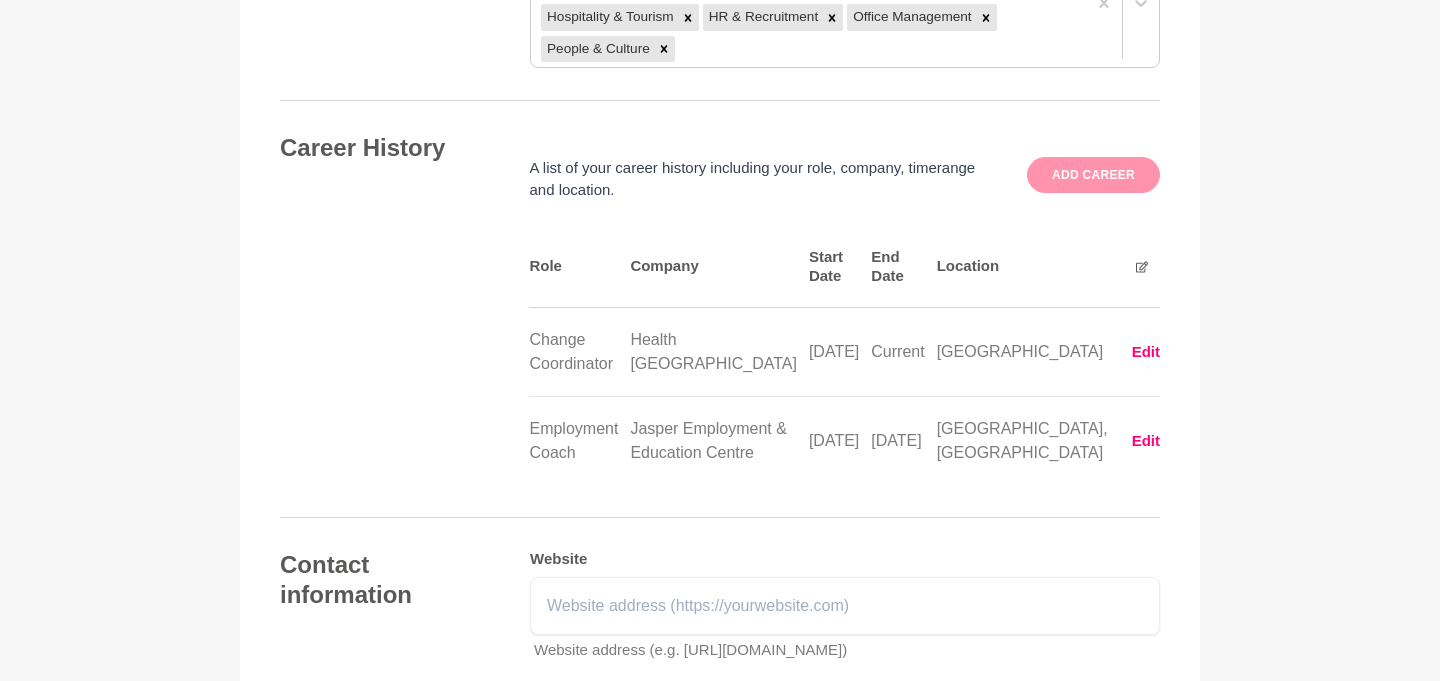 click on "Add career" at bounding box center (1093, 175) 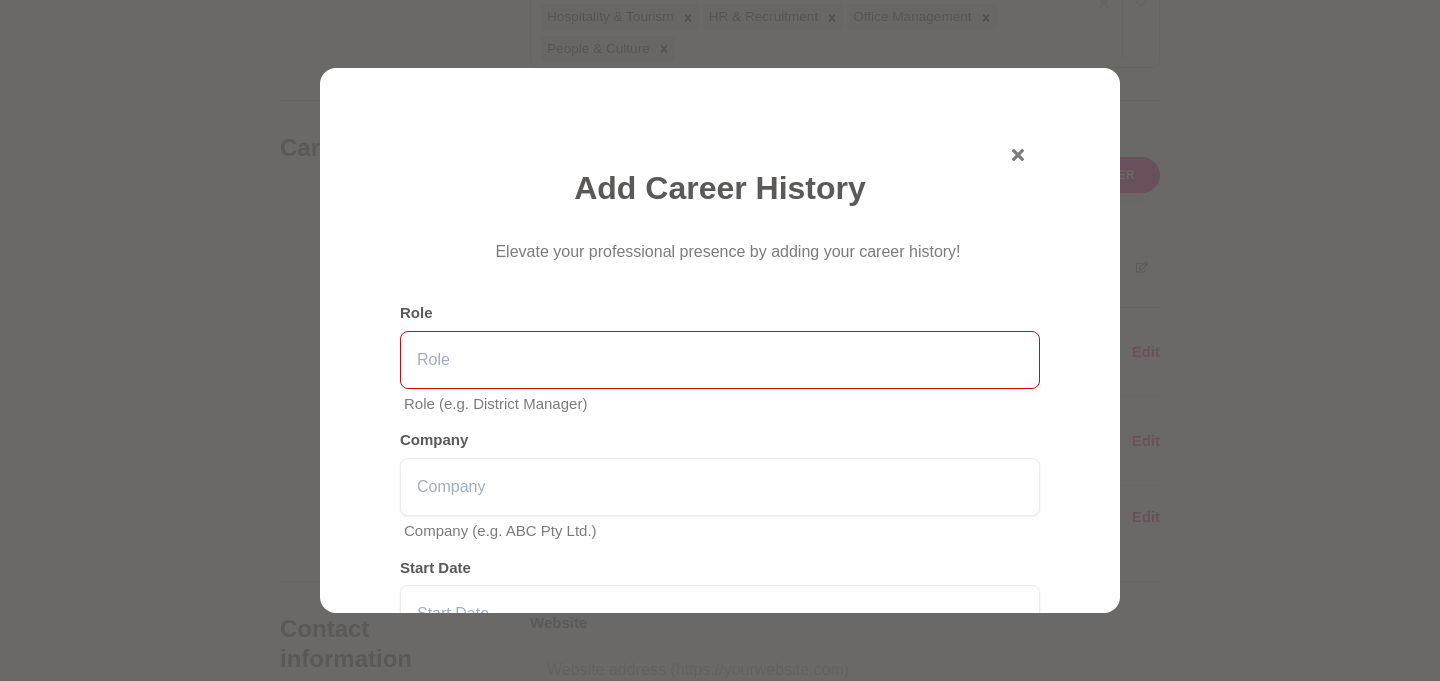 click at bounding box center [720, 360] 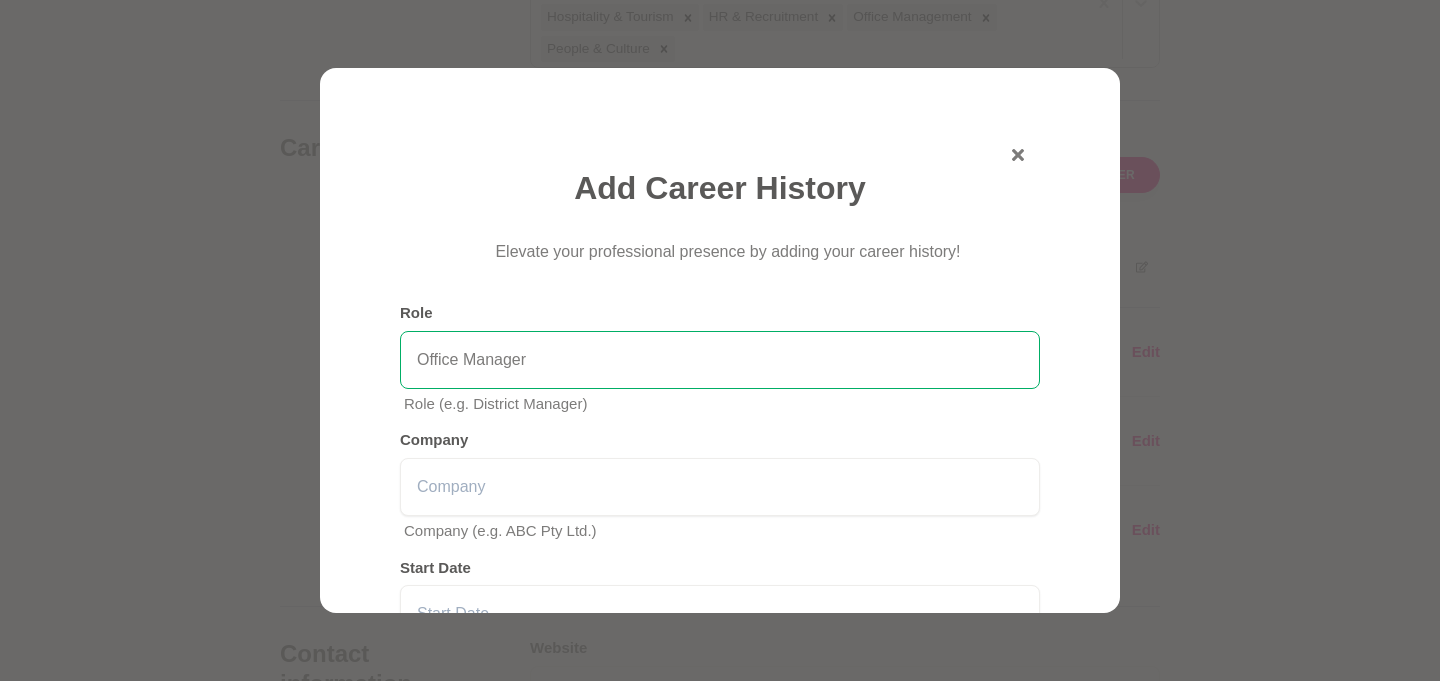 click on "Office Manager" at bounding box center (720, 360) 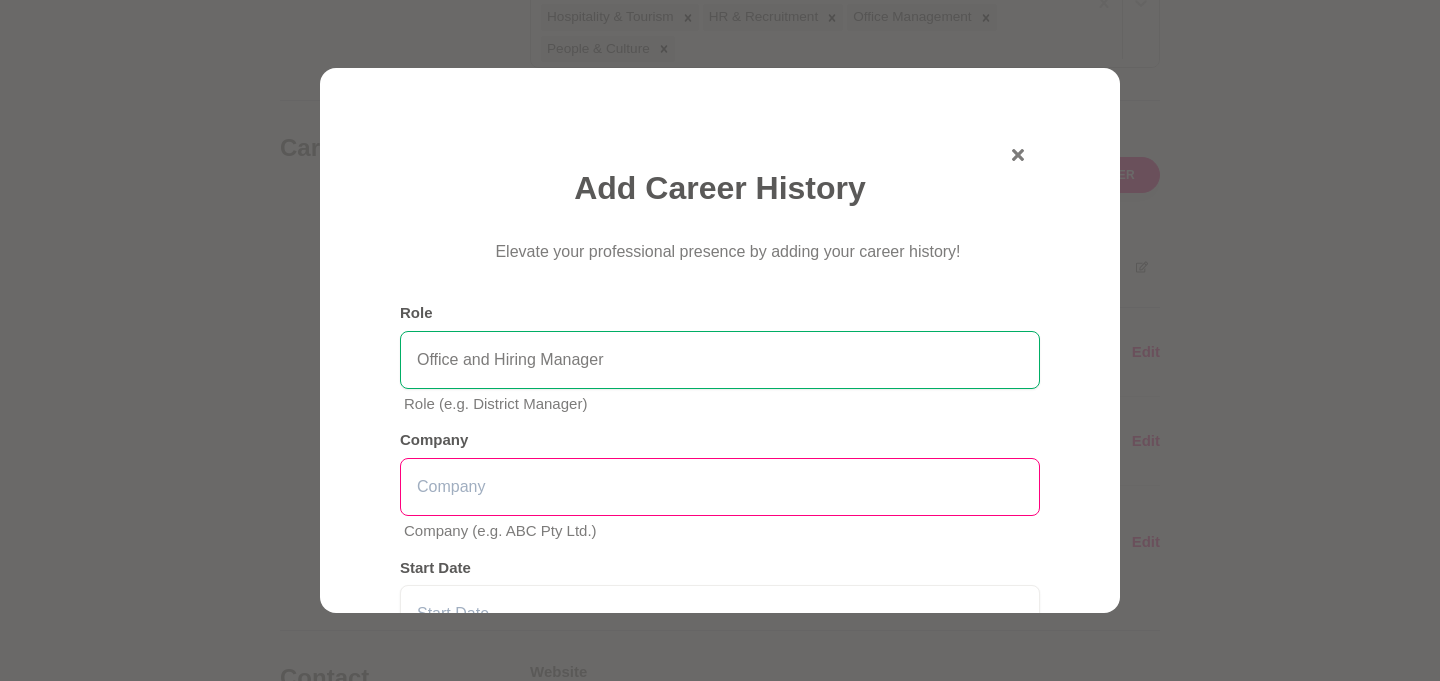 type on "Office and Hiring Manager" 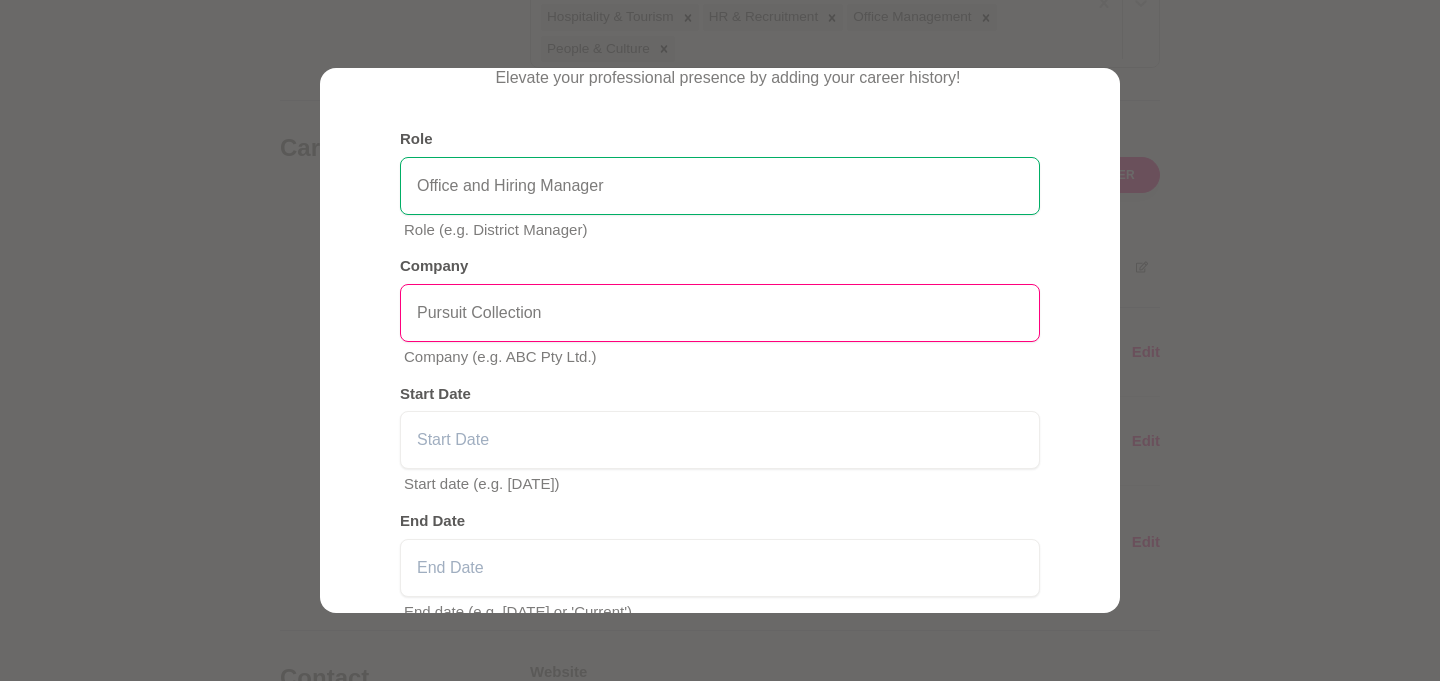 scroll, scrollTop: 189, scrollLeft: 0, axis: vertical 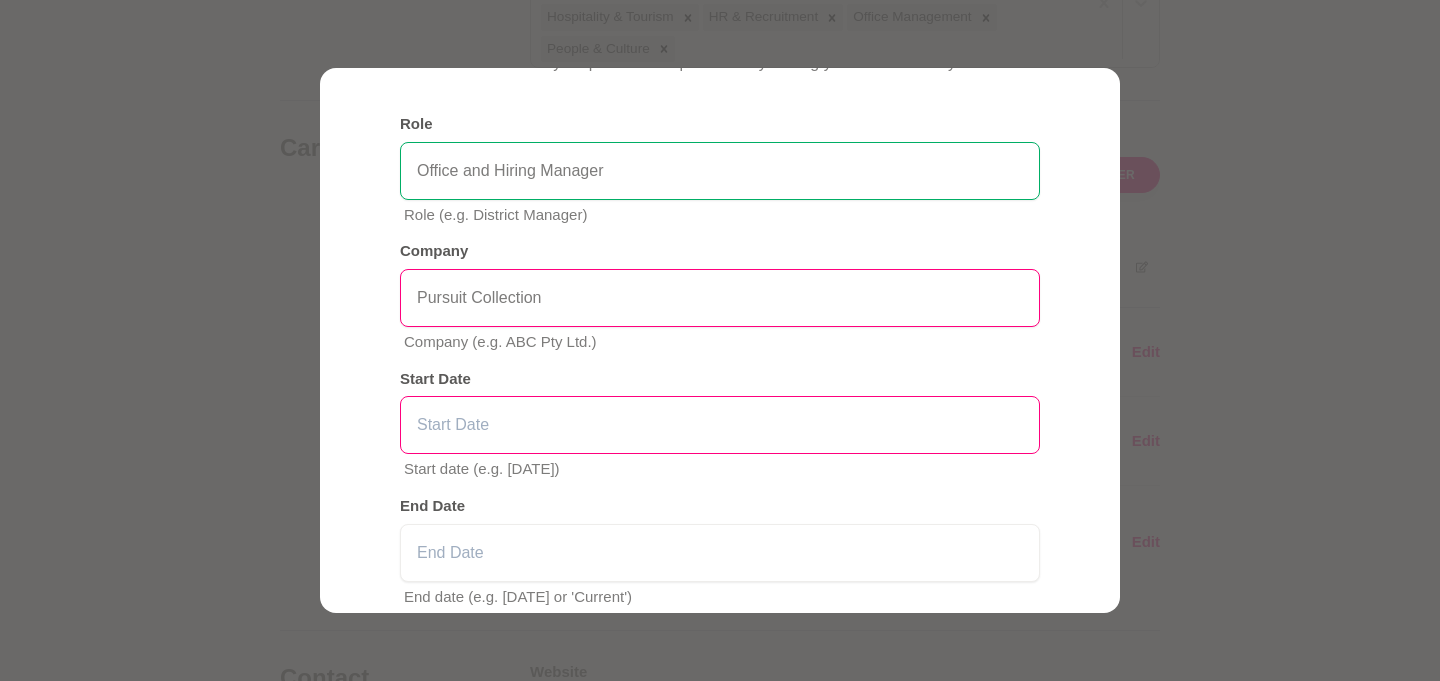 type on "Pursuit Collection" 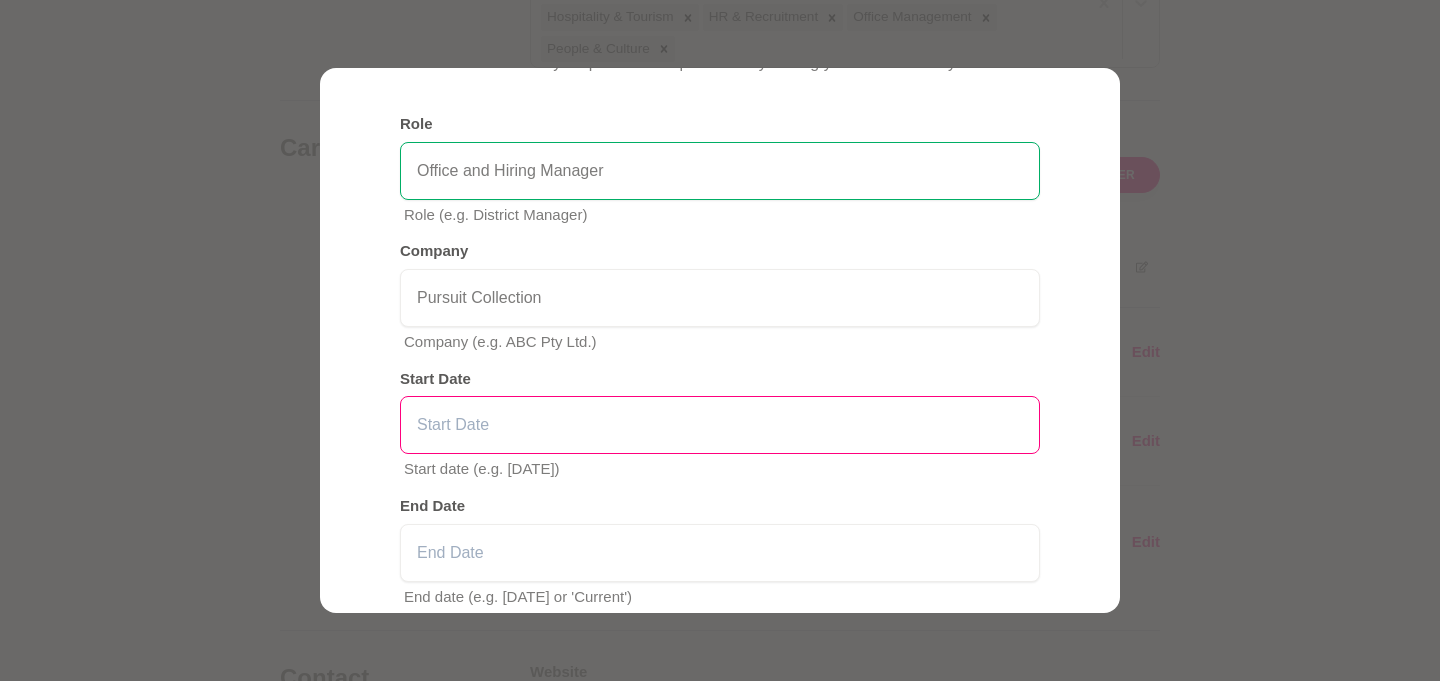 click at bounding box center (720, 425) 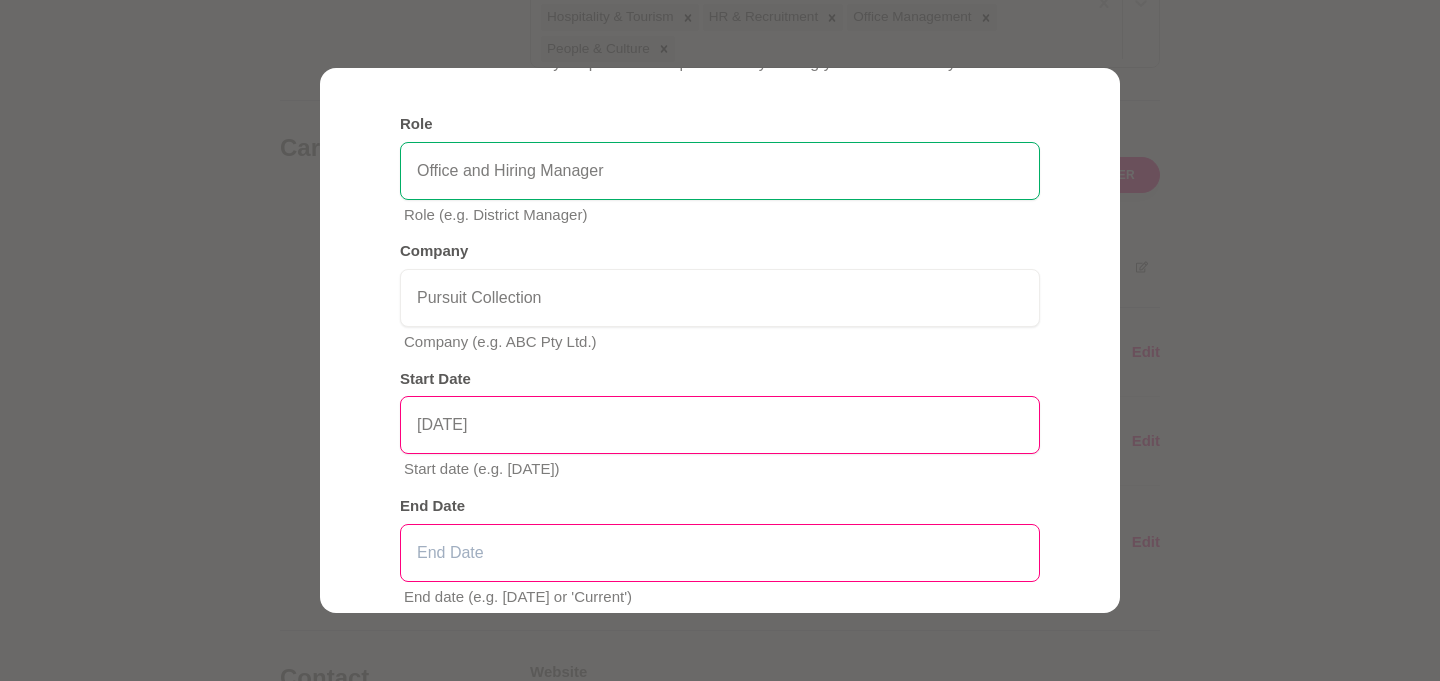type on "[DATE]" 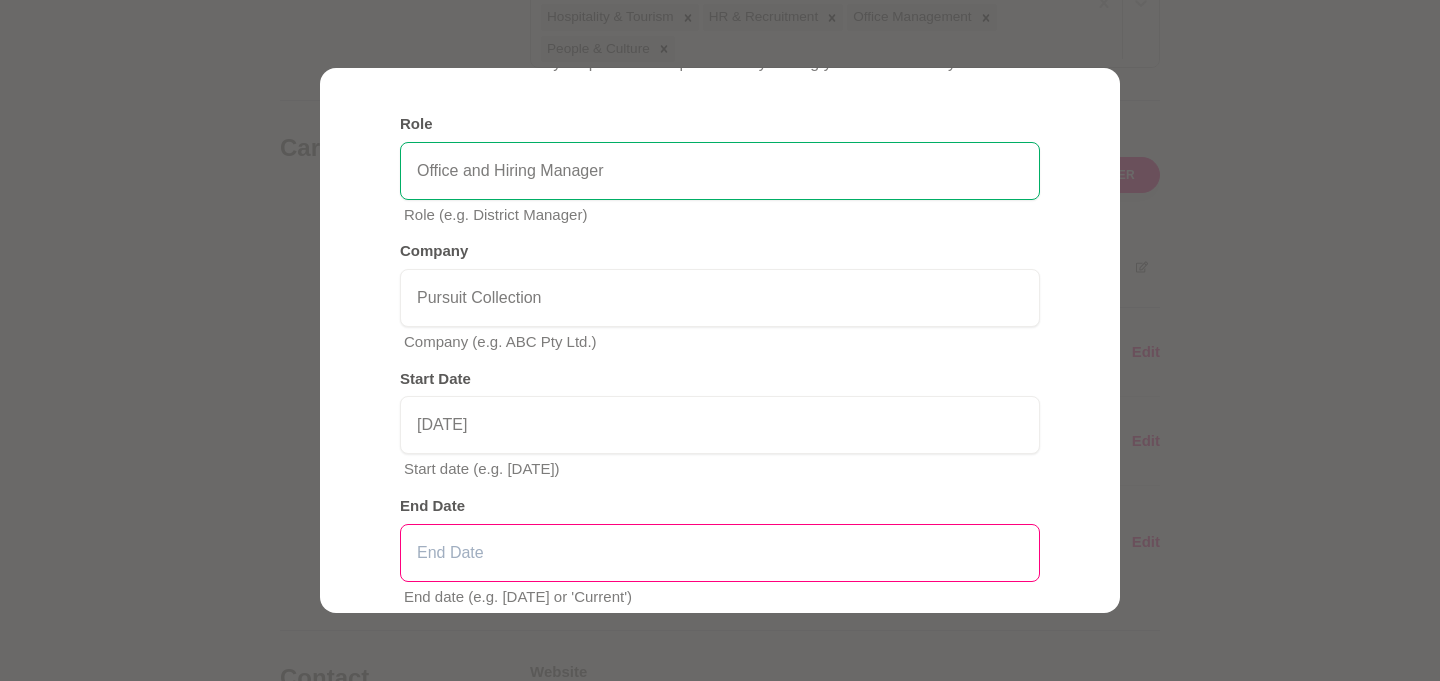 click at bounding box center [720, 553] 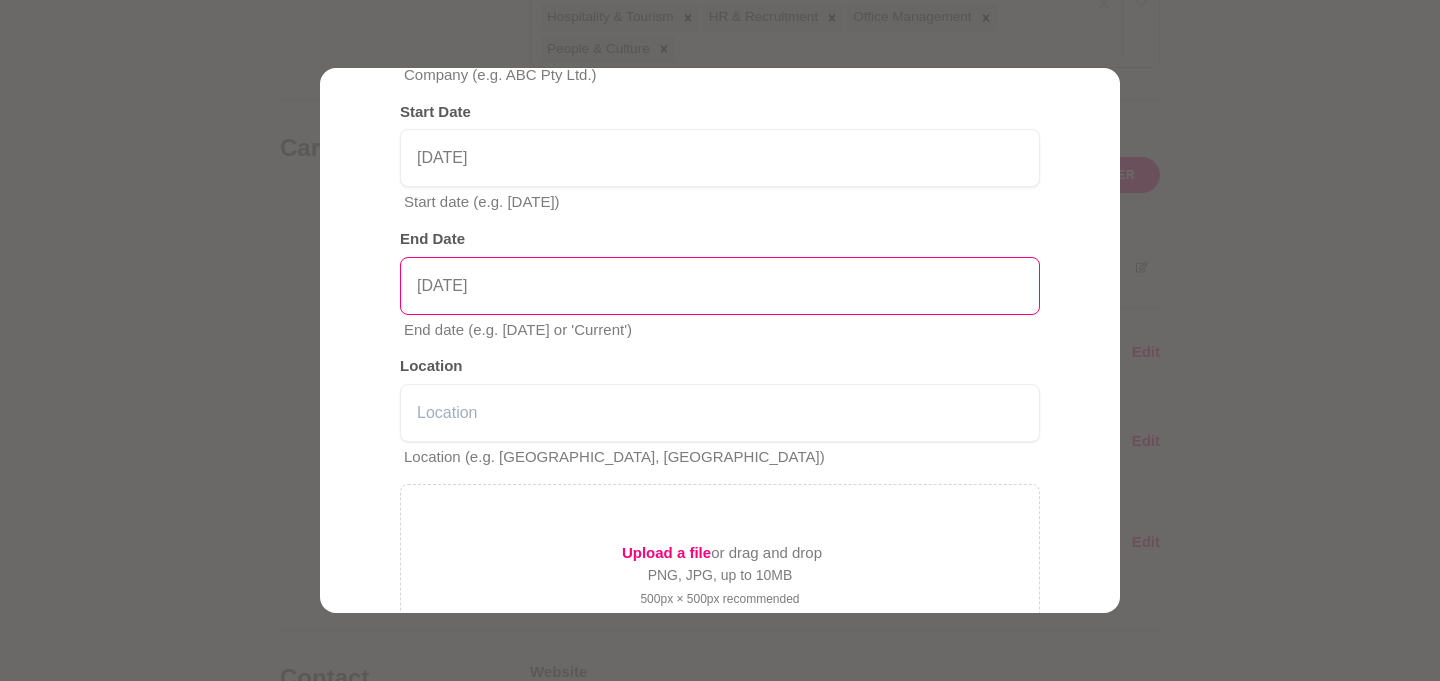 scroll, scrollTop: 480, scrollLeft: 0, axis: vertical 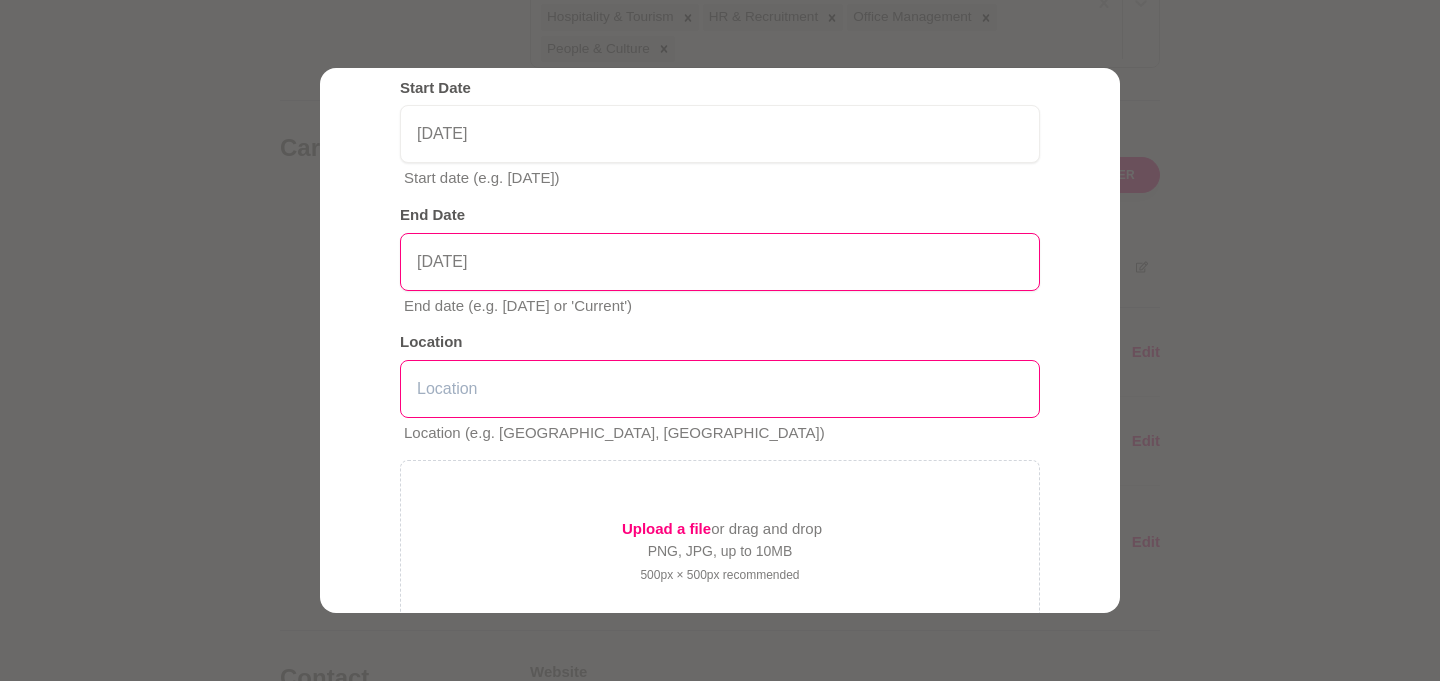 type on "[DATE]" 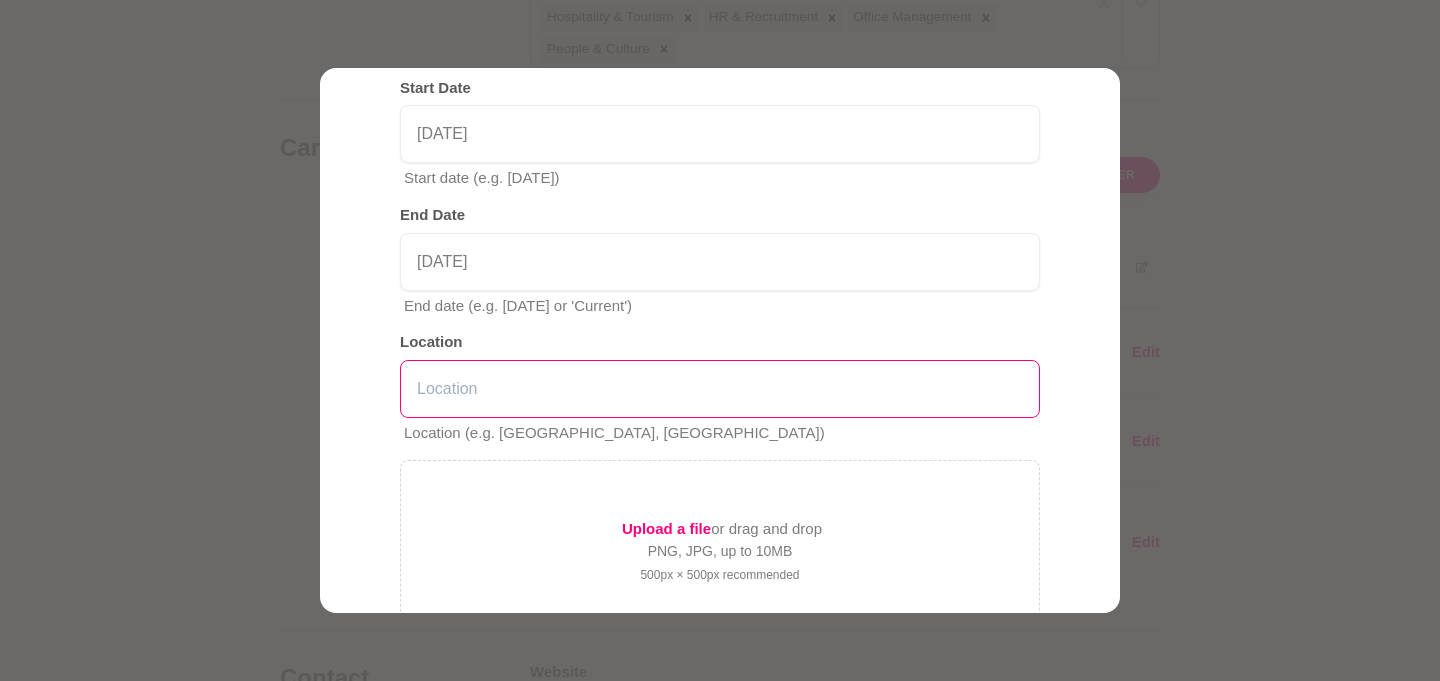 click at bounding box center [720, 389] 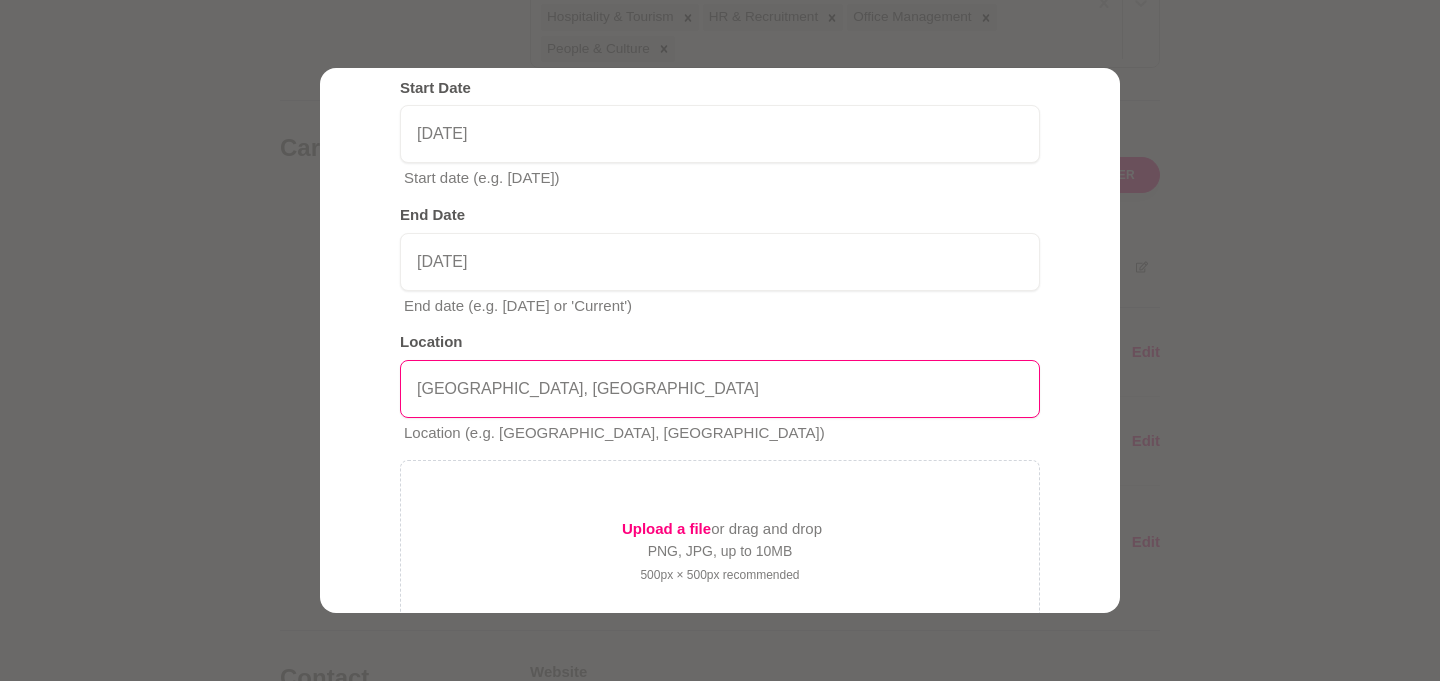 scroll, scrollTop: 645, scrollLeft: 0, axis: vertical 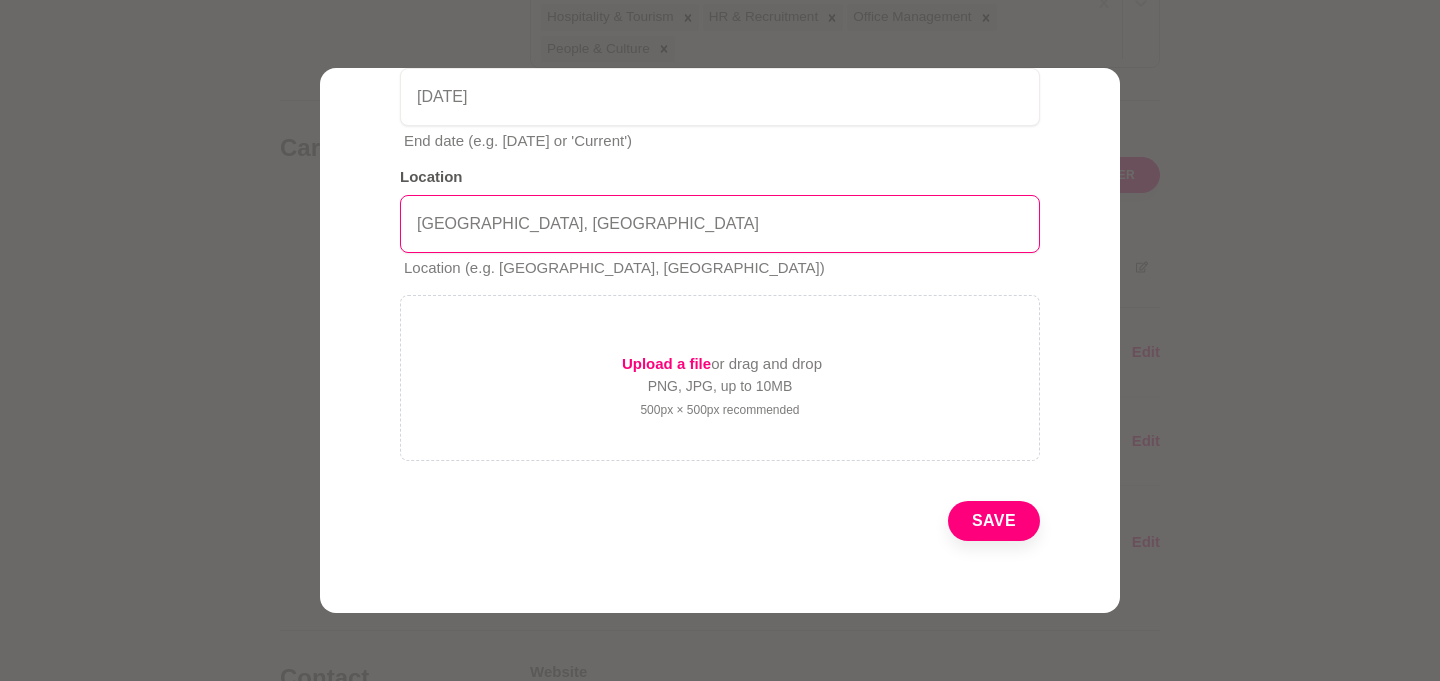 type on "[GEOGRAPHIC_DATA], [GEOGRAPHIC_DATA]" 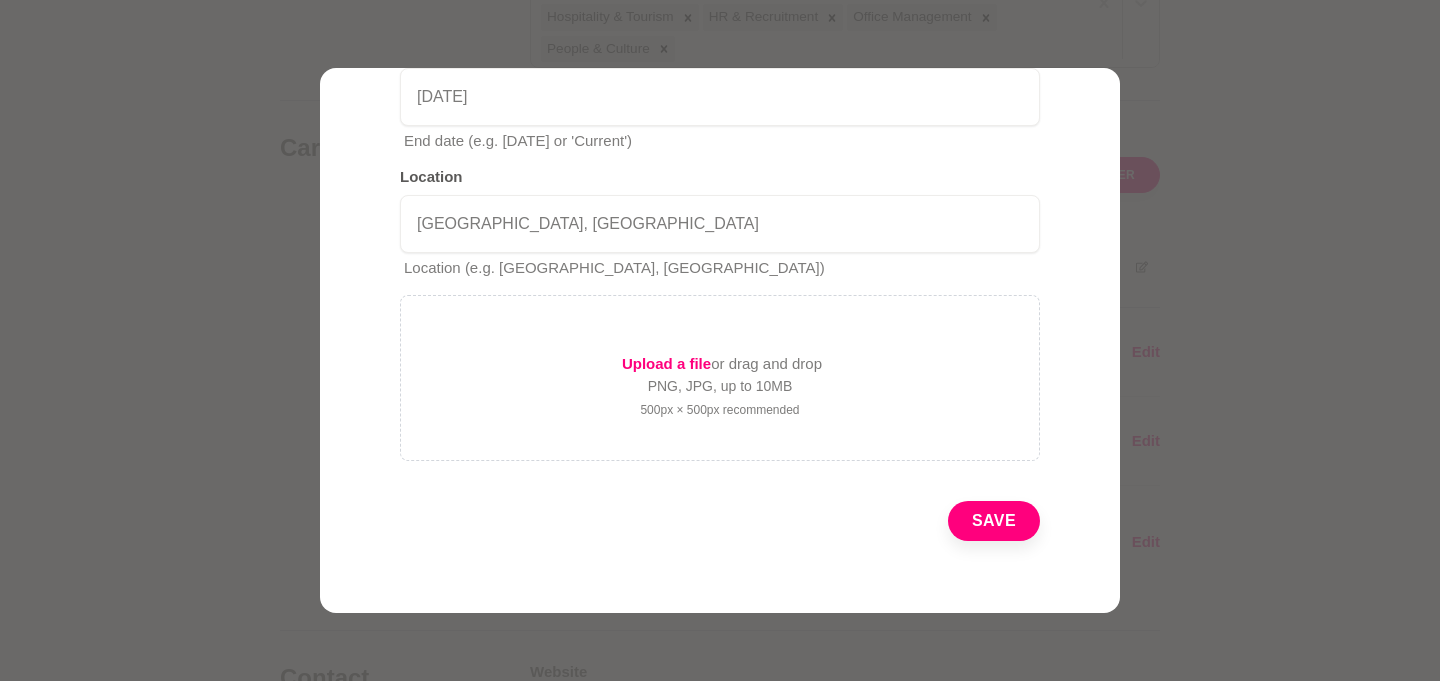 click on "Save" at bounding box center [994, 521] 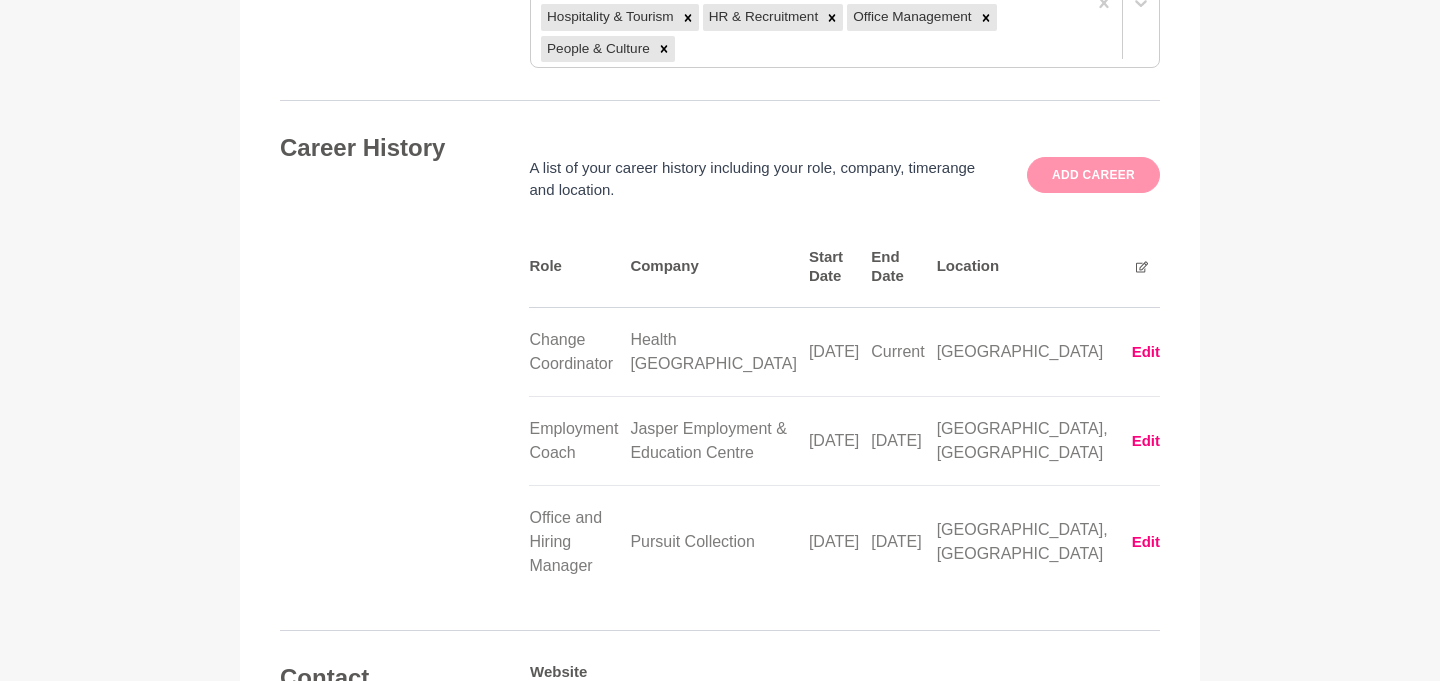 click on "Add career" at bounding box center (1093, 175) 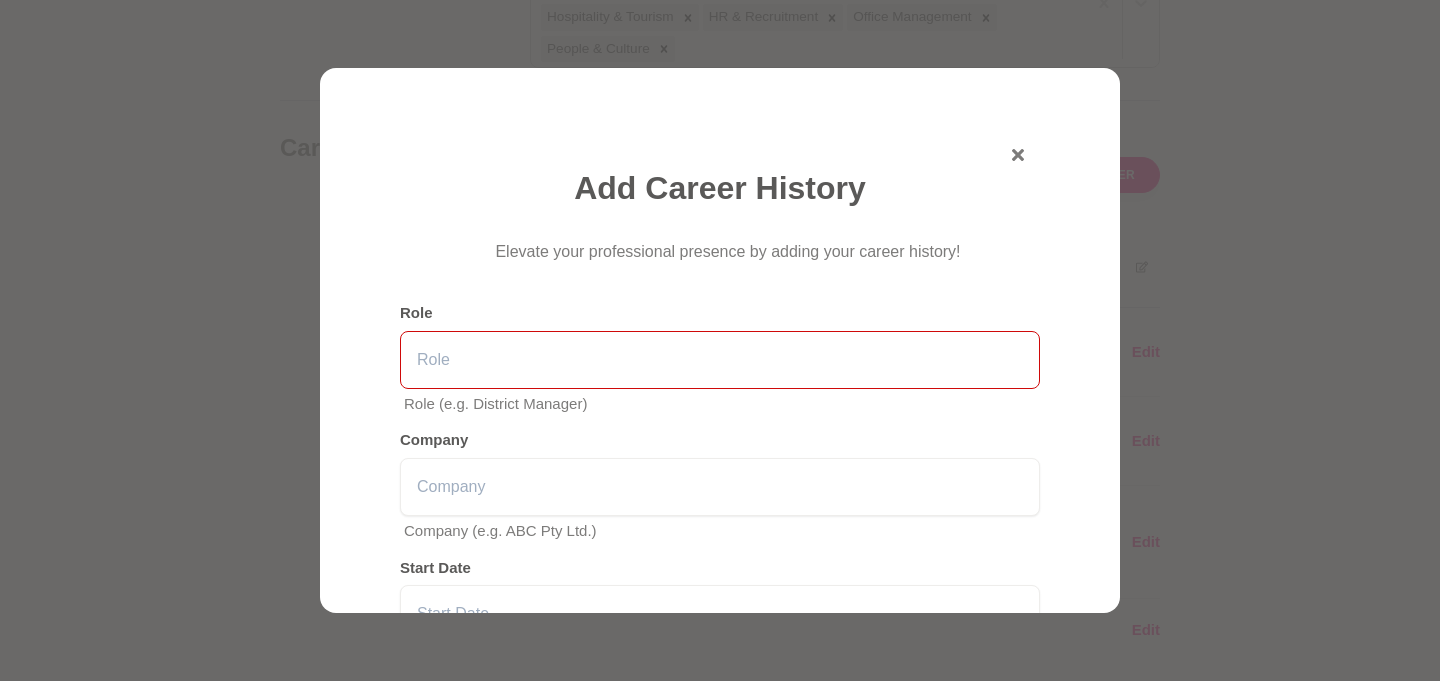 click at bounding box center (720, 360) 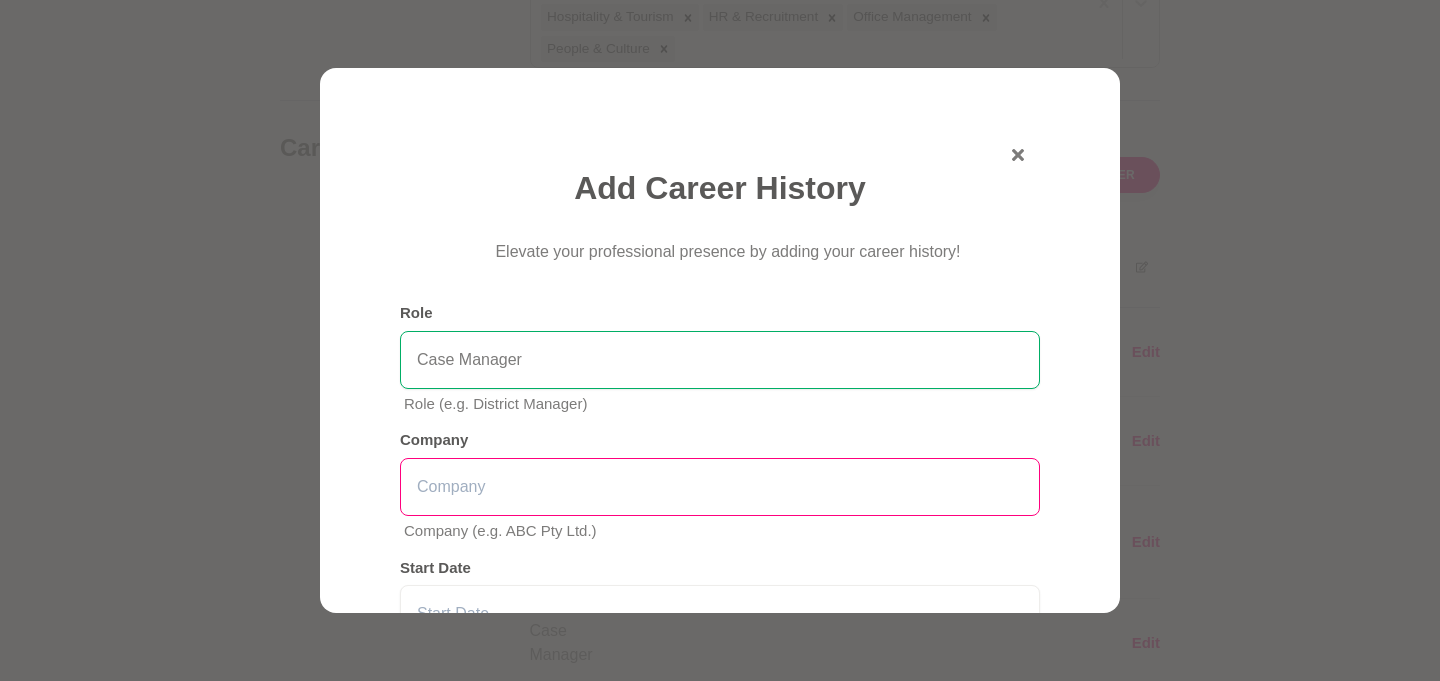 type on "Case Manager" 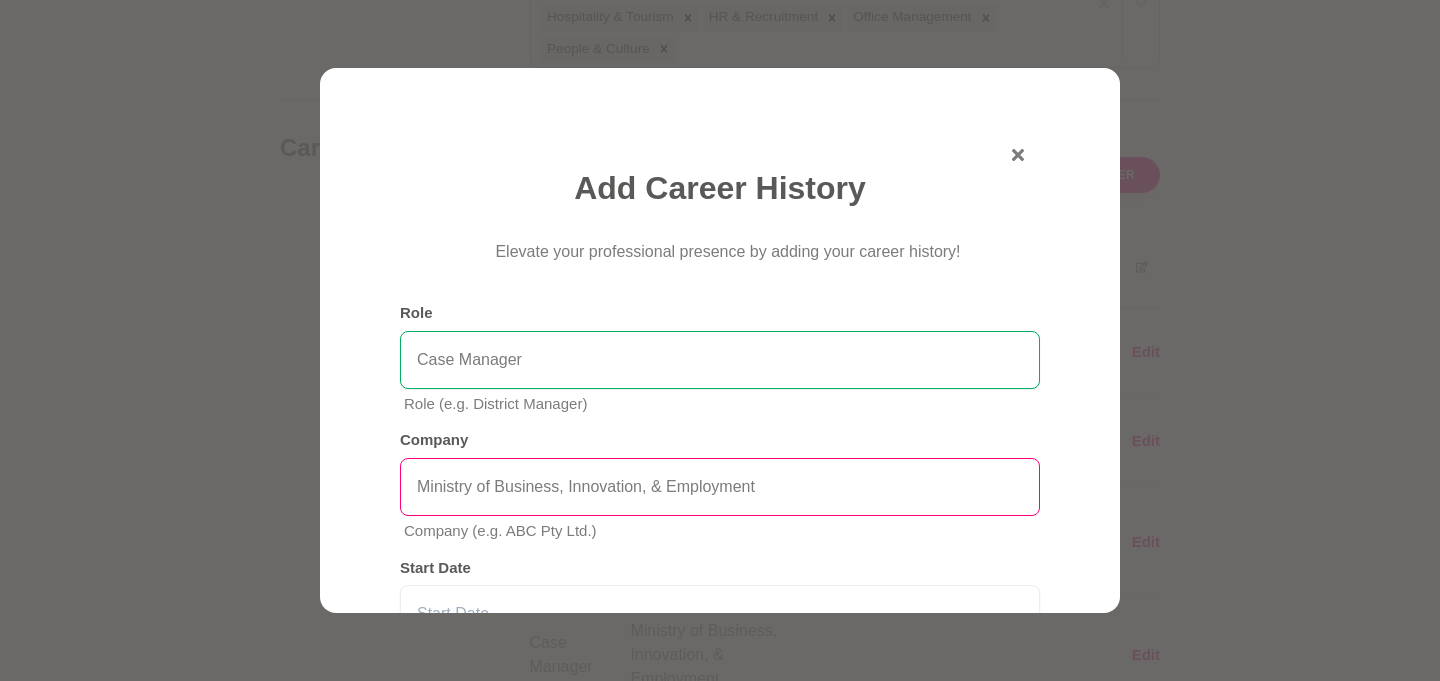 click on "Ministry of Business, Innovation, & Employment" at bounding box center [720, 487] 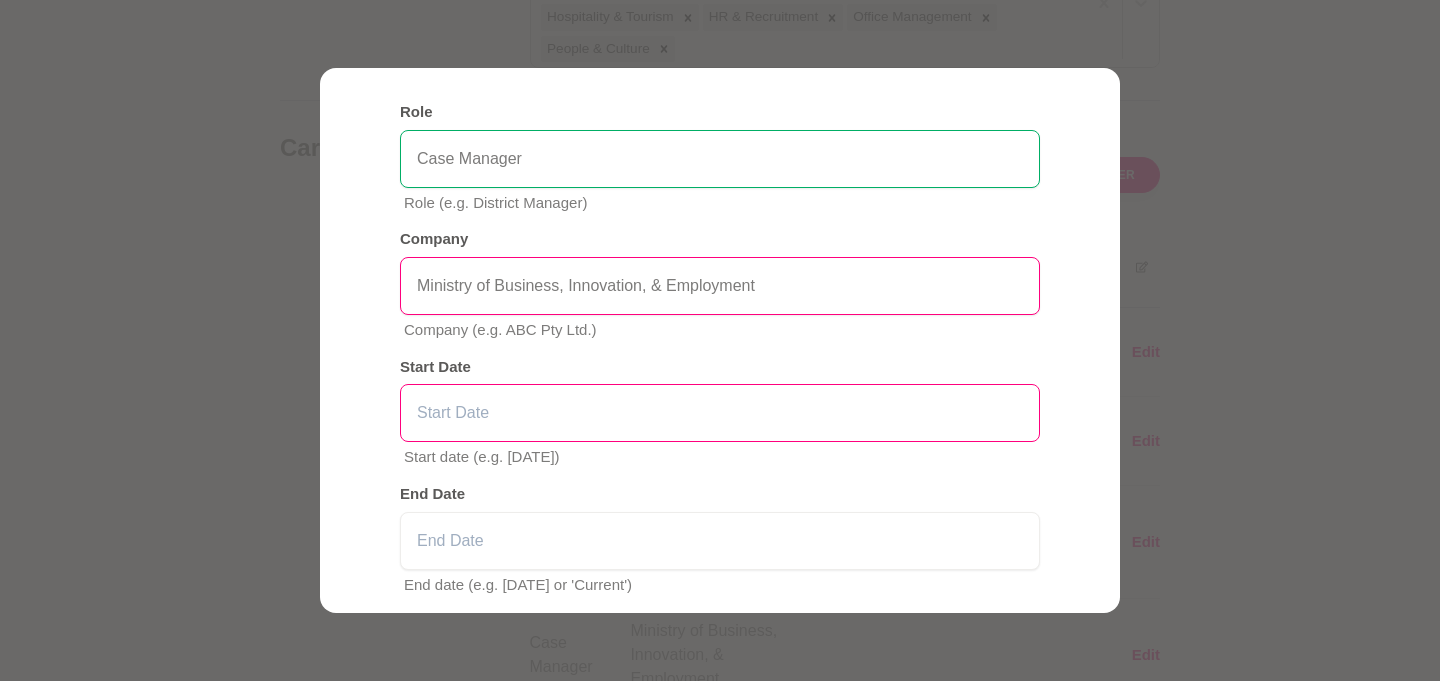 type on "Ministry of Business, Innovation, & Employment" 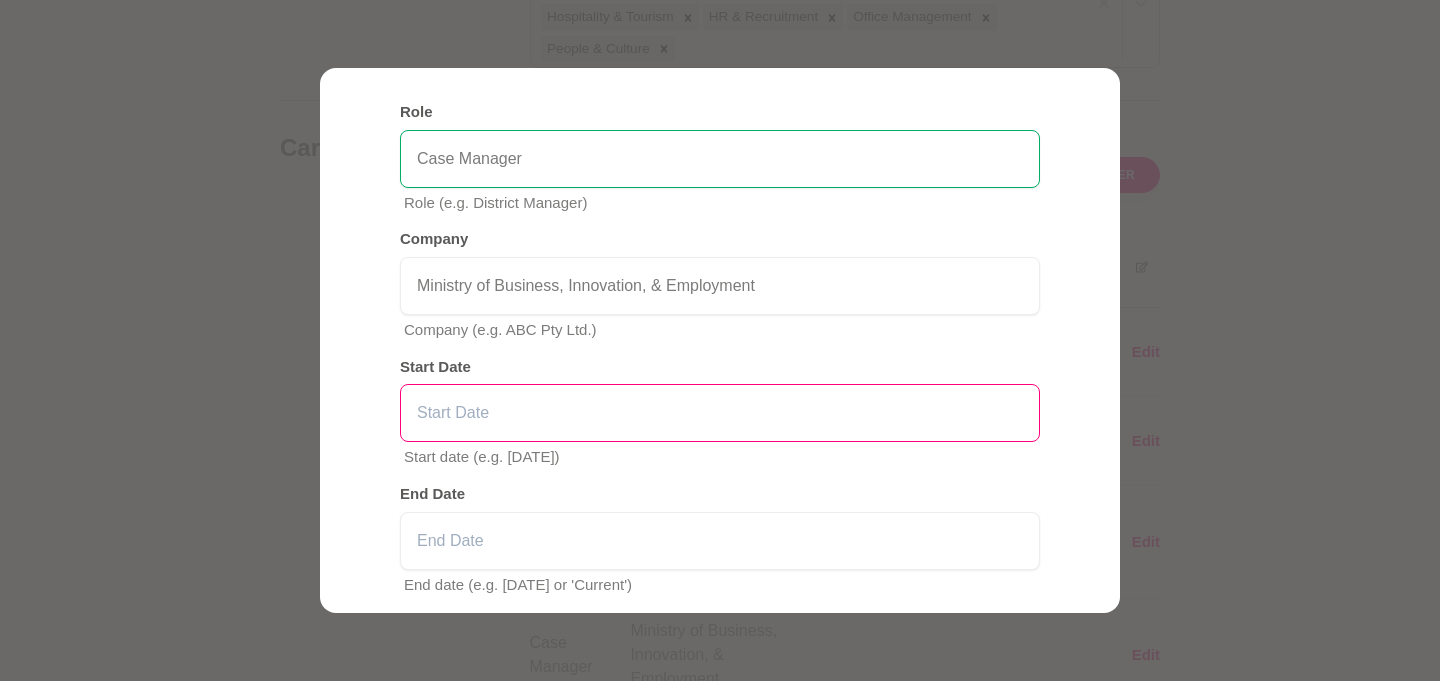 click at bounding box center (720, 413) 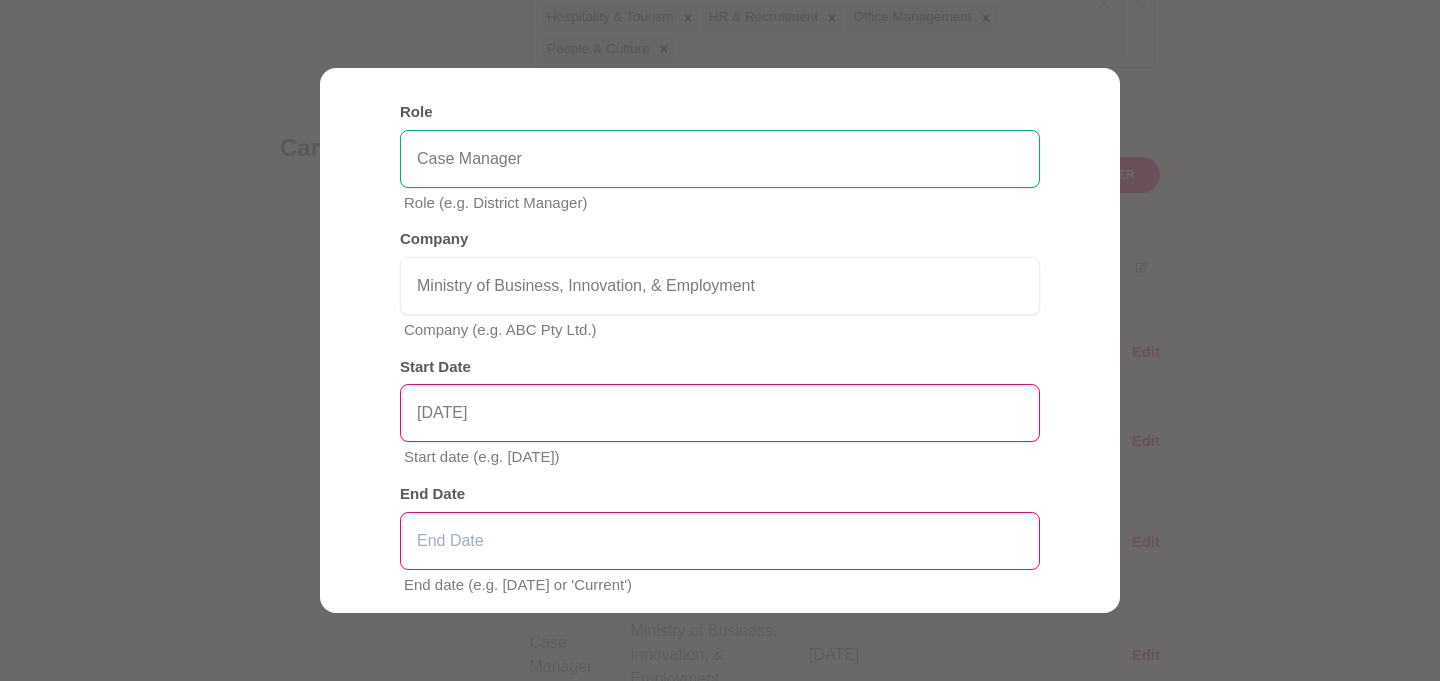 type on "[DATE]" 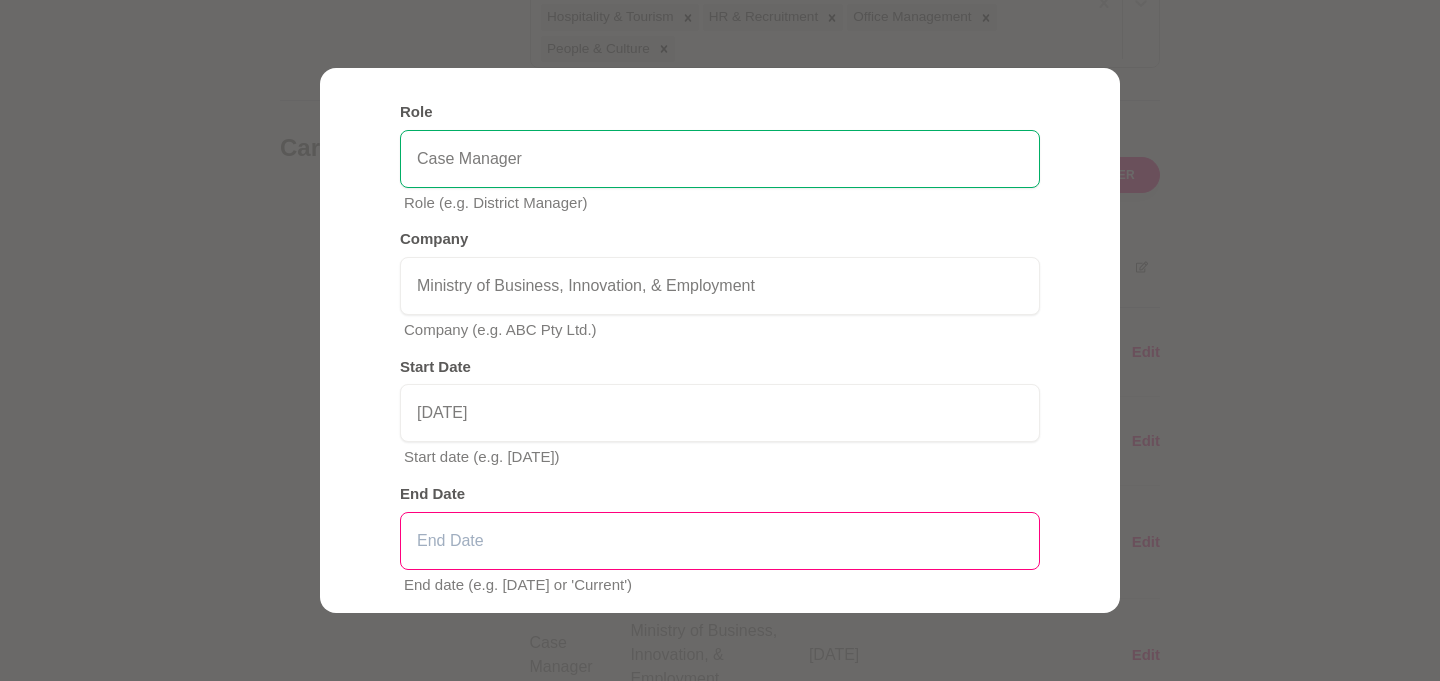click at bounding box center [720, 541] 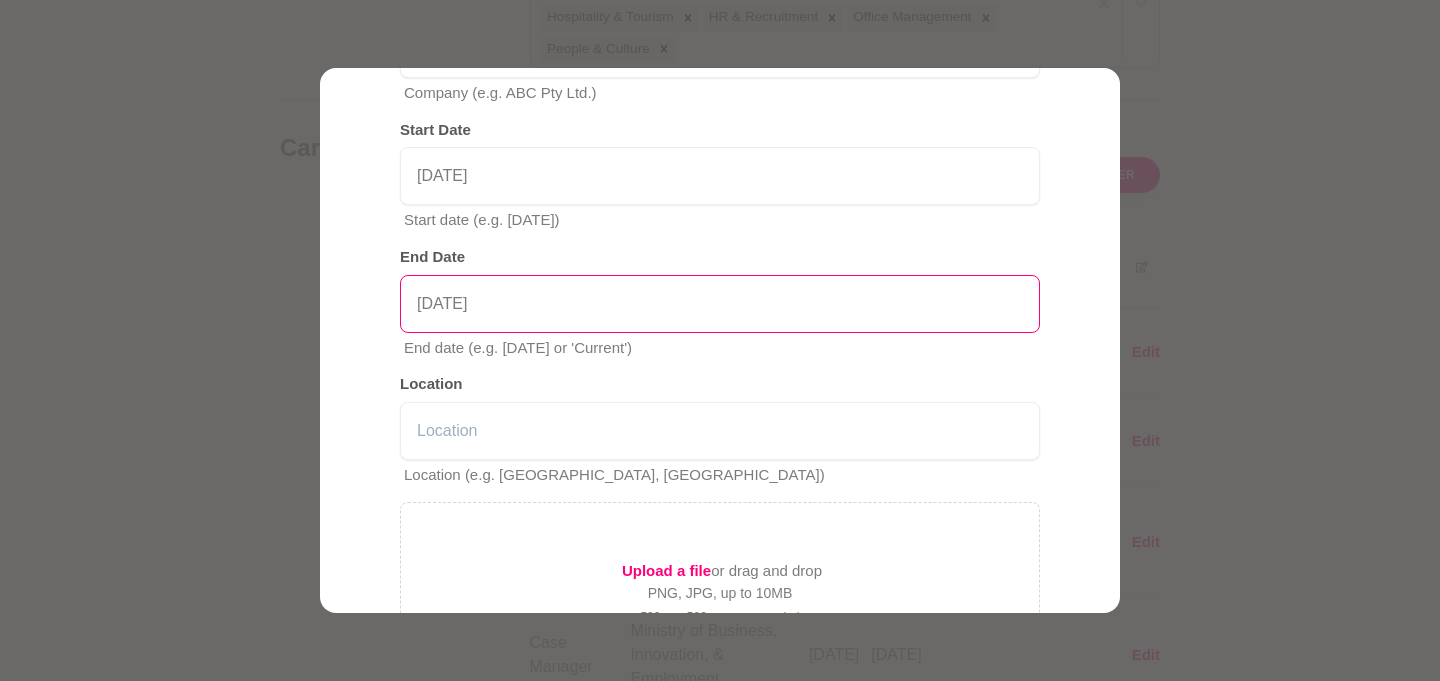 scroll, scrollTop: 456, scrollLeft: 0, axis: vertical 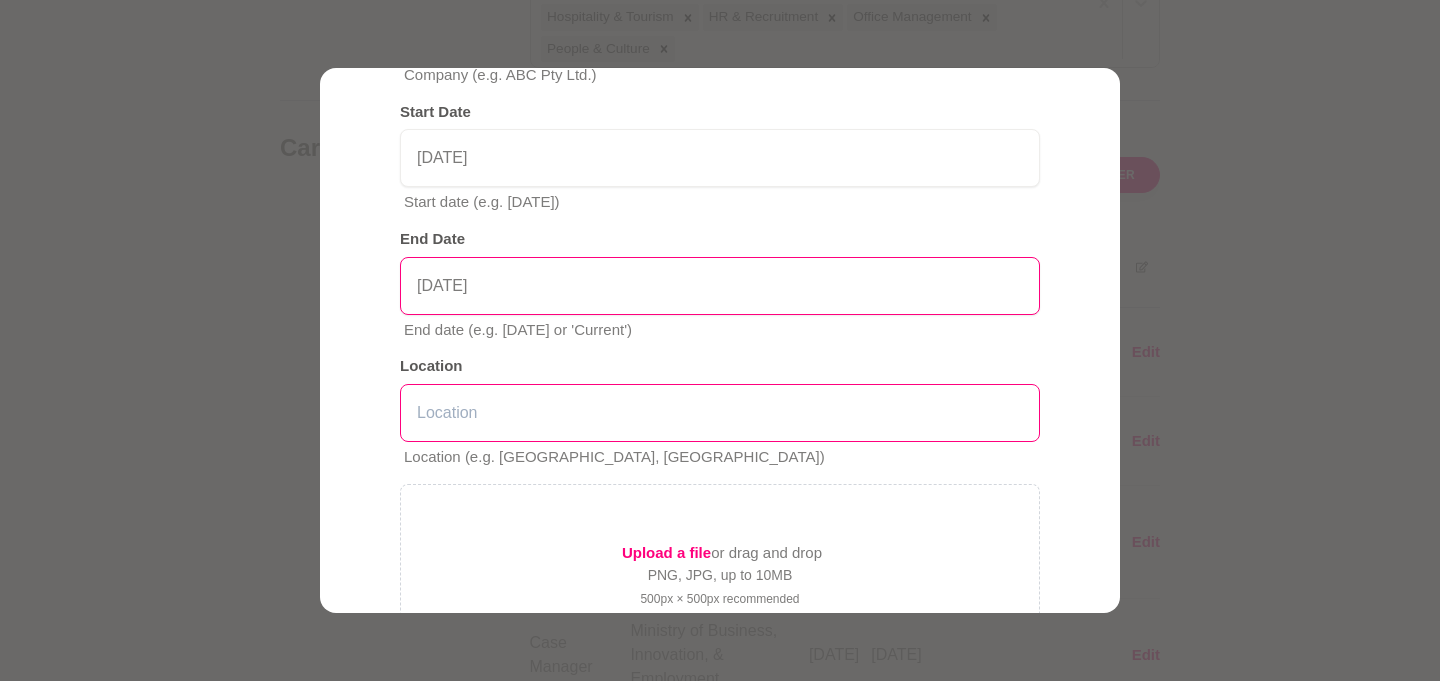 type on "[DATE]" 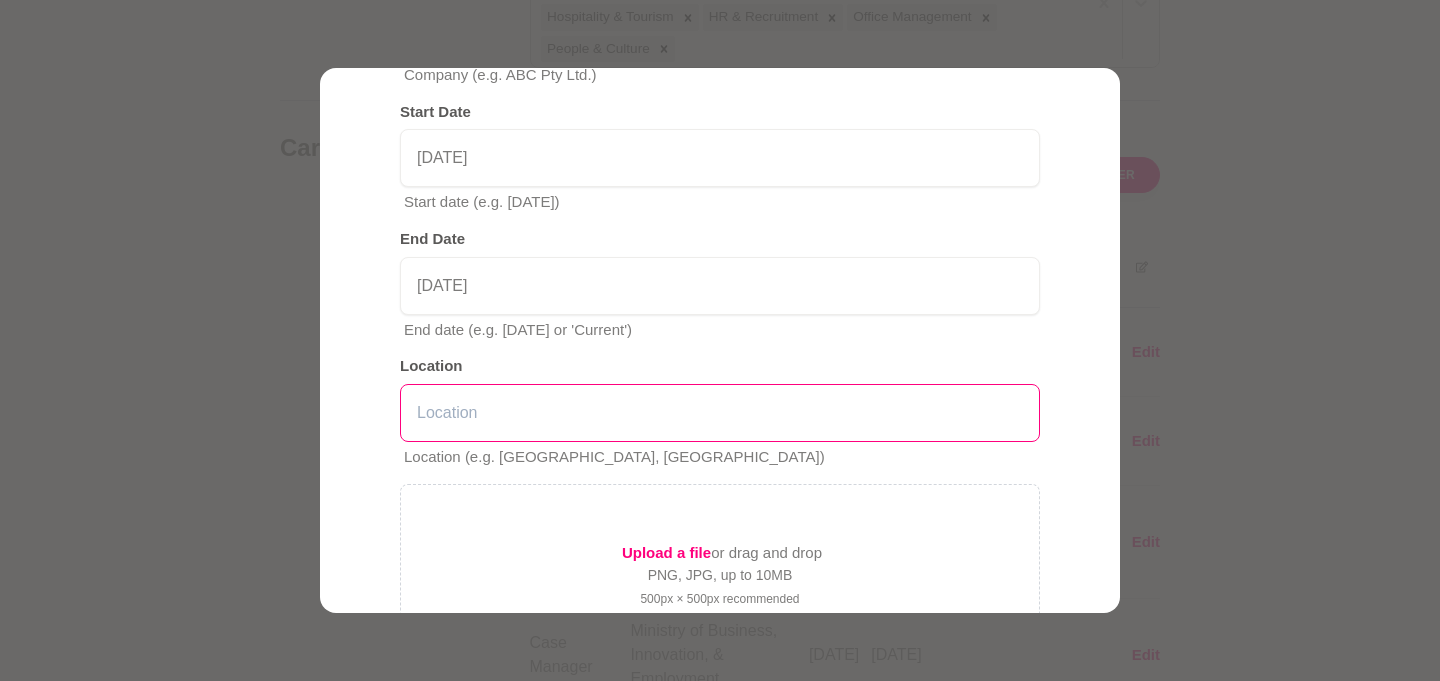 click at bounding box center [720, 413] 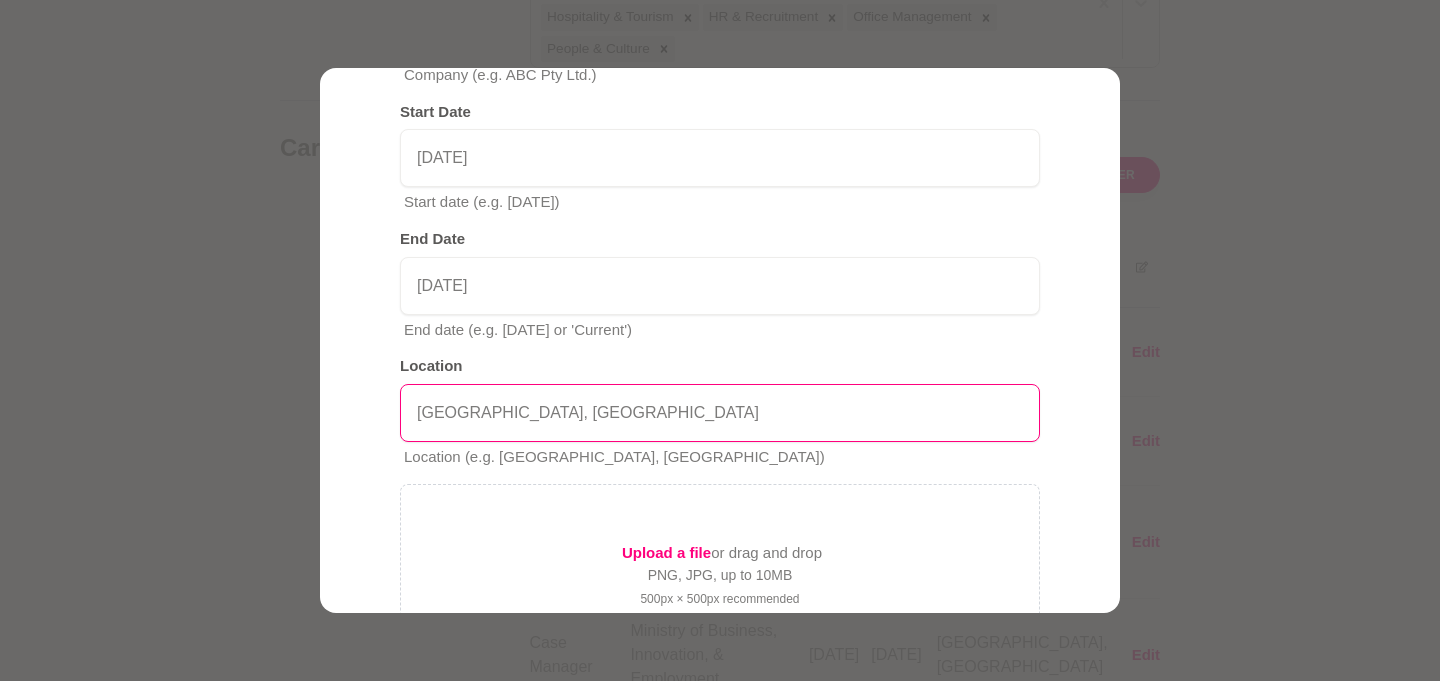 scroll, scrollTop: 645, scrollLeft: 0, axis: vertical 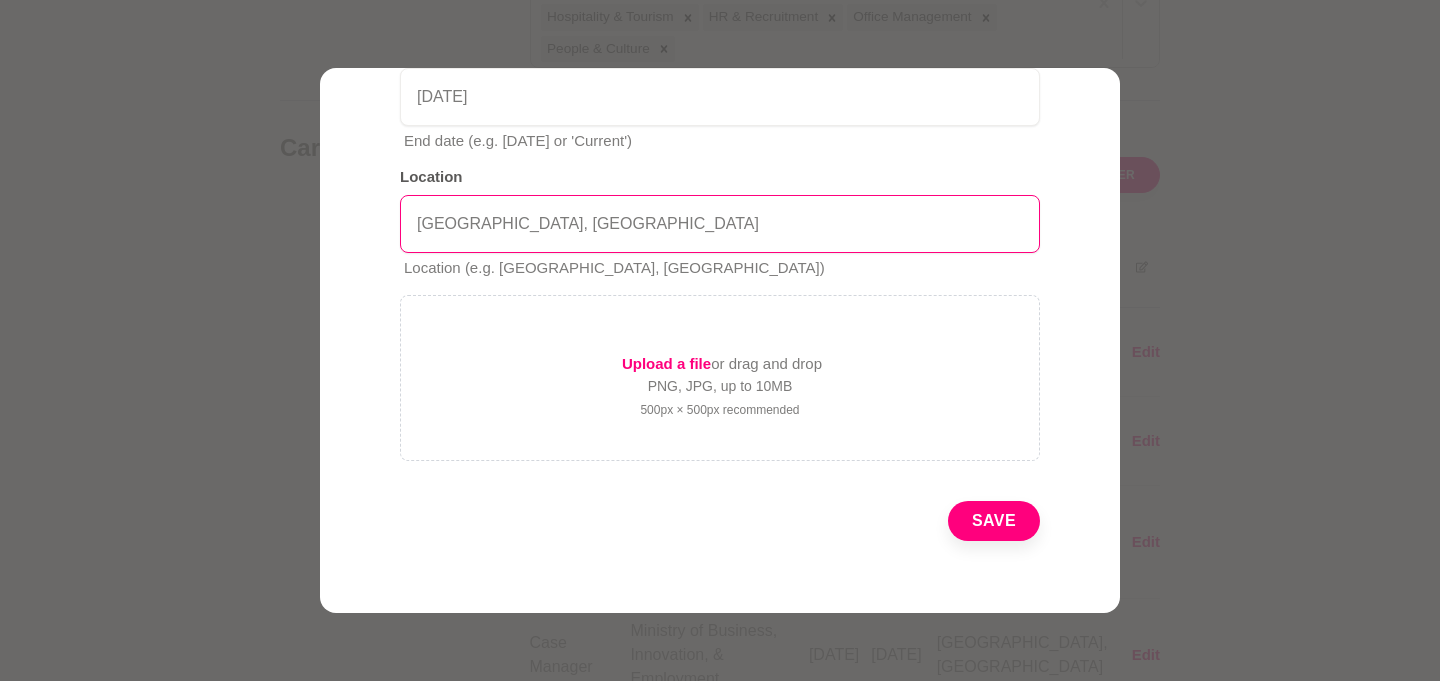 type on "[GEOGRAPHIC_DATA], [GEOGRAPHIC_DATA]" 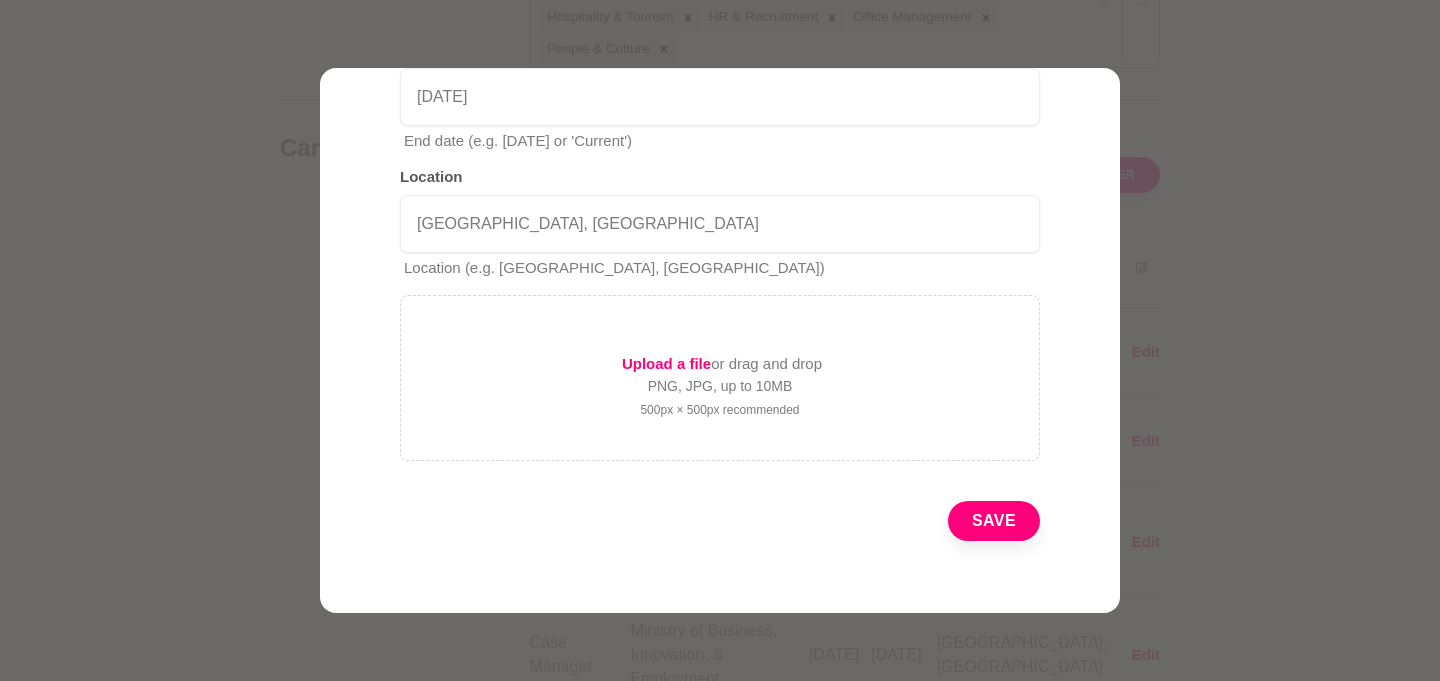 click on "Save" at bounding box center (994, 521) 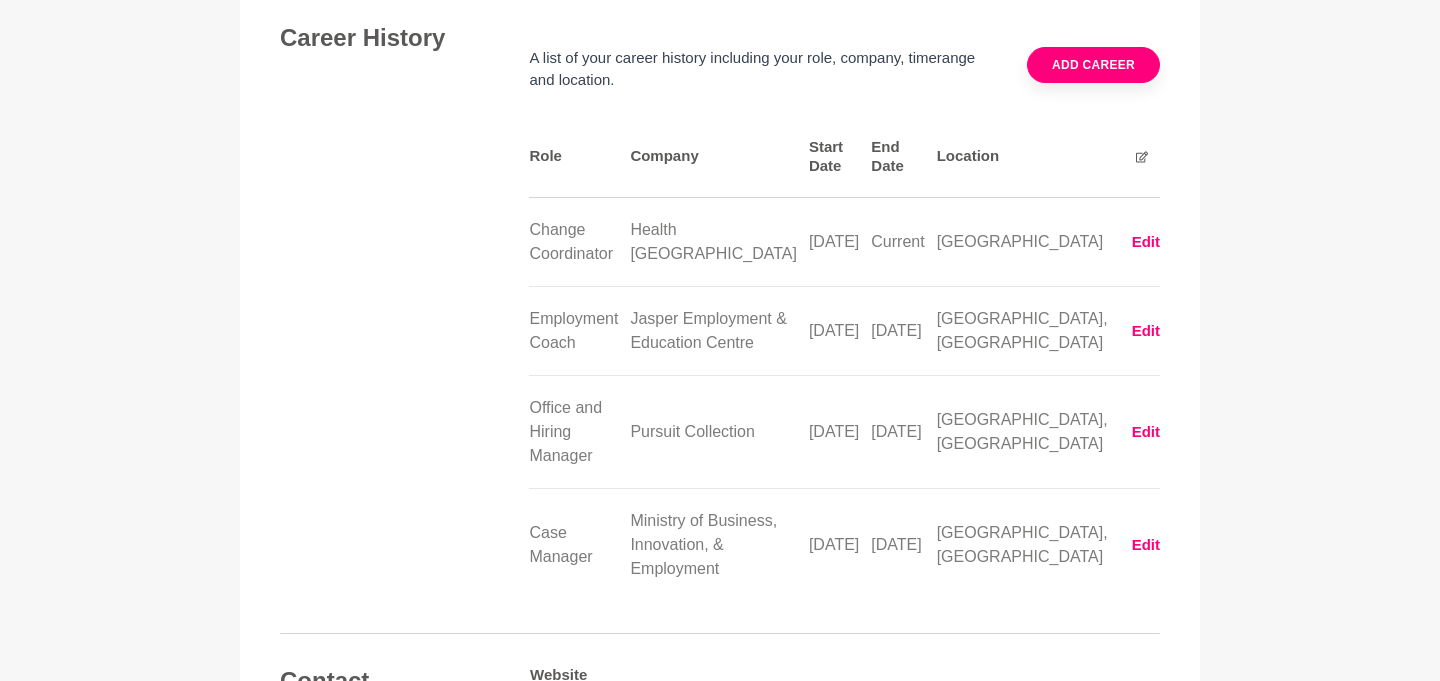 scroll, scrollTop: 2718, scrollLeft: 0, axis: vertical 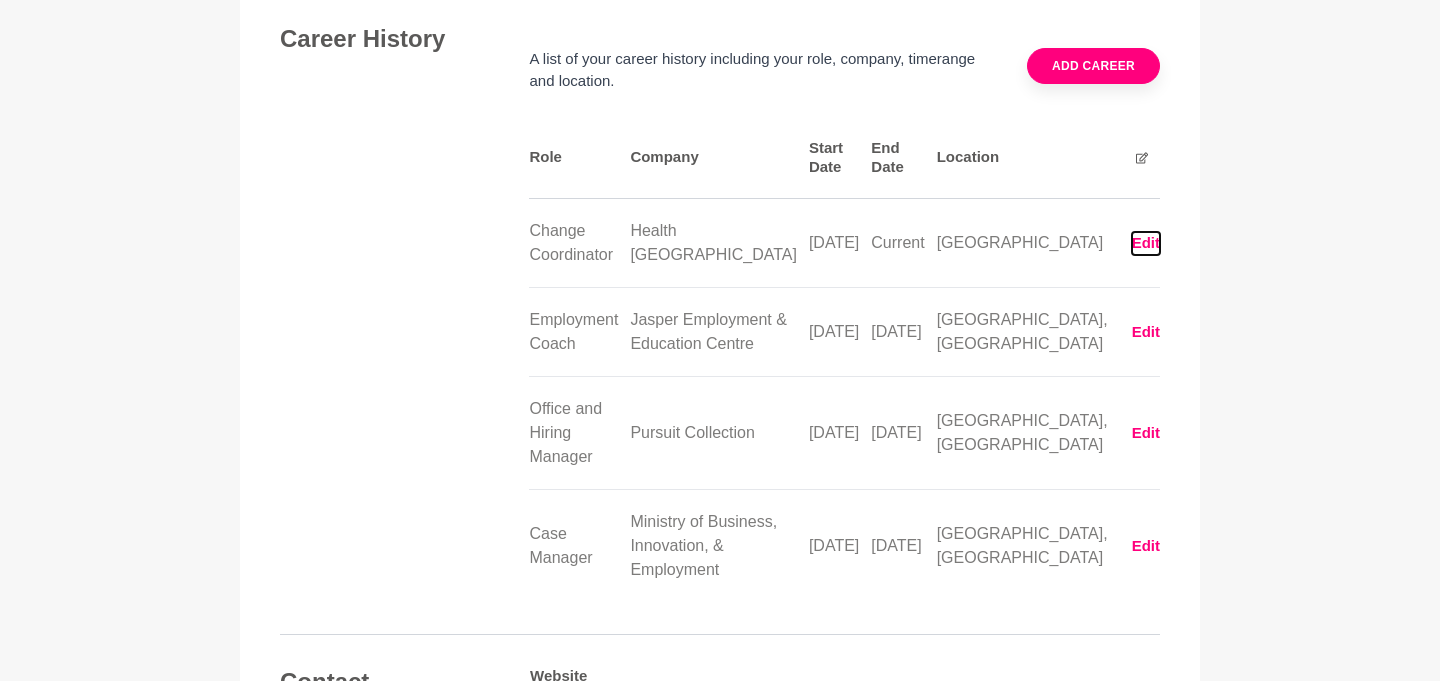 click on "Edit" at bounding box center (1146, 243) 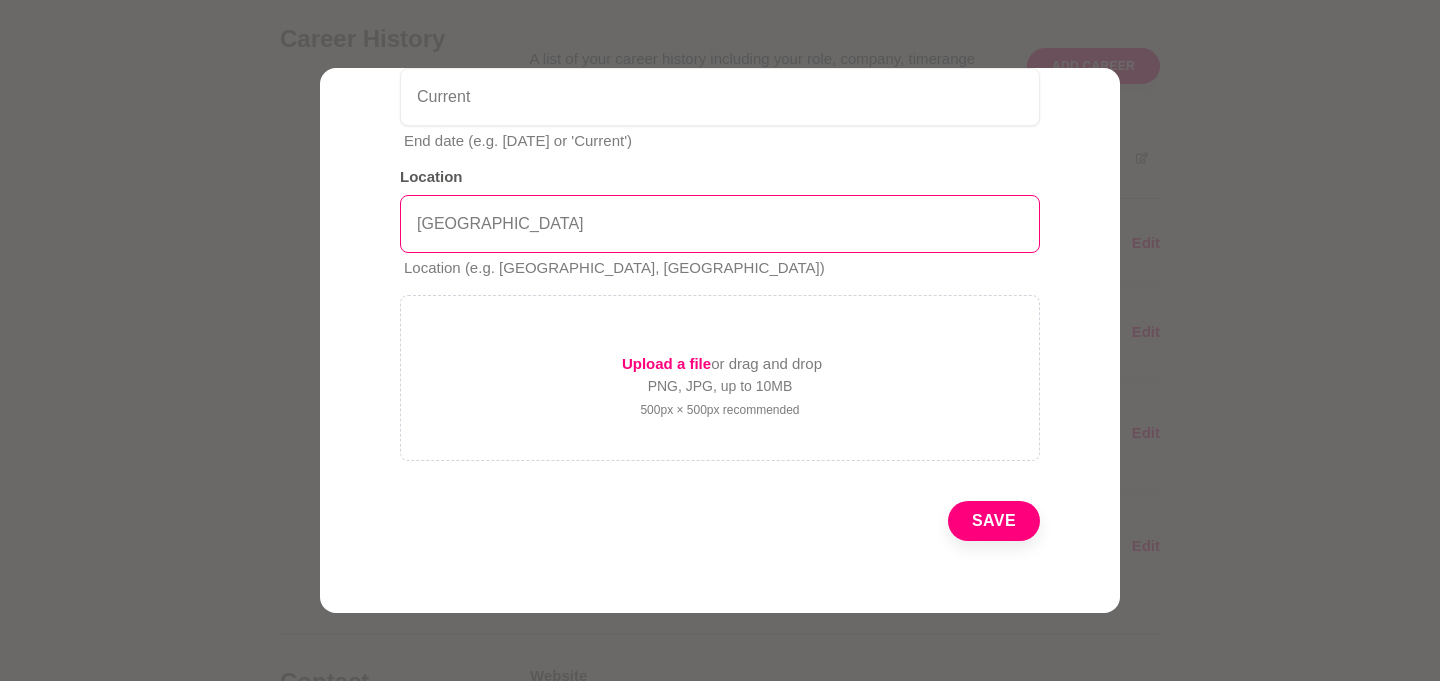 click on "[GEOGRAPHIC_DATA]" at bounding box center (720, 224) 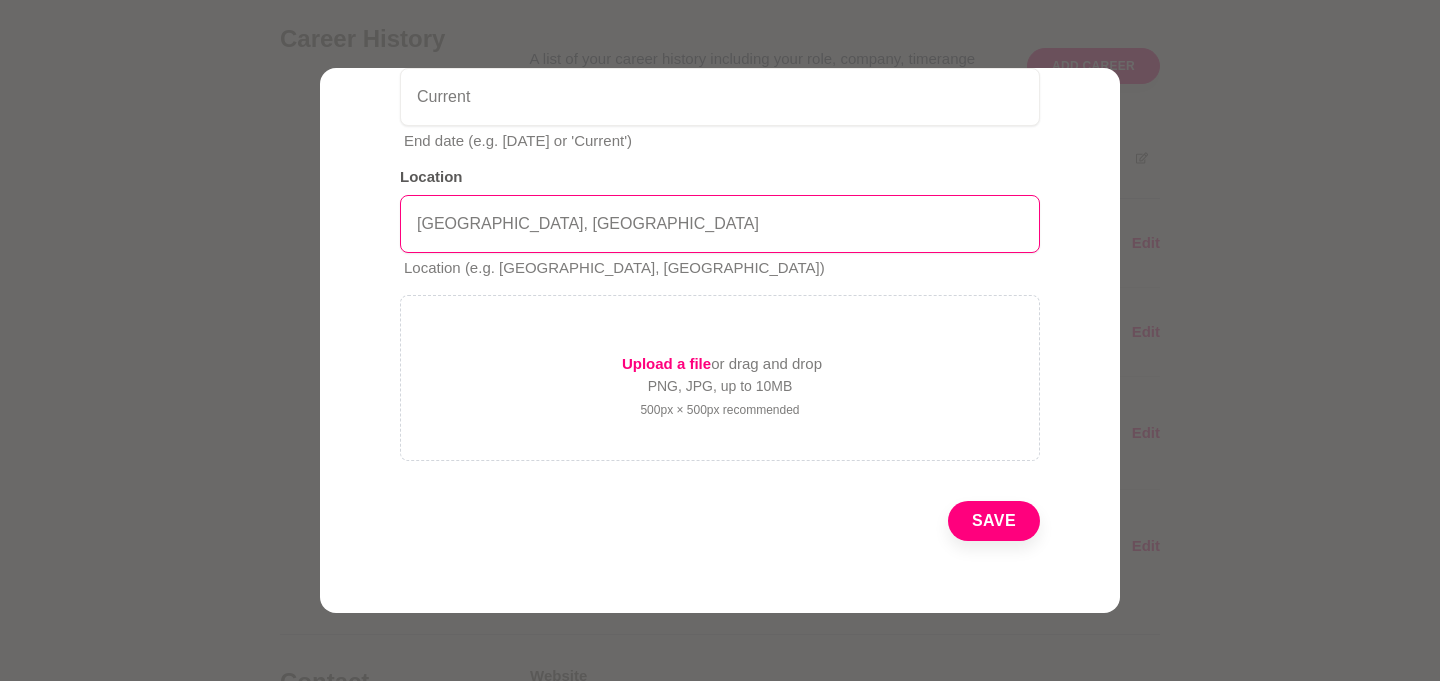 type on "[GEOGRAPHIC_DATA], [GEOGRAPHIC_DATA]" 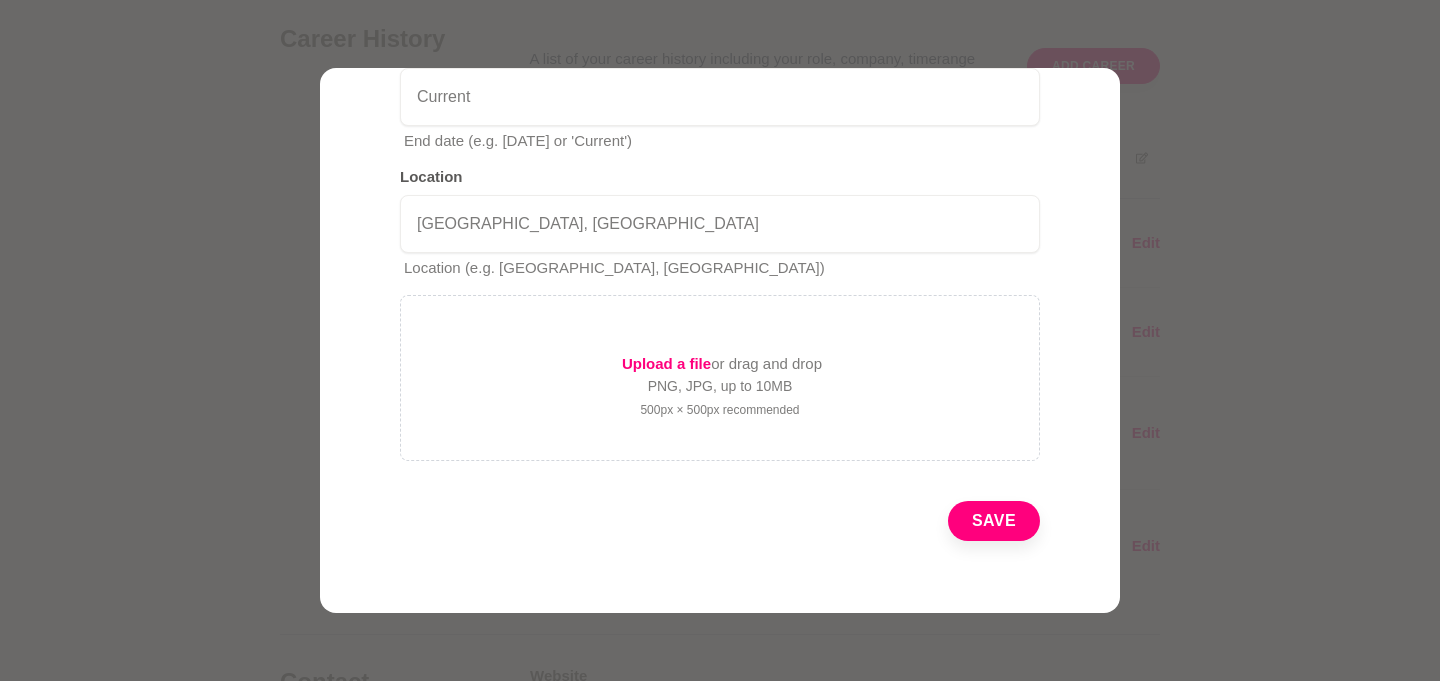 click on "Save" at bounding box center (994, 521) 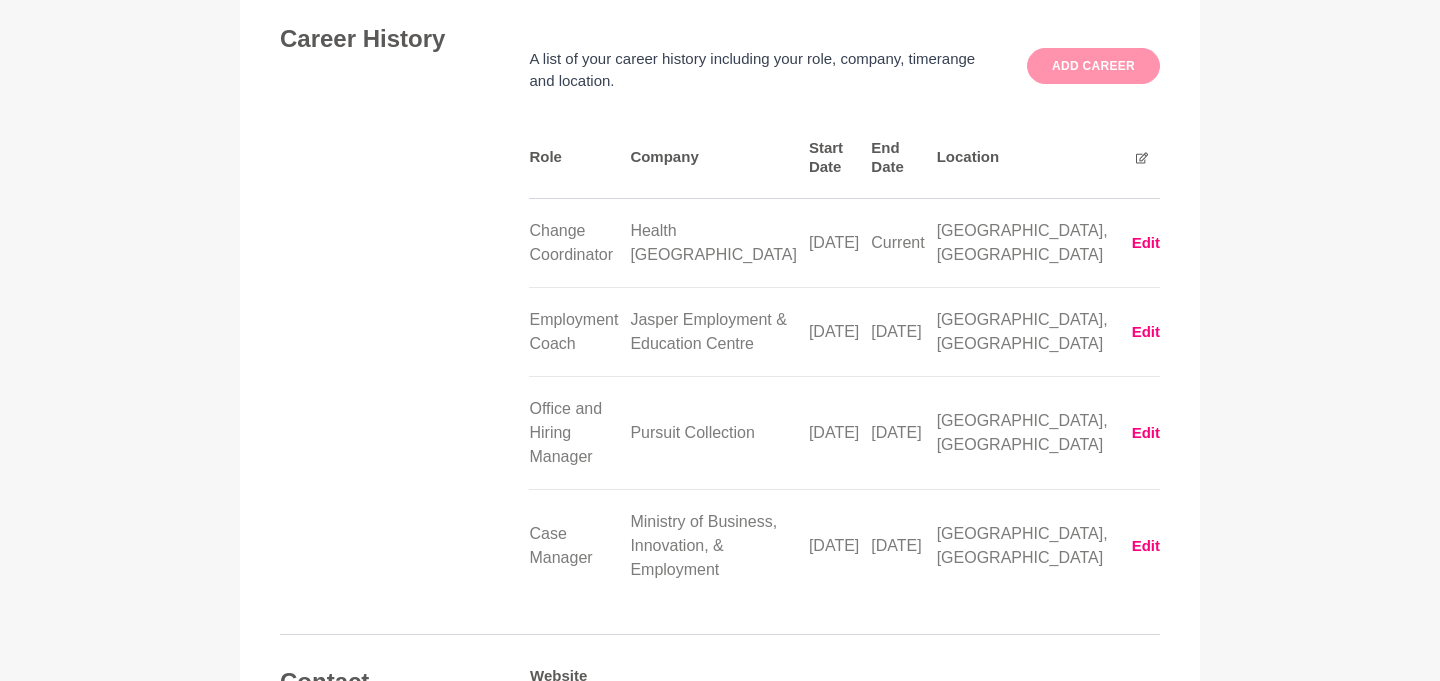 click on "Add career" at bounding box center [1093, 66] 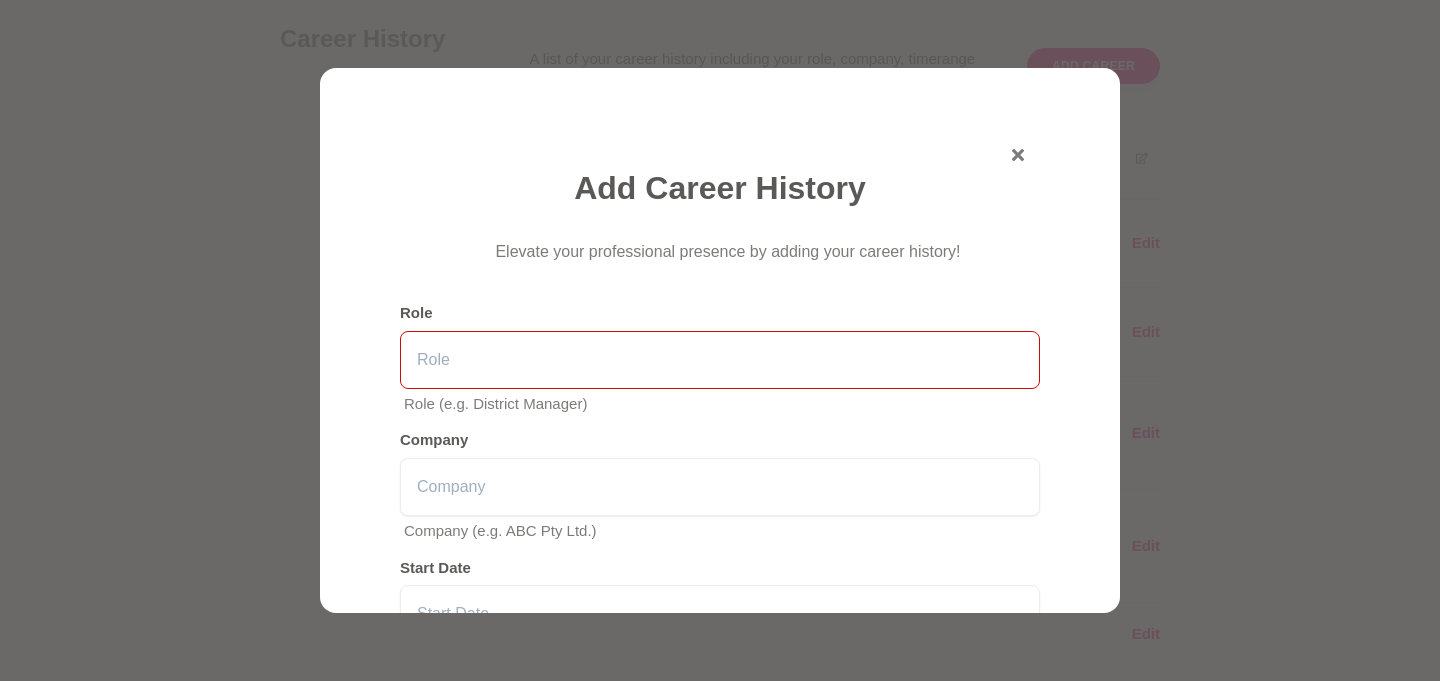 click at bounding box center [720, 360] 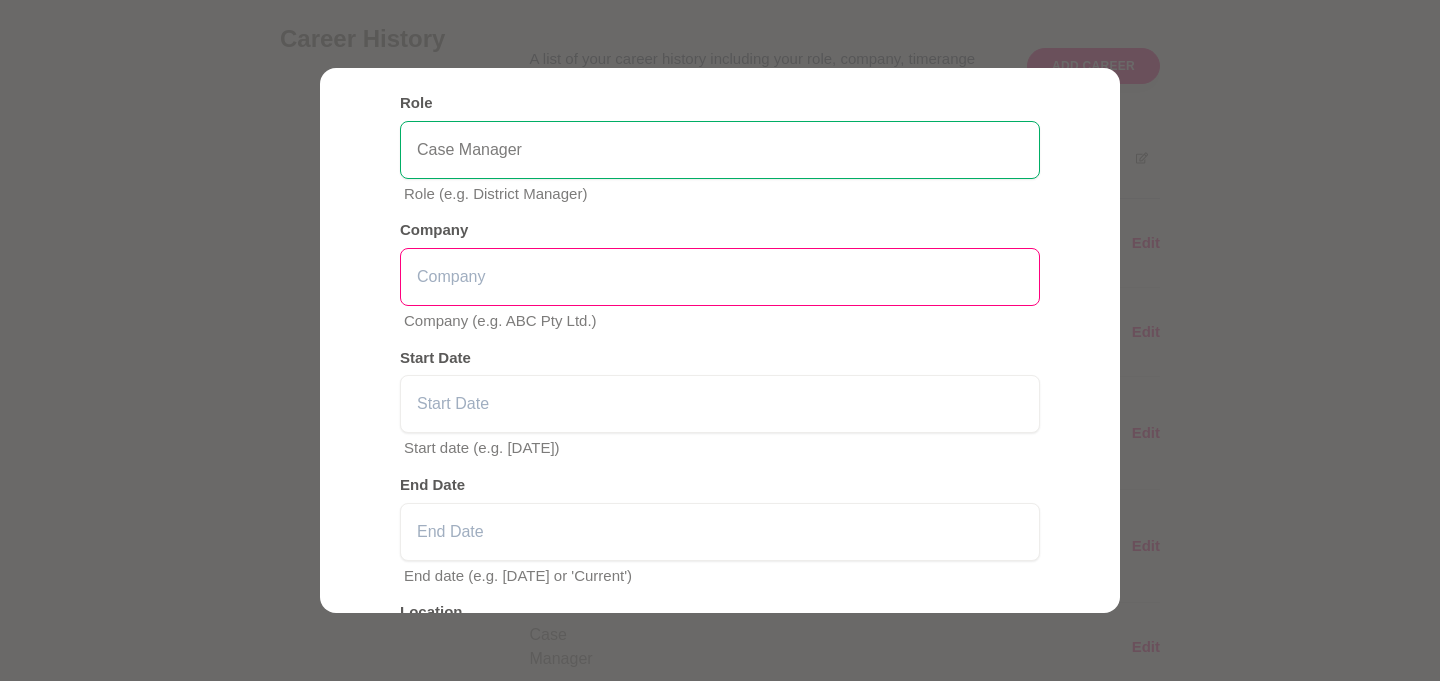 scroll, scrollTop: 217, scrollLeft: 0, axis: vertical 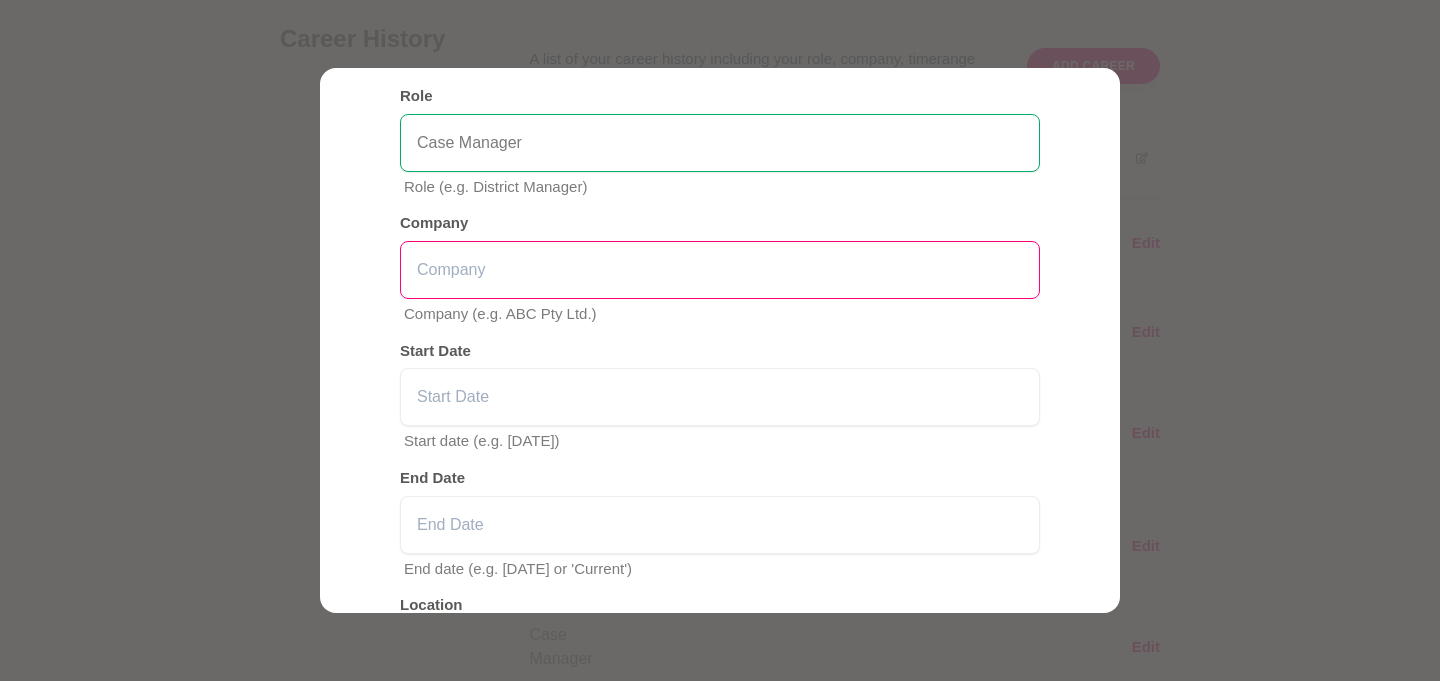 type on "Case Manager" 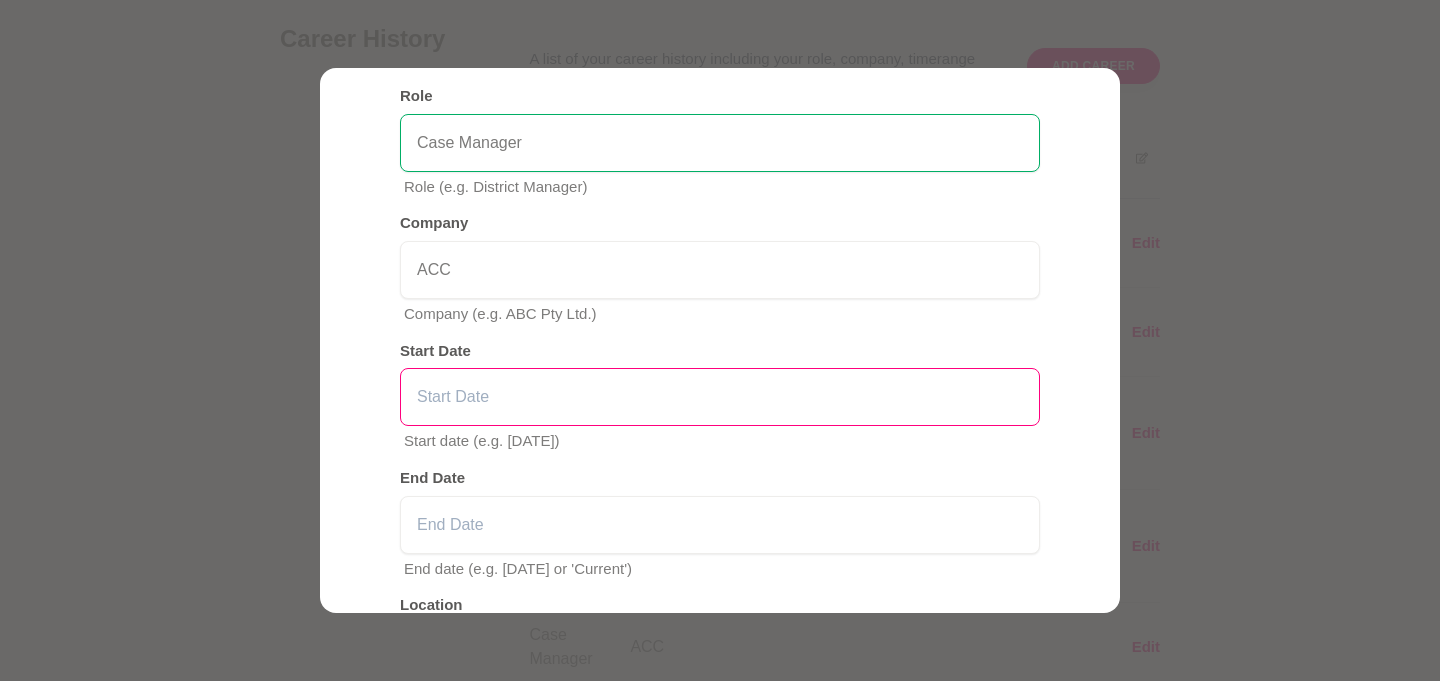 click at bounding box center (720, 397) 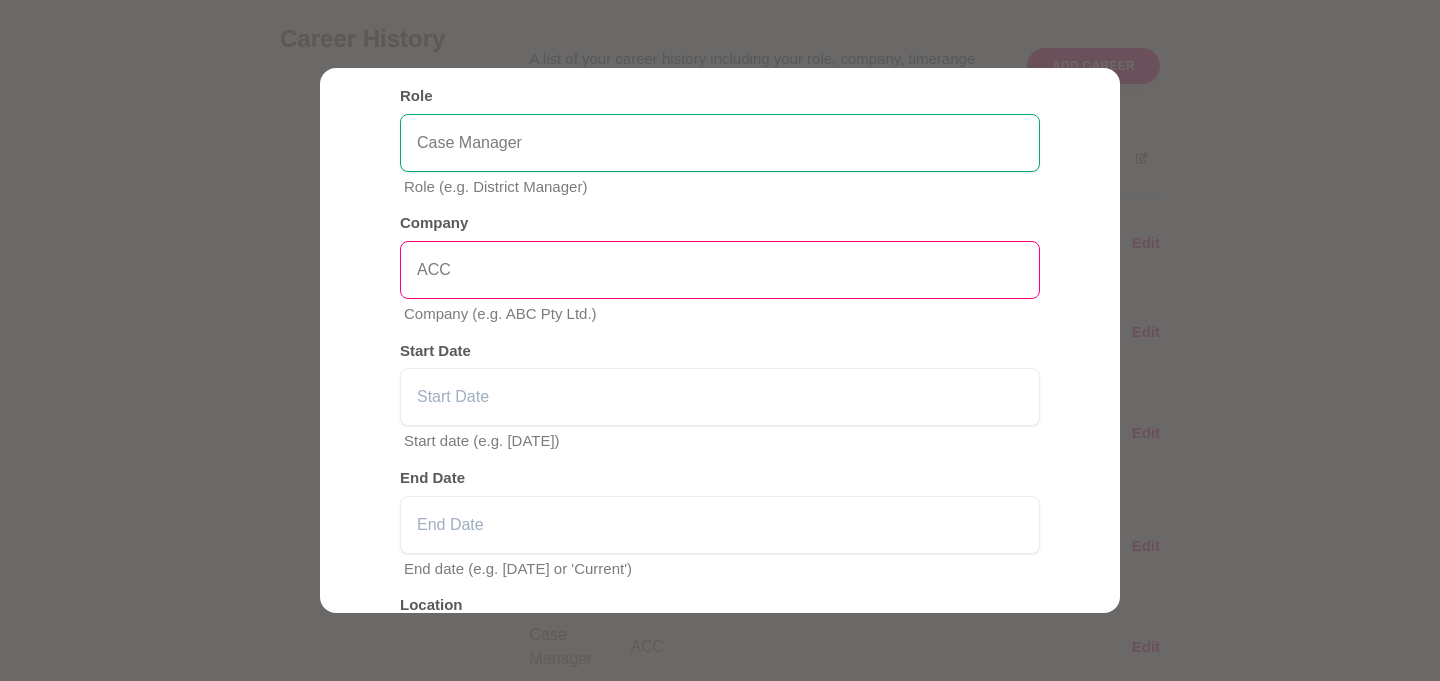 click on "ACC" at bounding box center [720, 270] 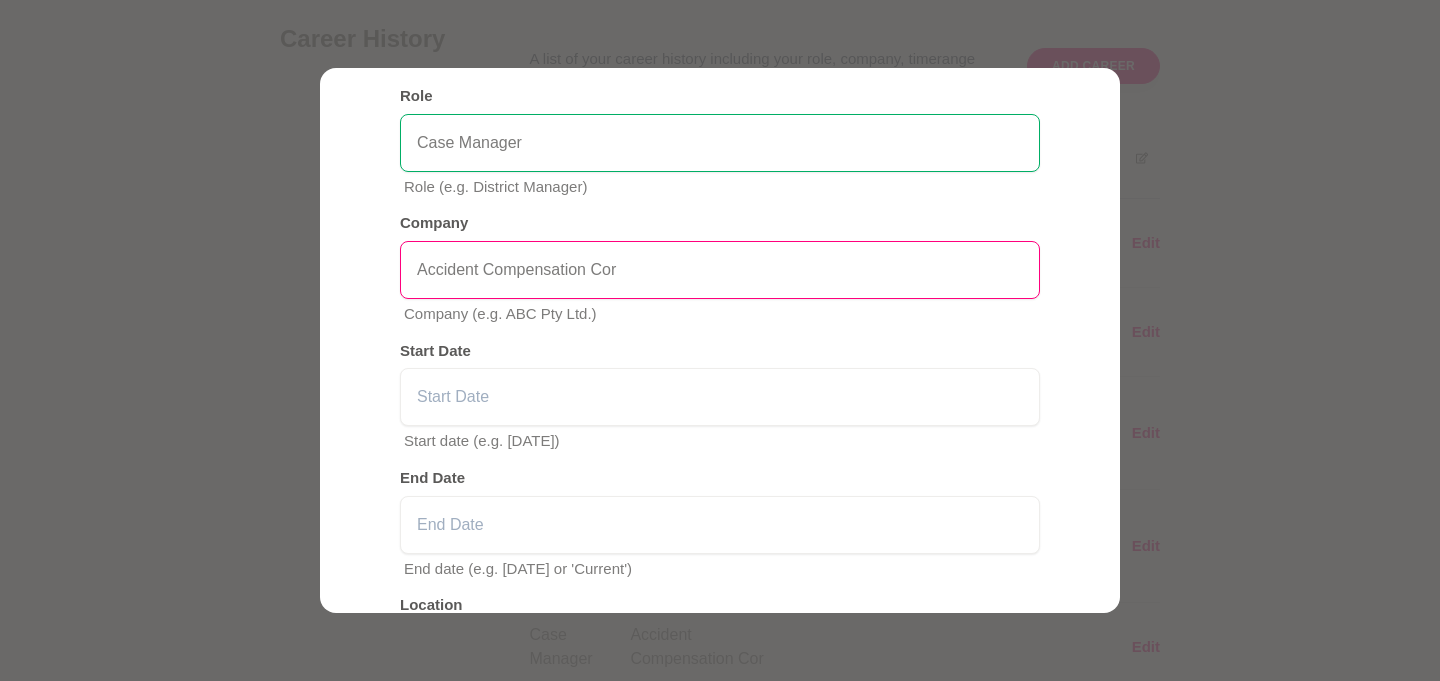 drag, startPoint x: 663, startPoint y: 273, endPoint x: 369, endPoint y: 263, distance: 294.17 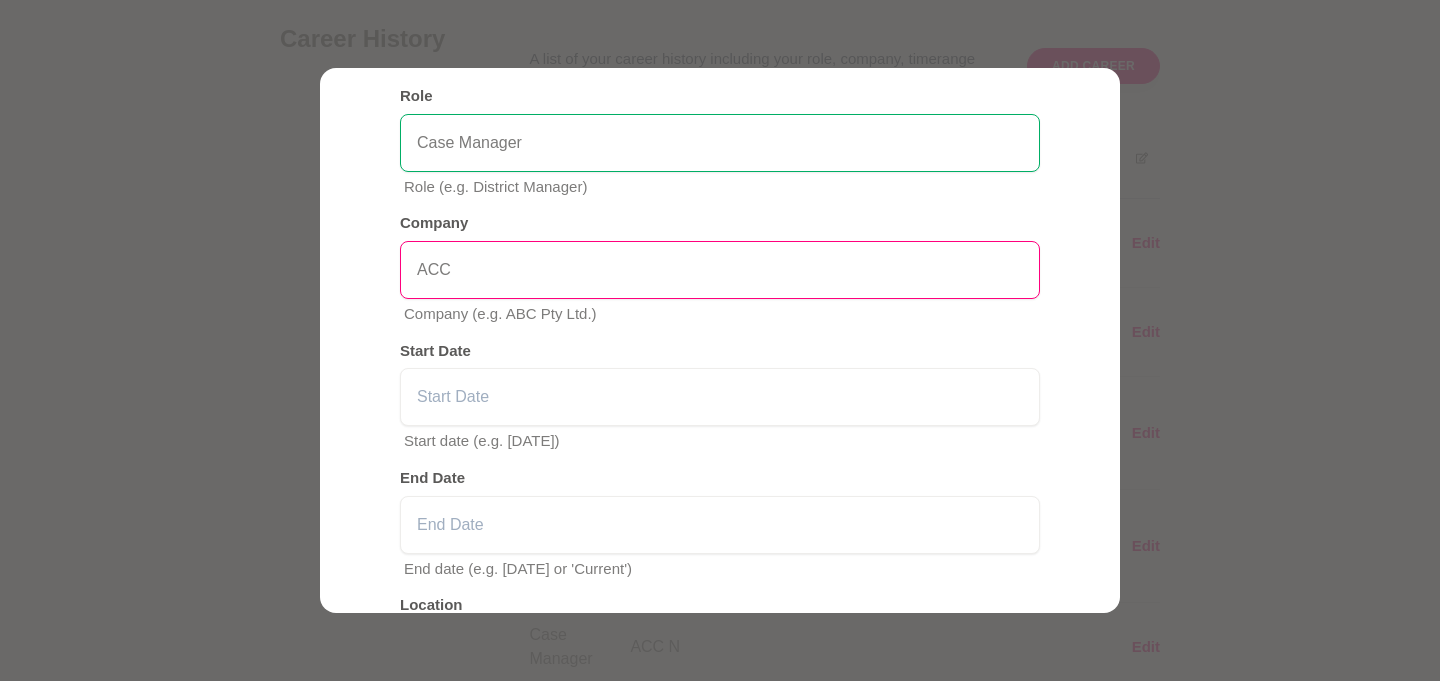 type on "ACC" 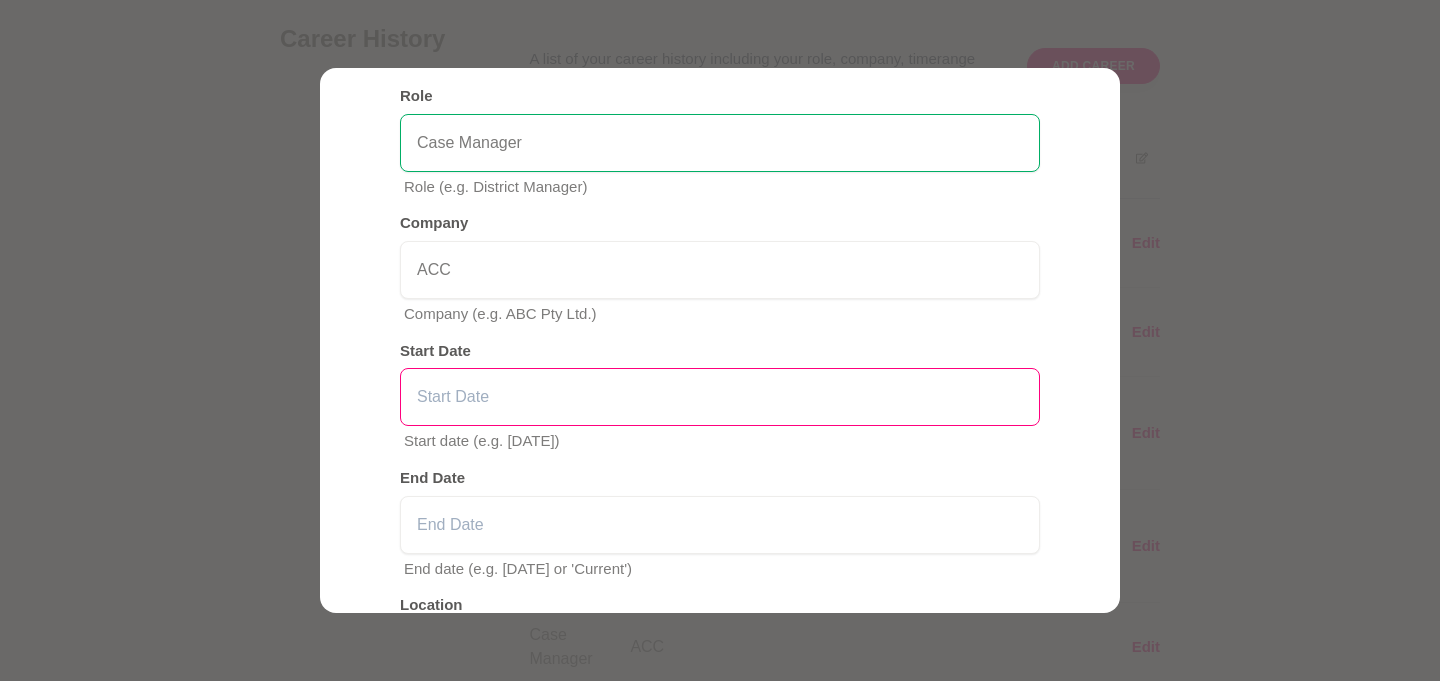click at bounding box center (720, 397) 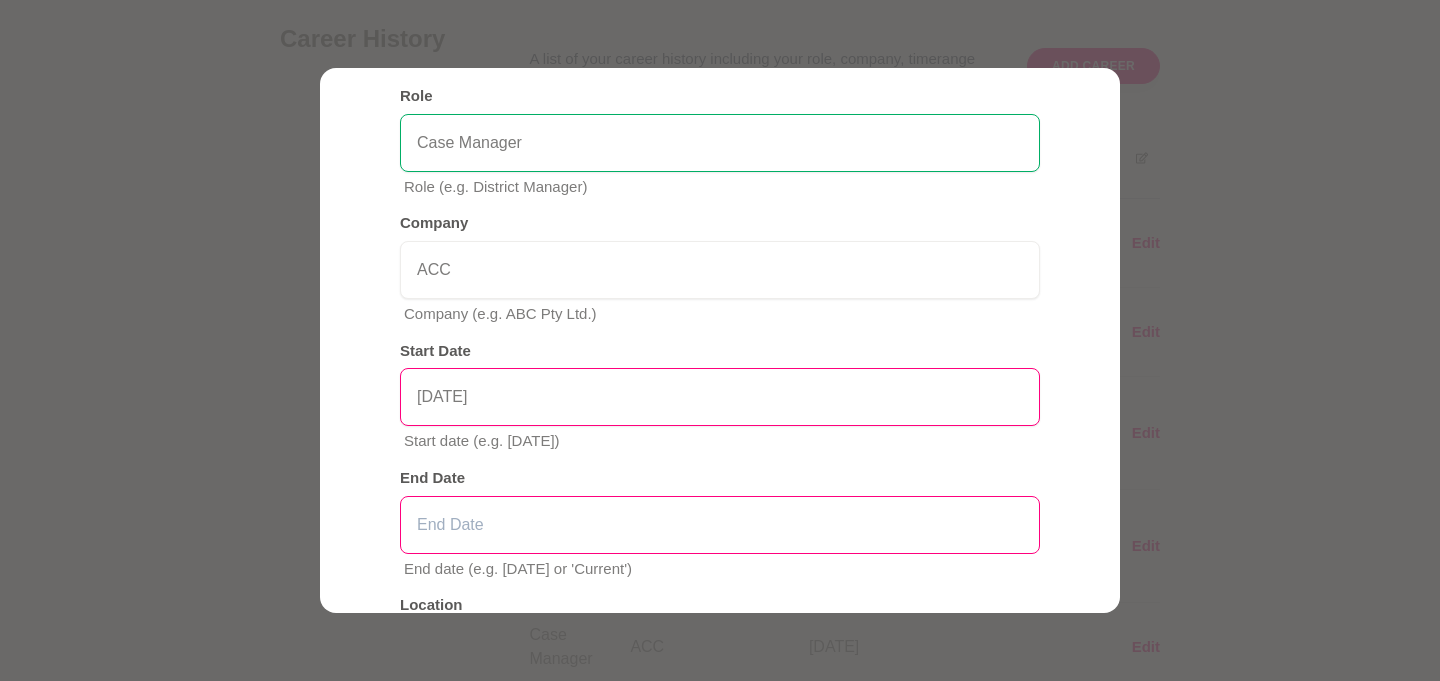 type on "[DATE]" 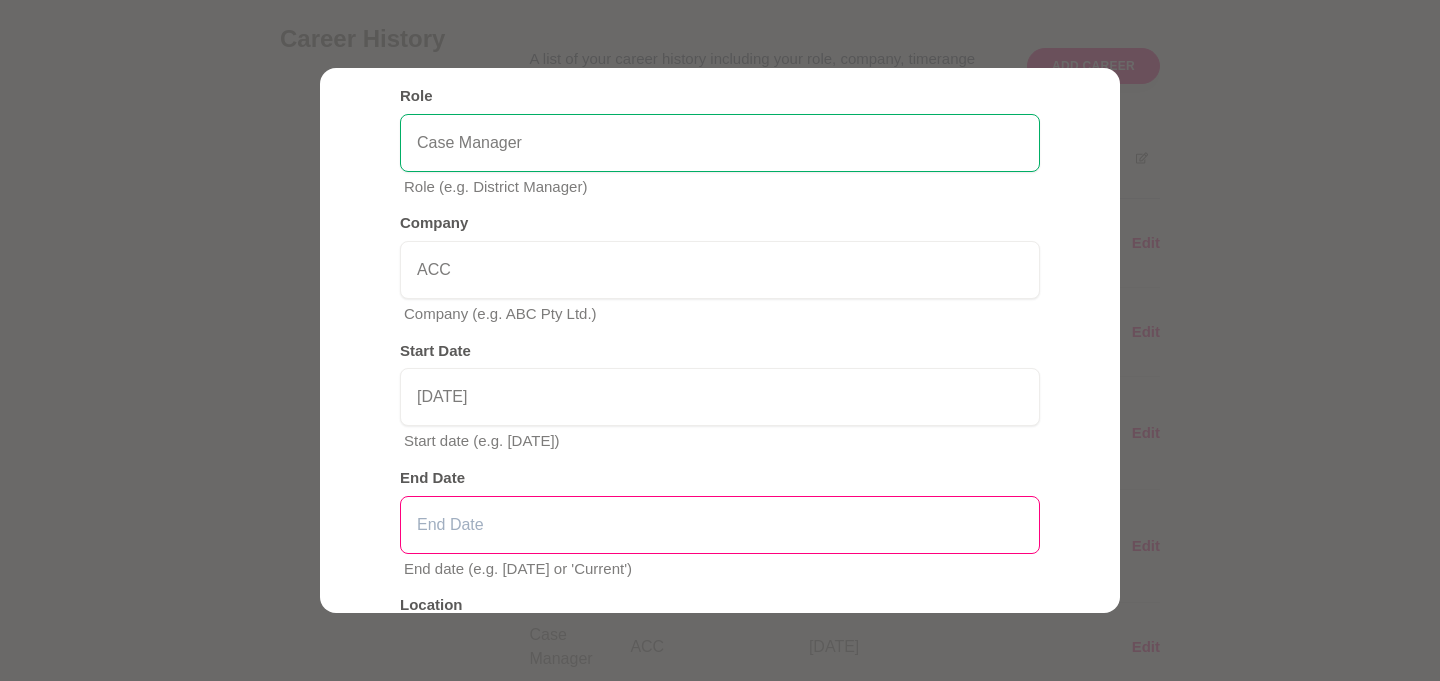 click at bounding box center (720, 525) 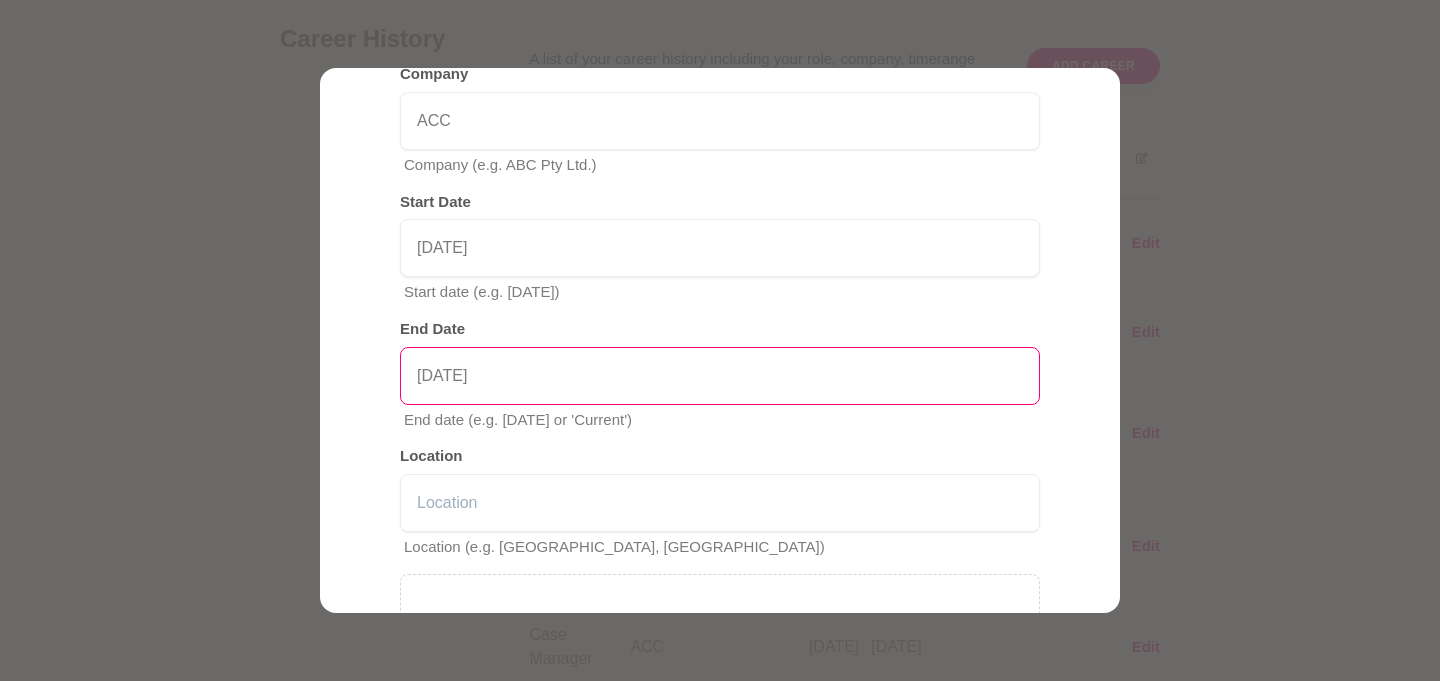 scroll, scrollTop: 368, scrollLeft: 0, axis: vertical 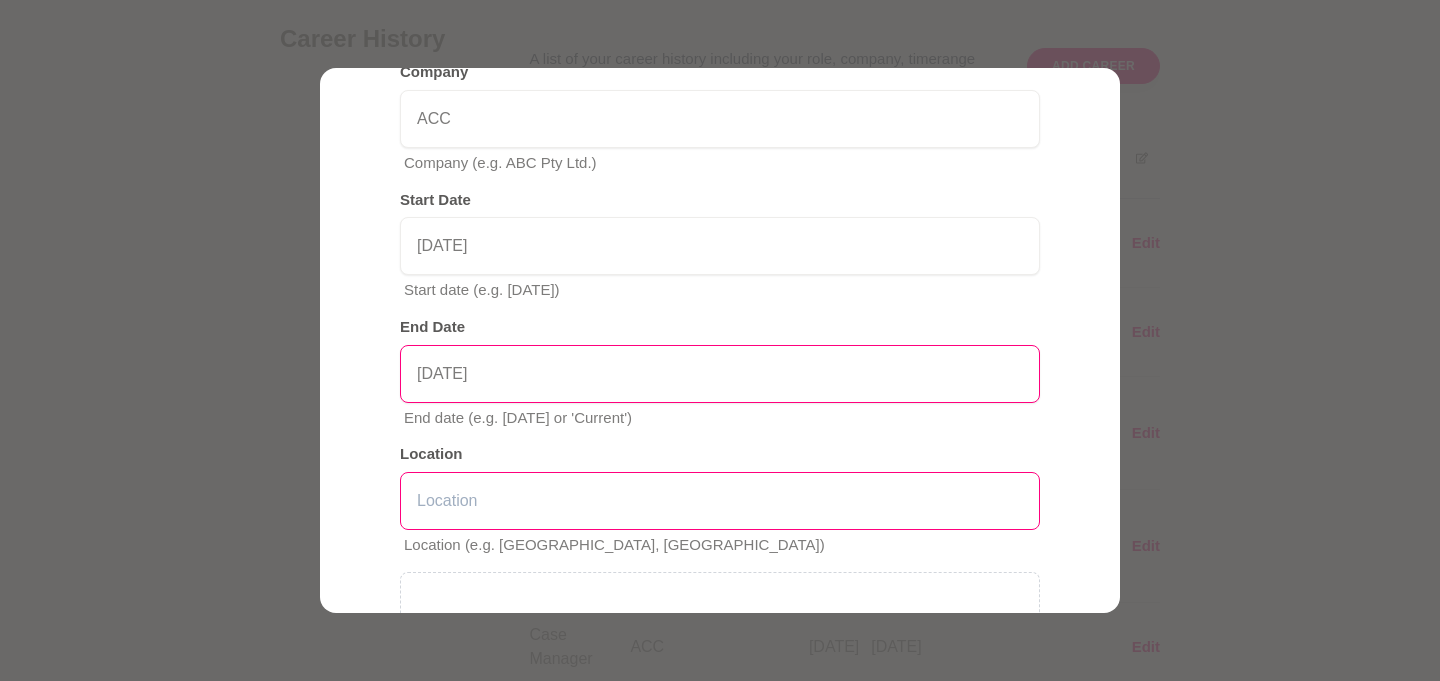 type on "[DATE]" 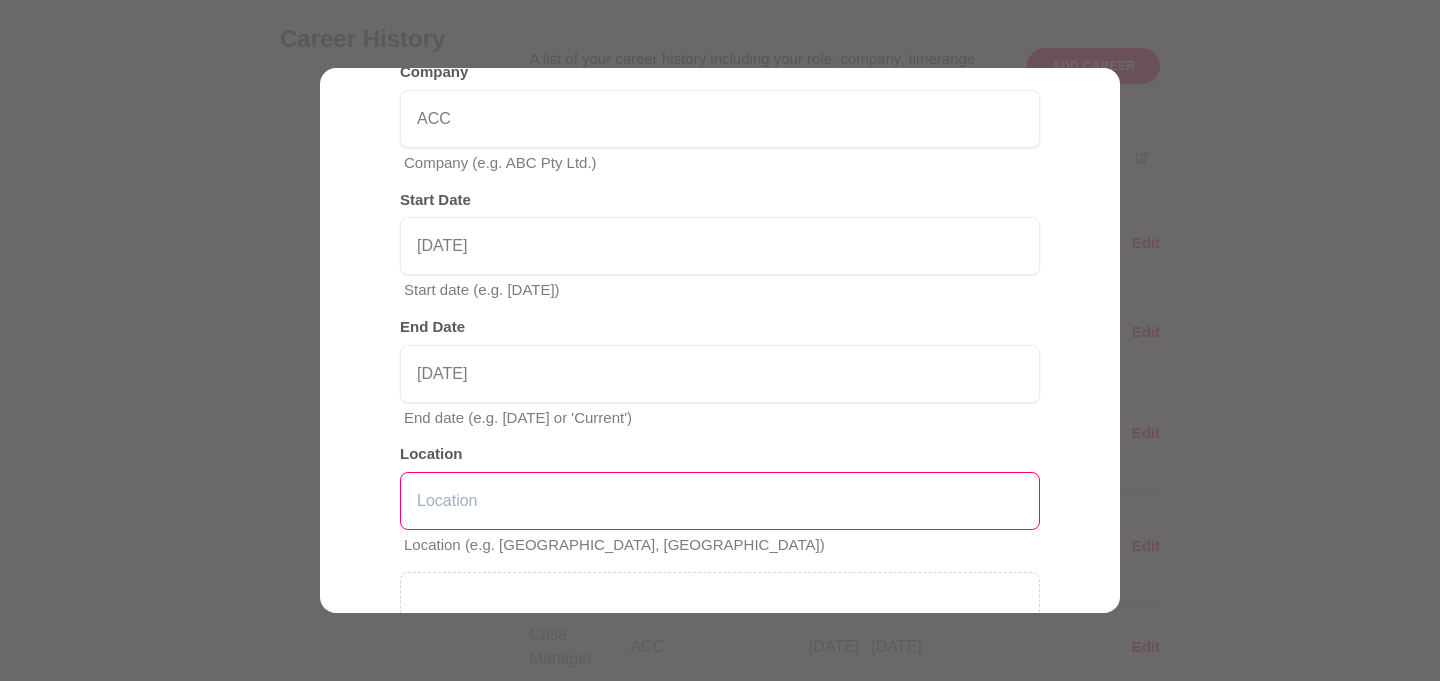 click at bounding box center [720, 501] 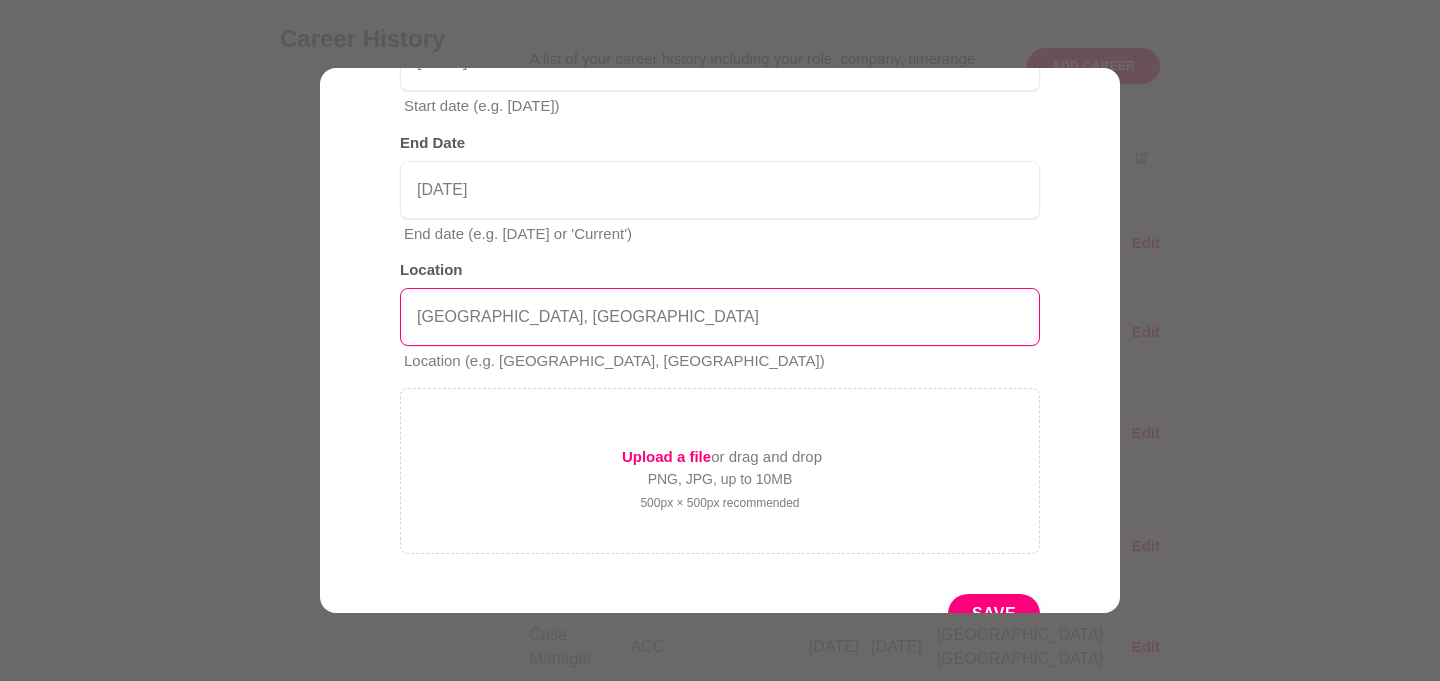 scroll, scrollTop: 574, scrollLeft: 0, axis: vertical 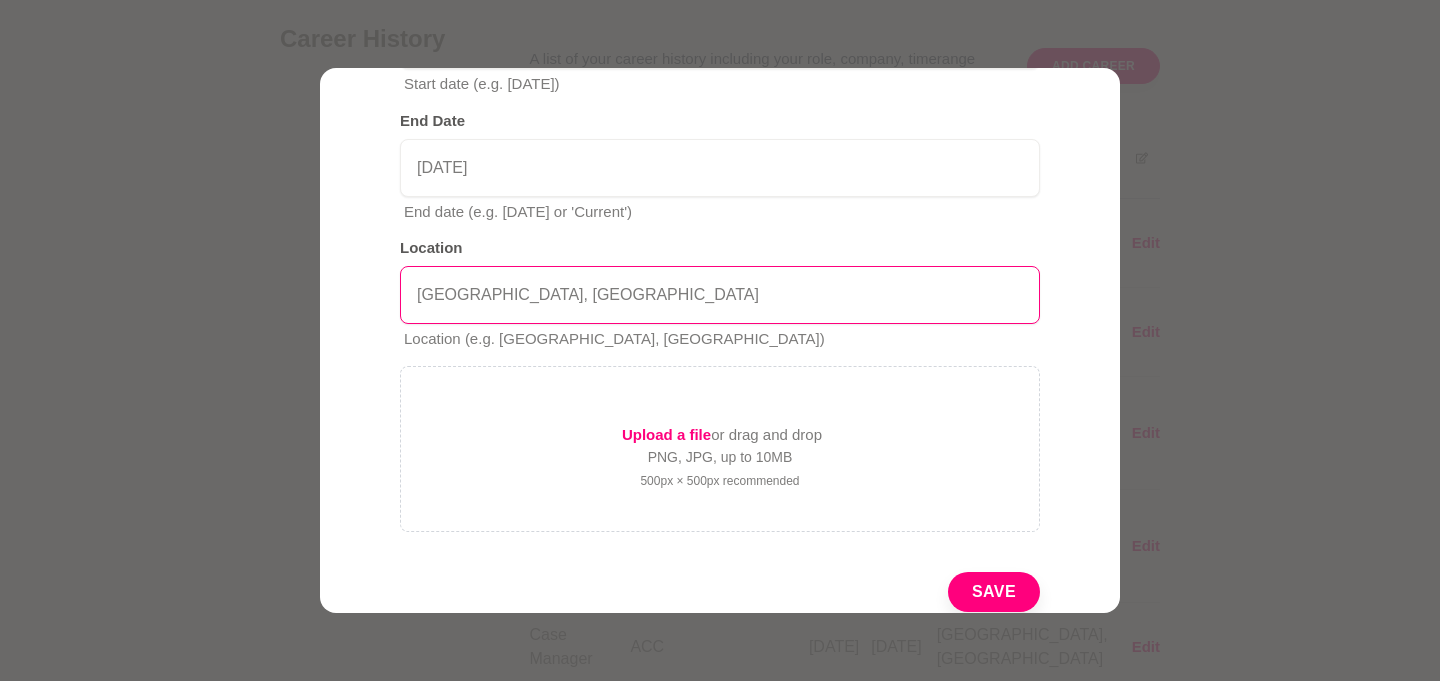 type on "[GEOGRAPHIC_DATA], [GEOGRAPHIC_DATA]" 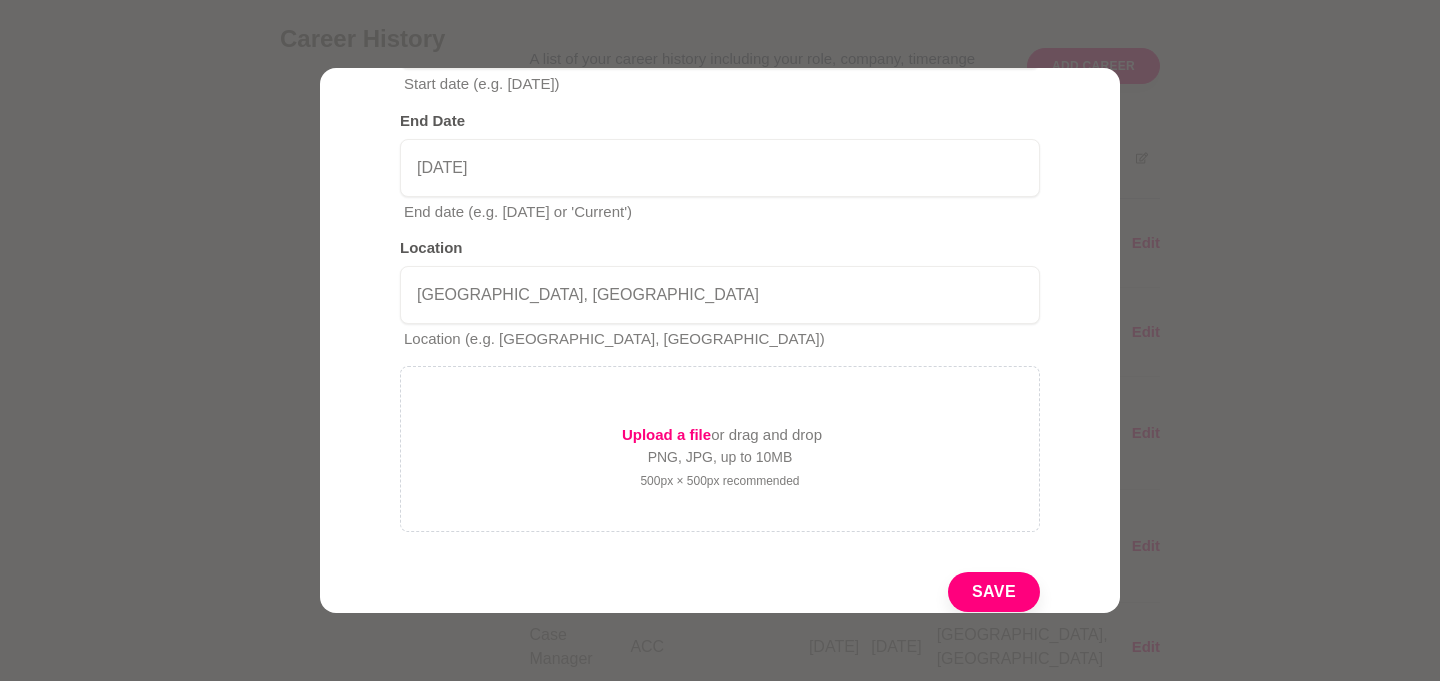 click on "Save" at bounding box center (994, 592) 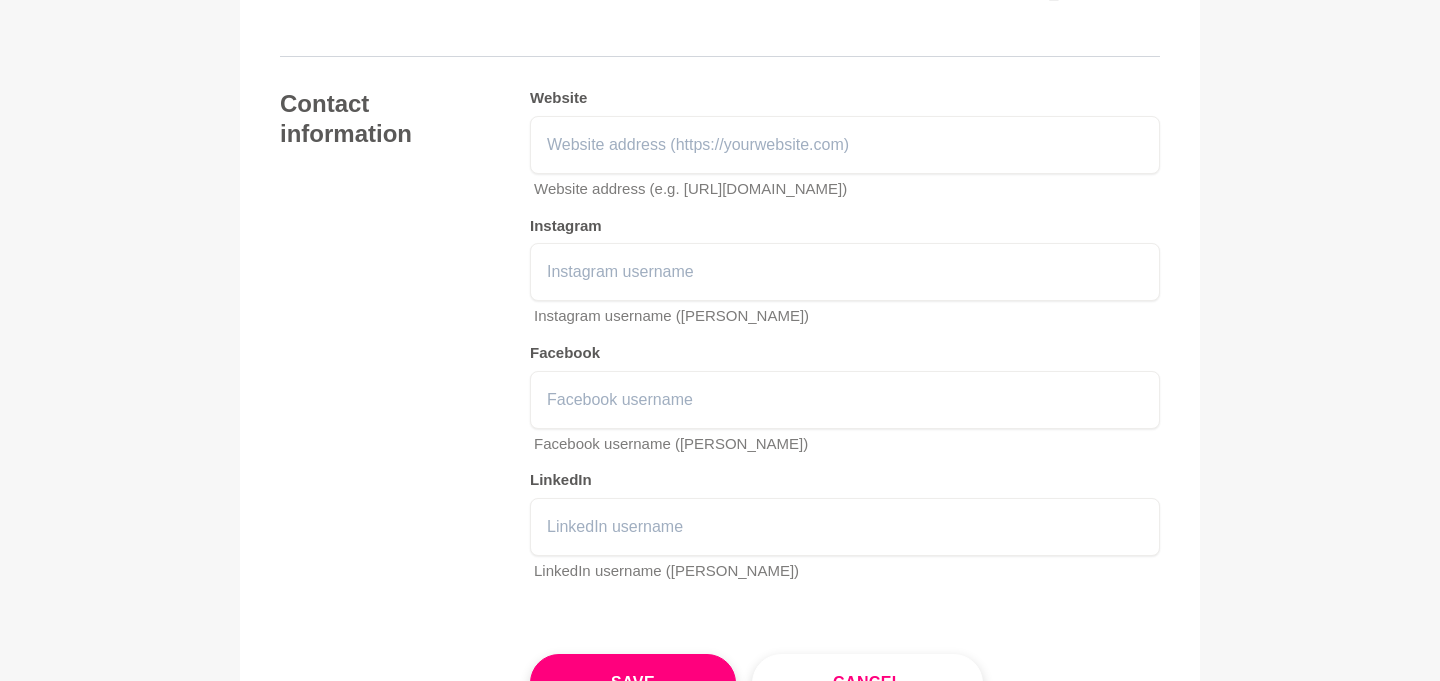 scroll, scrollTop: 3764, scrollLeft: 0, axis: vertical 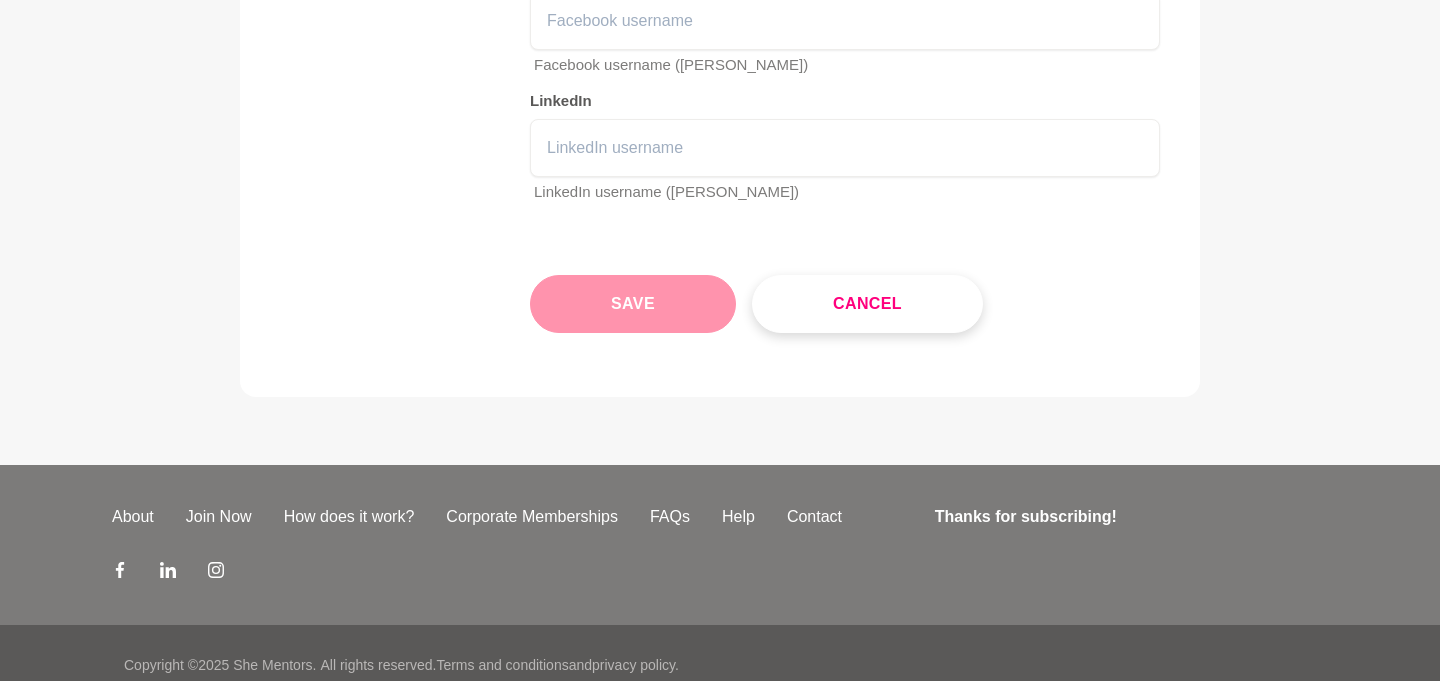 click on "Save" at bounding box center (633, 304) 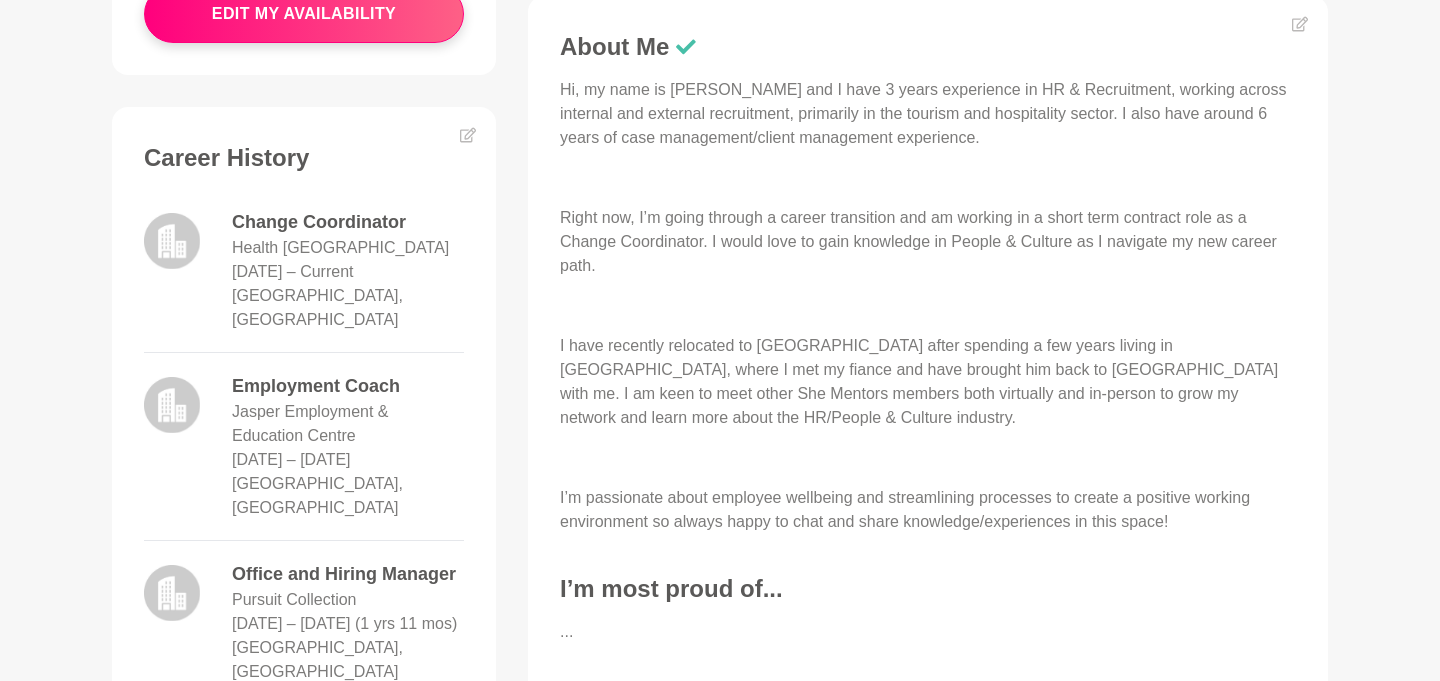 scroll, scrollTop: 795, scrollLeft: 0, axis: vertical 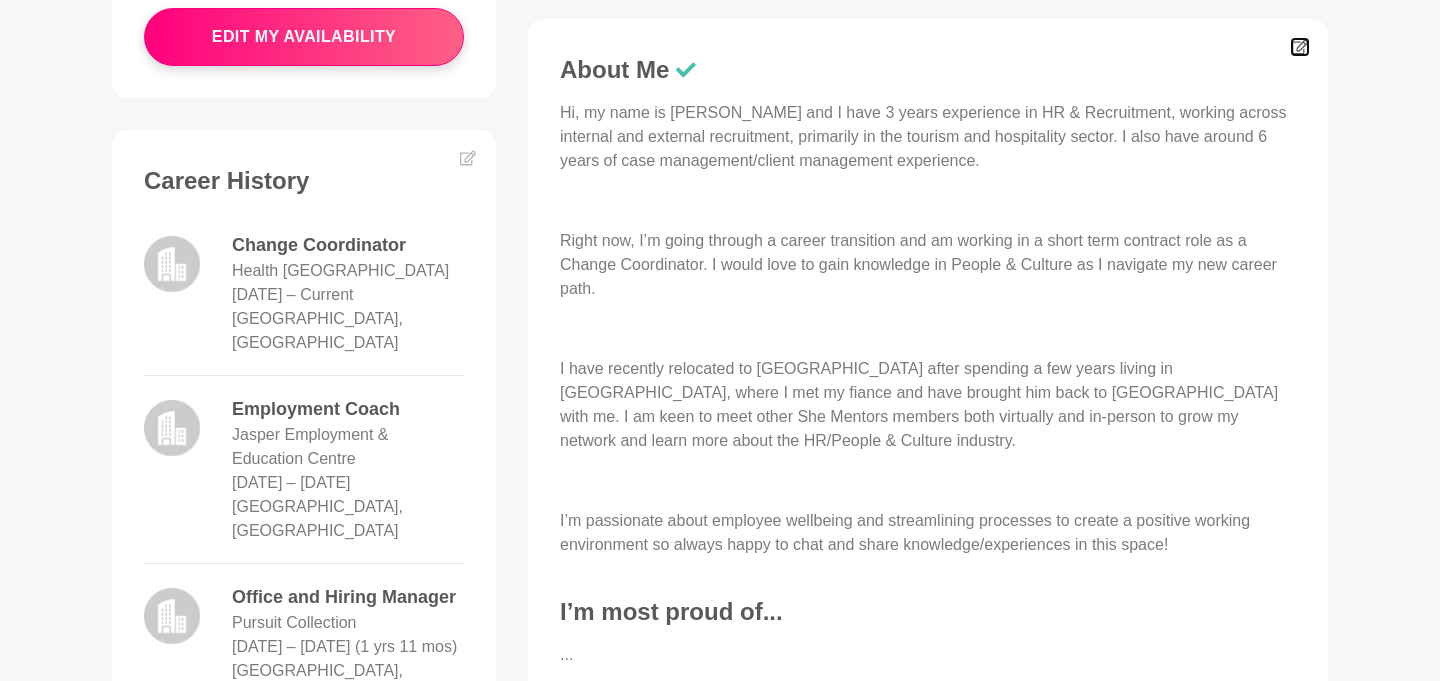click 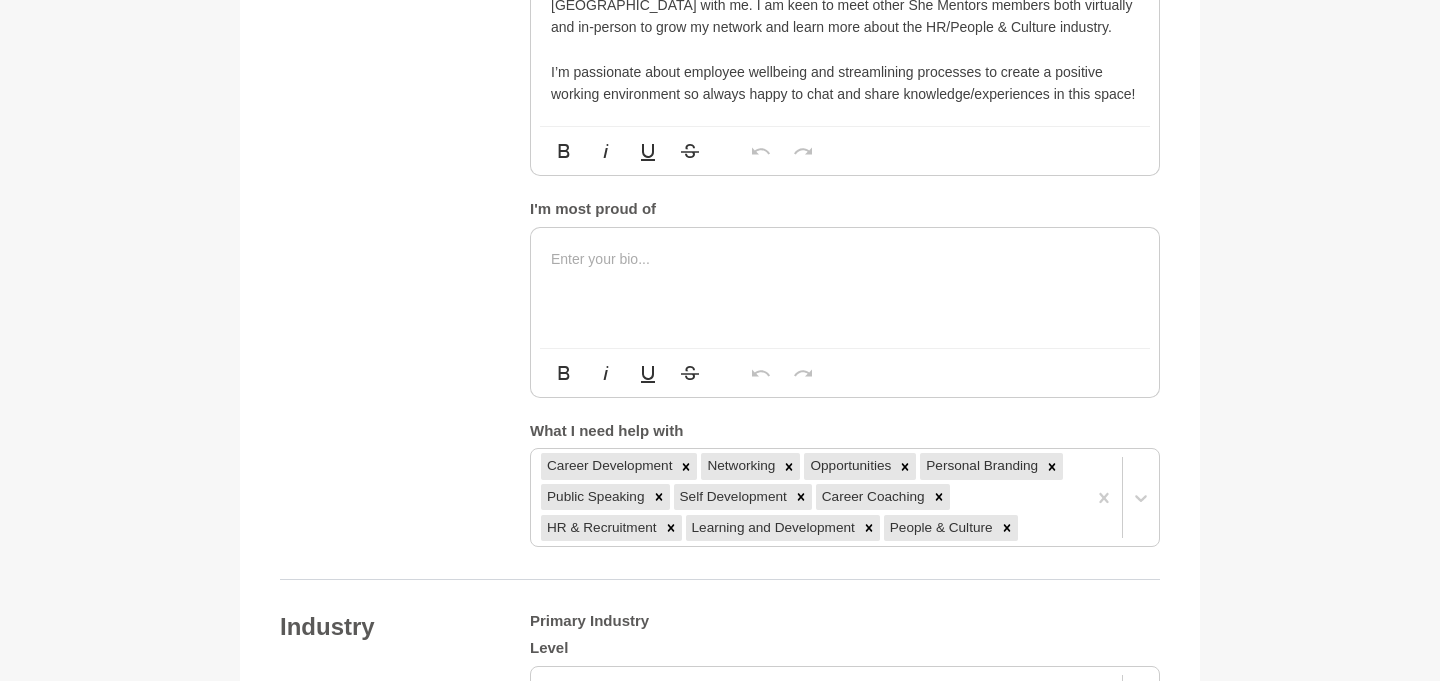 scroll, scrollTop: 1414, scrollLeft: 0, axis: vertical 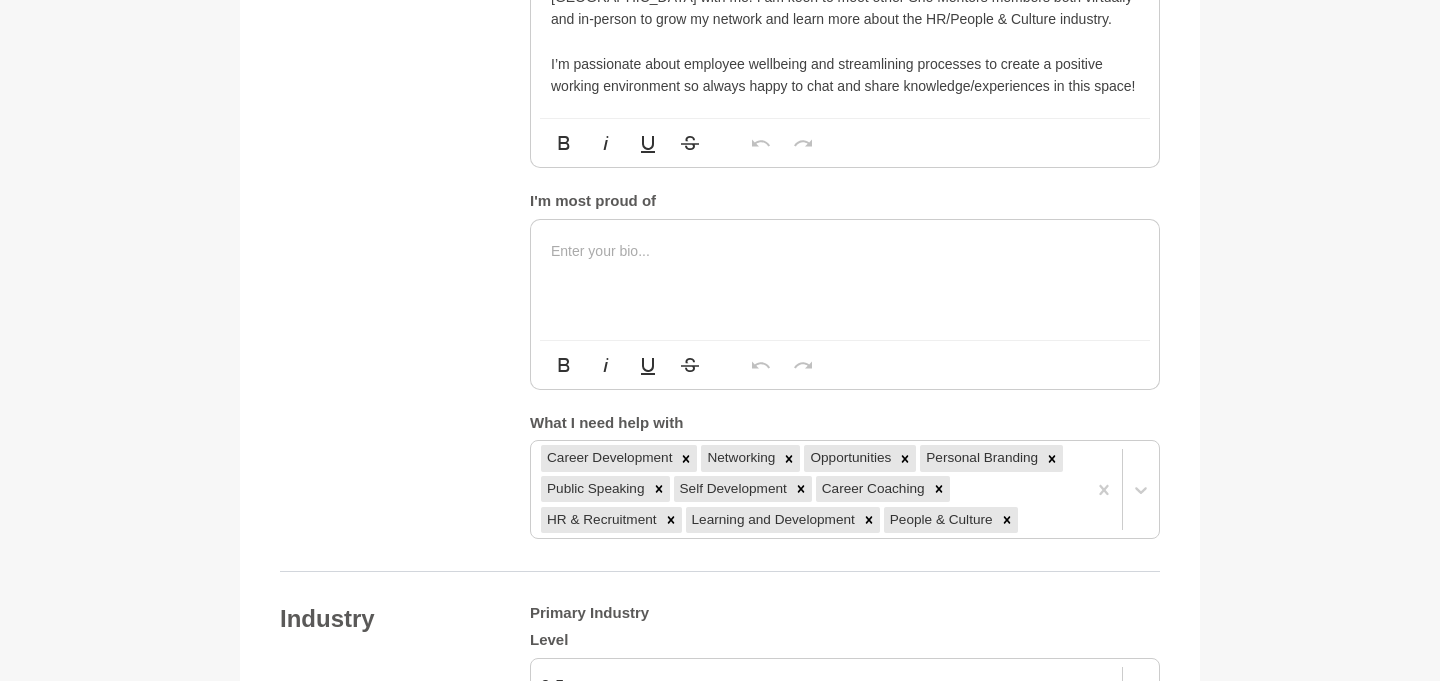 click at bounding box center (845, 280) 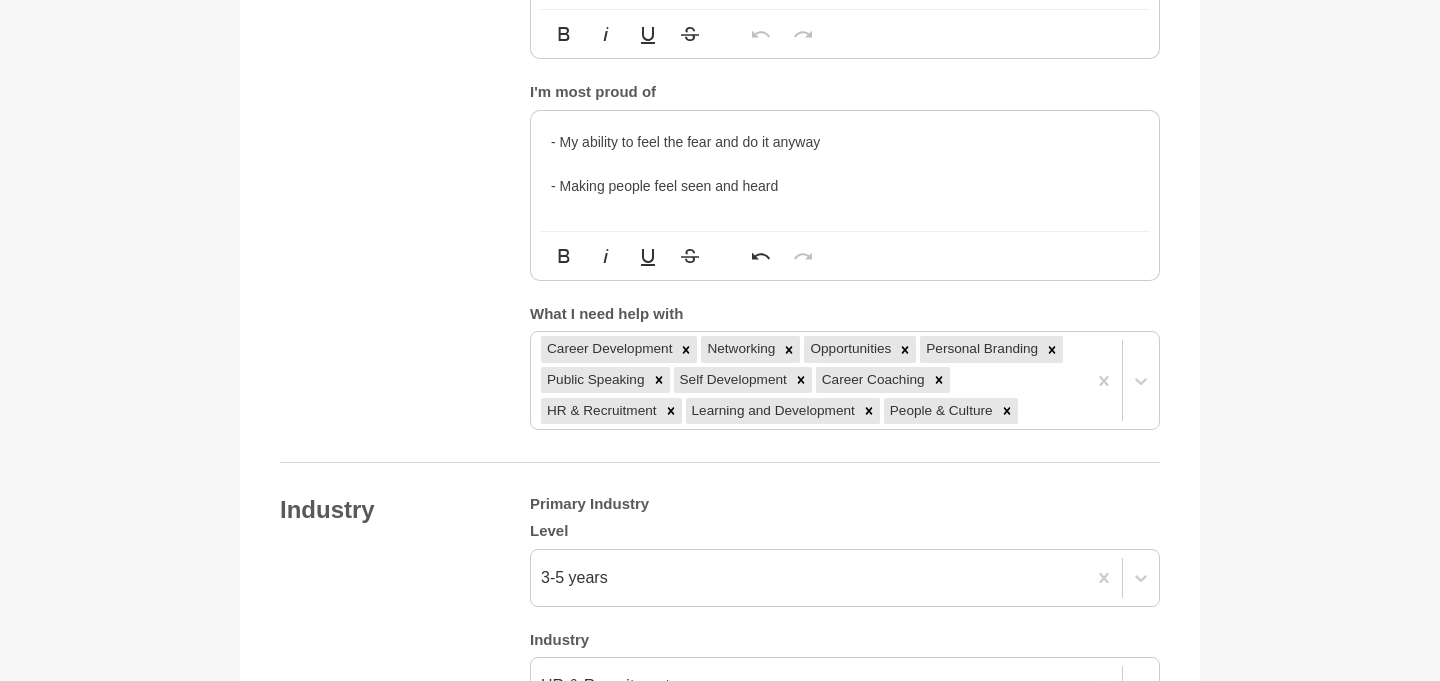 scroll, scrollTop: 1538, scrollLeft: 0, axis: vertical 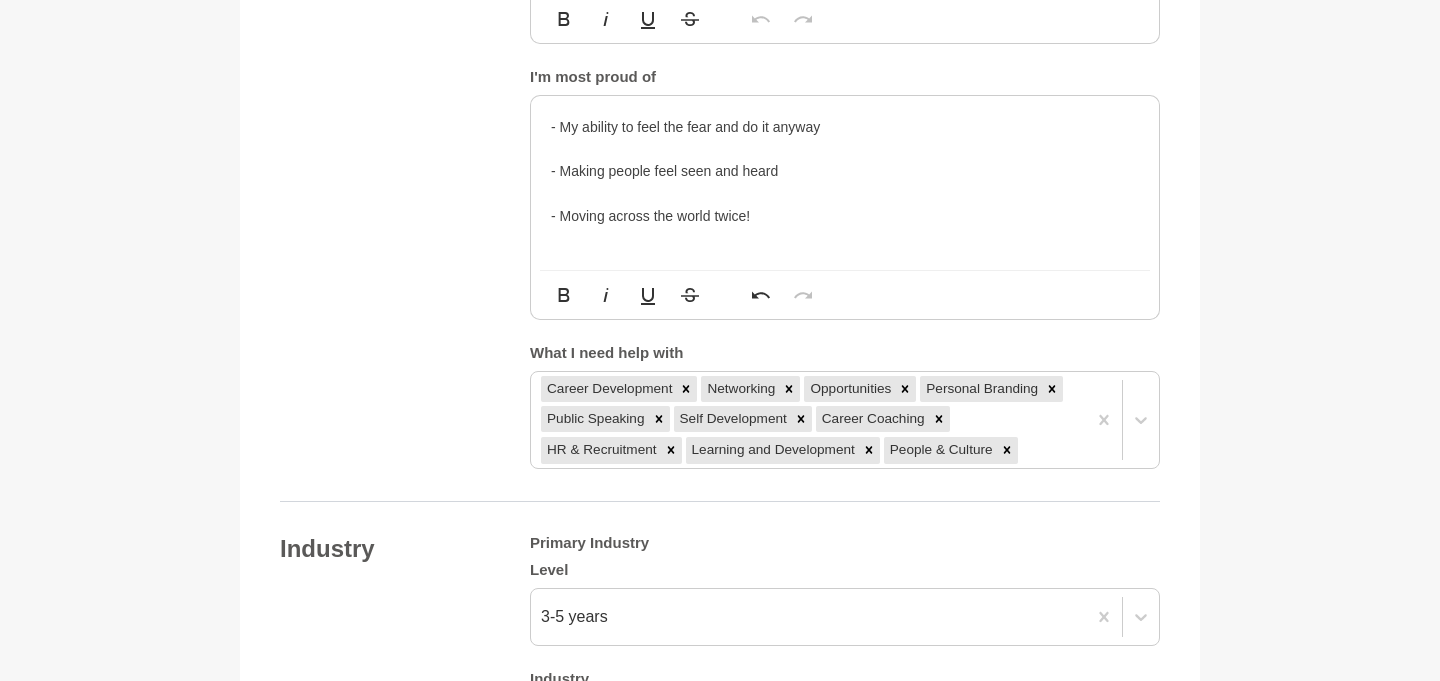click on "- Moving across the world twice!" at bounding box center (845, 216) 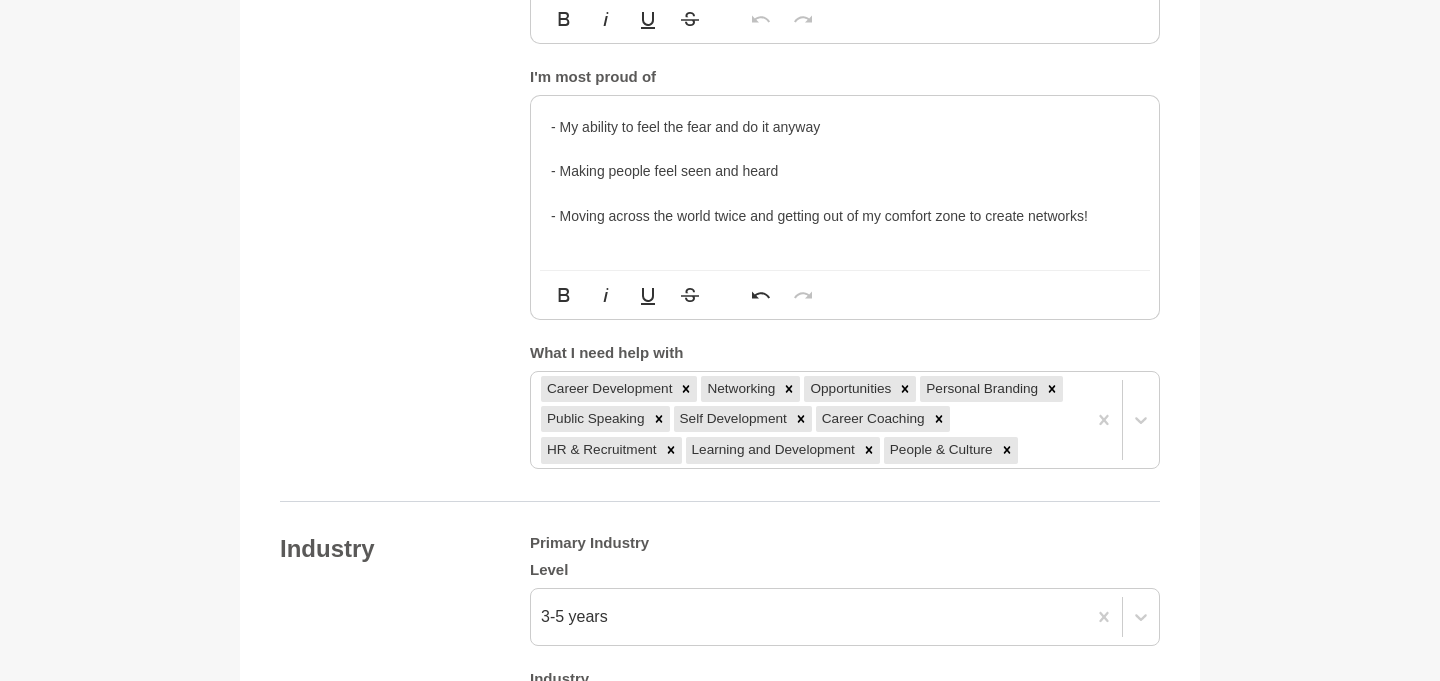 click at bounding box center (845, 239) 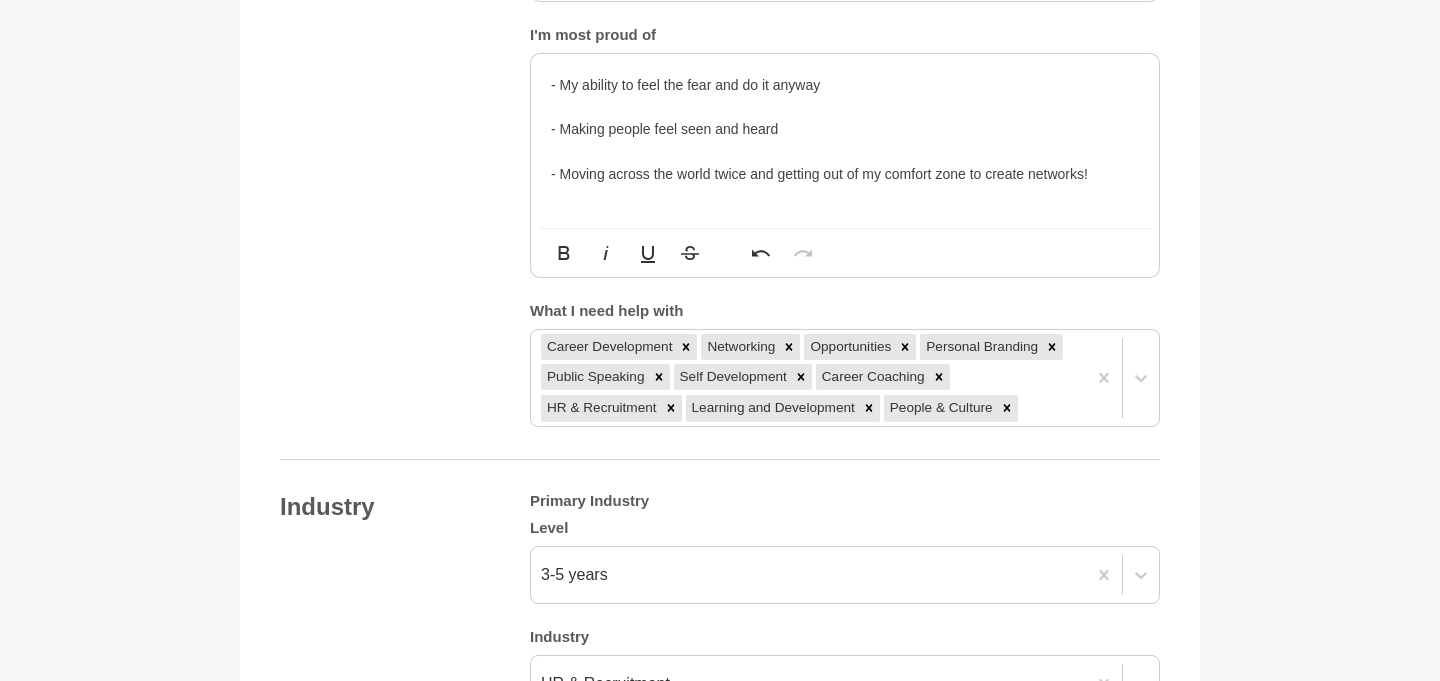 scroll, scrollTop: 1582, scrollLeft: 0, axis: vertical 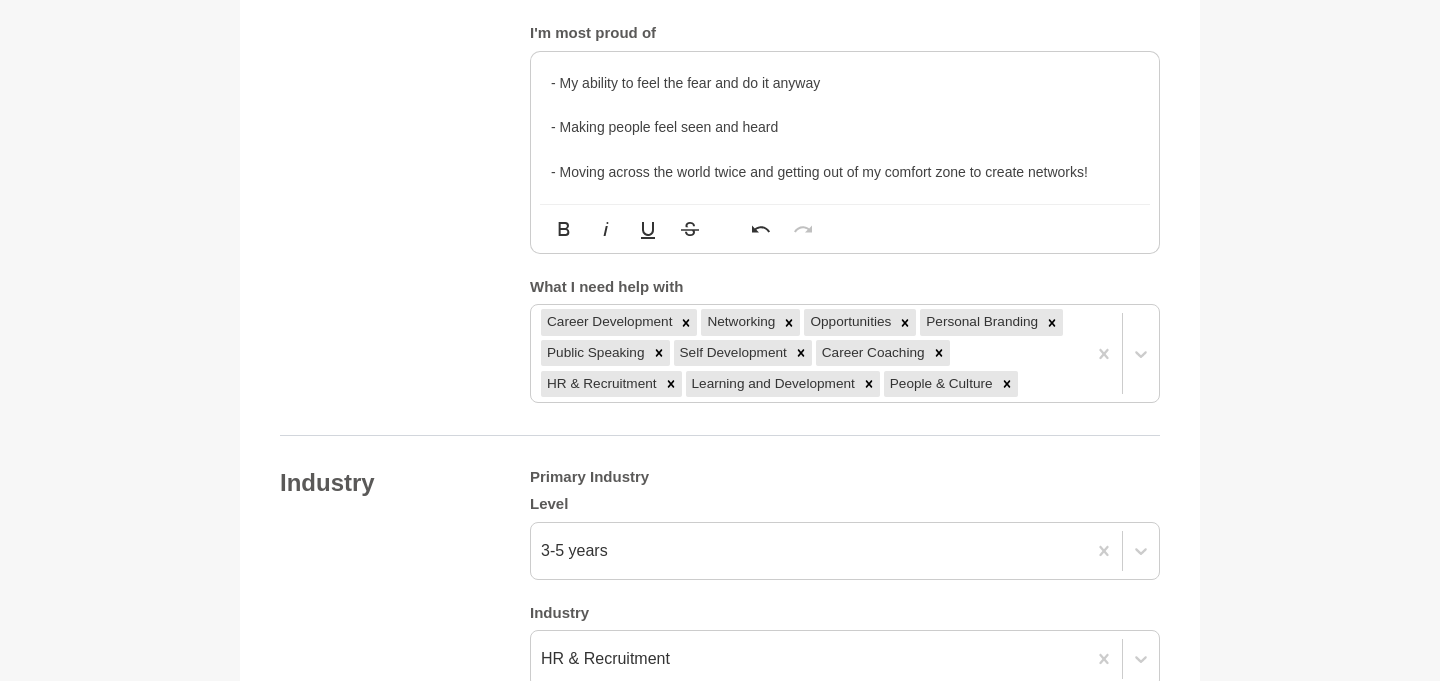 click on "- Making people feel seen and heard" at bounding box center (845, 127) 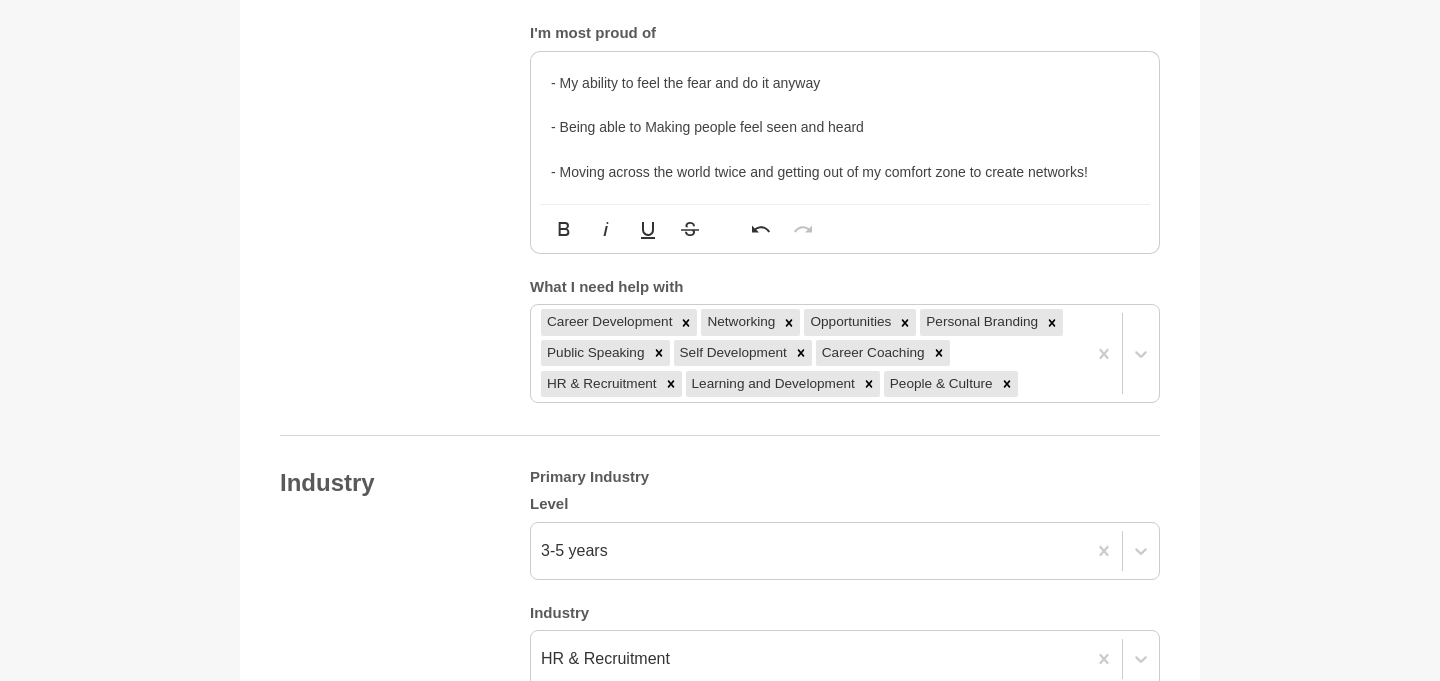 click on "- Being able to Making people feel seen and heard" at bounding box center (845, 127) 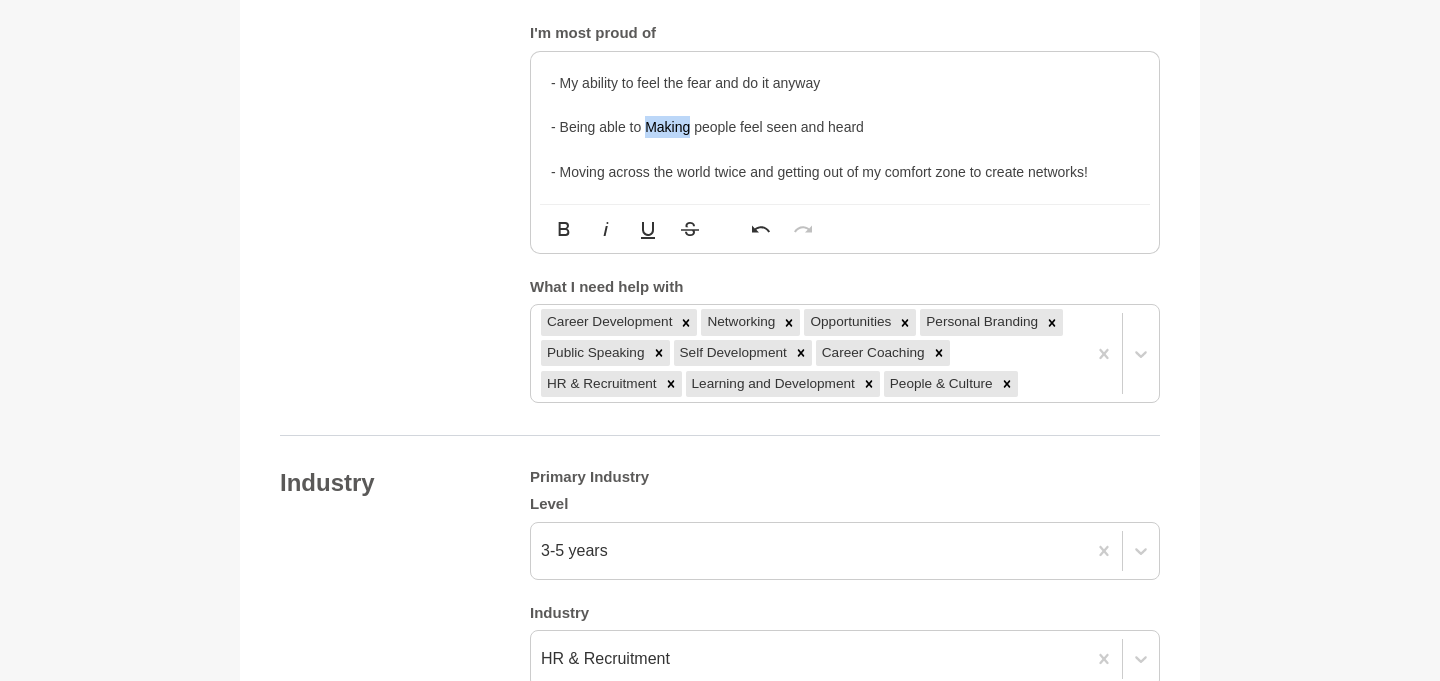 click on "- Being able to Making people feel seen and heard" at bounding box center [845, 127] 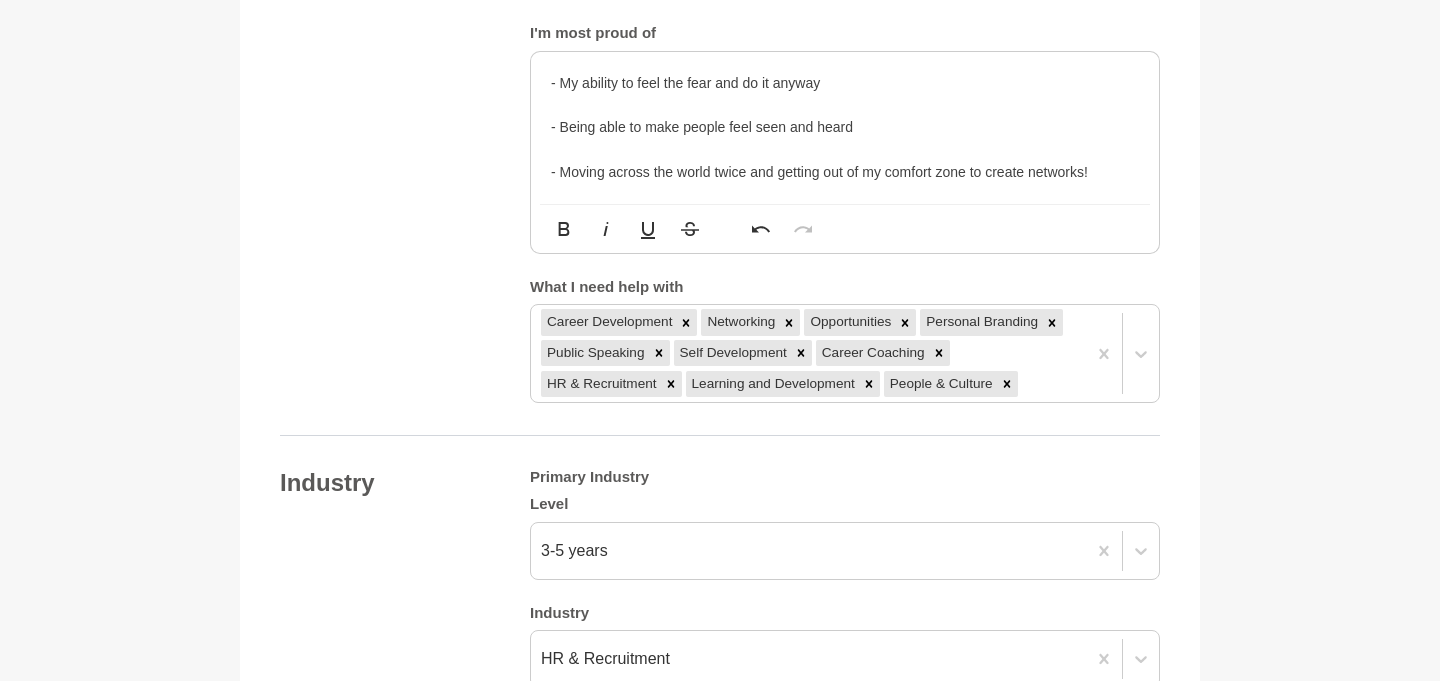 click on "- Being able to make people feel seen and heard" at bounding box center [845, 127] 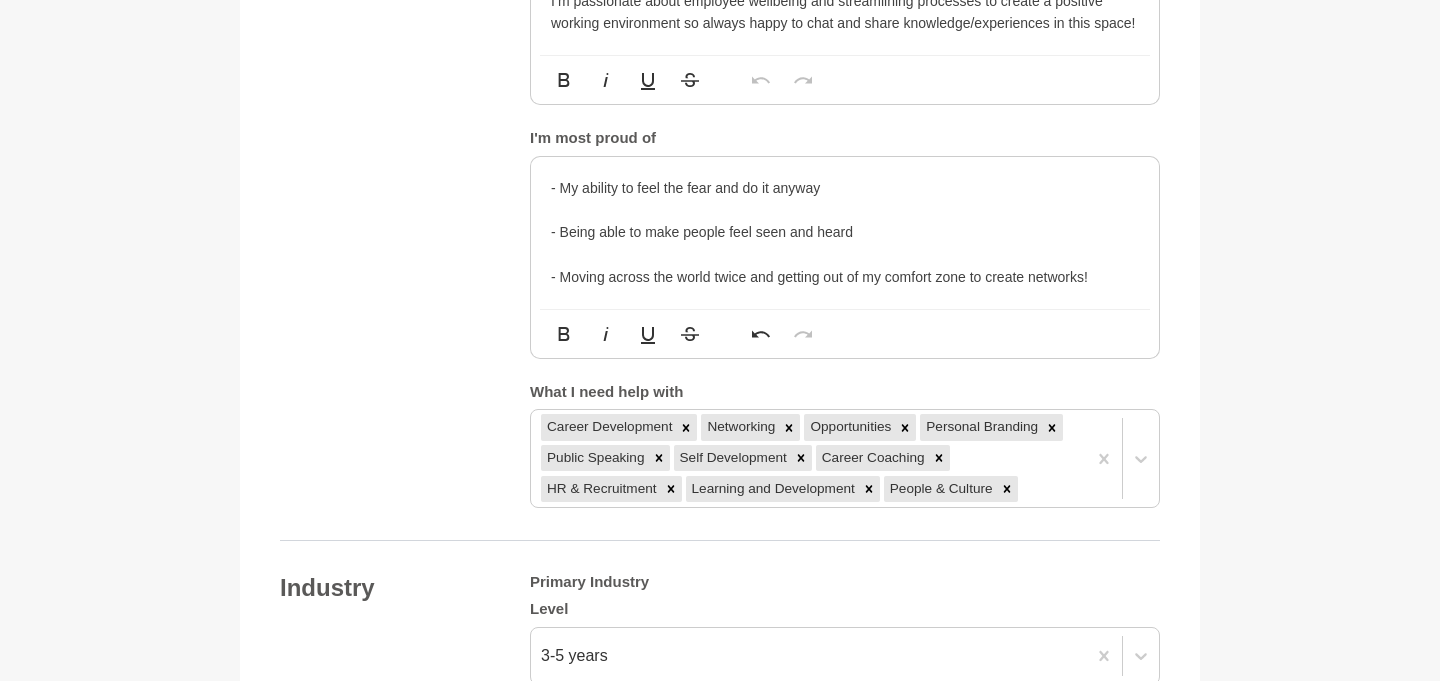 scroll, scrollTop: 1484, scrollLeft: 0, axis: vertical 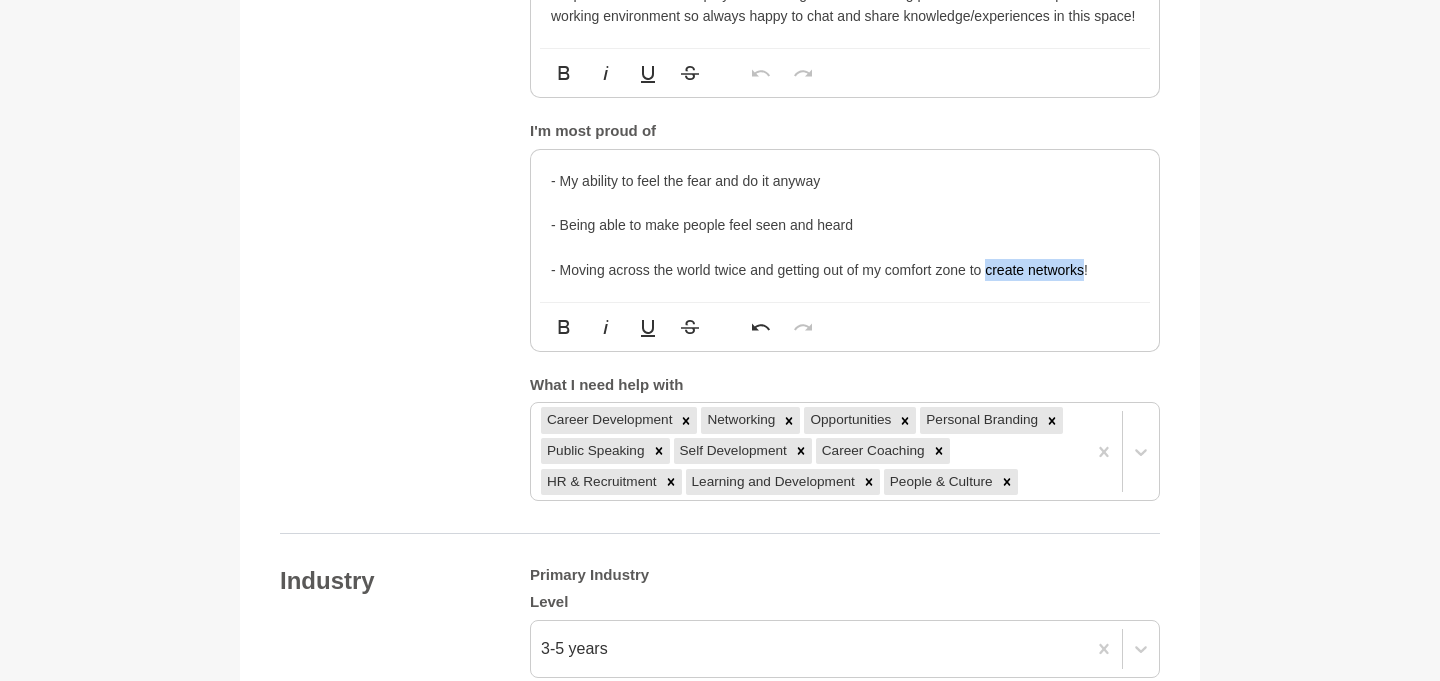 drag, startPoint x: 1083, startPoint y: 270, endPoint x: 986, endPoint y: 270, distance: 97 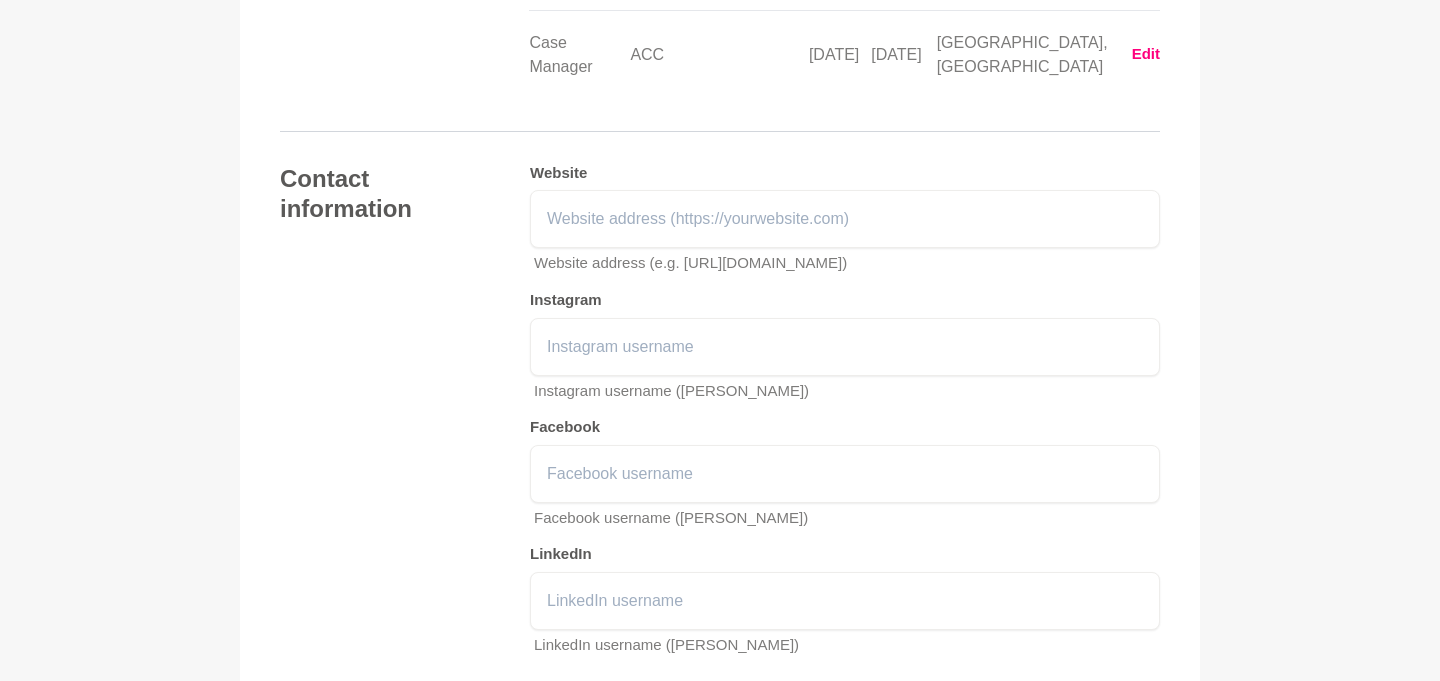 scroll, scrollTop: 3762, scrollLeft: 0, axis: vertical 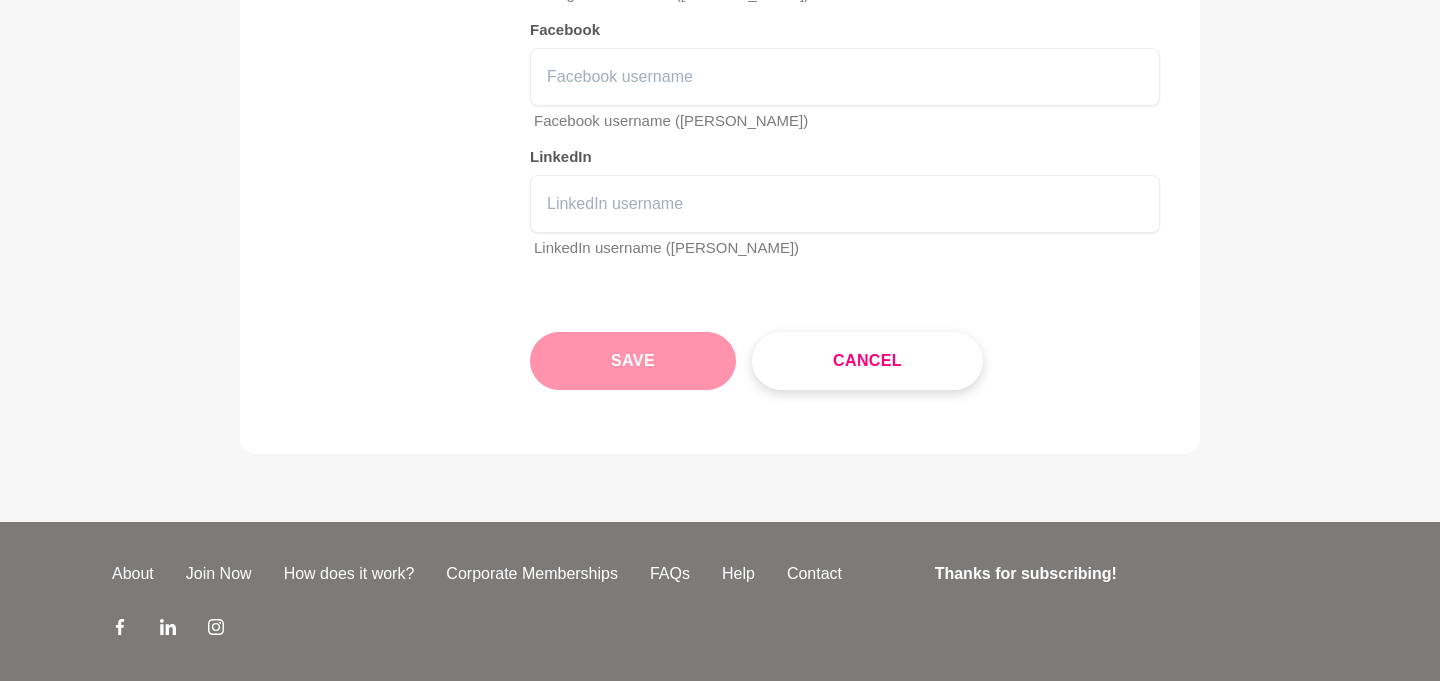 click on "Save" at bounding box center (633, 361) 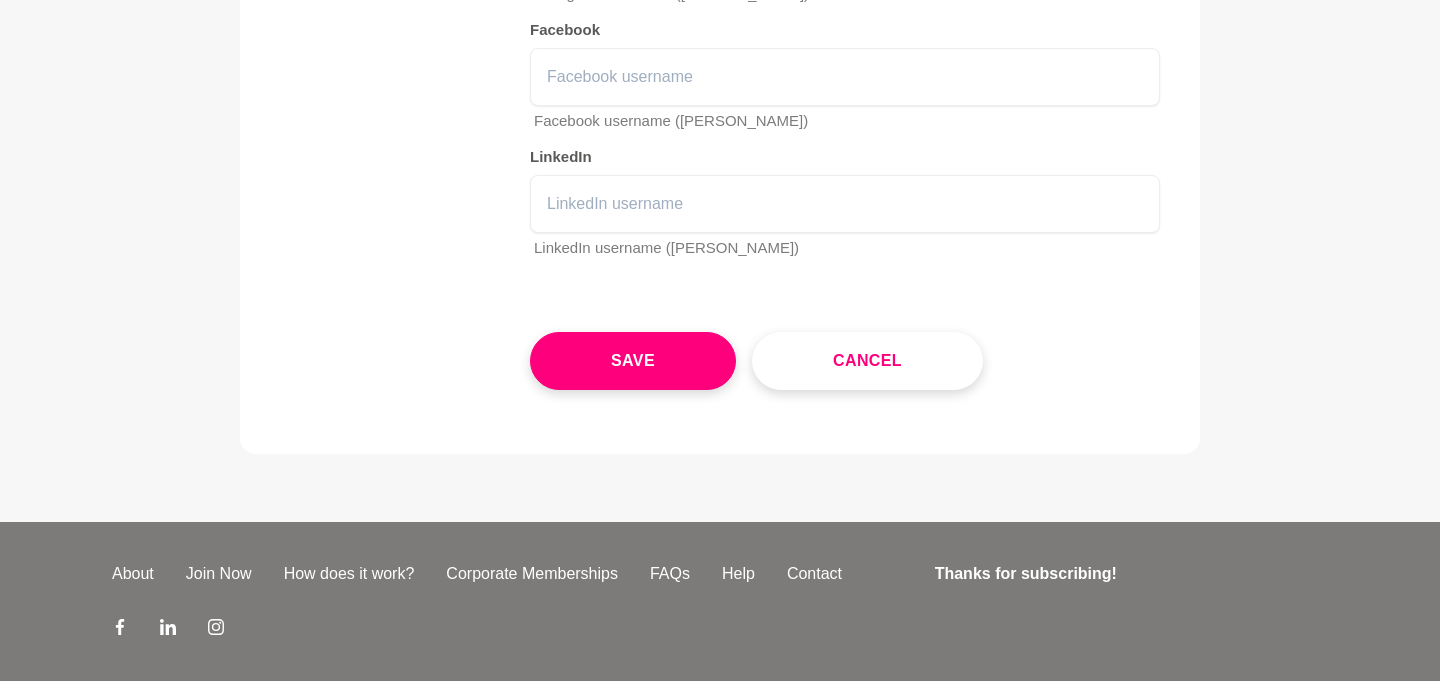 scroll, scrollTop: 0, scrollLeft: 0, axis: both 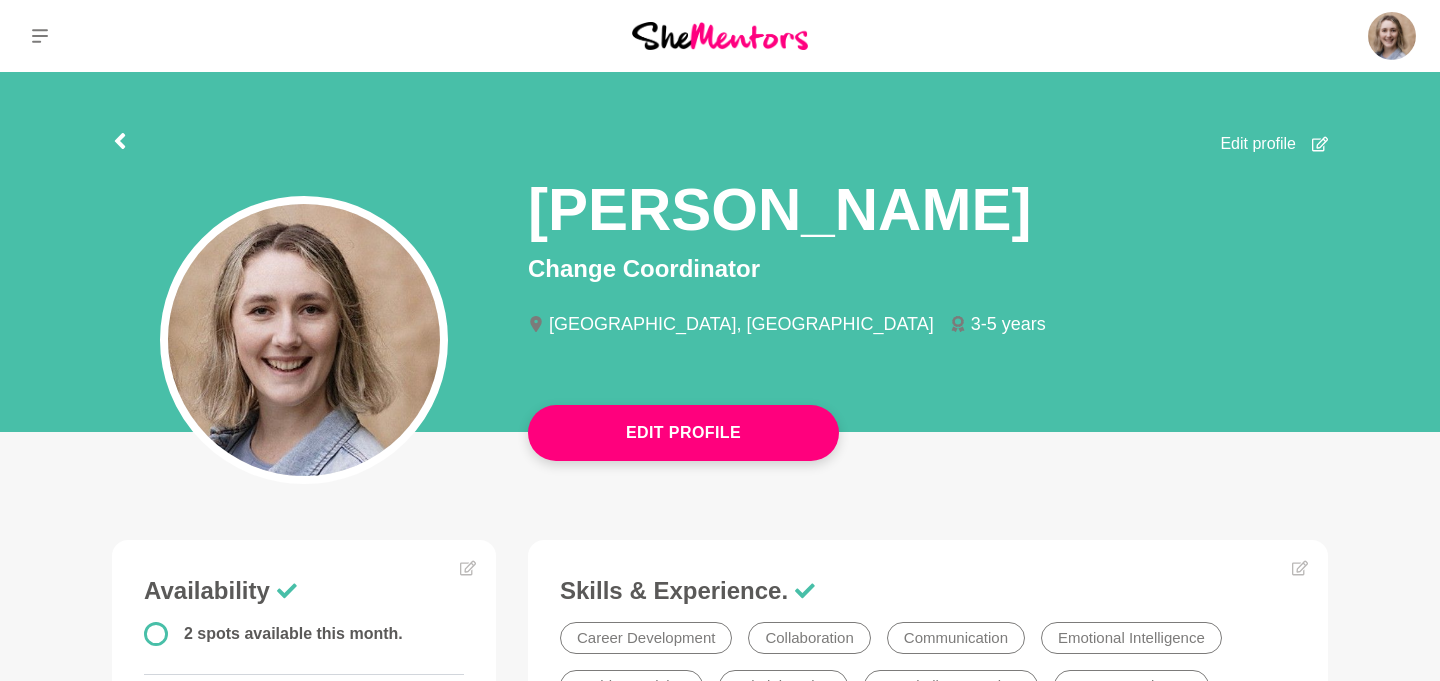 drag, startPoint x: 1175, startPoint y: 352, endPoint x: 1162, endPoint y: 356, distance: 13.601471 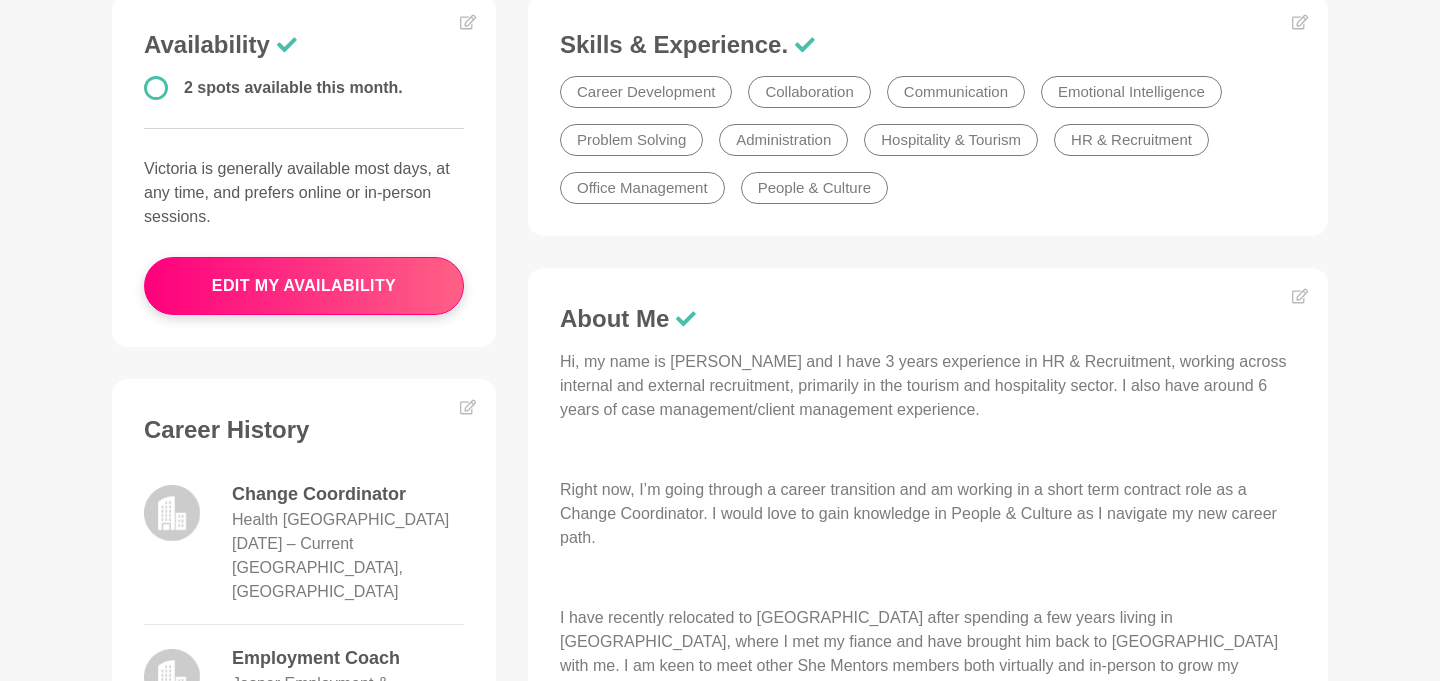 scroll, scrollTop: 0, scrollLeft: 0, axis: both 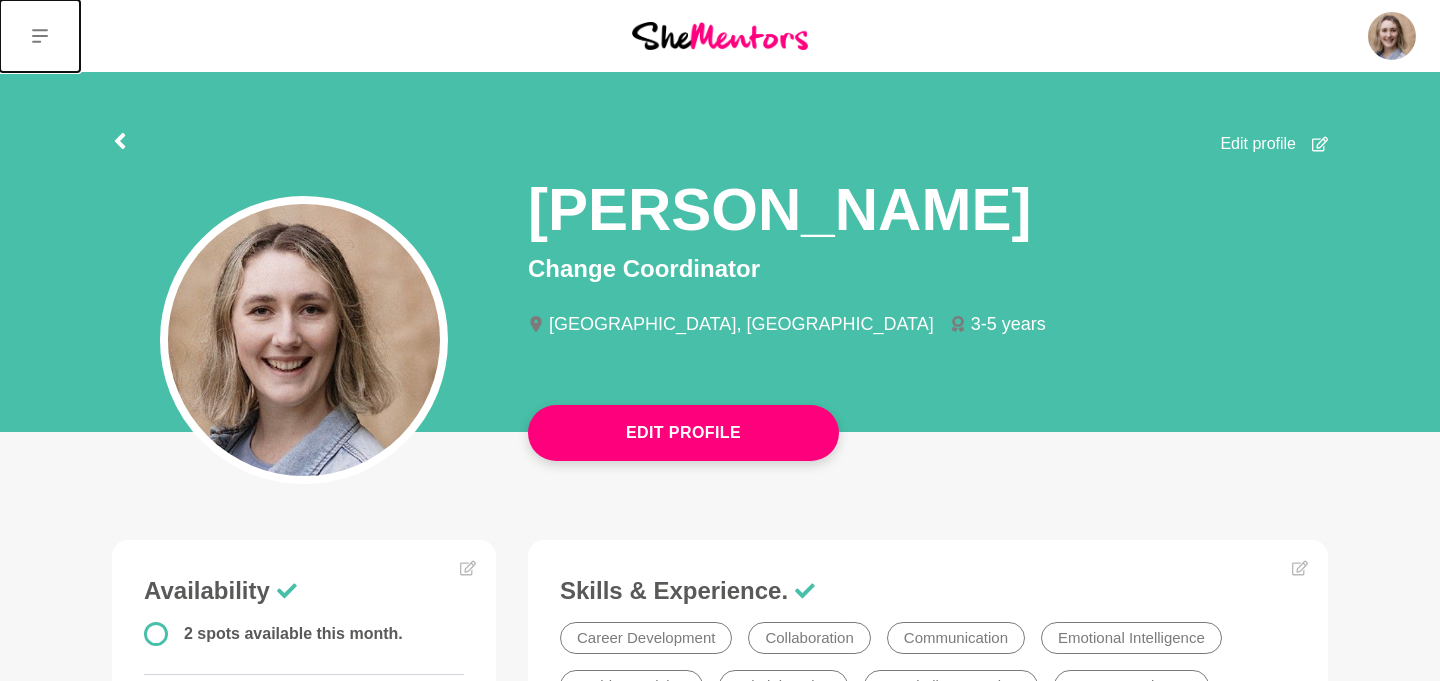 click 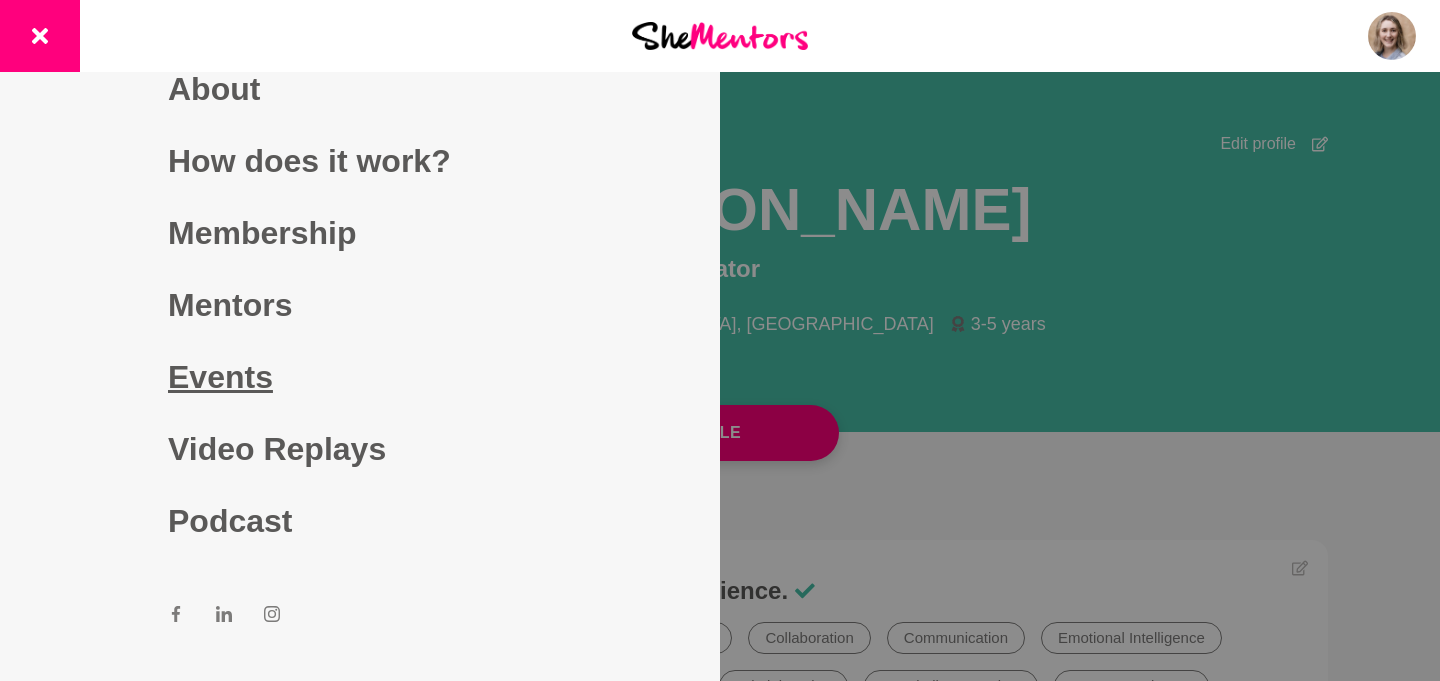 click on "Events" at bounding box center [360, 377] 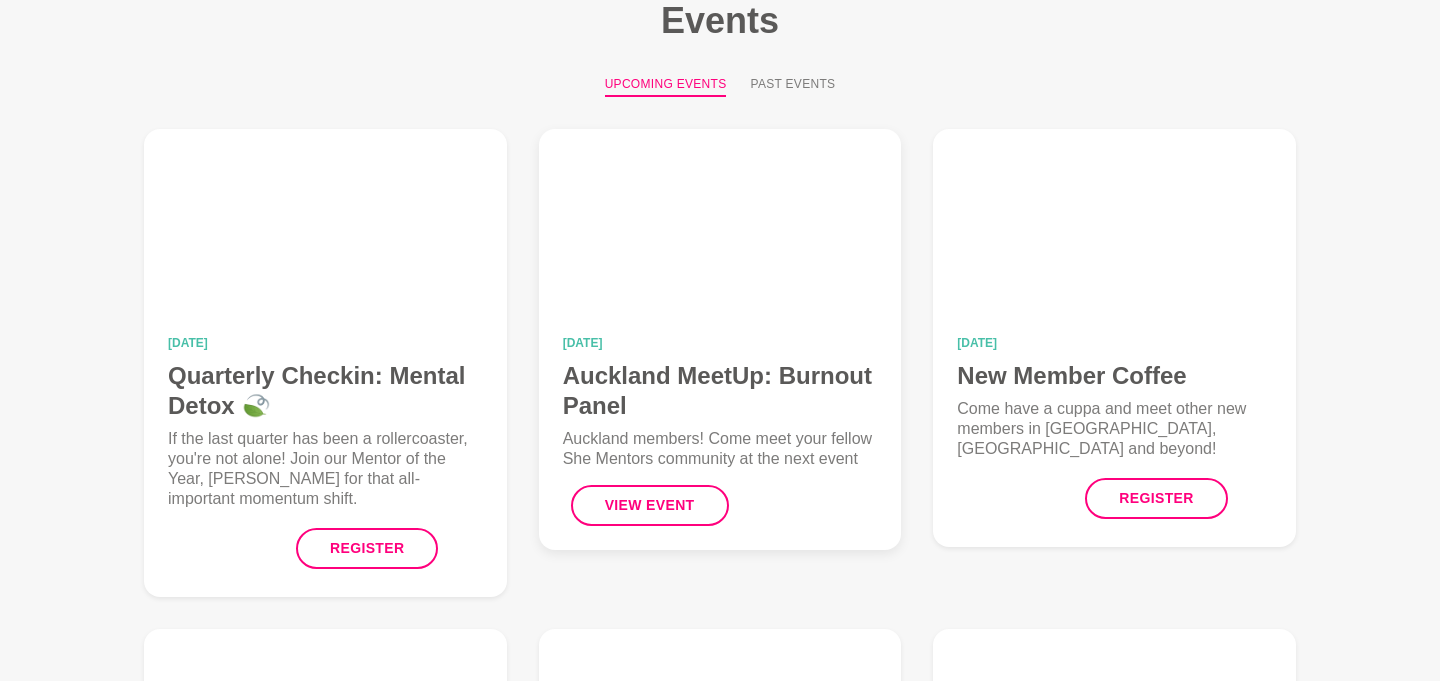 scroll, scrollTop: 141, scrollLeft: 0, axis: vertical 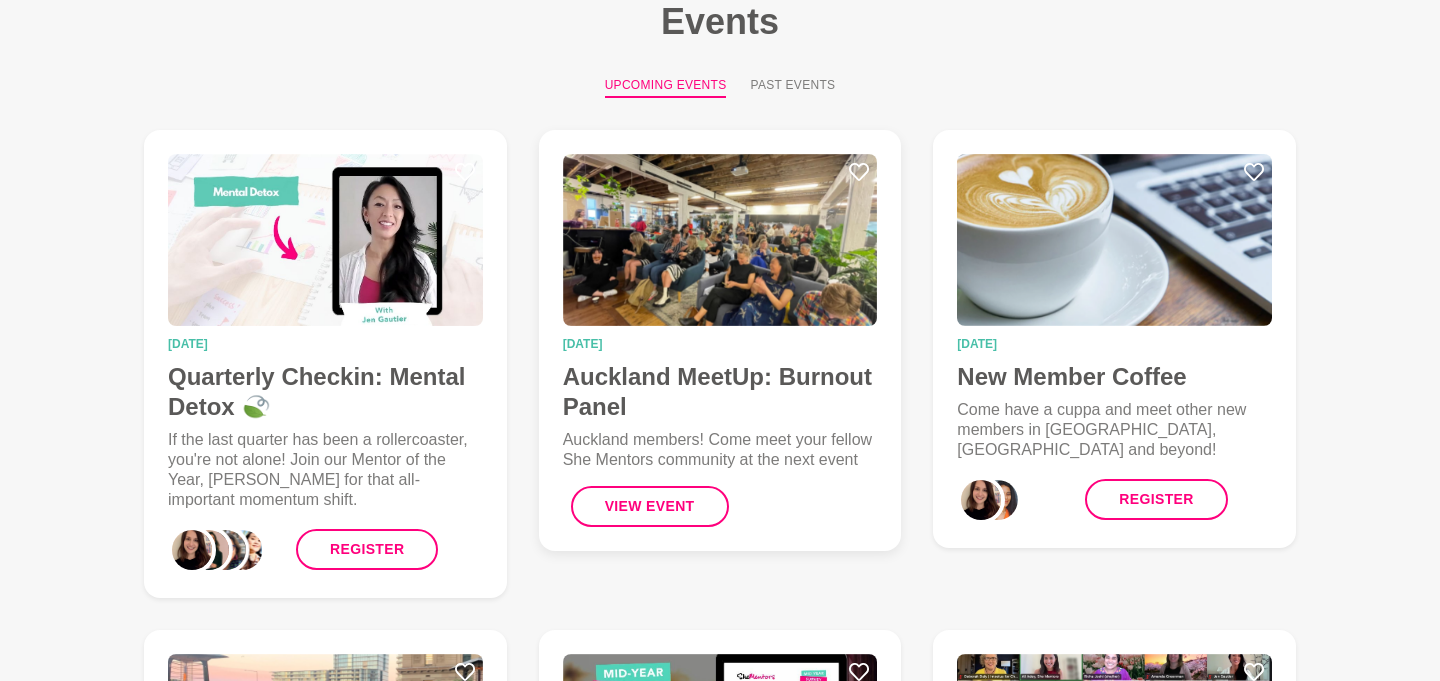 click on "[DATE] [GEOGRAPHIC_DATA] MeetUp: Burnout Panel  [GEOGRAPHIC_DATA] members! Come meet your fellow She Mentors community at the next event View Event" at bounding box center (720, 432) 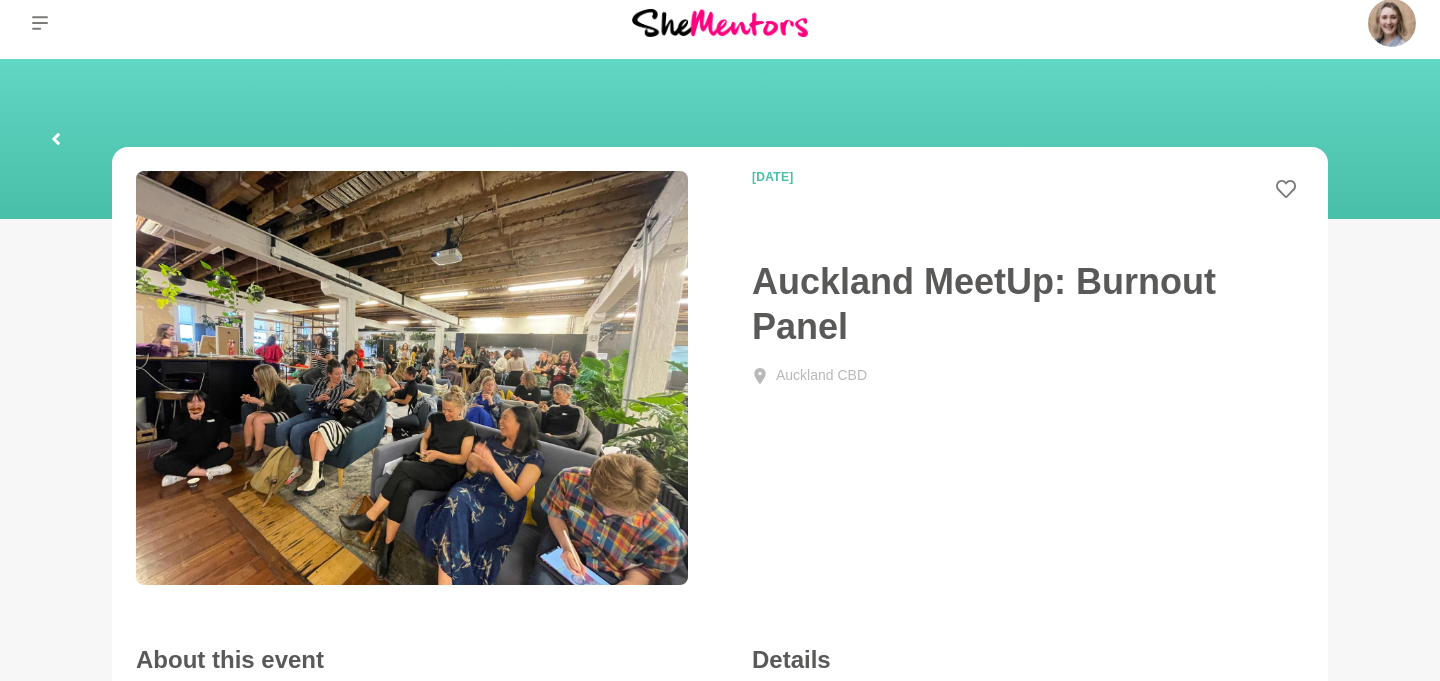 scroll, scrollTop: 0, scrollLeft: 0, axis: both 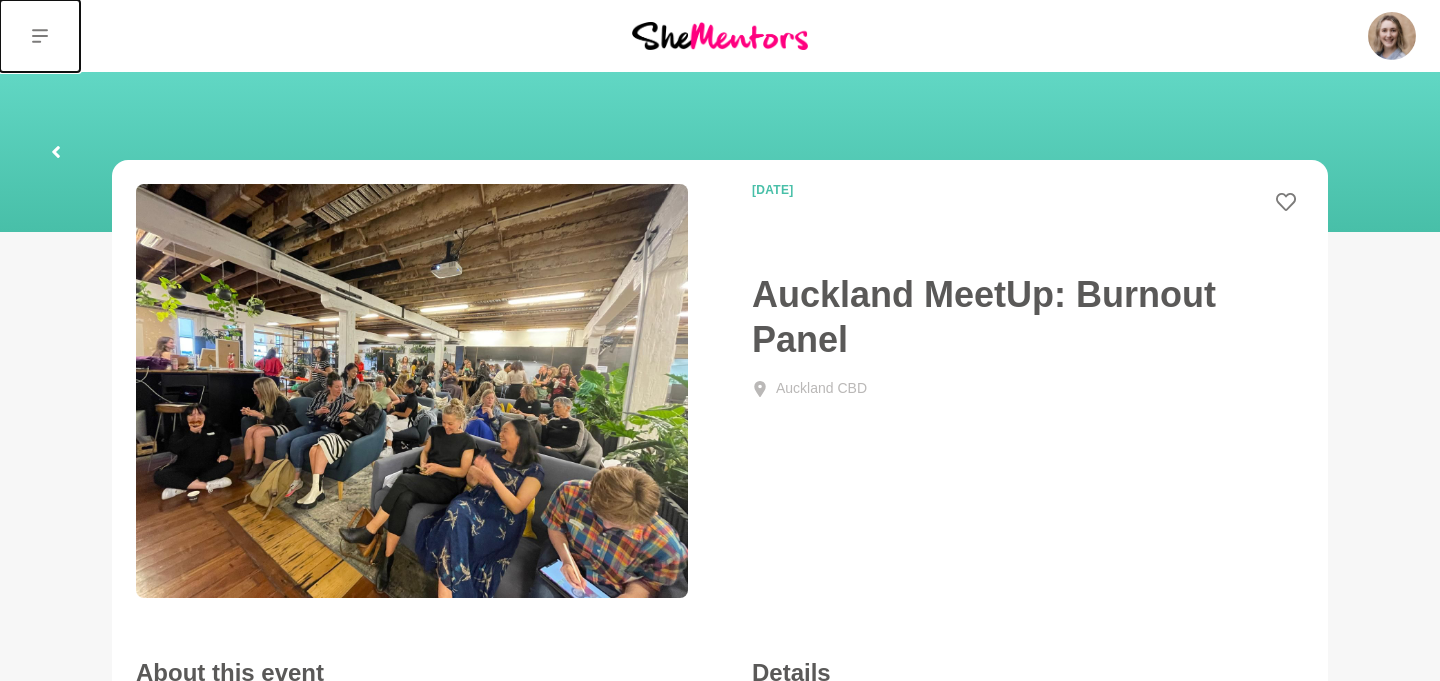 click 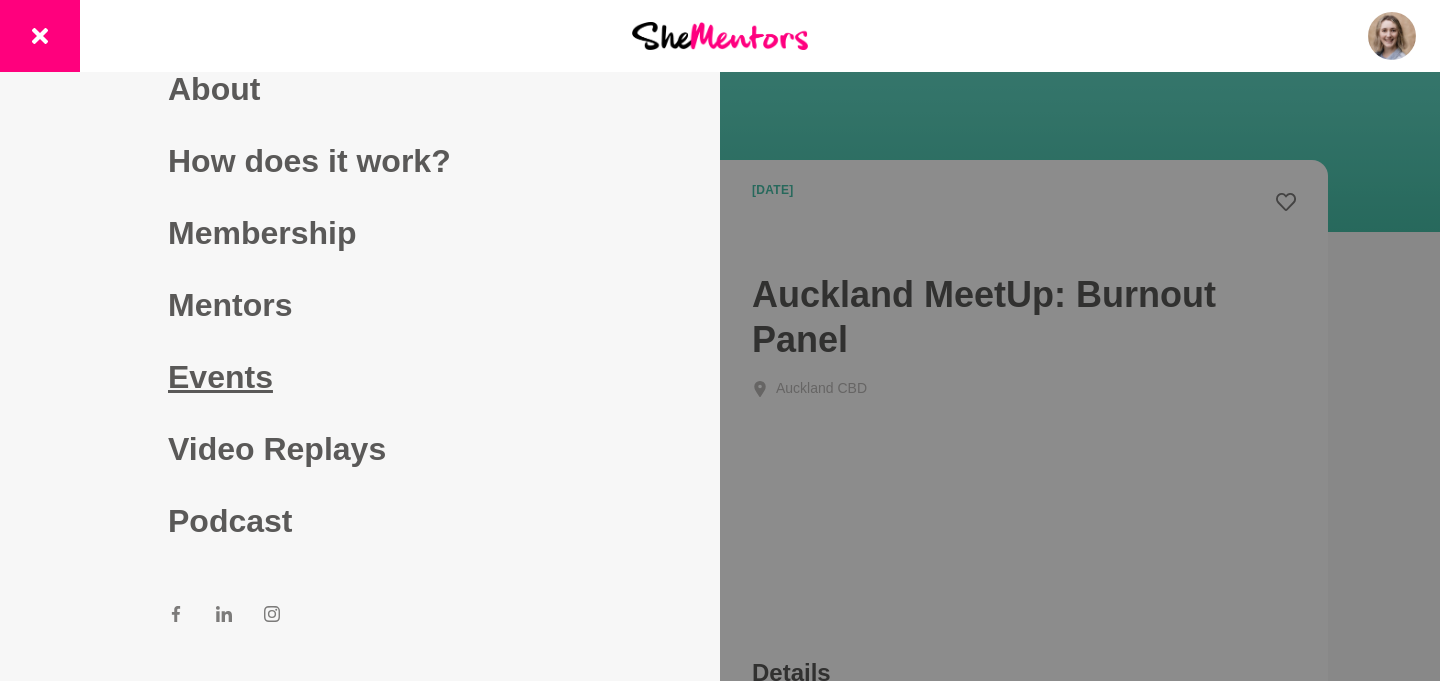 click on "Events" at bounding box center (360, 377) 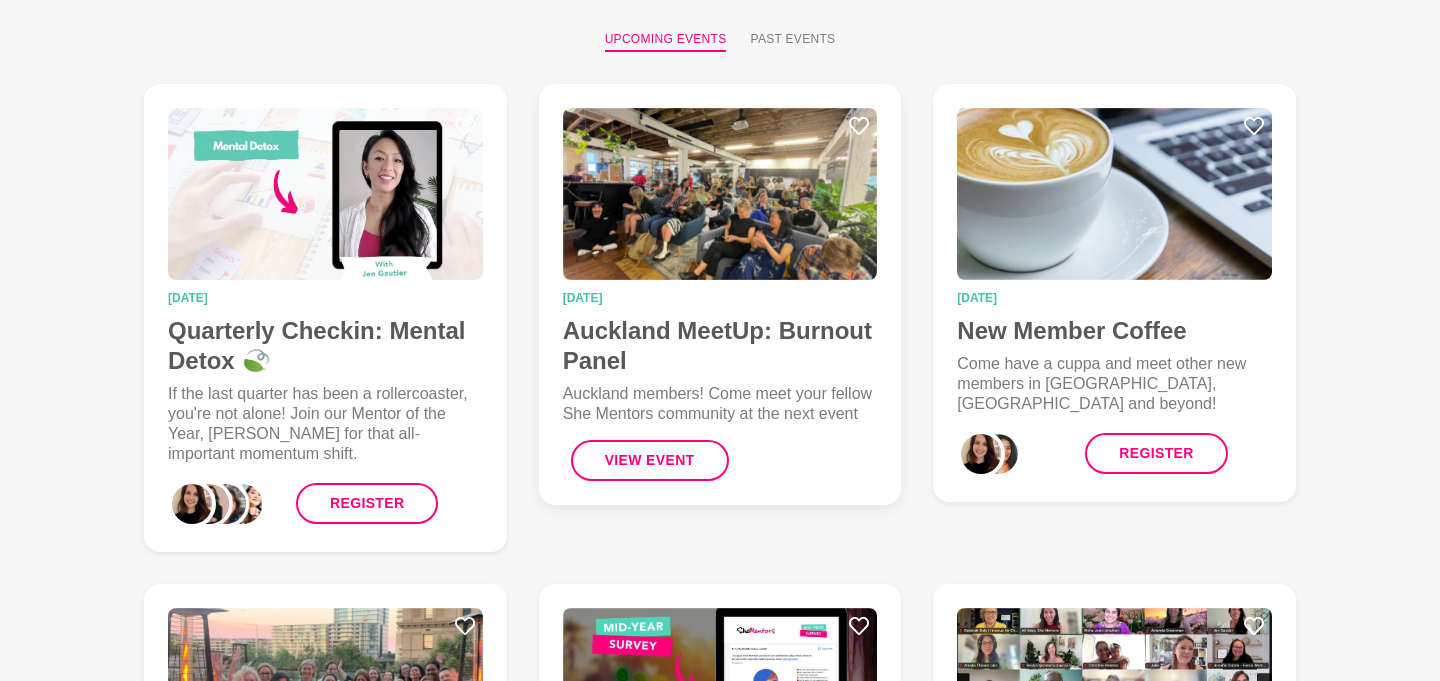 scroll, scrollTop: 185, scrollLeft: 0, axis: vertical 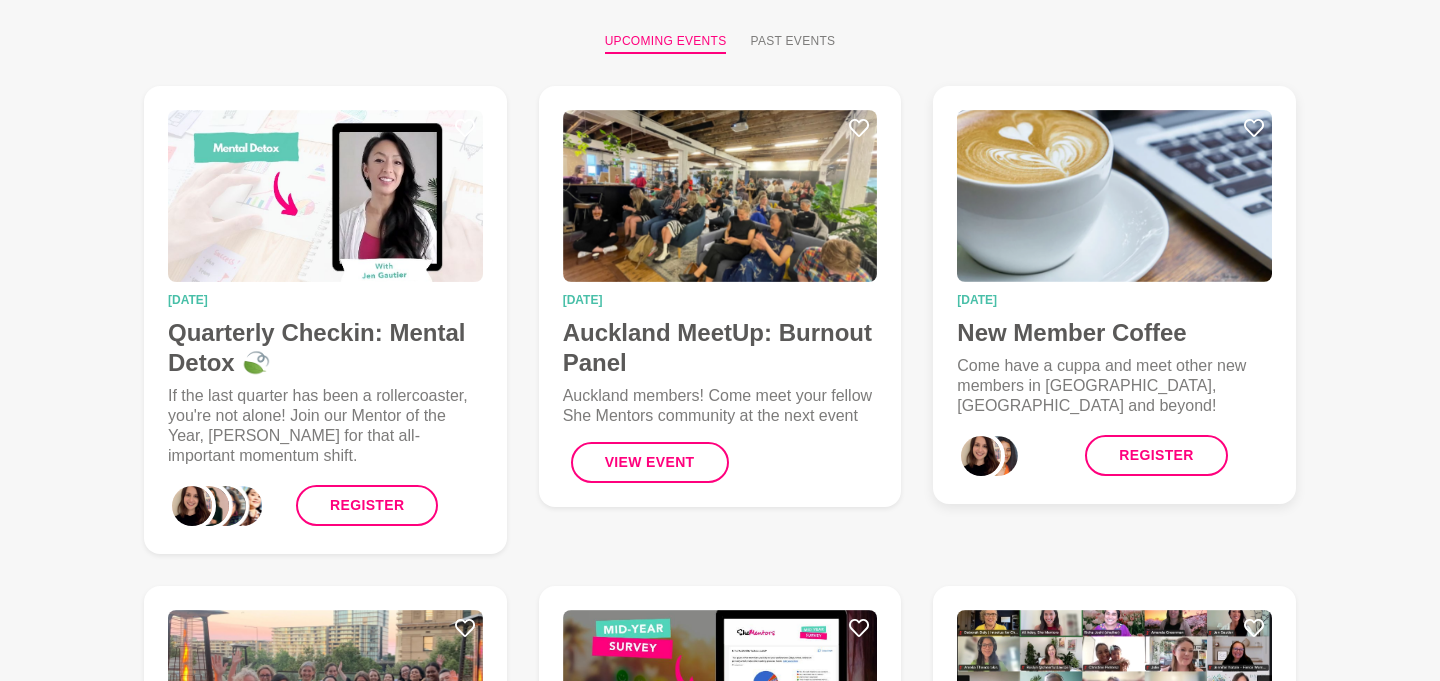 click on "New Member Coffee" at bounding box center [1114, 333] 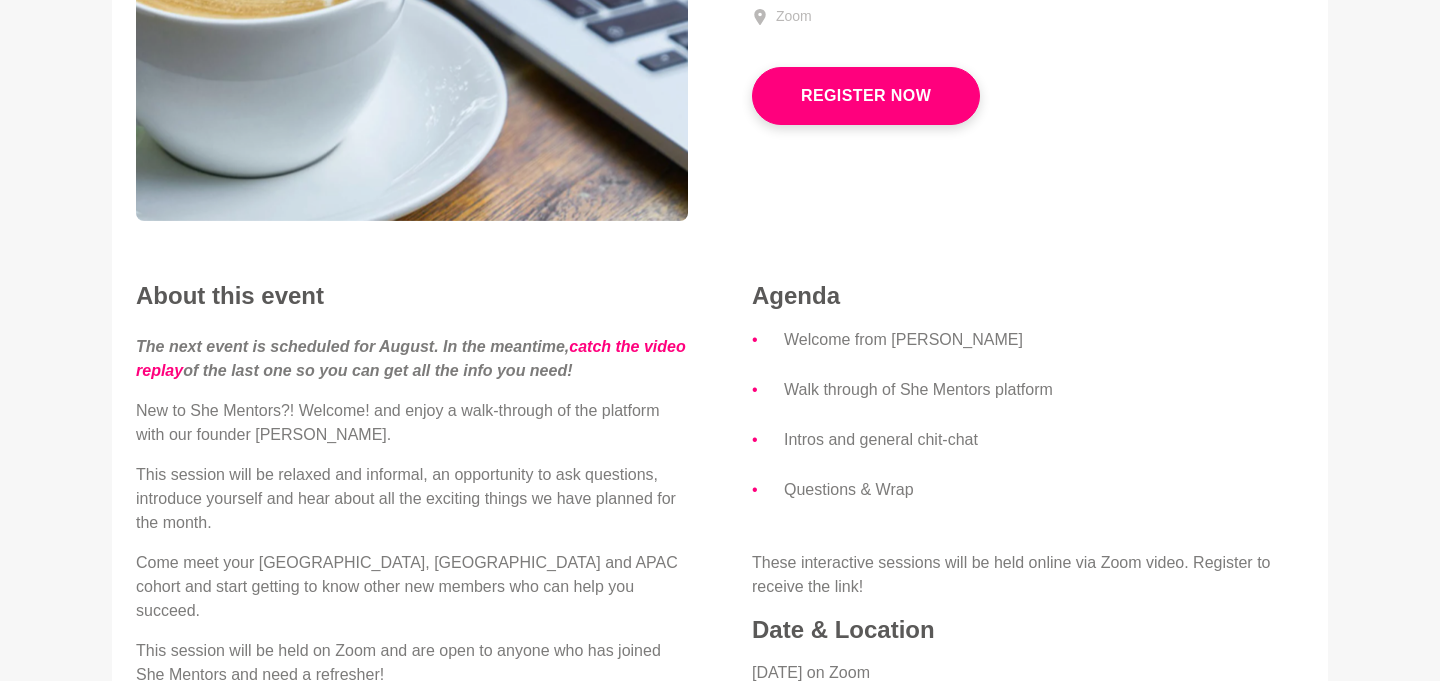 scroll, scrollTop: 83, scrollLeft: 0, axis: vertical 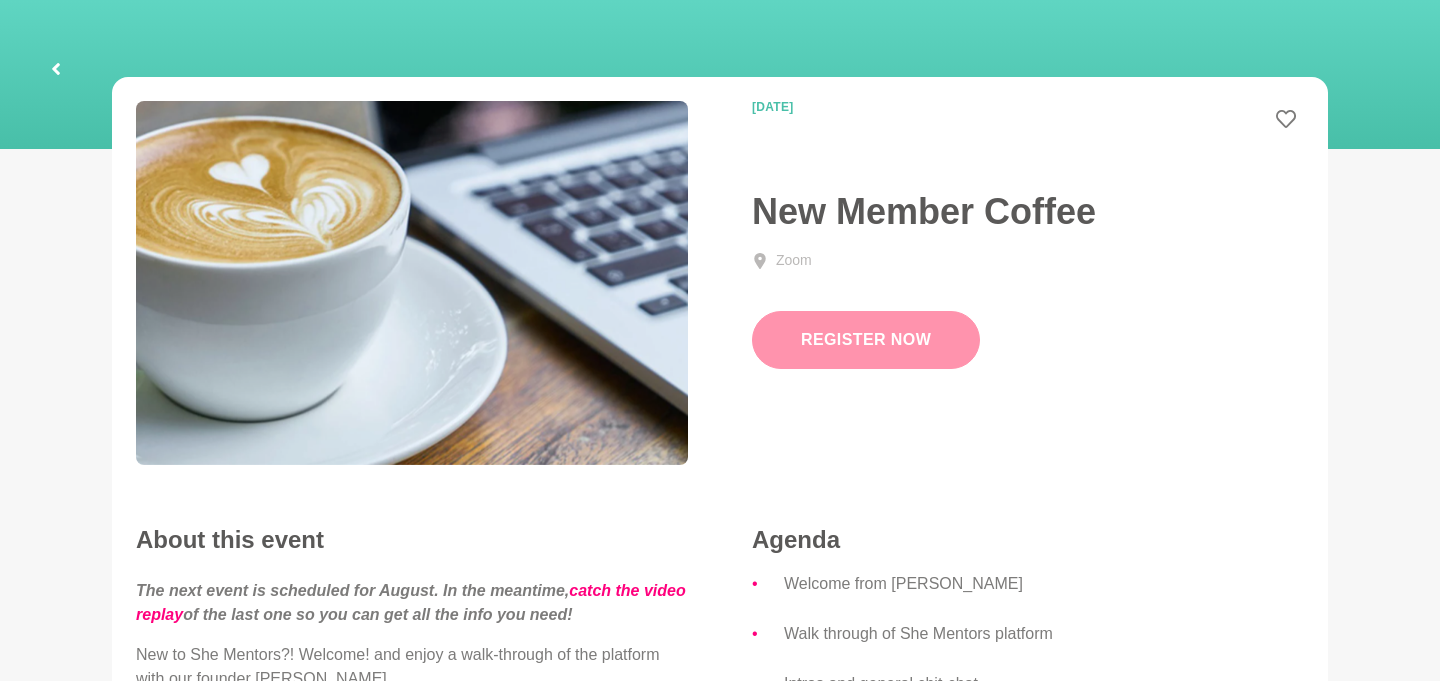 click on "Register Now" at bounding box center (866, 340) 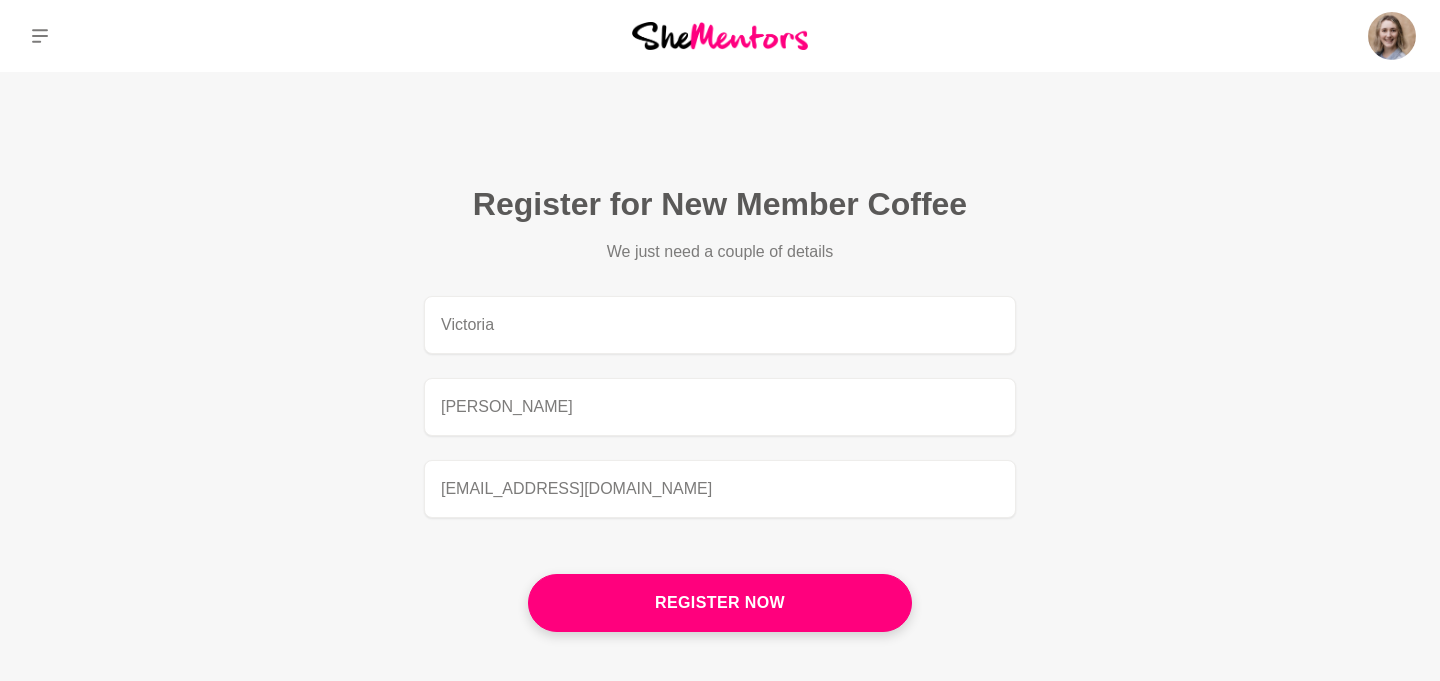 click on "Register now" at bounding box center [720, 603] 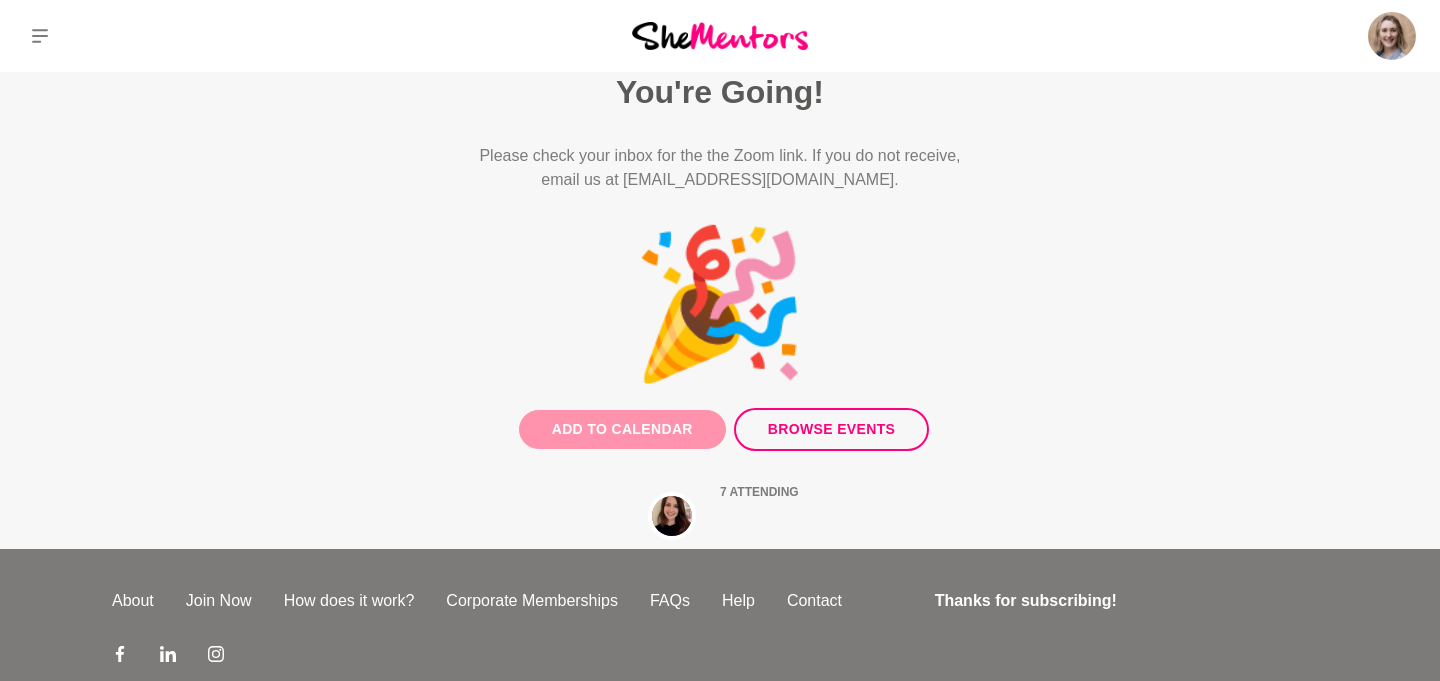 click on "Add to Calendar" at bounding box center [622, 429] 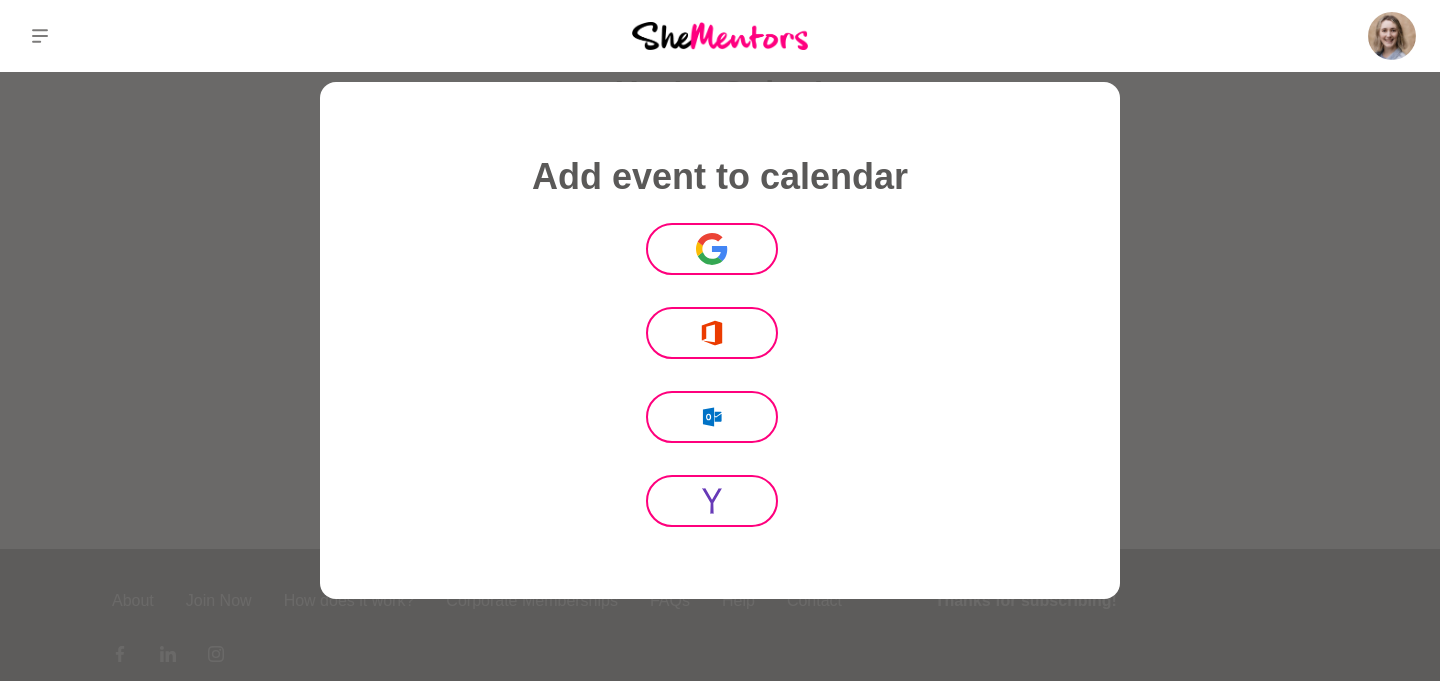 click at bounding box center (720, 340) 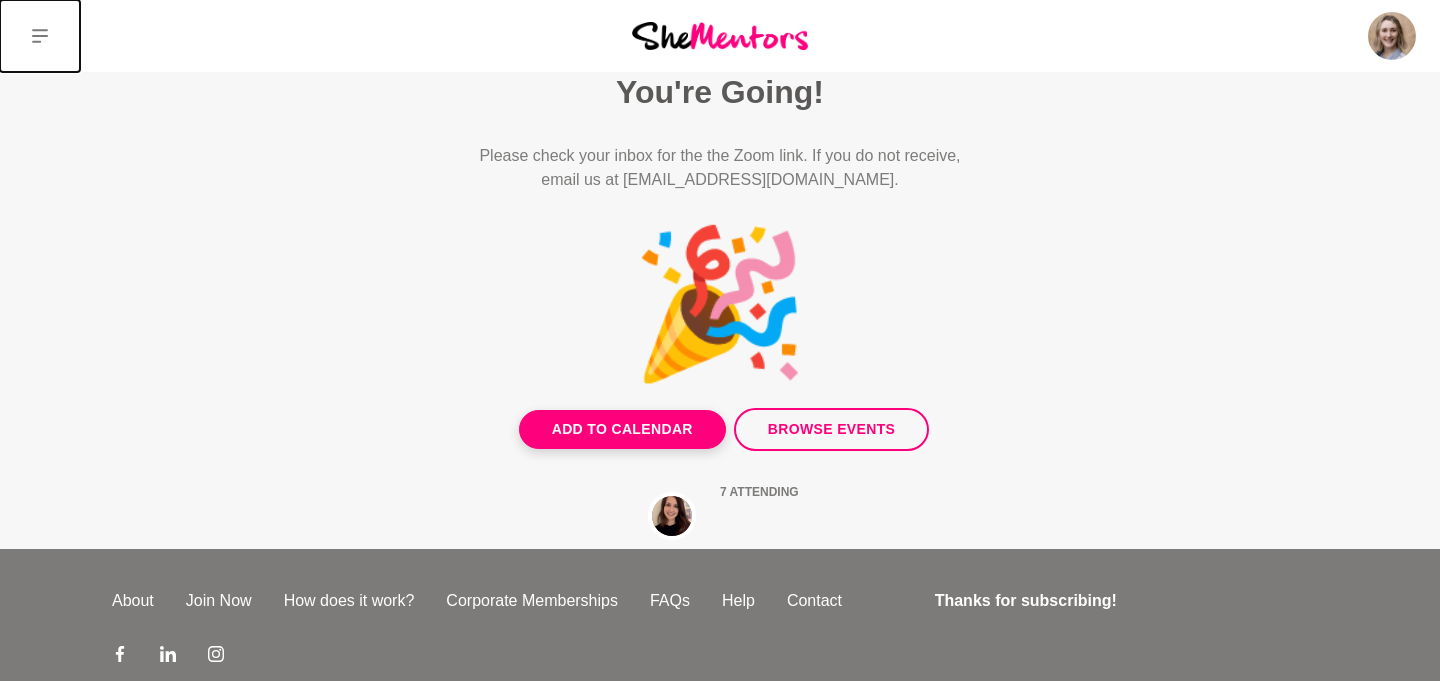 click at bounding box center (40, 36) 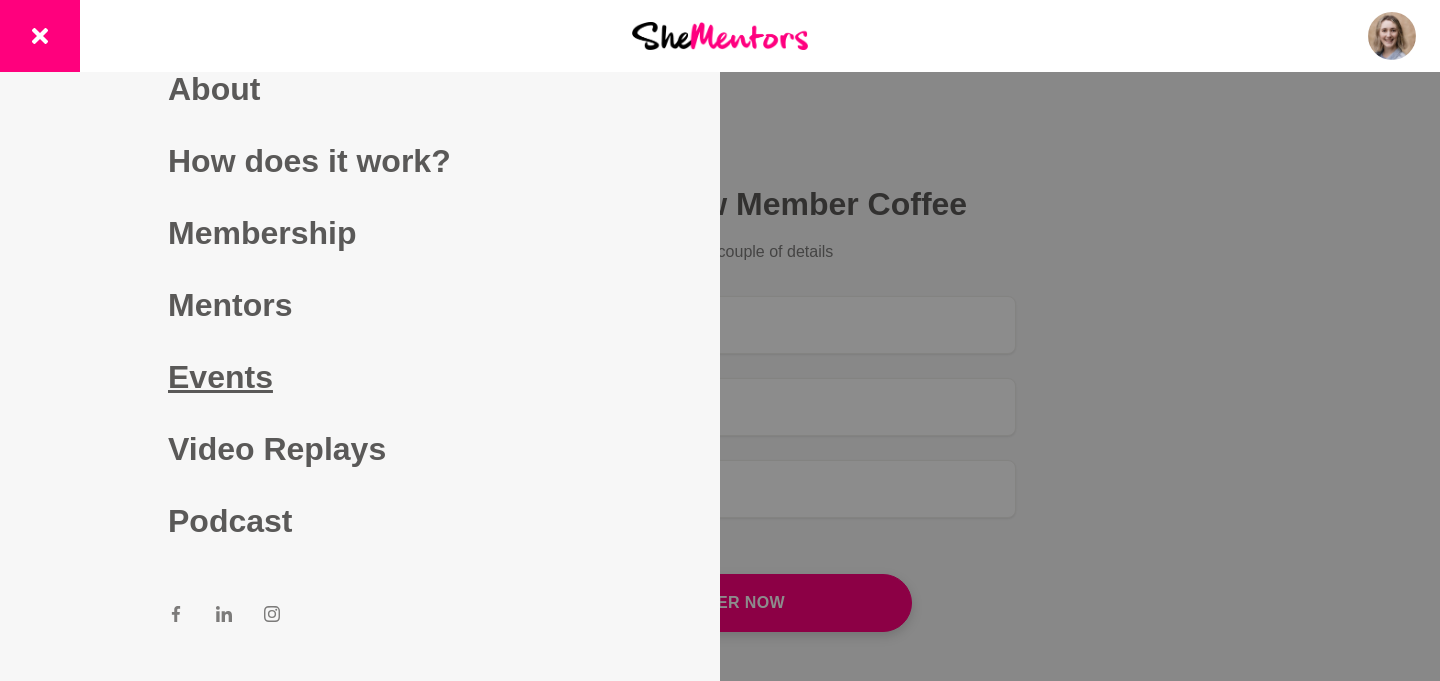 click on "Events" at bounding box center [360, 377] 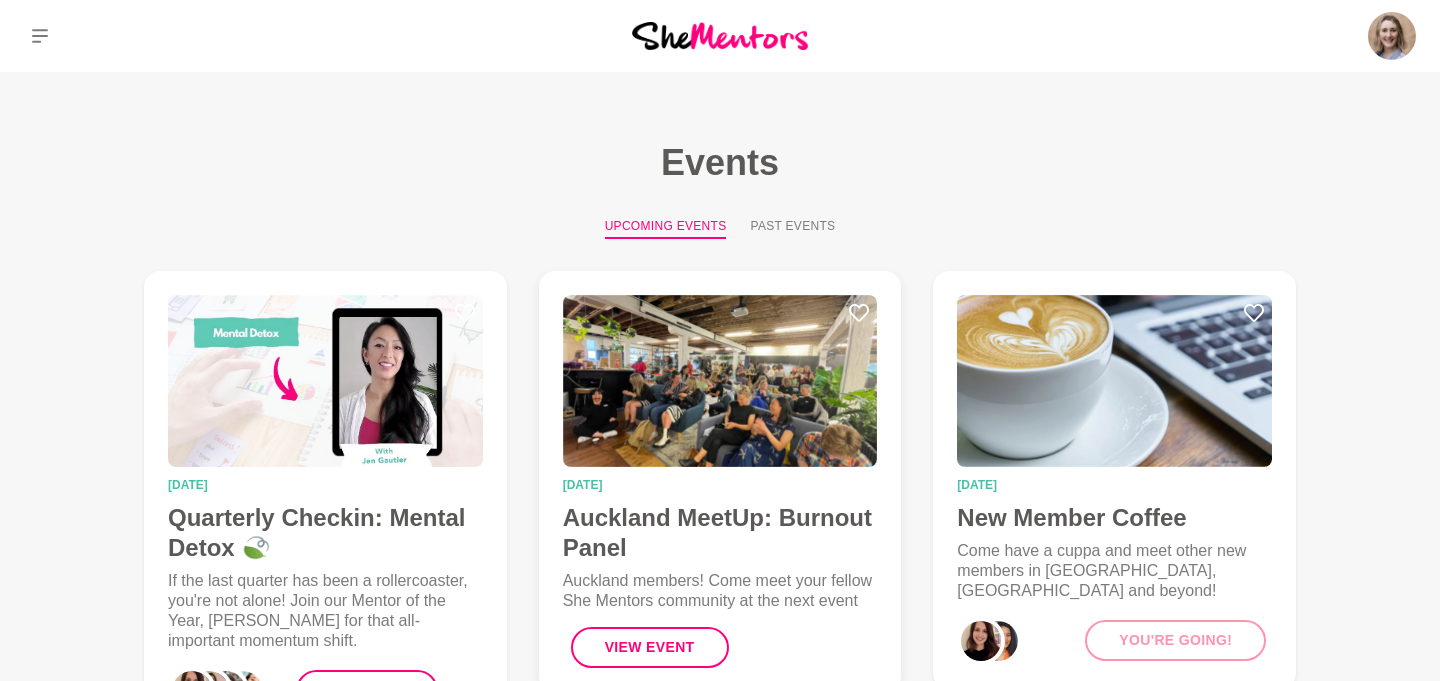 click at bounding box center (720, 381) 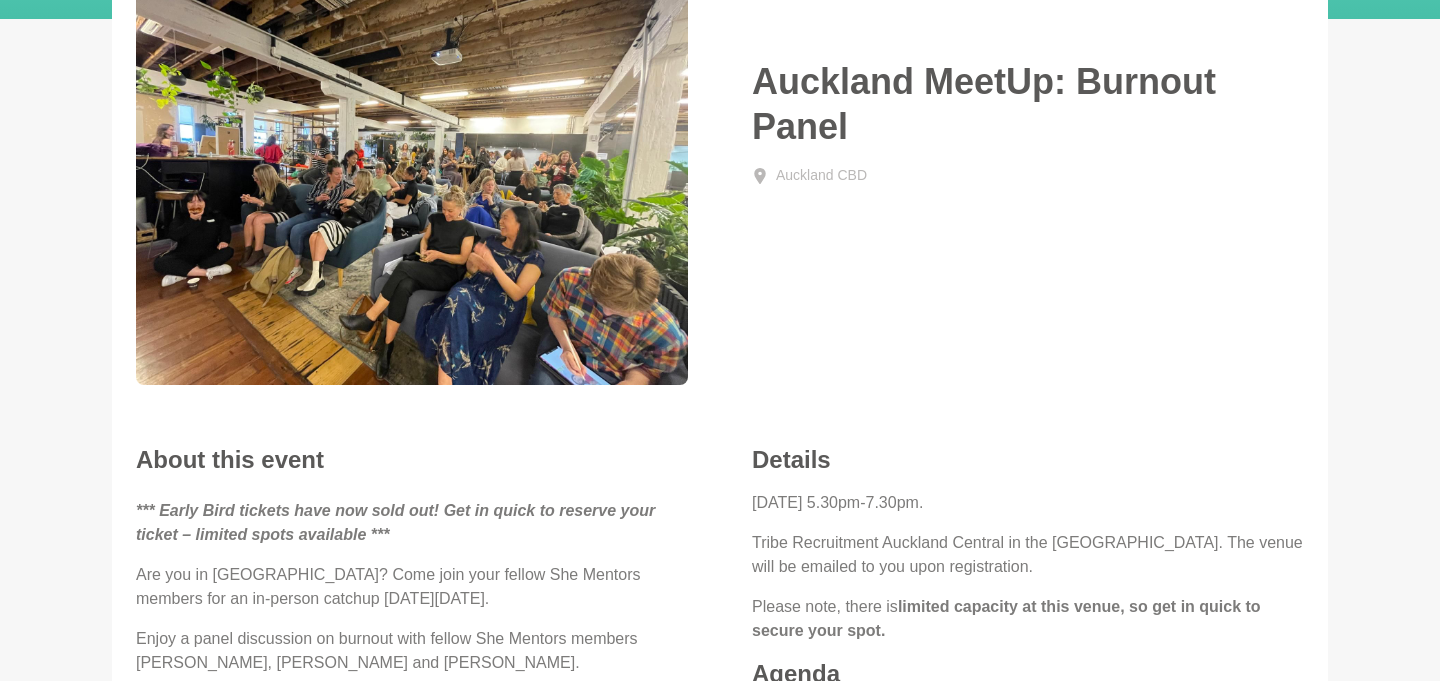 scroll, scrollTop: 0, scrollLeft: 0, axis: both 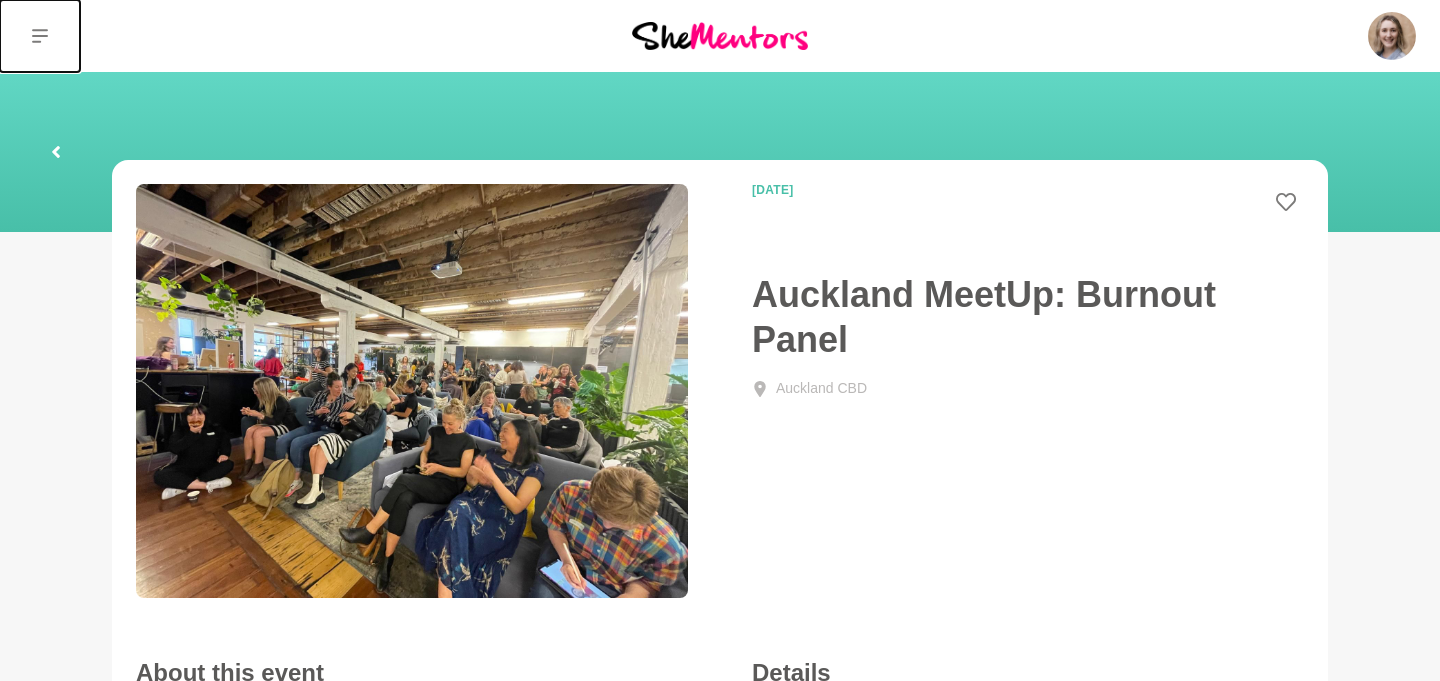 click 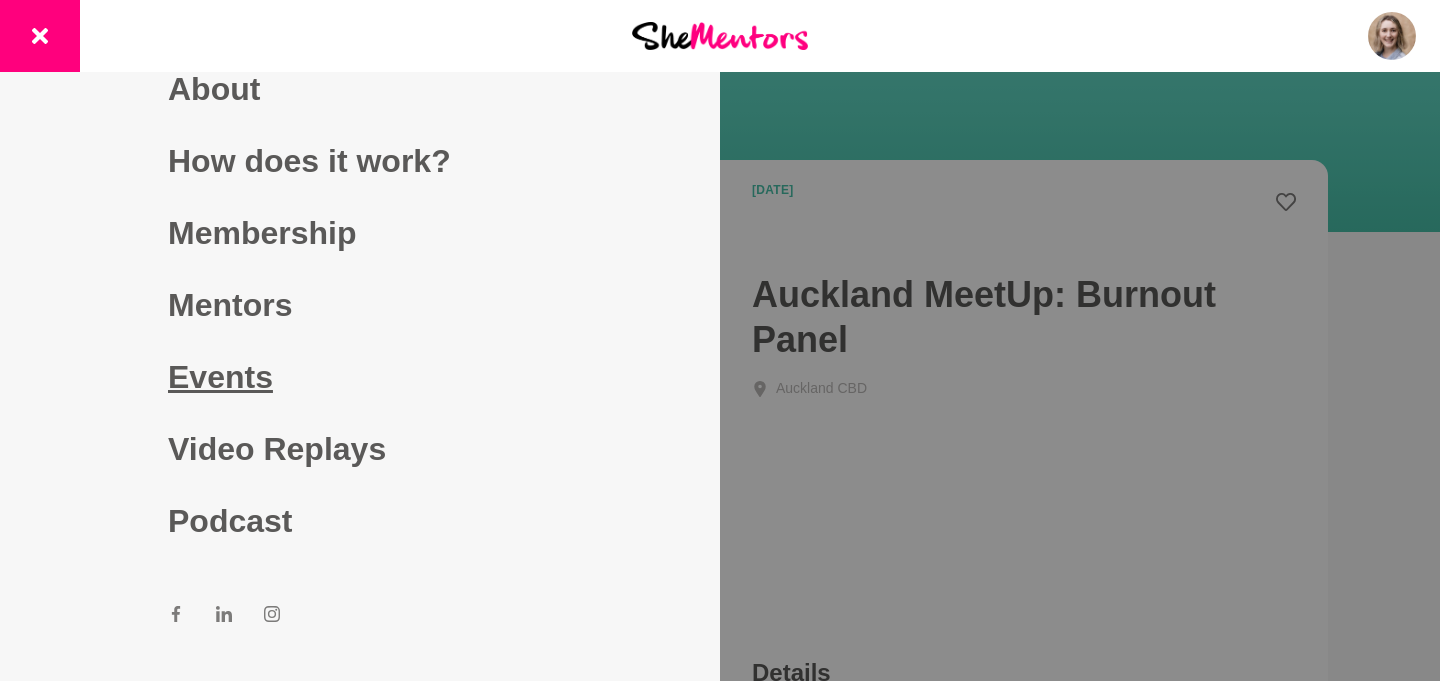 click on "Events" at bounding box center (360, 377) 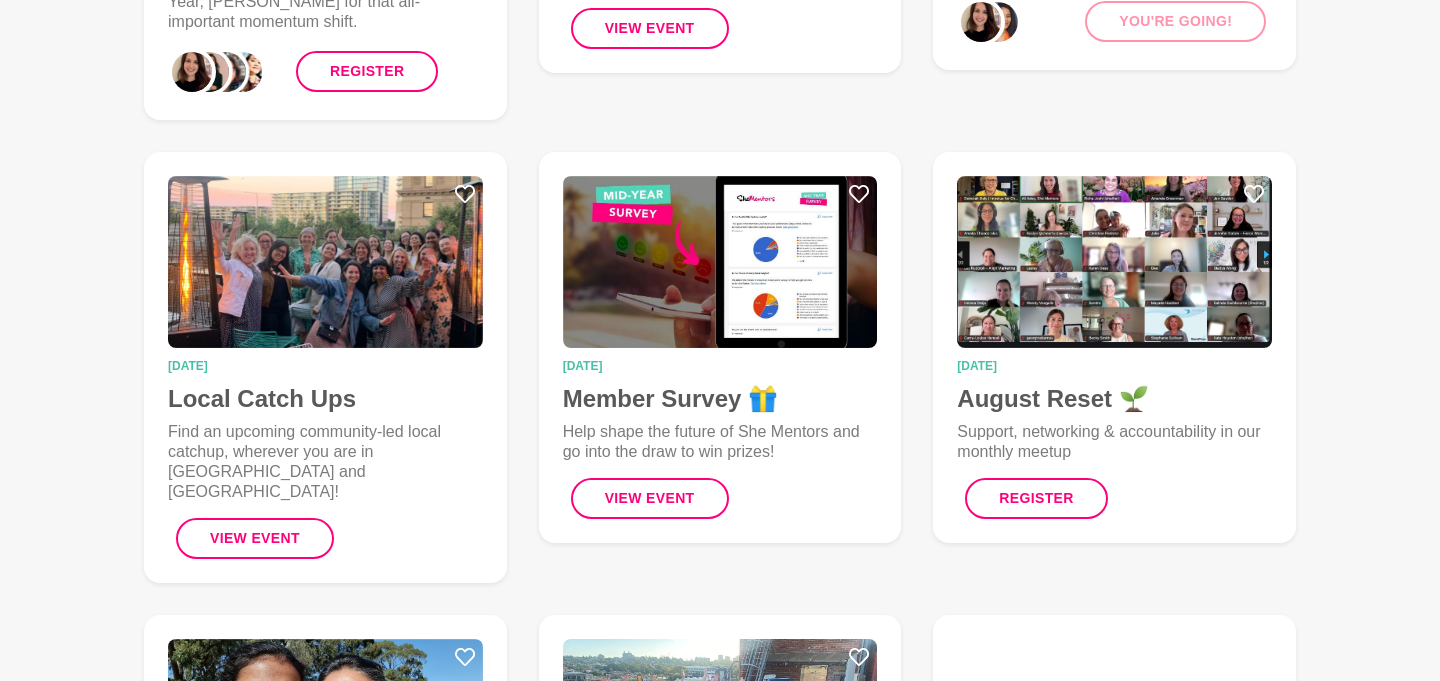 scroll, scrollTop: 636, scrollLeft: 0, axis: vertical 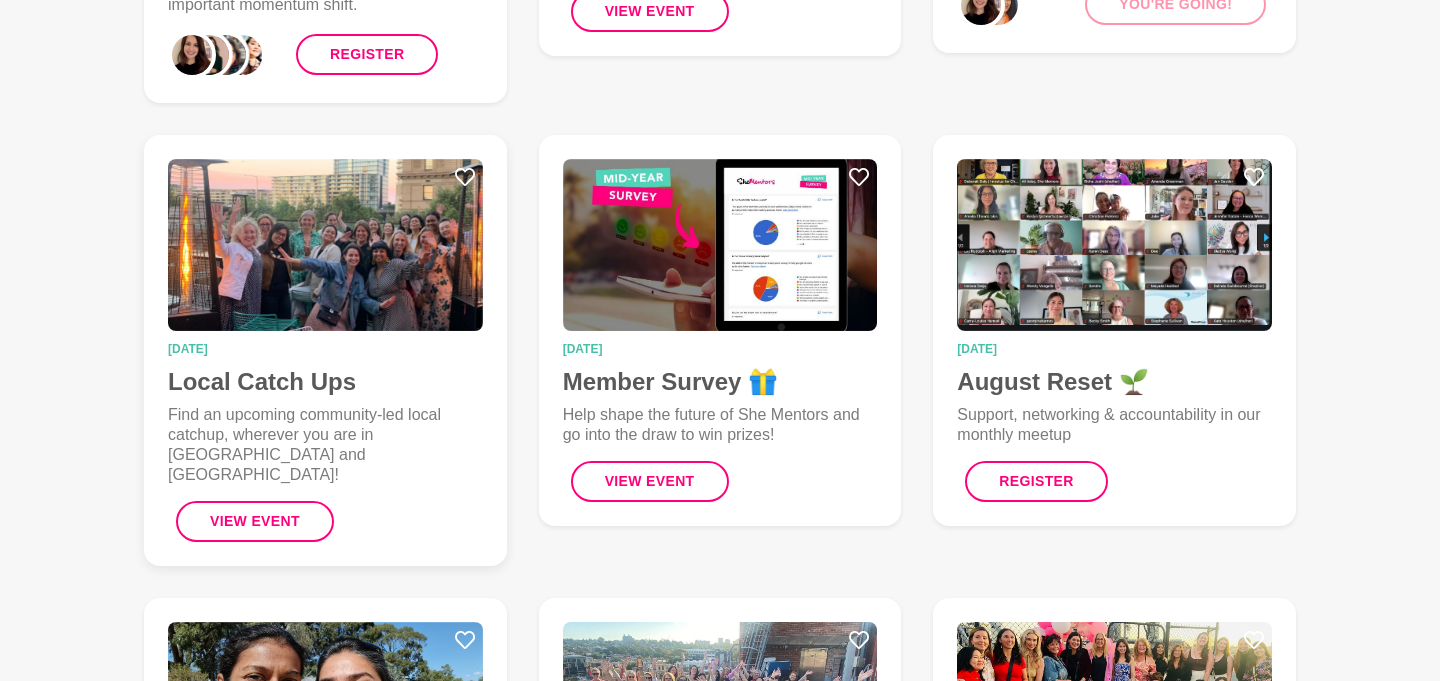click at bounding box center (325, 245) 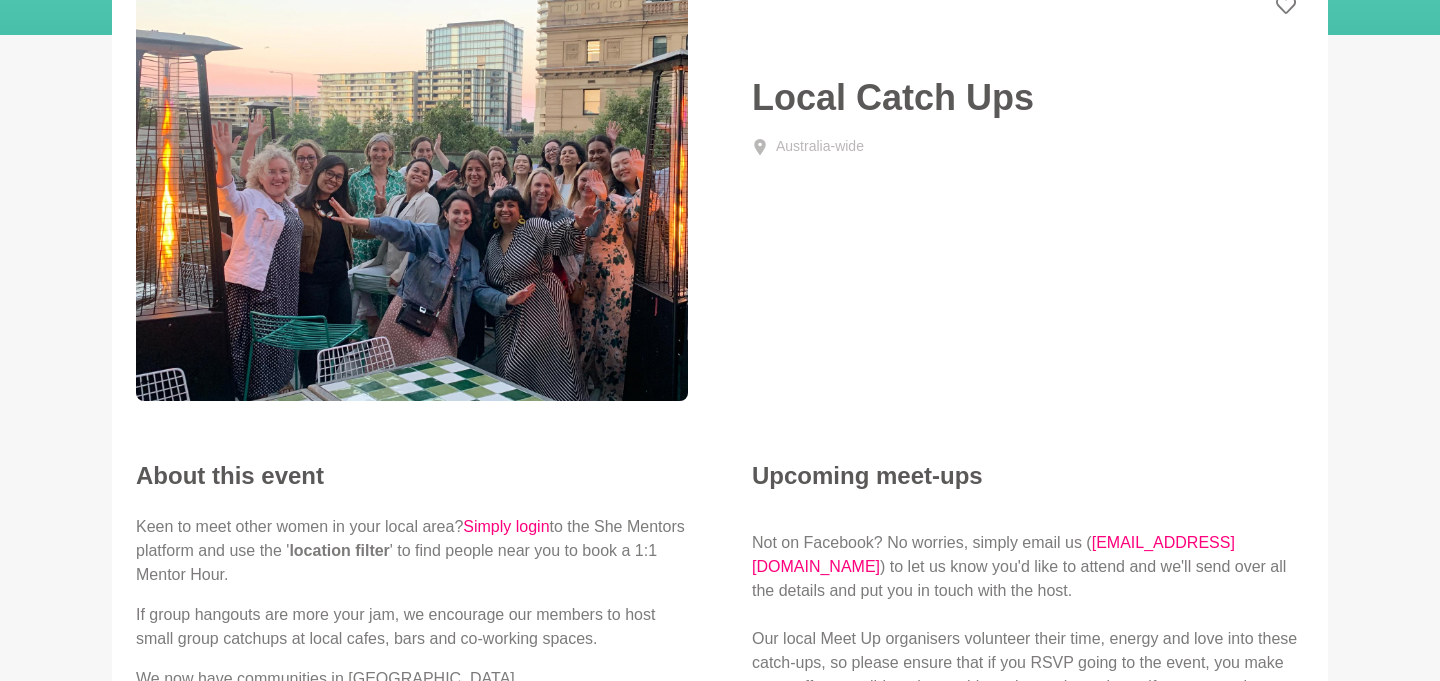 scroll, scrollTop: 135, scrollLeft: 0, axis: vertical 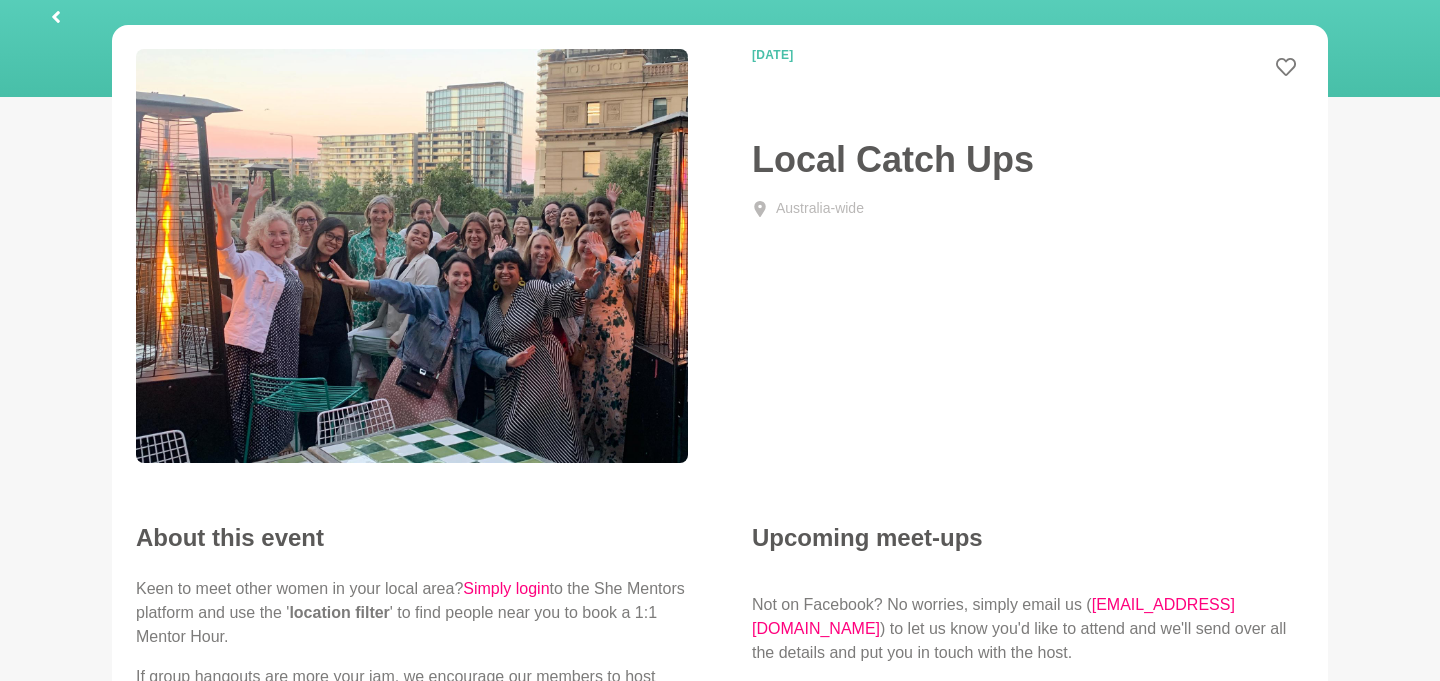 click at bounding box center (56, 17) 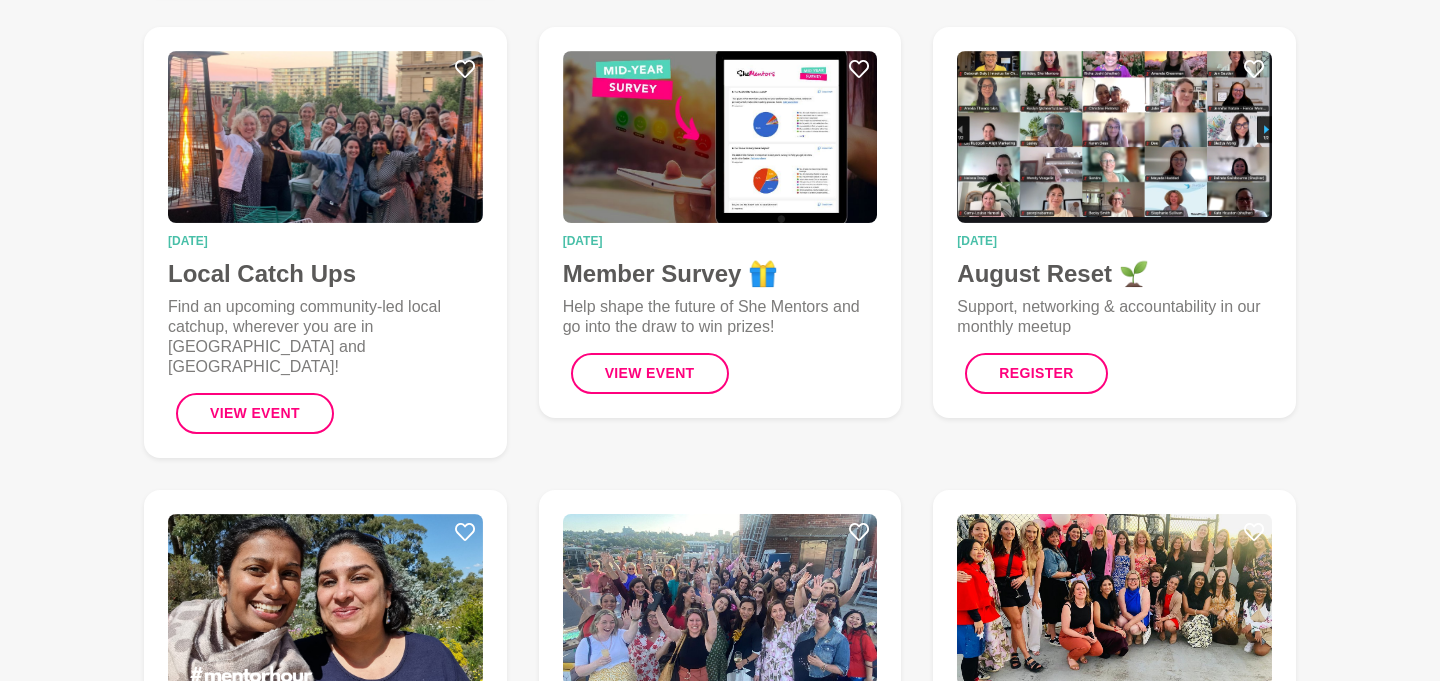 scroll, scrollTop: 1272, scrollLeft: 0, axis: vertical 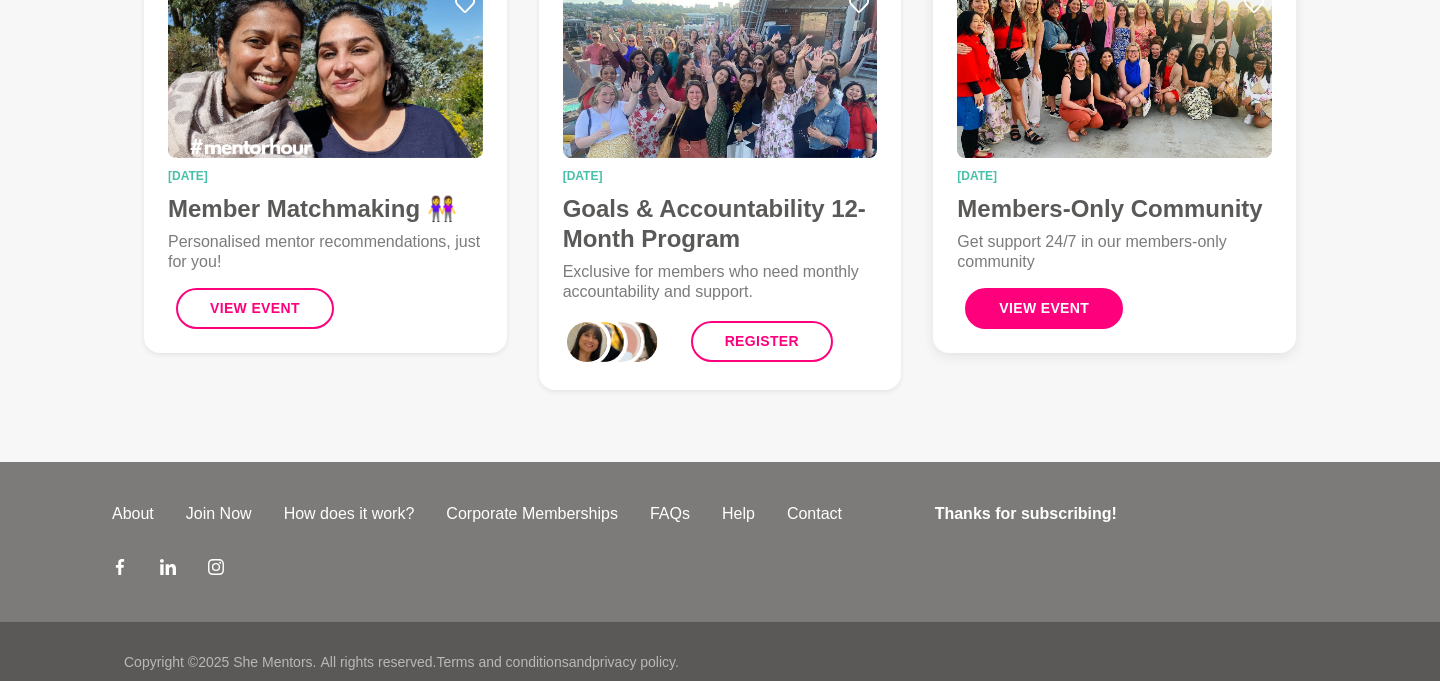 click on "View Event" at bounding box center (1044, 308) 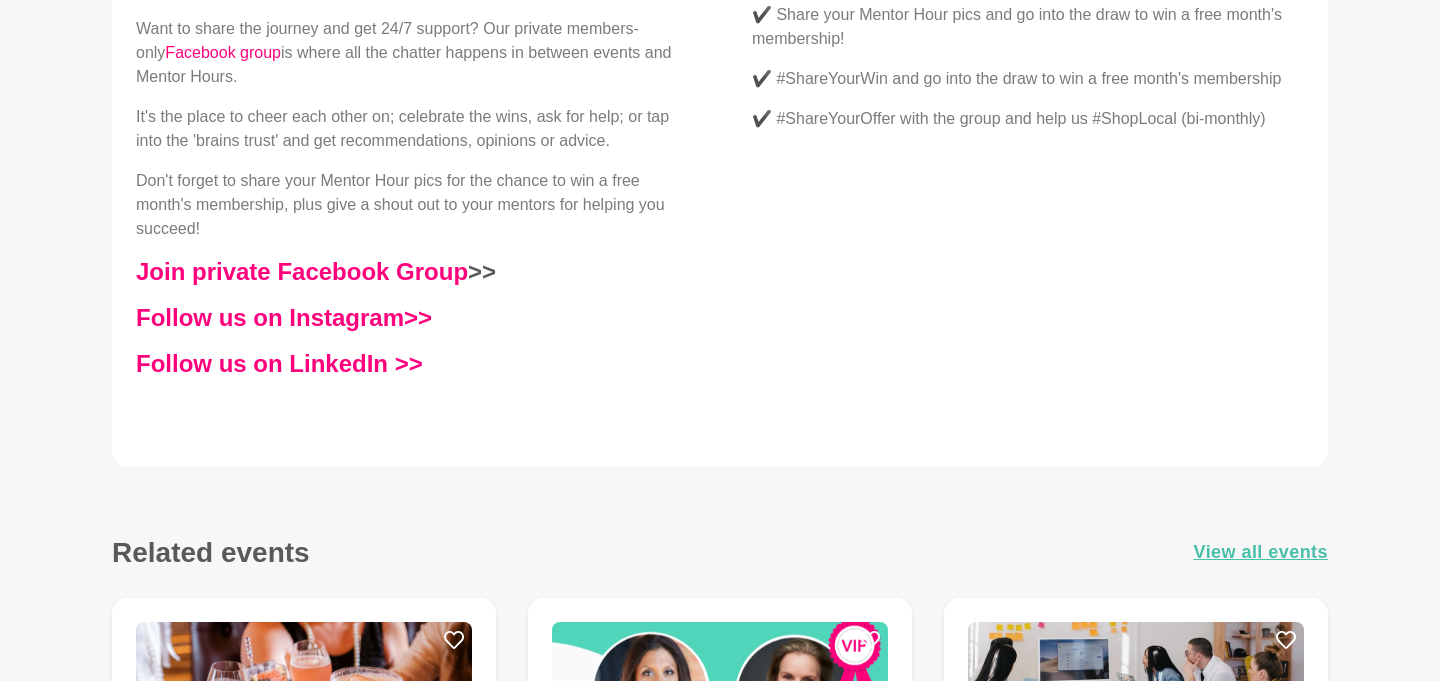 scroll, scrollTop: 1142, scrollLeft: 0, axis: vertical 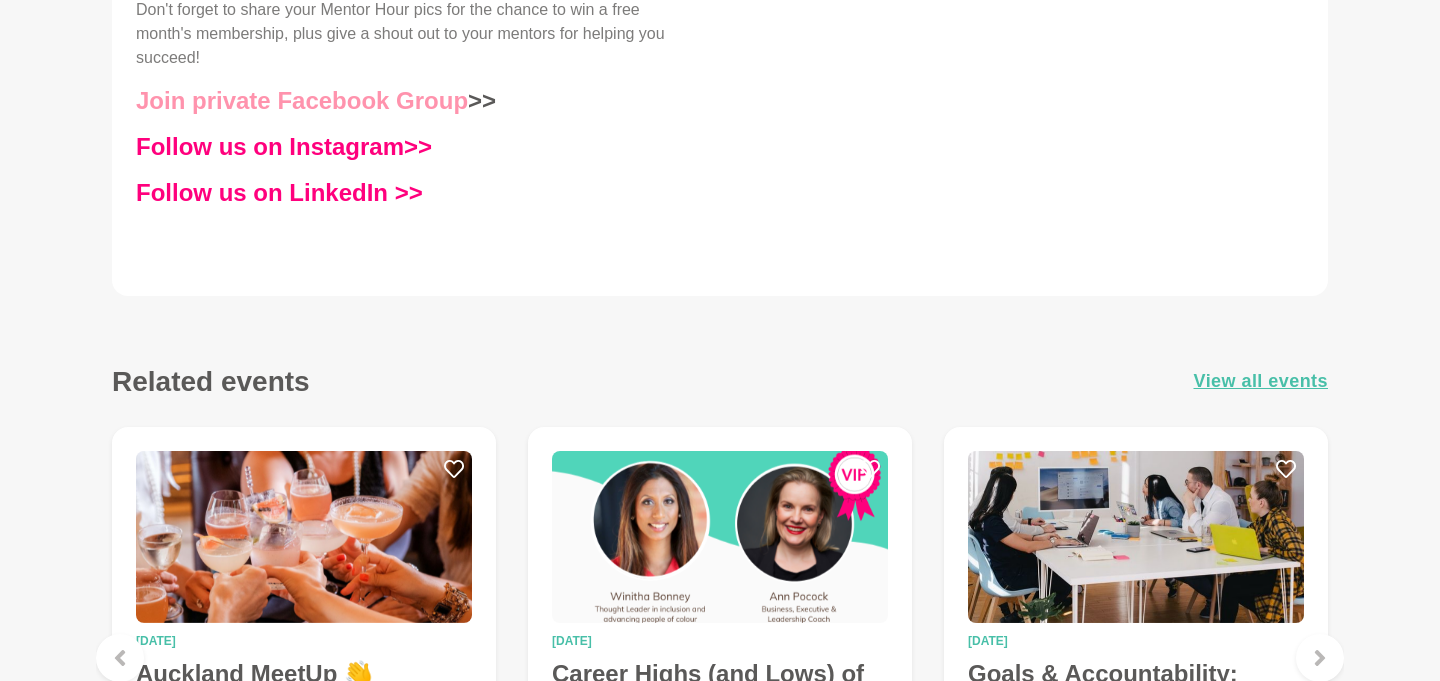 click on "Join private Facebook Group" at bounding box center [302, 100] 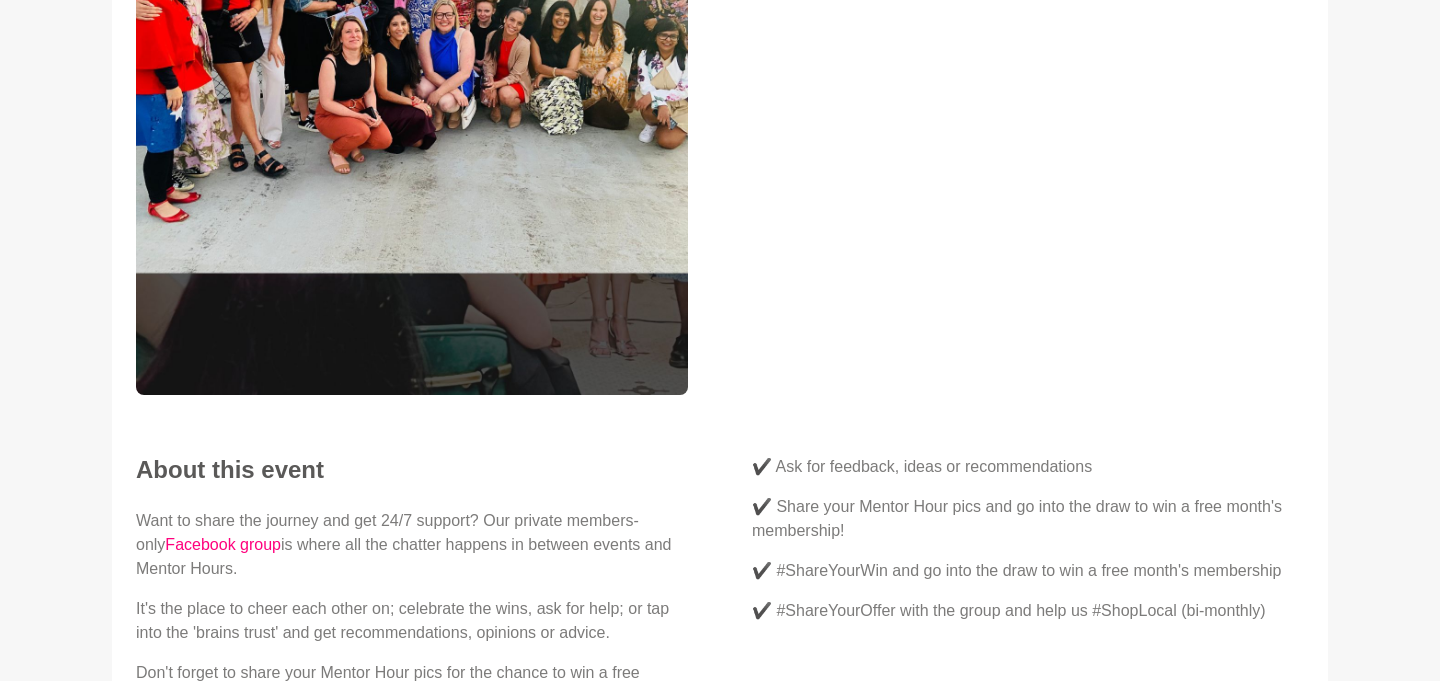 scroll, scrollTop: 332, scrollLeft: 0, axis: vertical 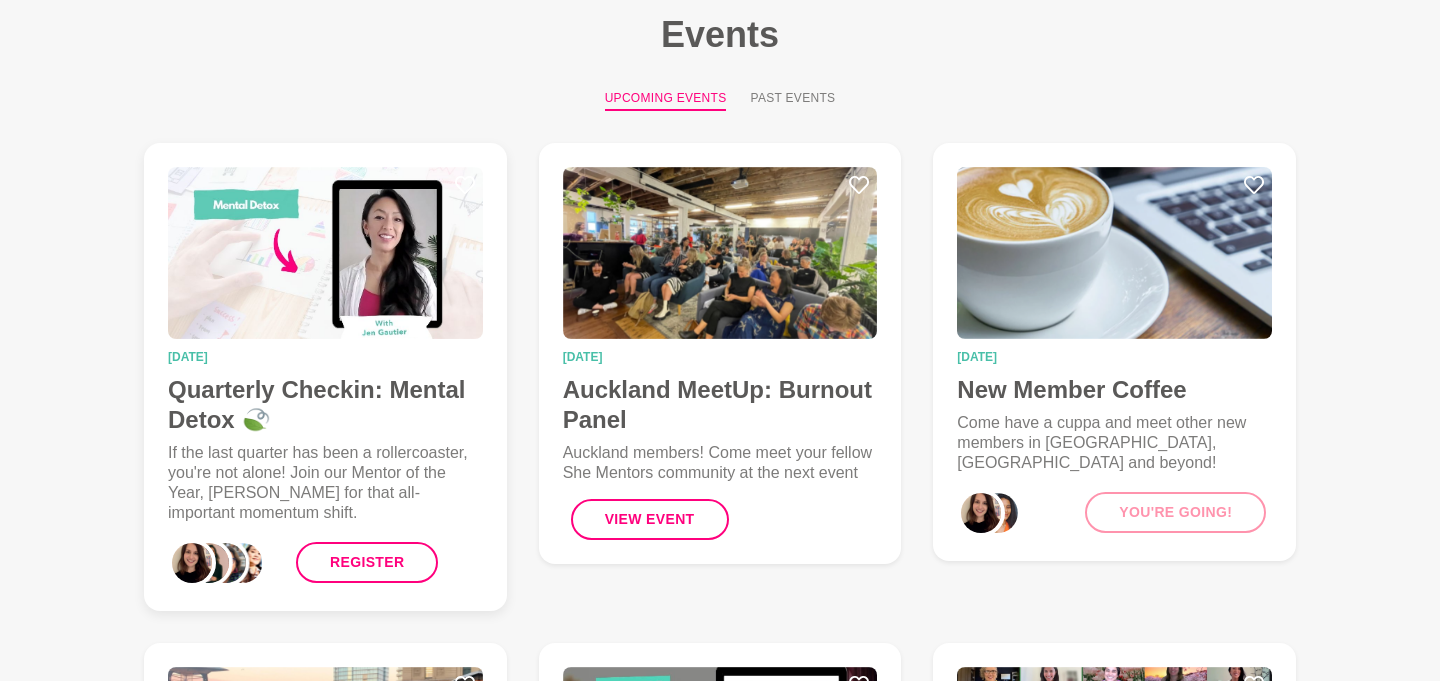 click on "If the last quarter has been a rollercoaster, you're not alone! Join our Mentor of the Year, [PERSON_NAME] for that all-important momentum shift." at bounding box center [325, 483] 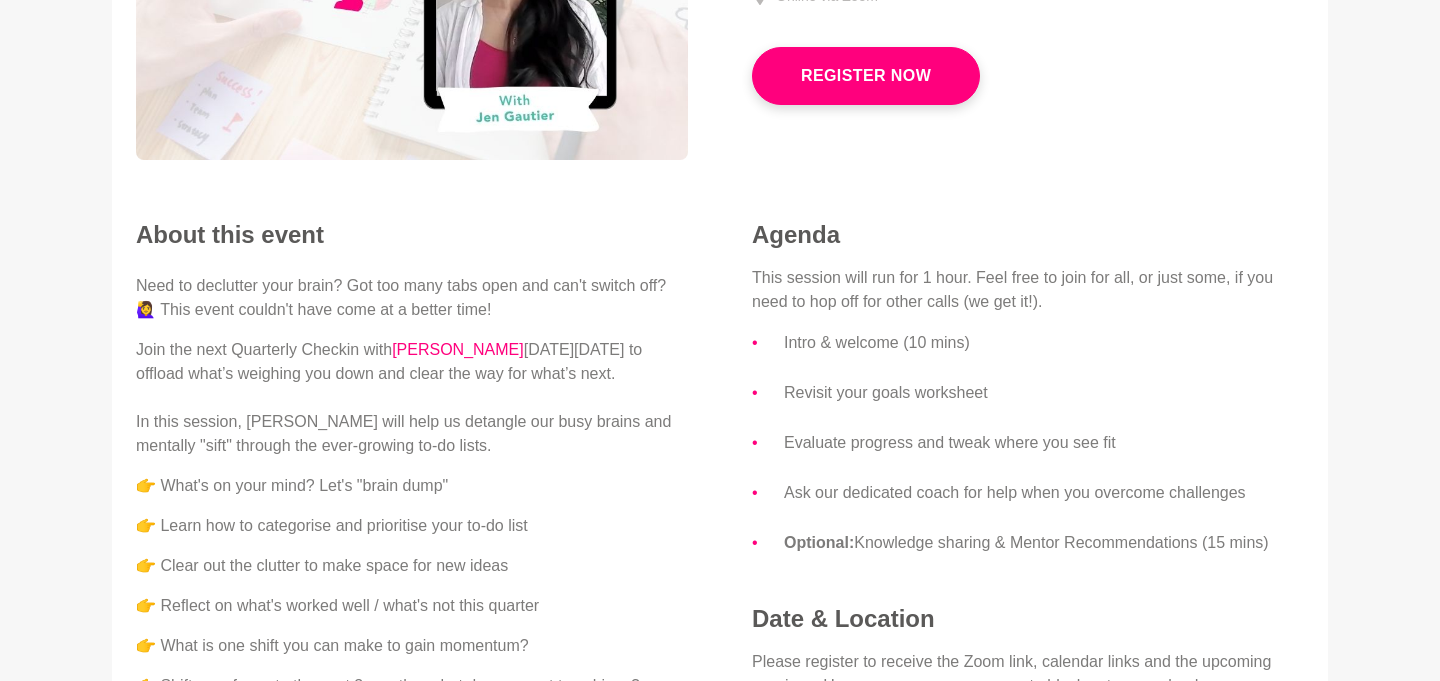 scroll, scrollTop: 382, scrollLeft: 0, axis: vertical 